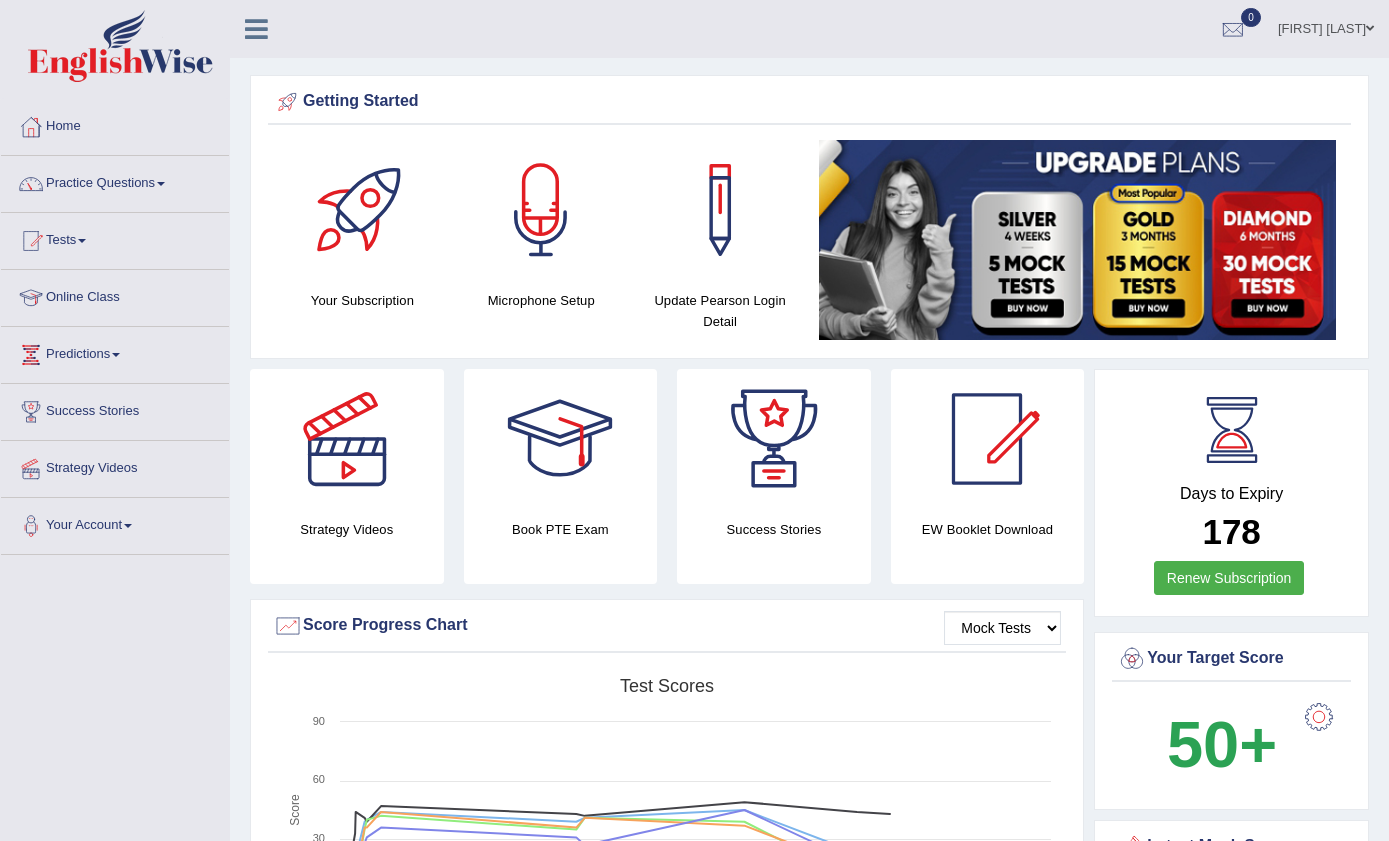 scroll, scrollTop: 0, scrollLeft: 0, axis: both 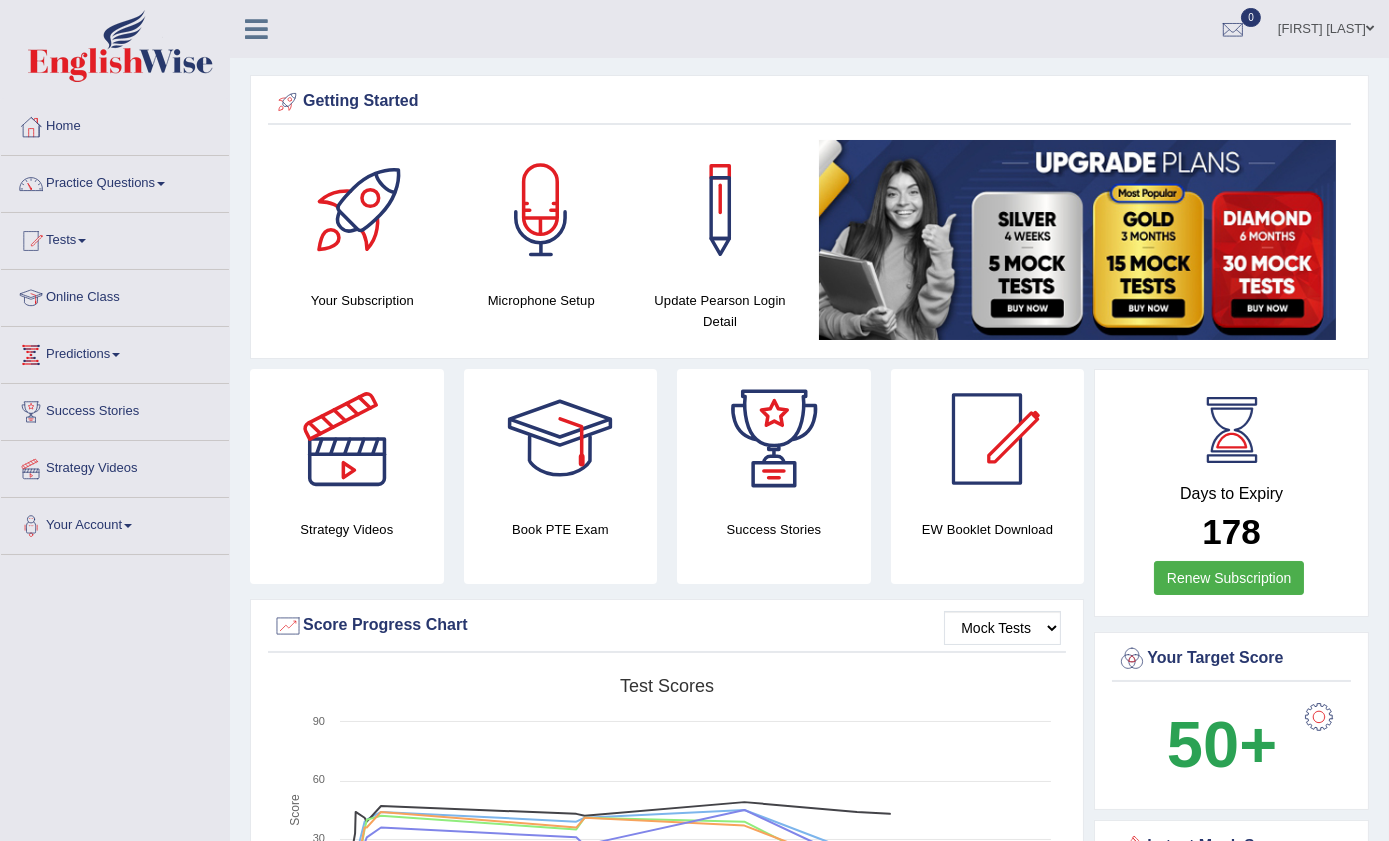 drag, startPoint x: 0, startPoint y: 0, endPoint x: 337, endPoint y: 113, distance: 355.44058 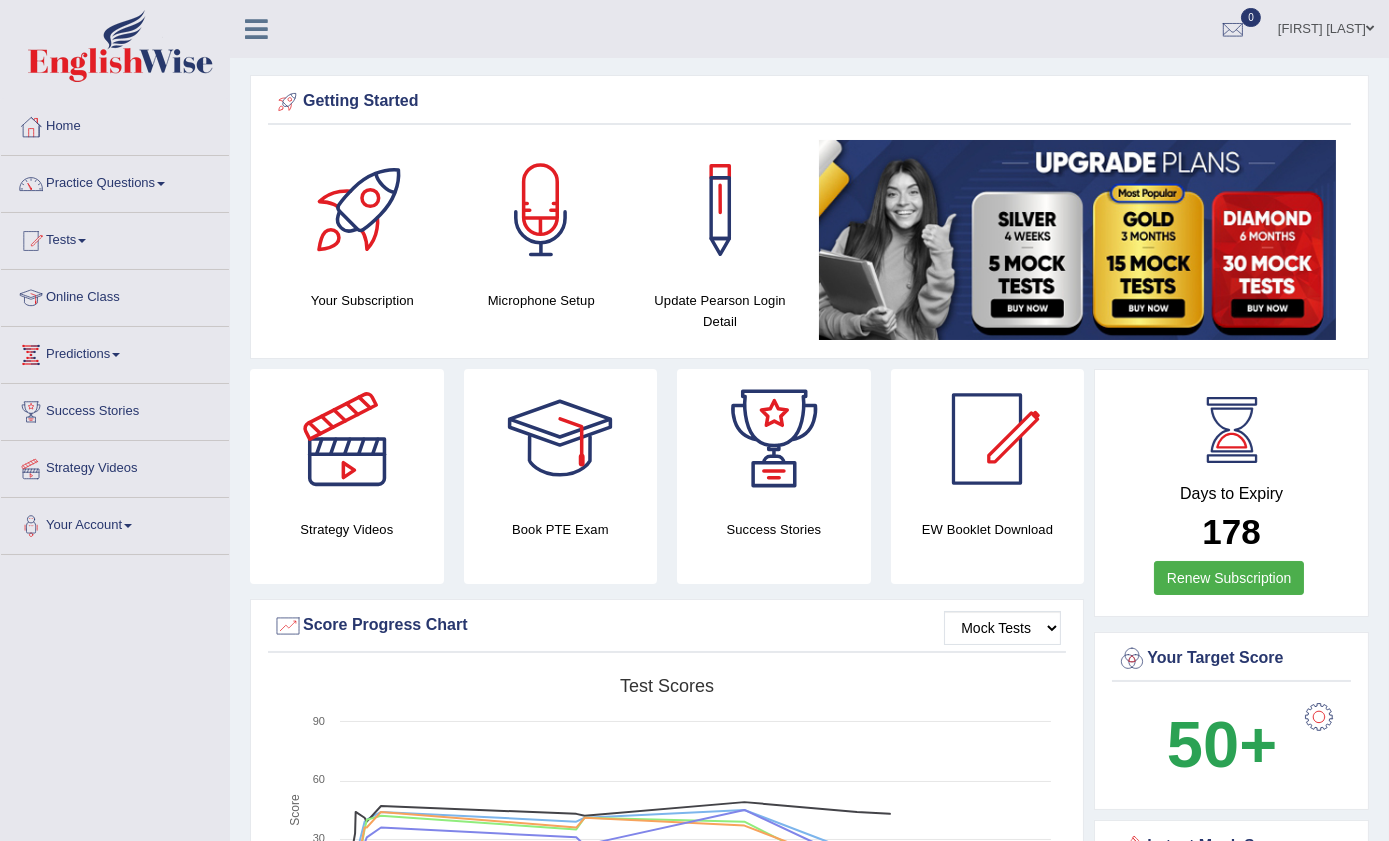 click at bounding box center [1370, 28] 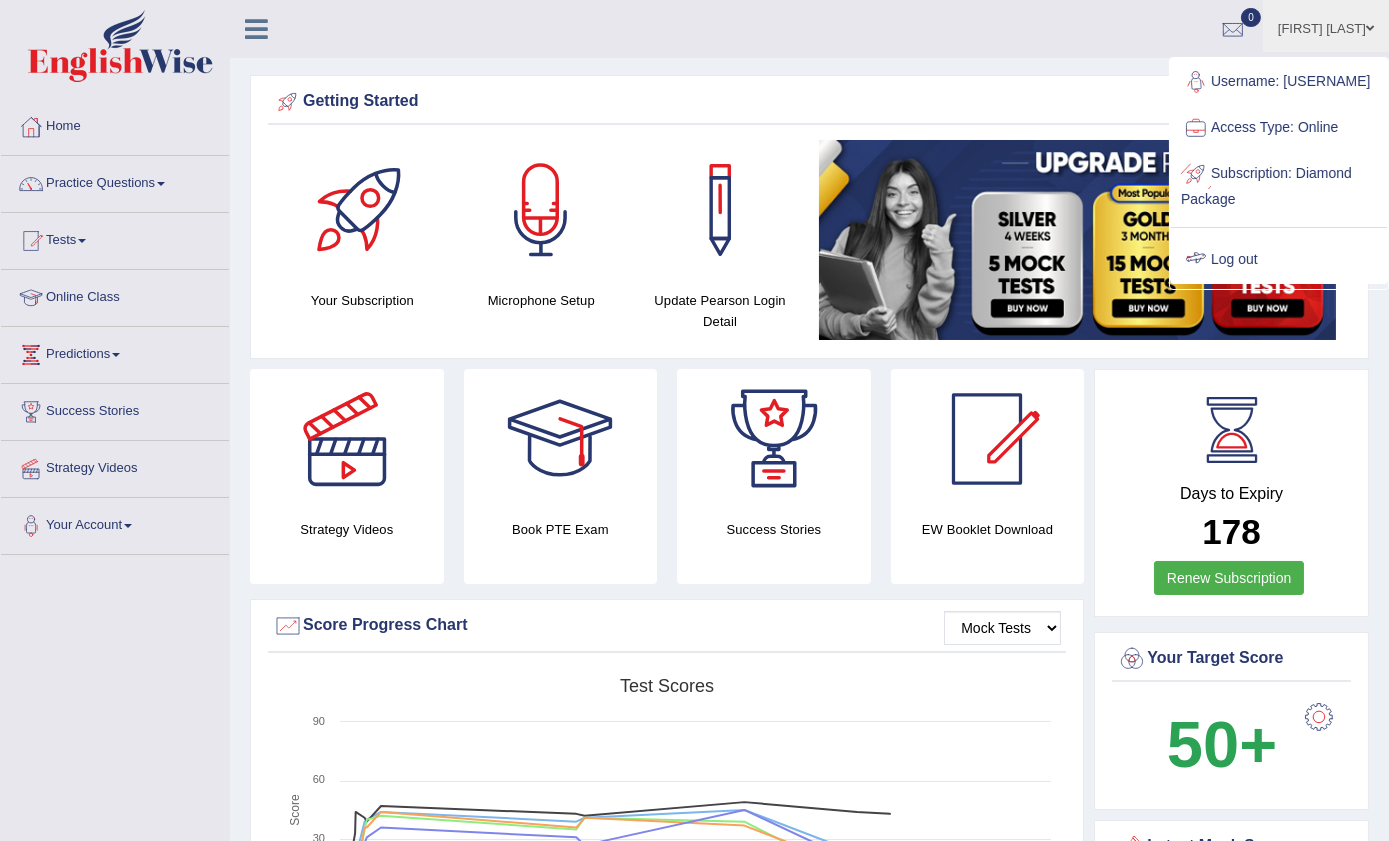 click on "Log out" at bounding box center (1279, 260) 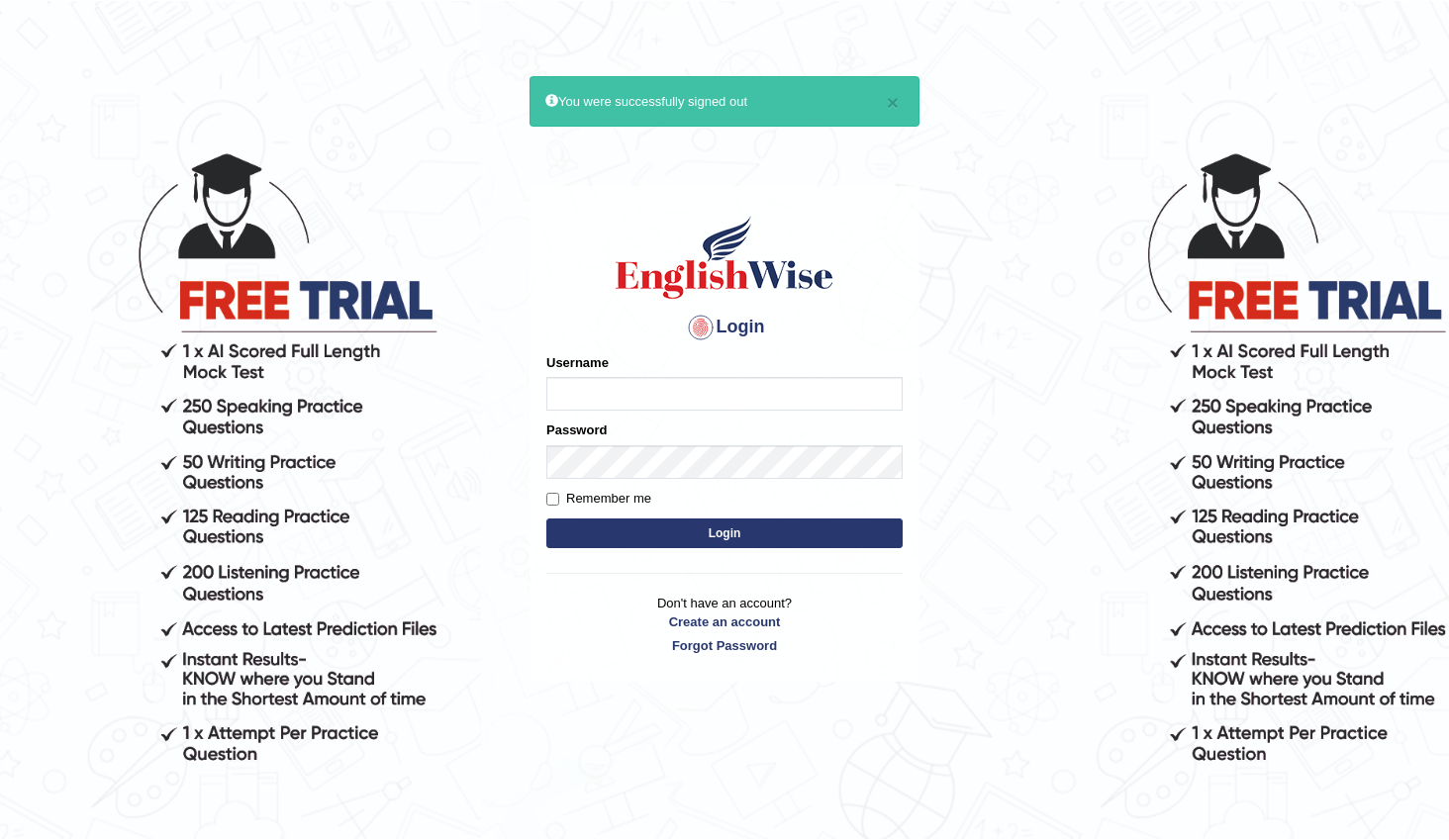 scroll, scrollTop: 0, scrollLeft: 0, axis: both 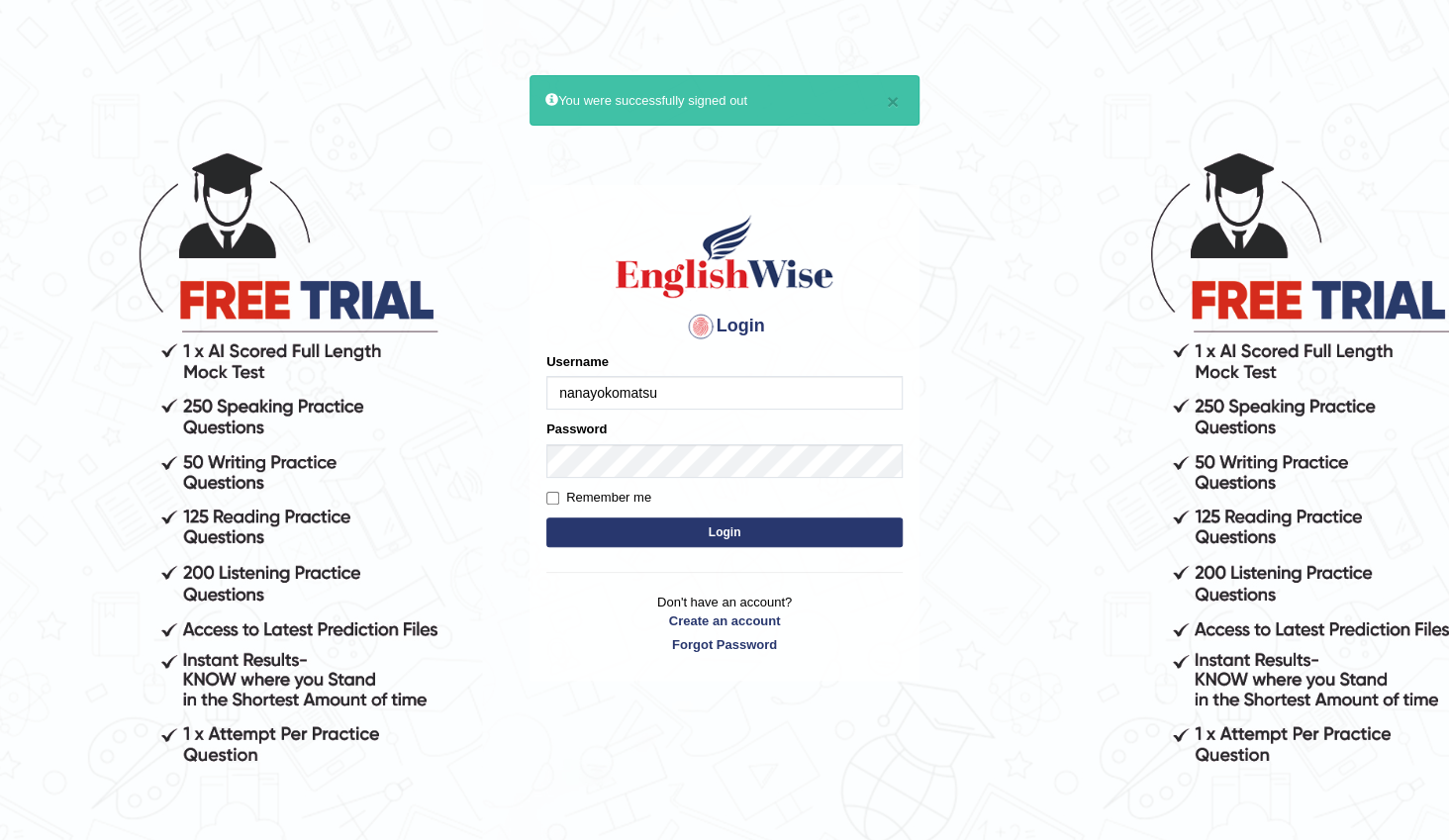 type on "nanayokomatsu" 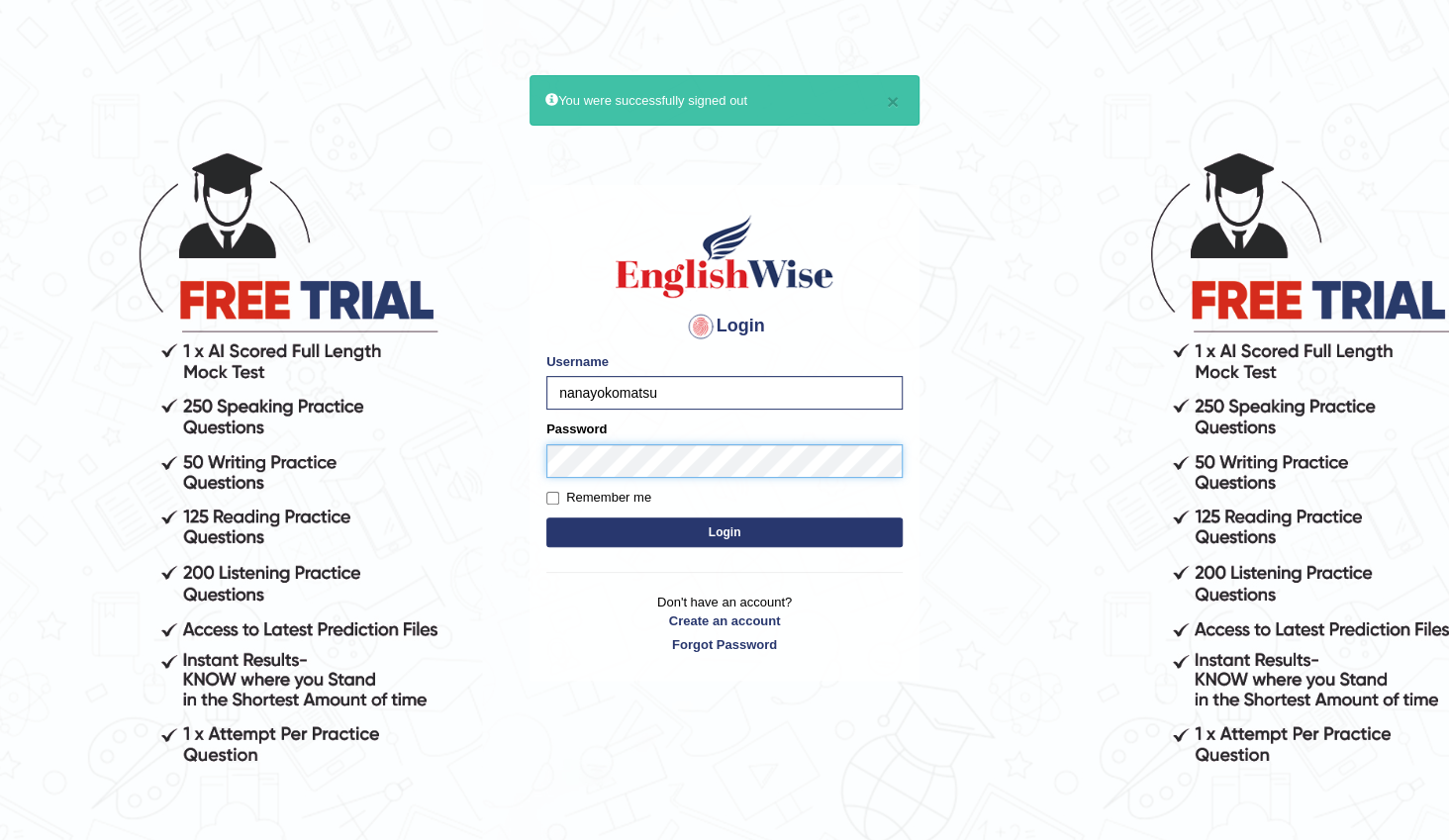 click on "Login" at bounding box center (724, 532) 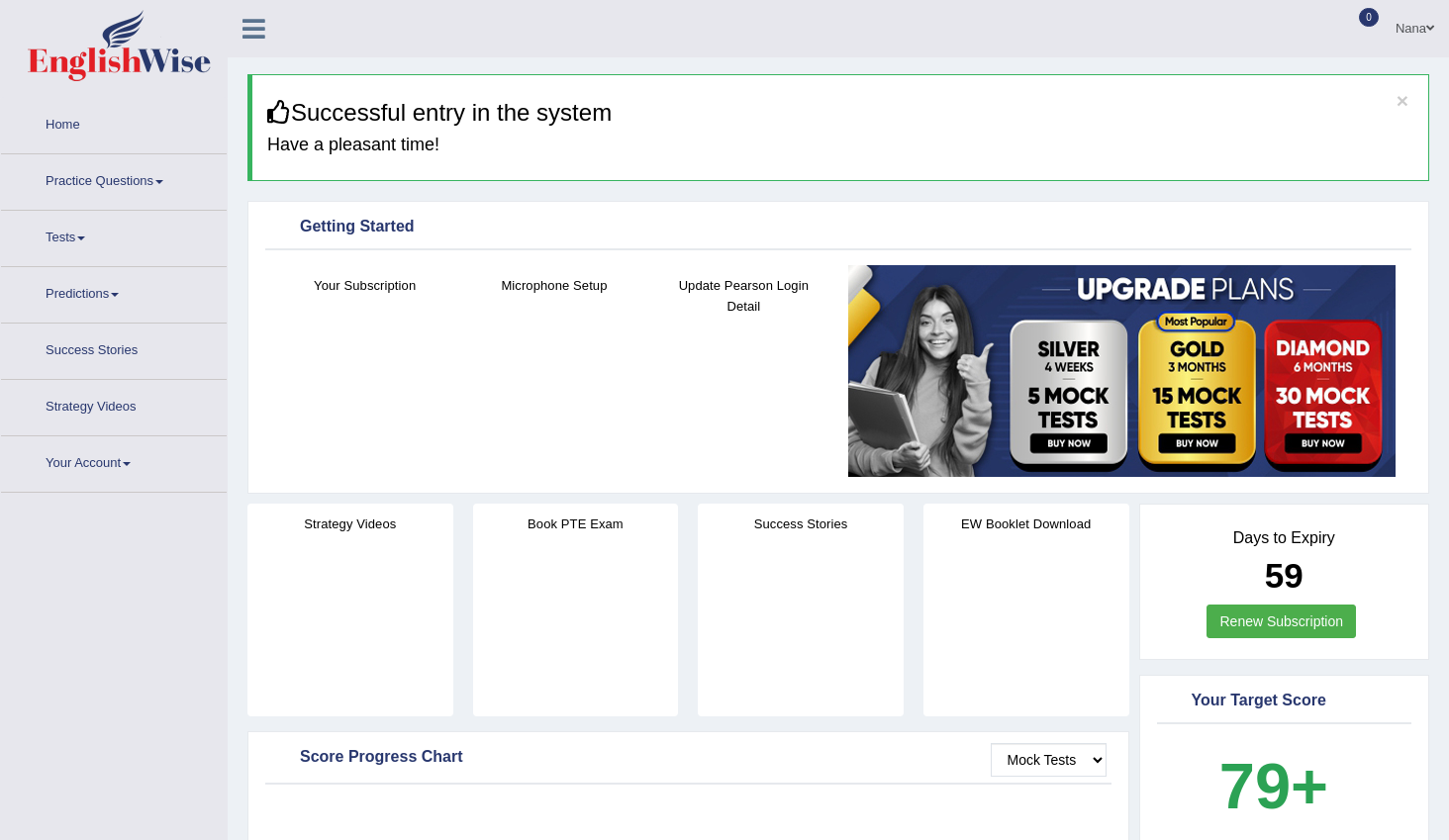 scroll, scrollTop: 0, scrollLeft: 0, axis: both 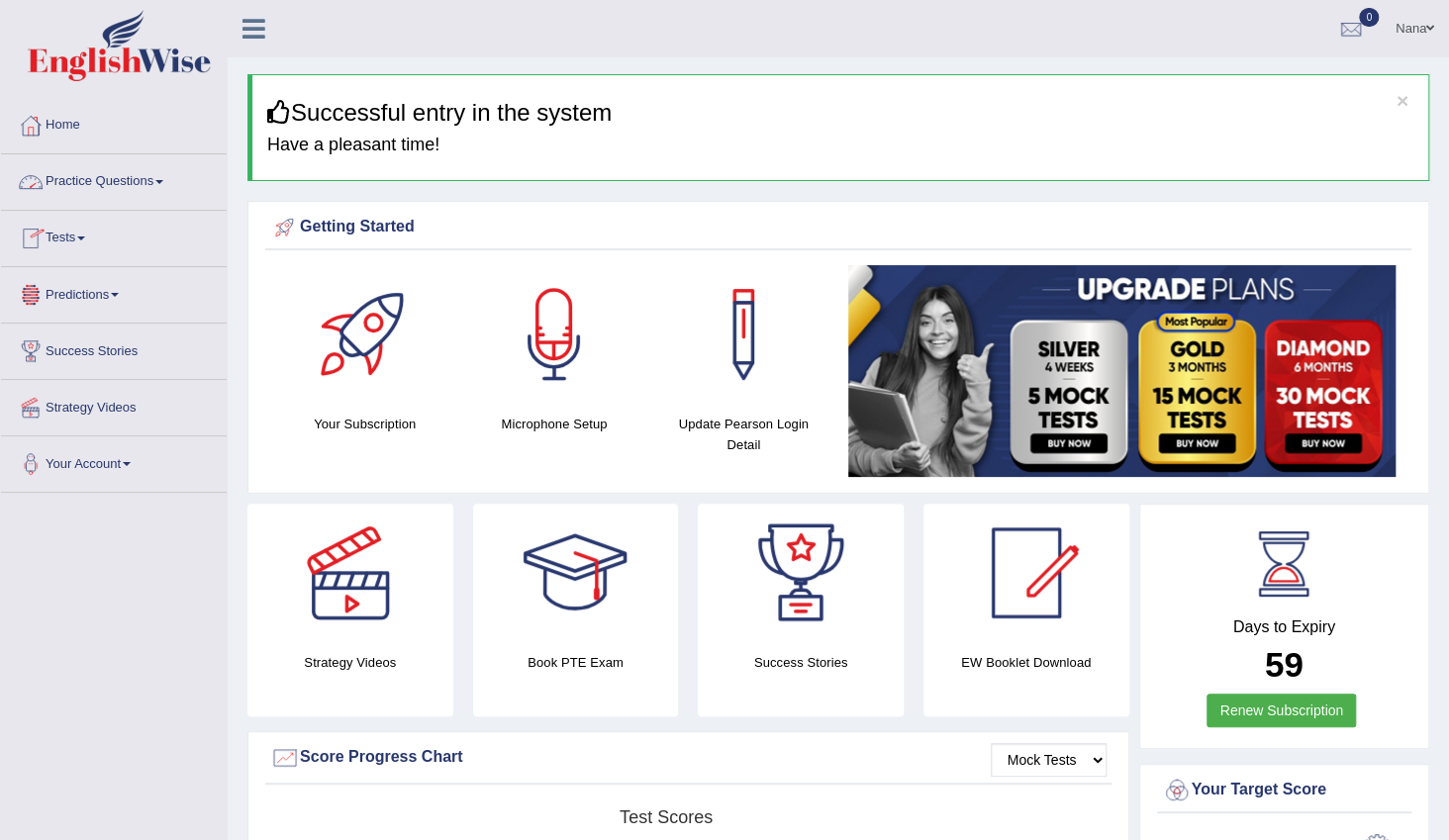 click on "Practice Questions" at bounding box center (114, 179) 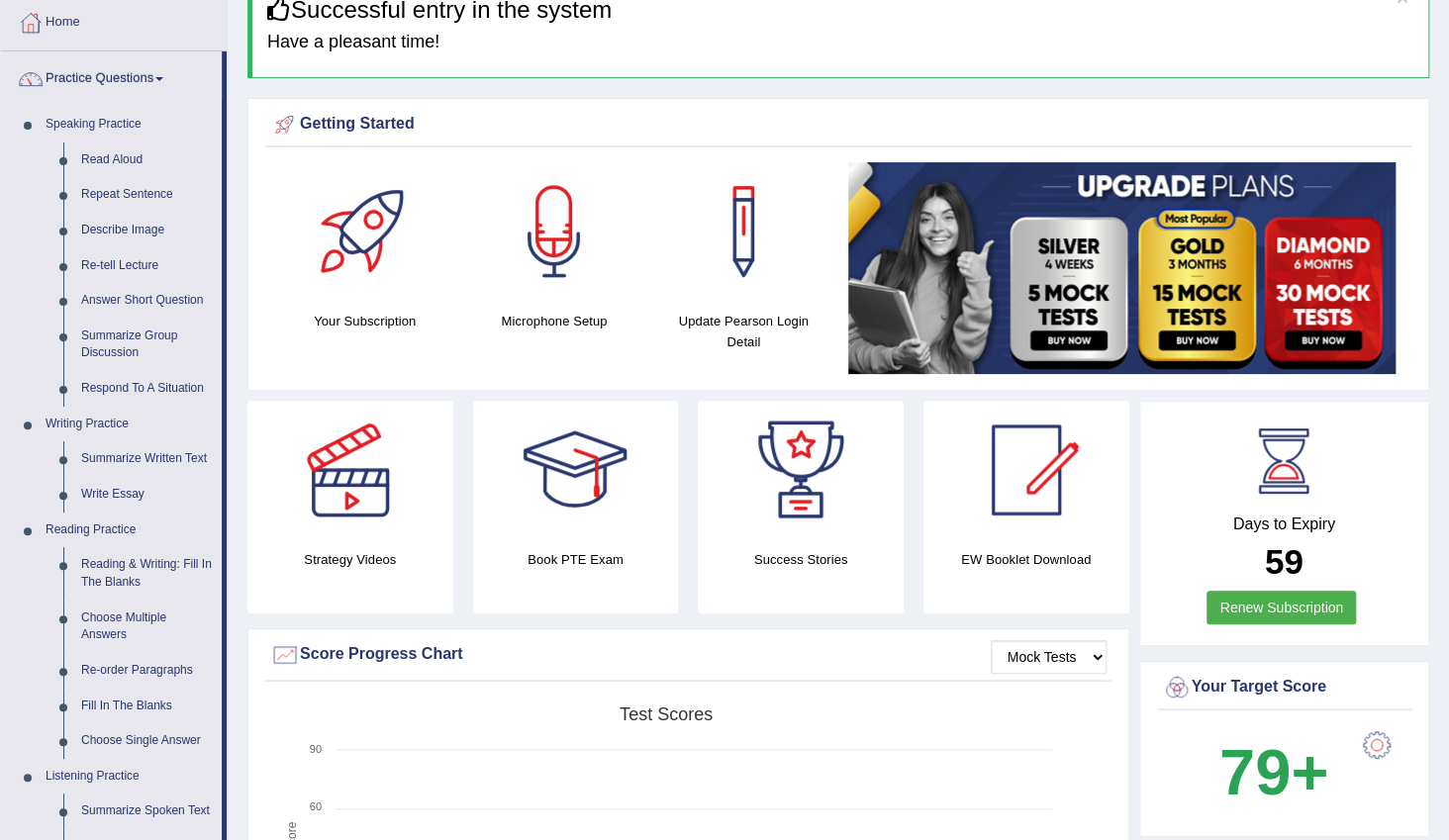 scroll, scrollTop: 0, scrollLeft: 0, axis: both 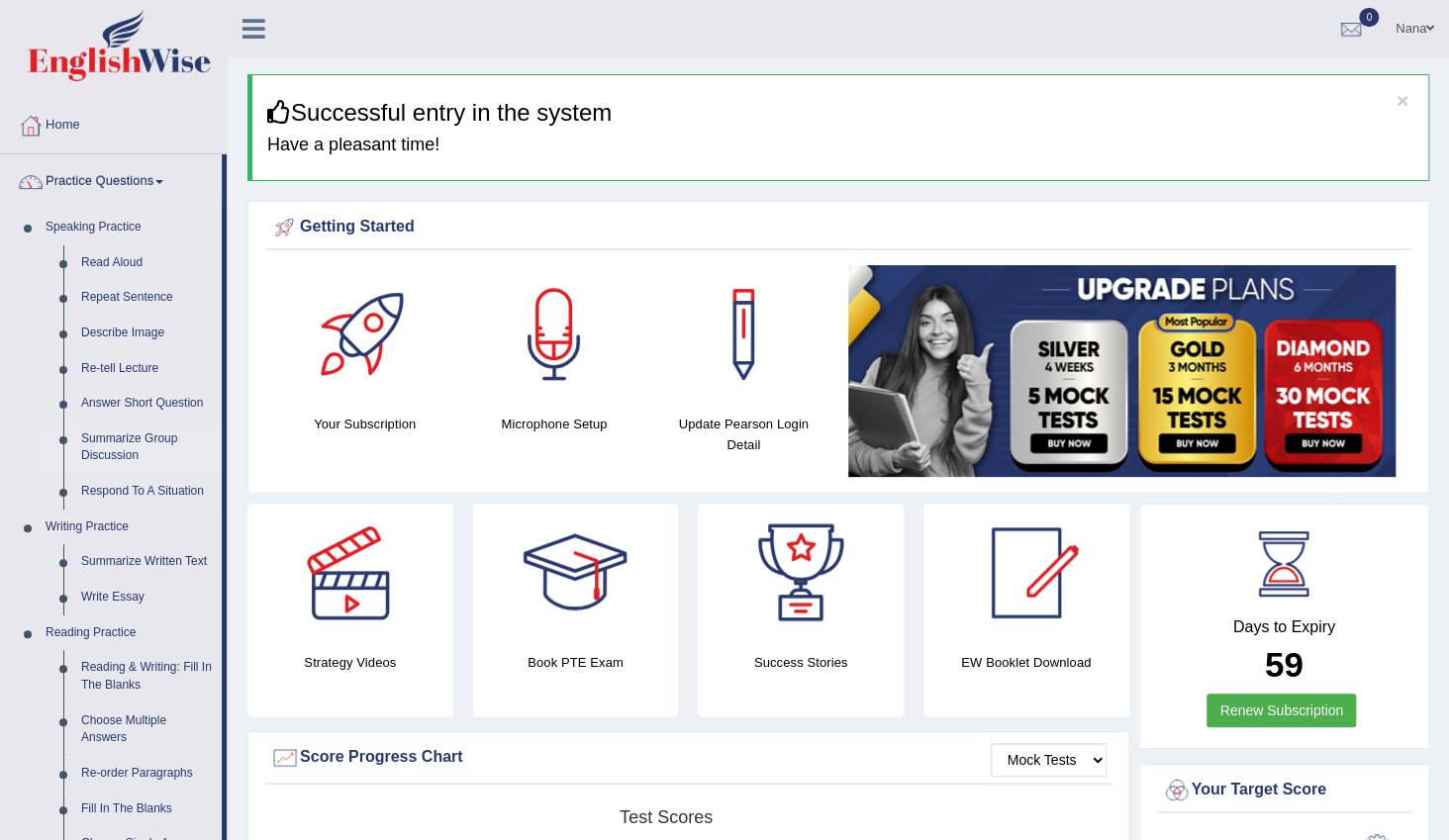 click on "Summarize Group Discussion" at bounding box center [146, 447] 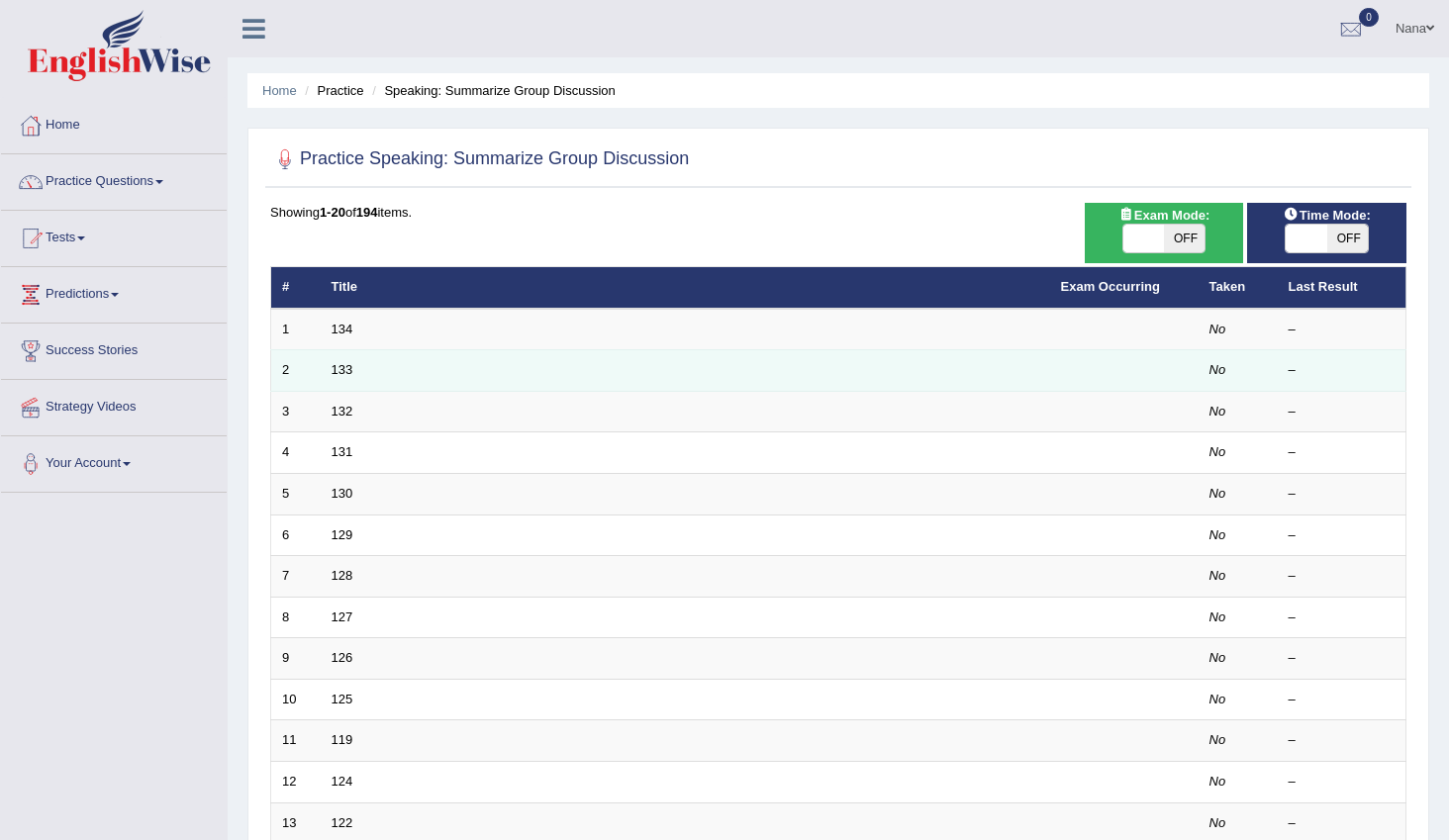 scroll, scrollTop: 0, scrollLeft: 0, axis: both 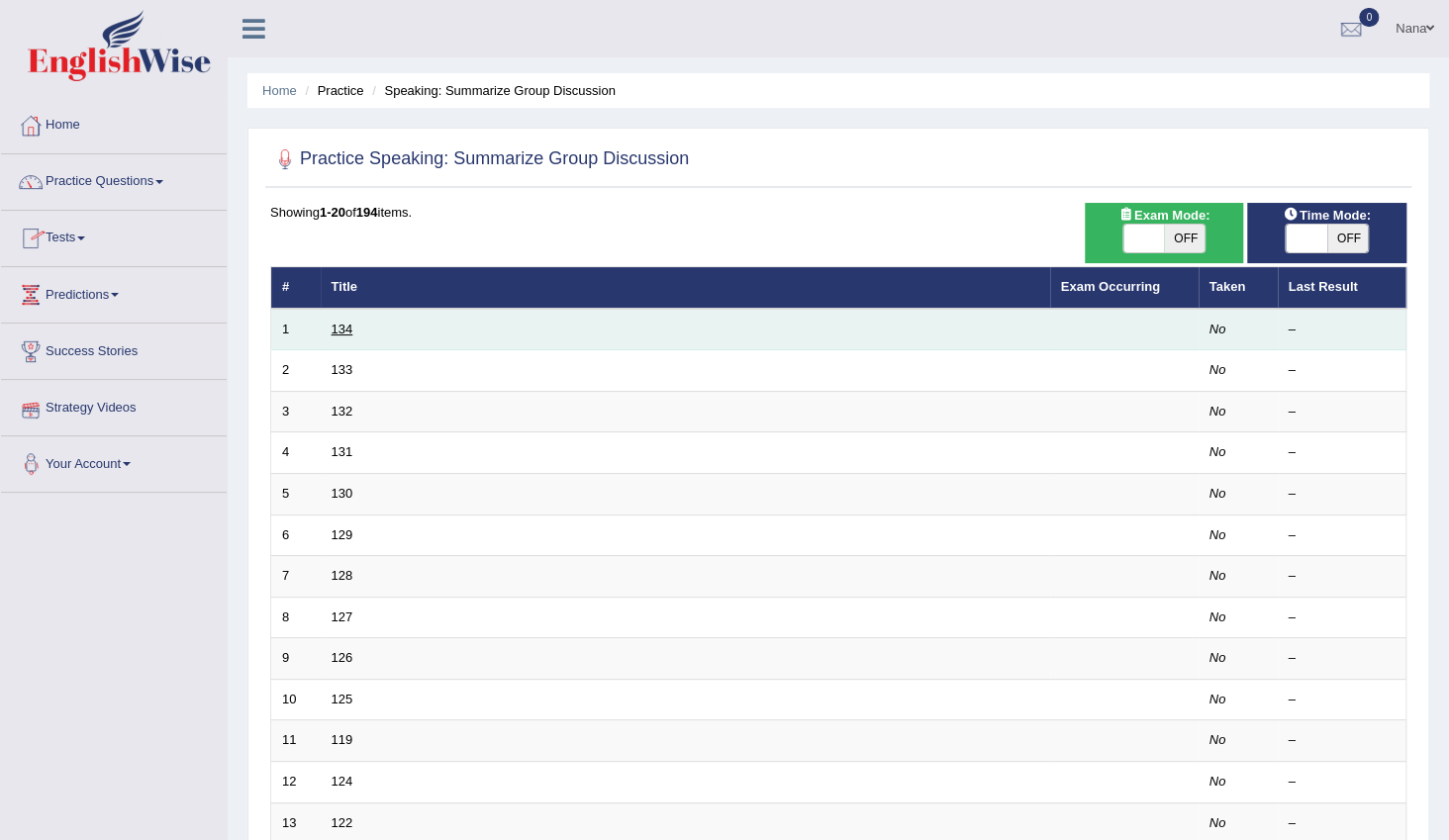 click on "134" at bounding box center (342, 328) 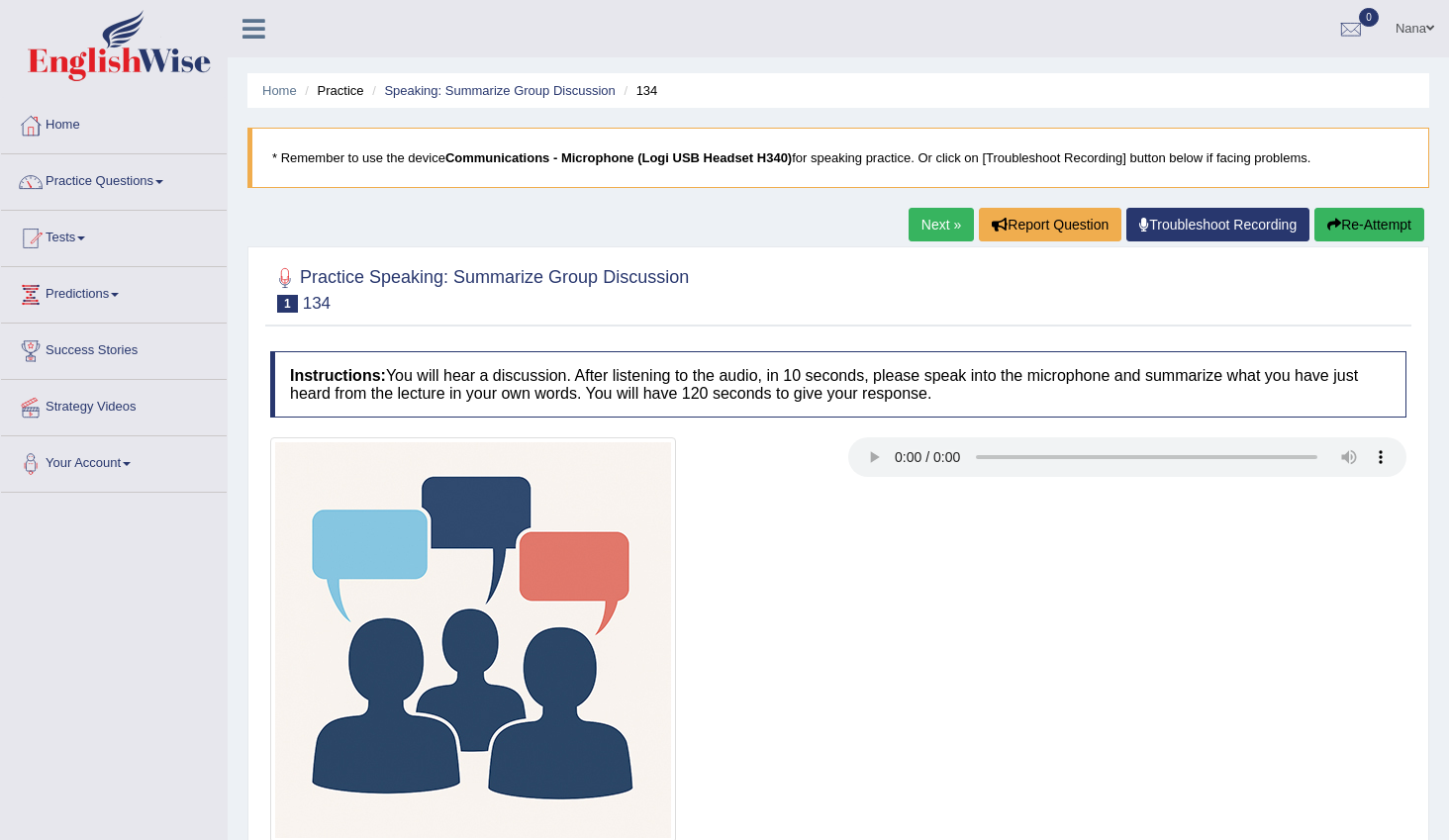 scroll, scrollTop: 0, scrollLeft: 0, axis: both 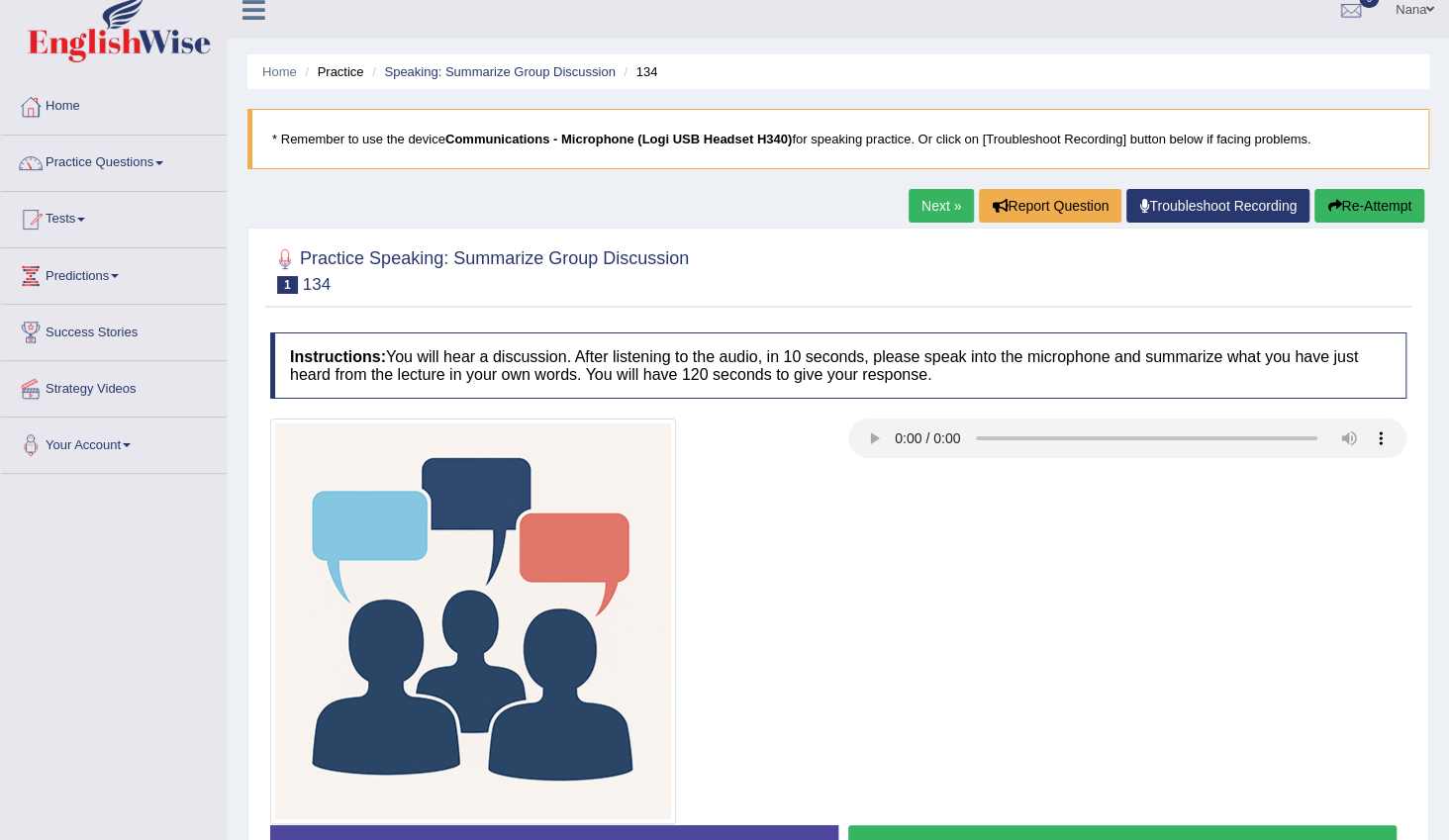 click on "Next »" at bounding box center [941, 206] 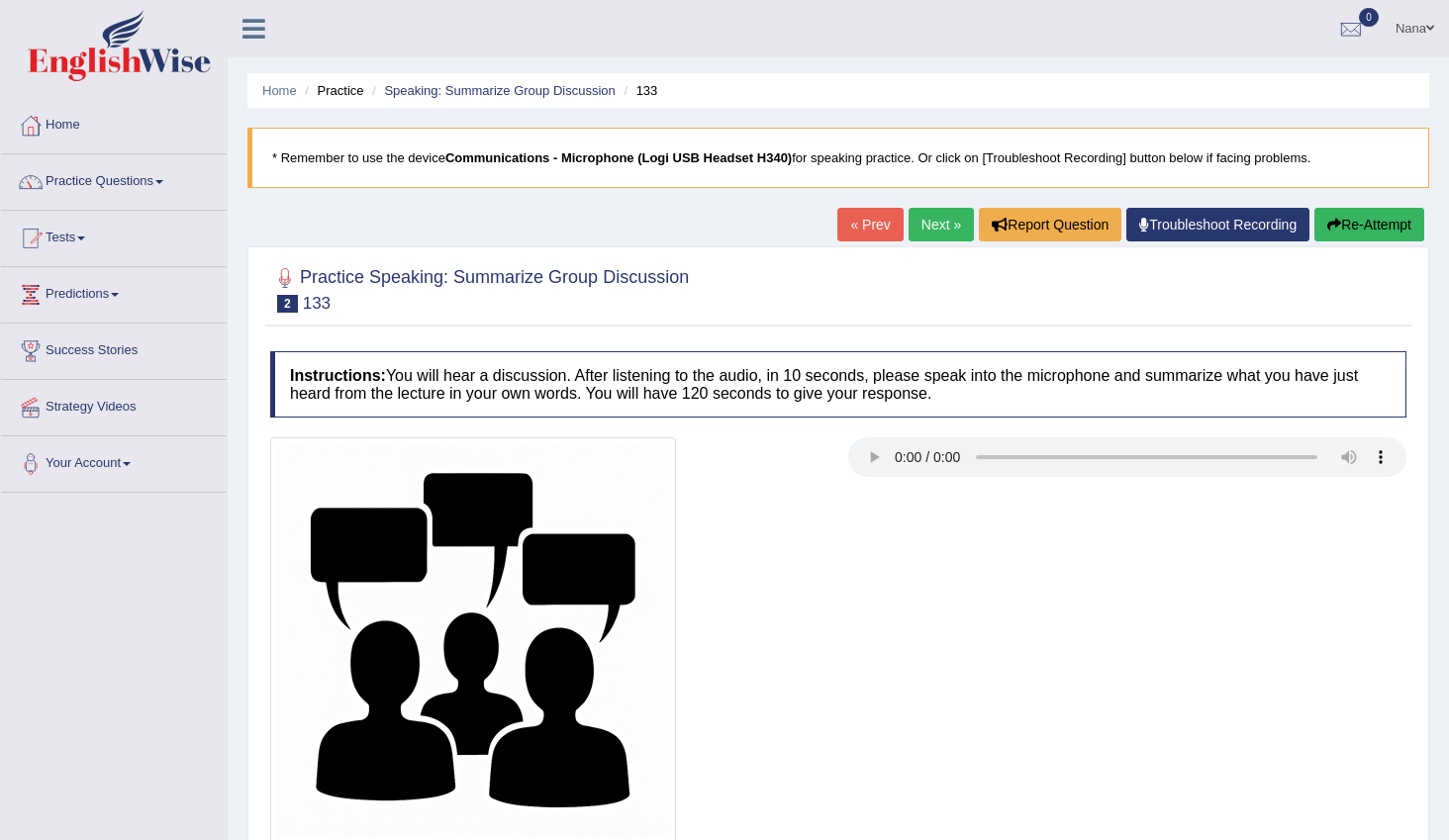 scroll, scrollTop: 0, scrollLeft: 0, axis: both 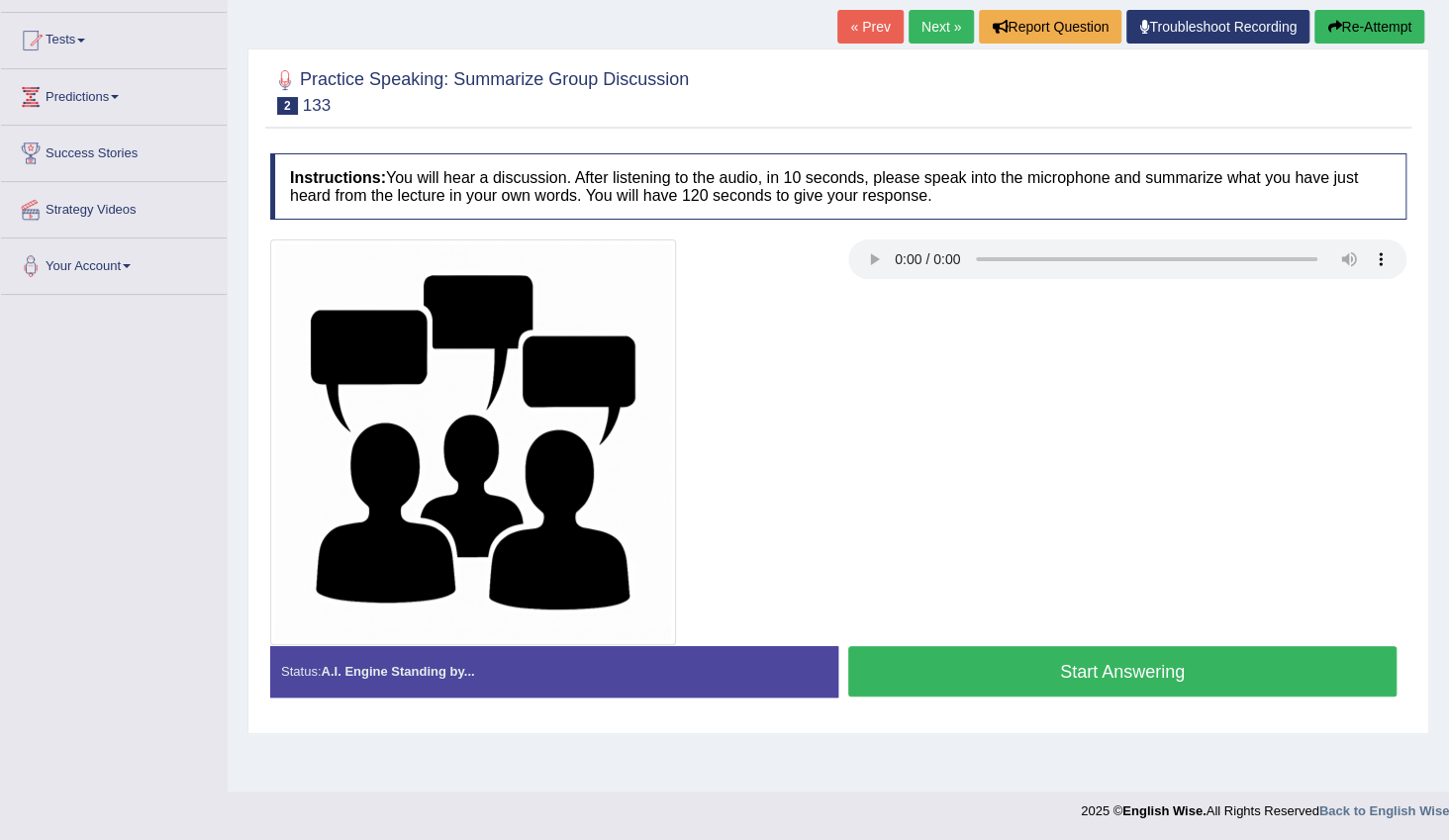 click on "Start Answering" at bounding box center (1122, 671) 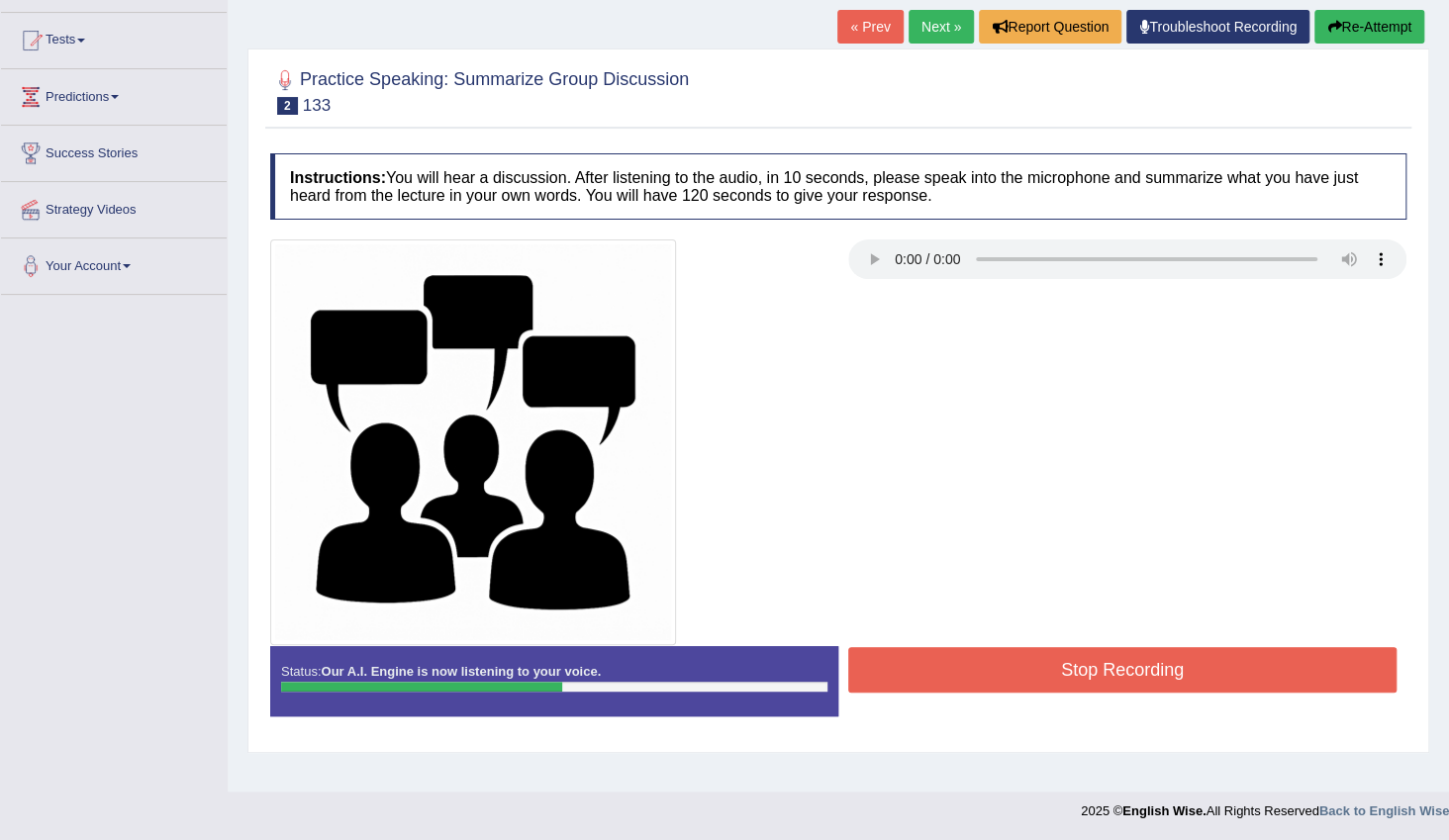 click on "Stop Recording" at bounding box center (1122, 670) 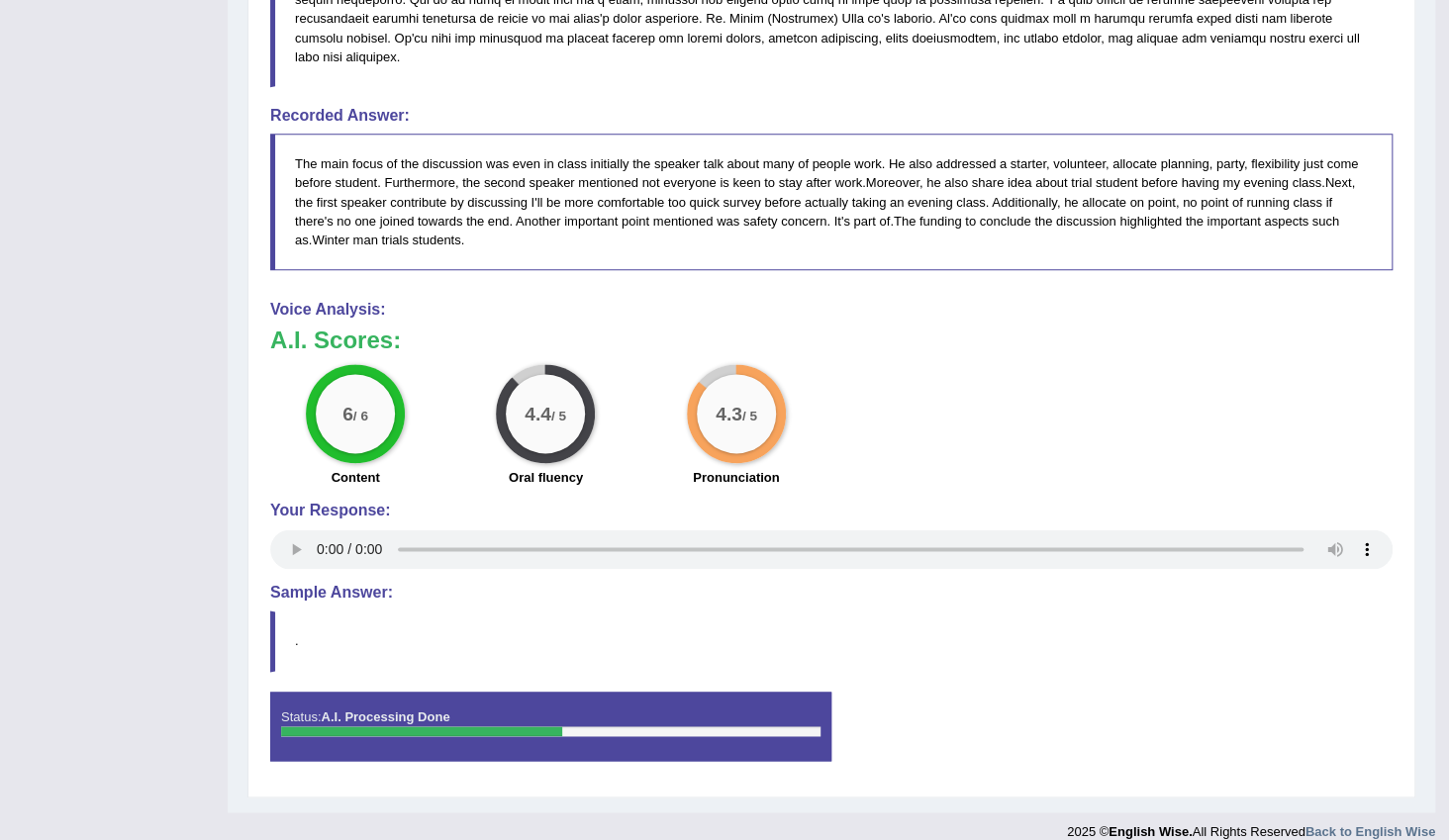 scroll, scrollTop: 1139, scrollLeft: 0, axis: vertical 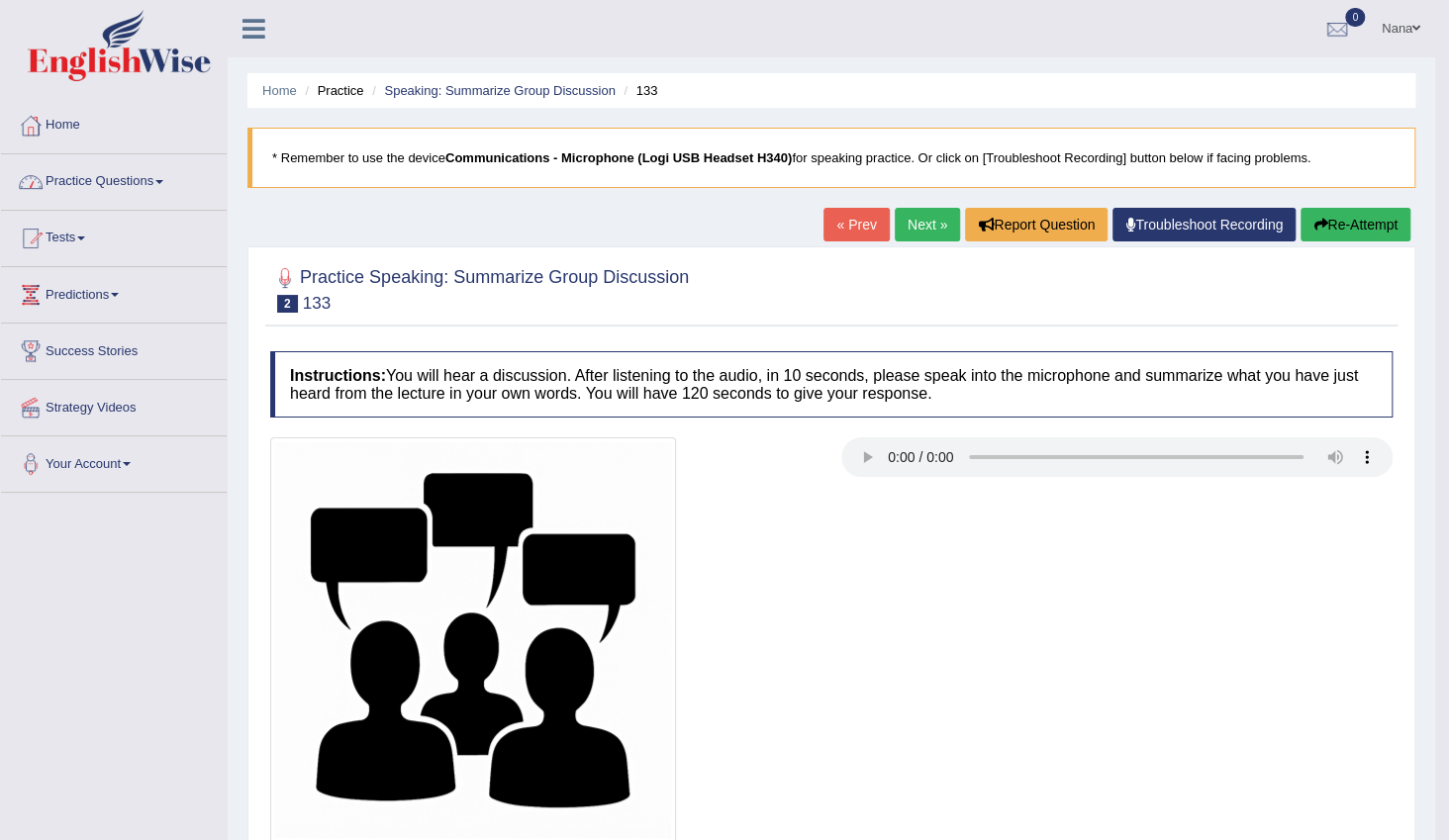 click on "Practice Questions" at bounding box center (114, 179) 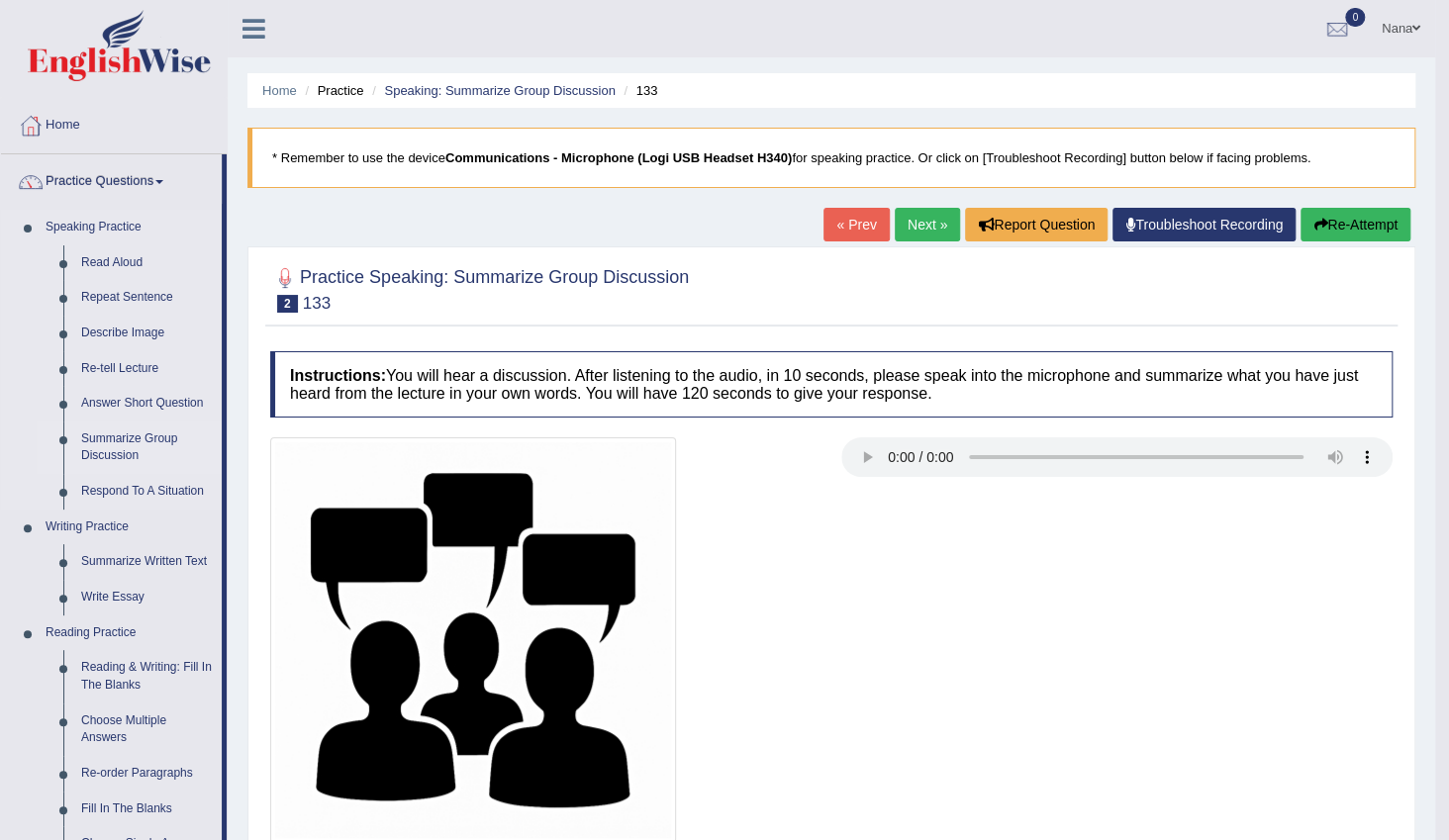 click on "Summarize Group Discussion" at bounding box center (146, 447) 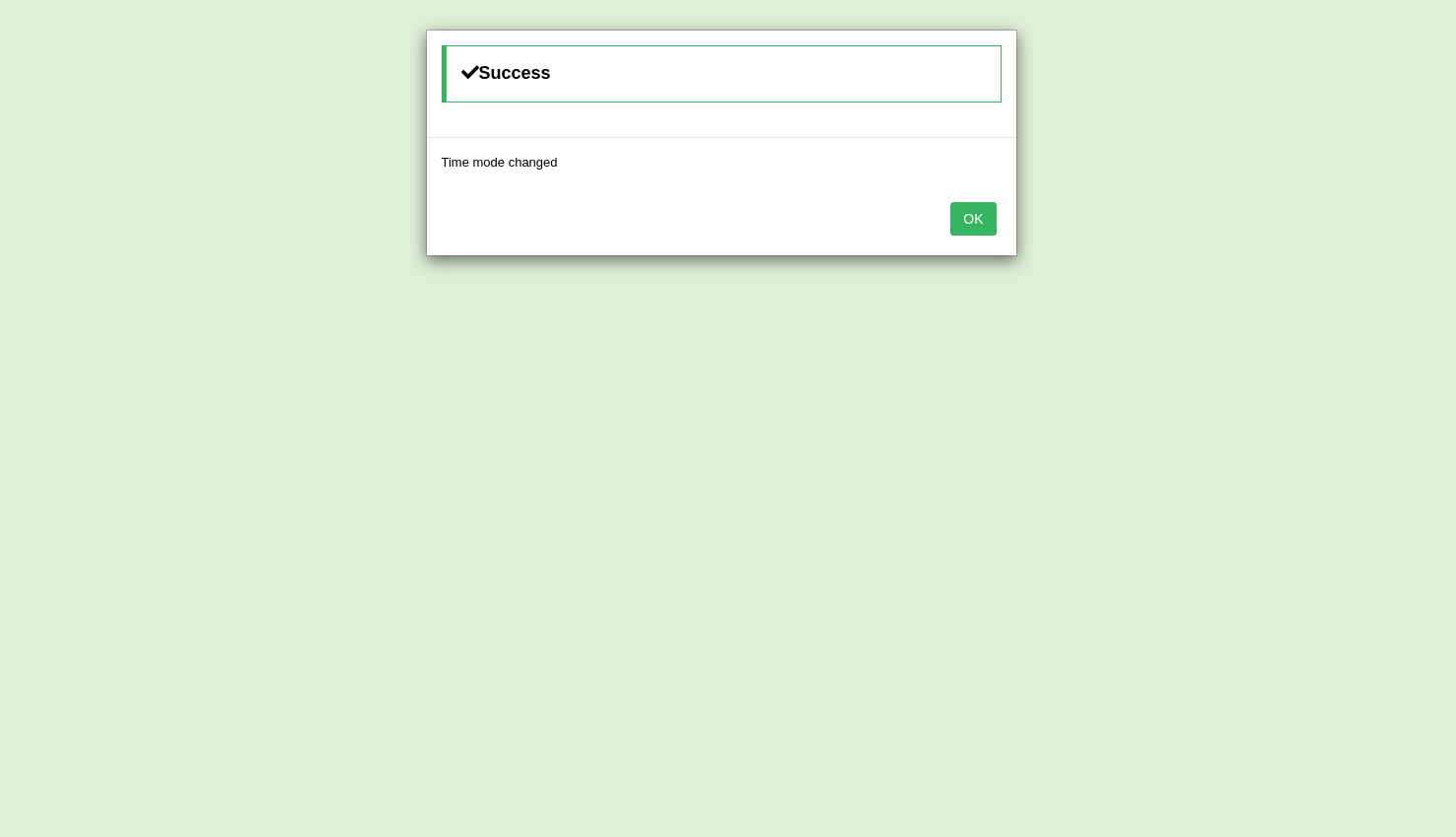 scroll, scrollTop: 0, scrollLeft: 0, axis: both 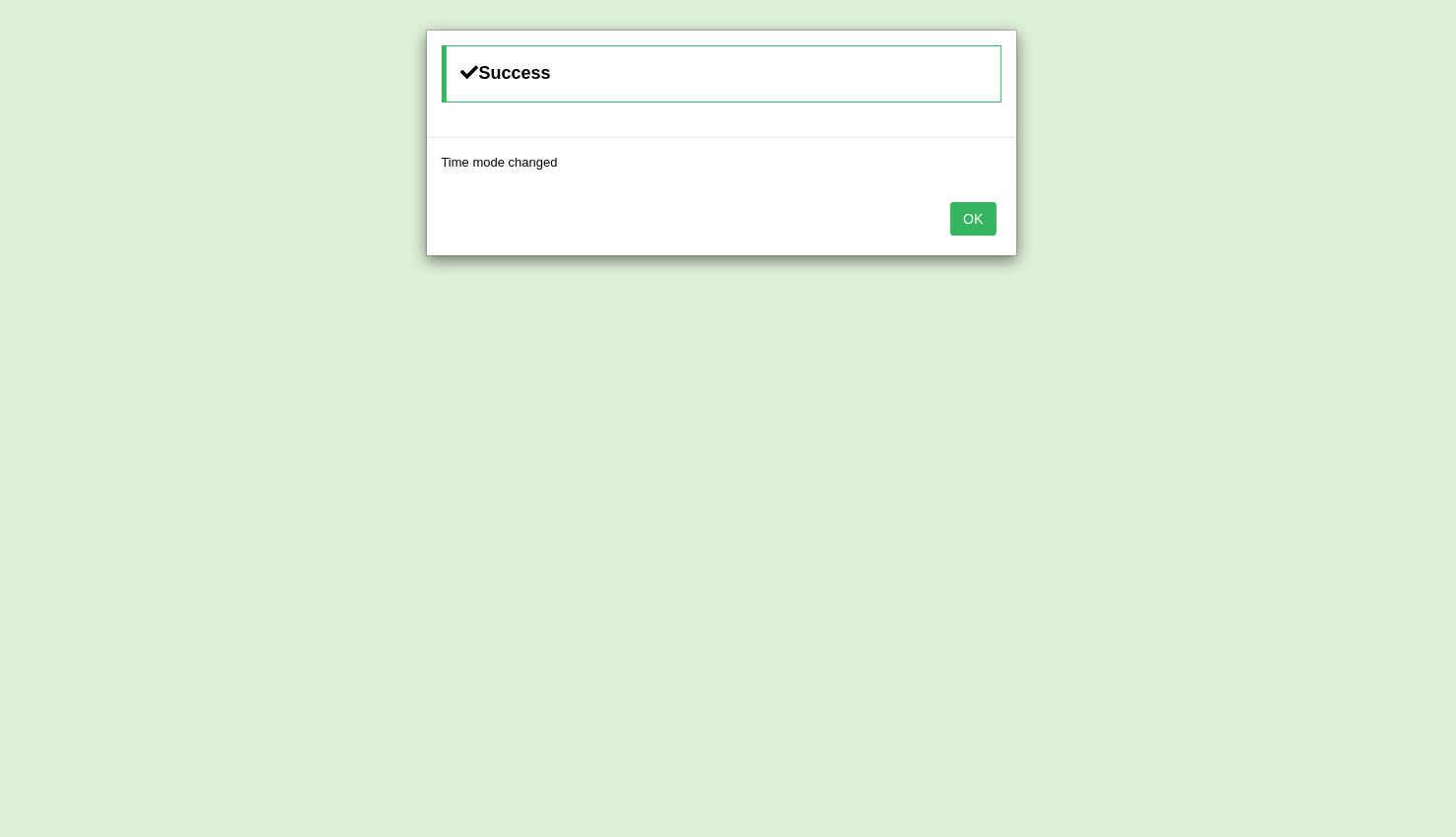 click on "OK" at bounding box center [973, 219] 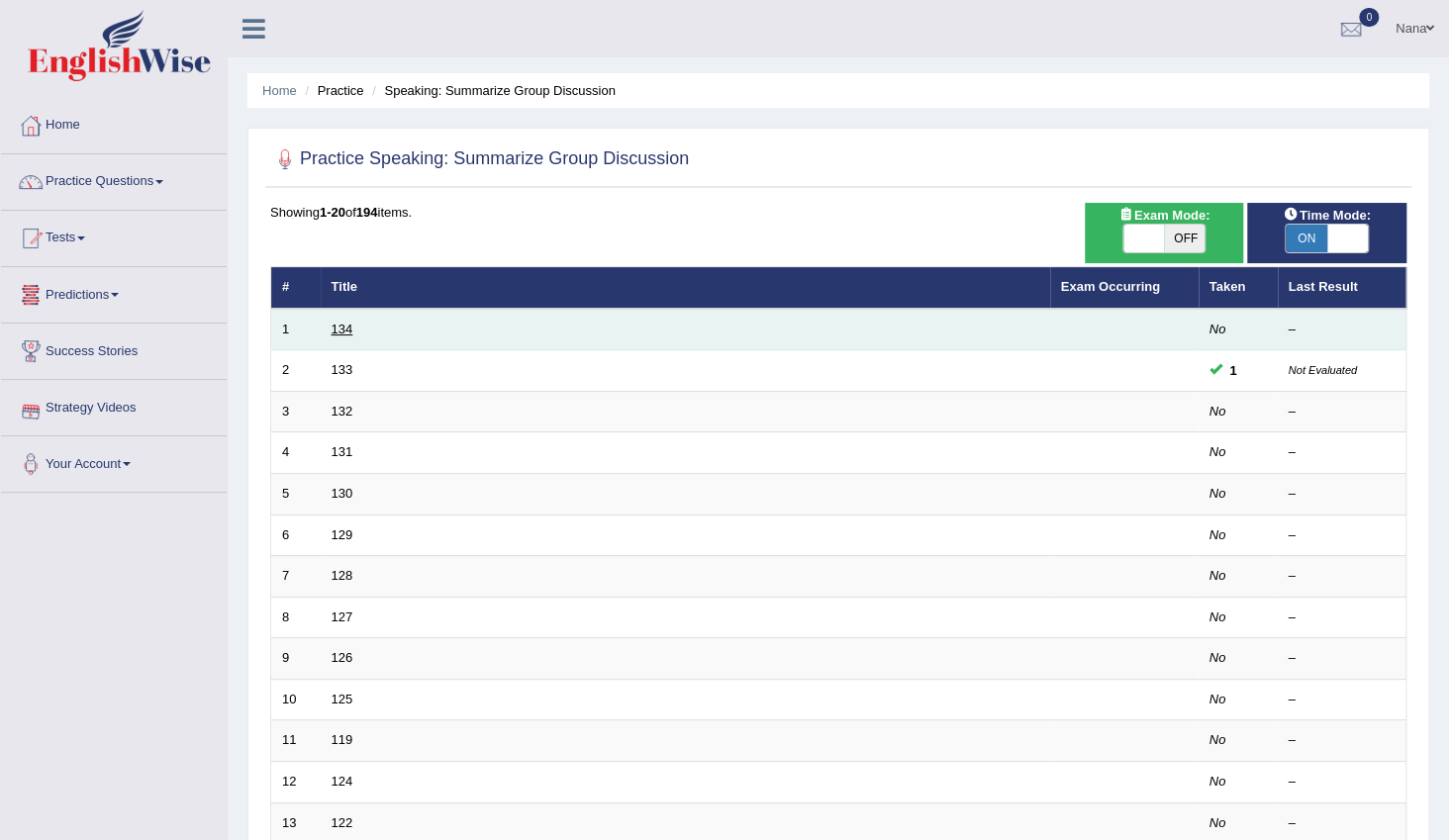 click on "134" at bounding box center (342, 328) 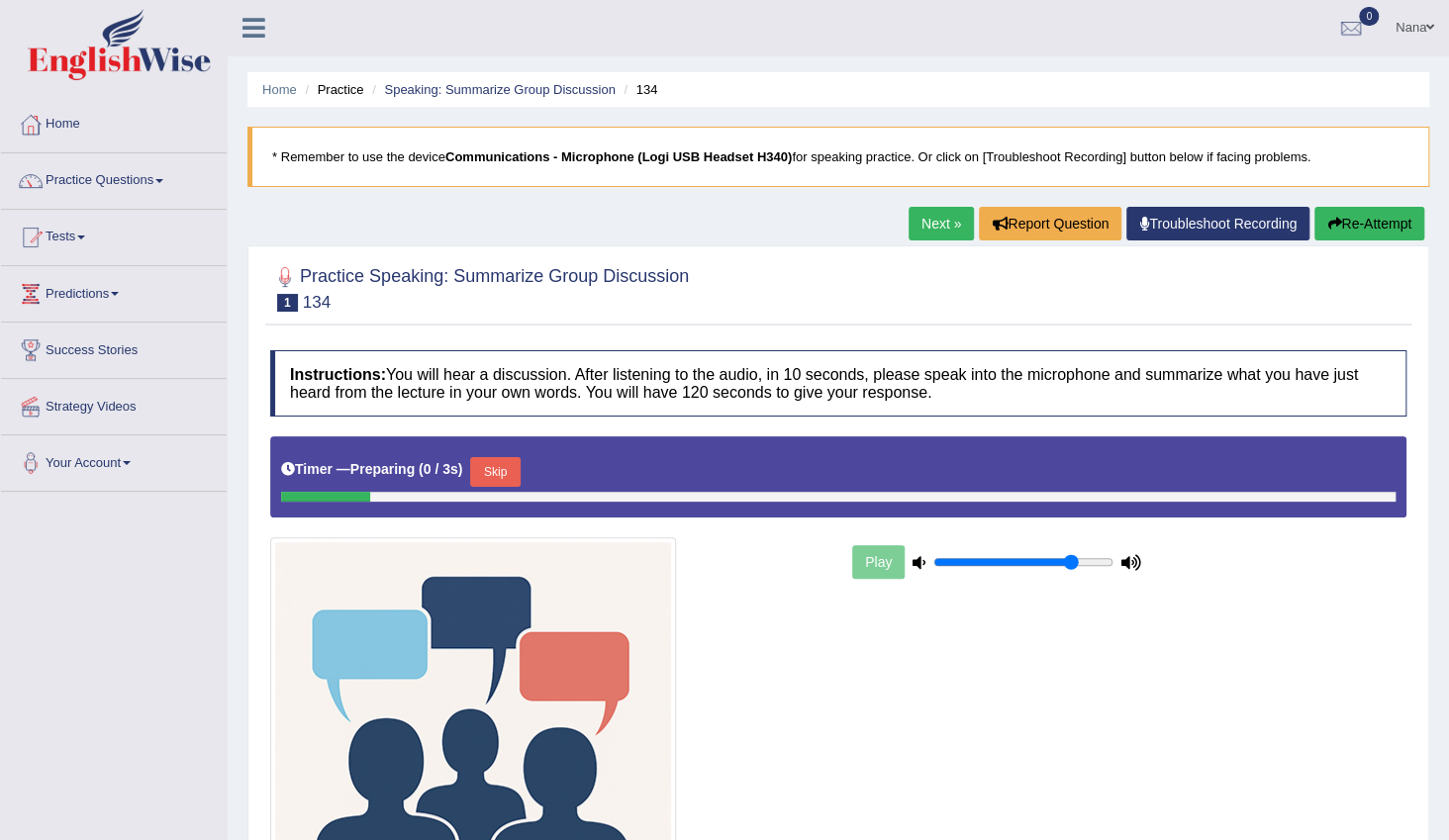 scroll, scrollTop: 89, scrollLeft: 0, axis: vertical 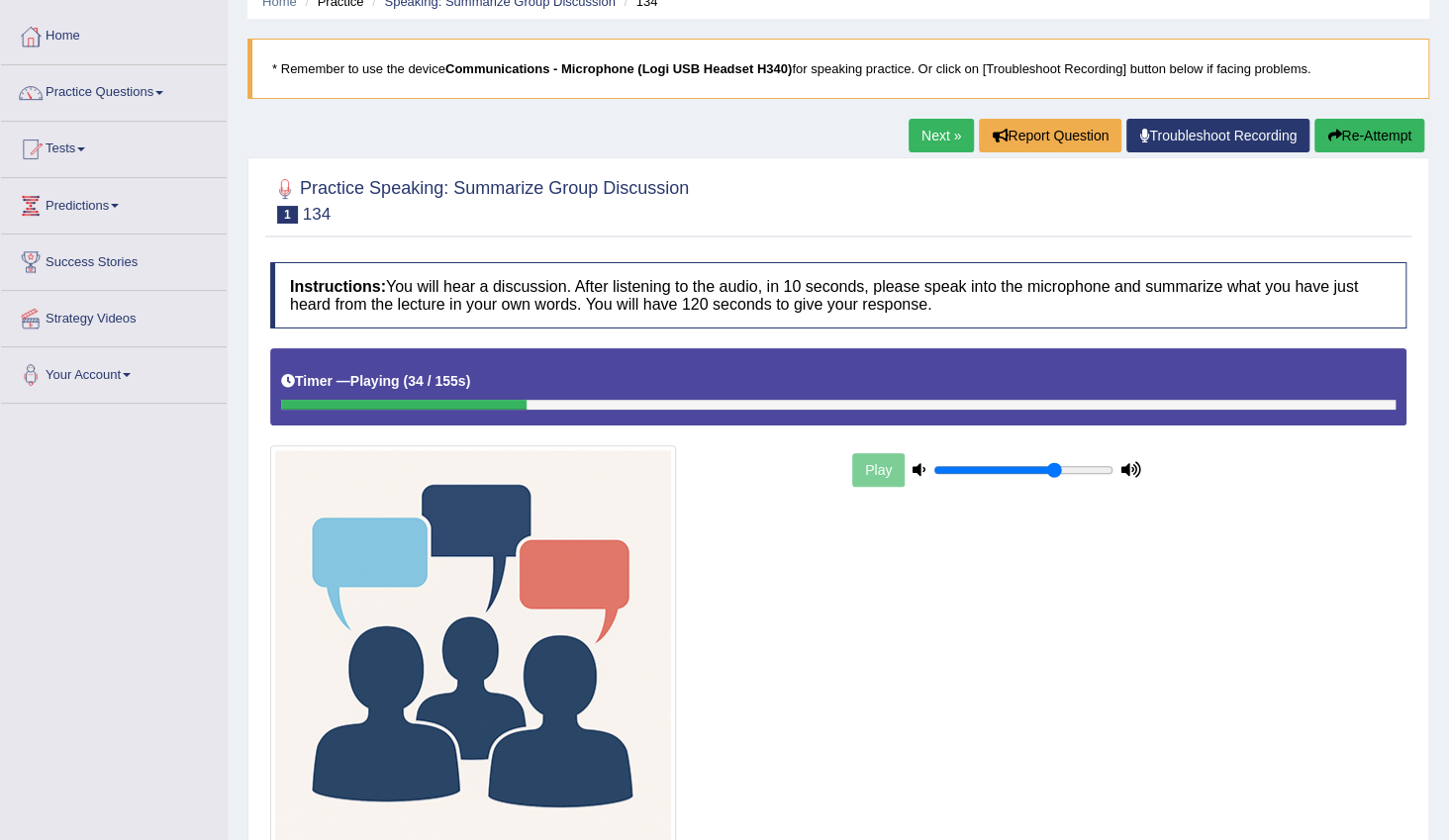 drag, startPoint x: 1069, startPoint y: 462, endPoint x: 1050, endPoint y: 465, distance: 19.235384 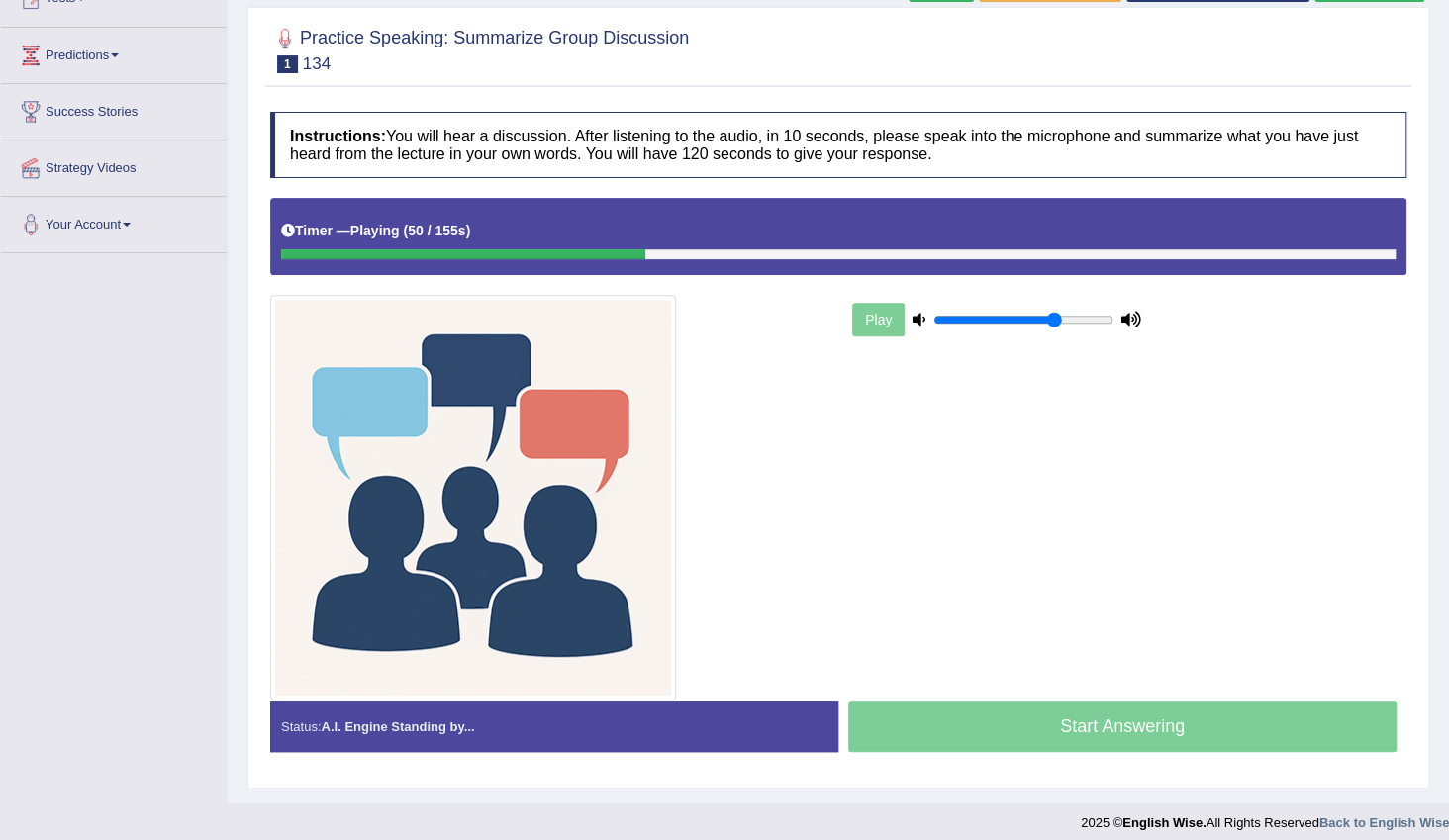 scroll, scrollTop: 251, scrollLeft: 0, axis: vertical 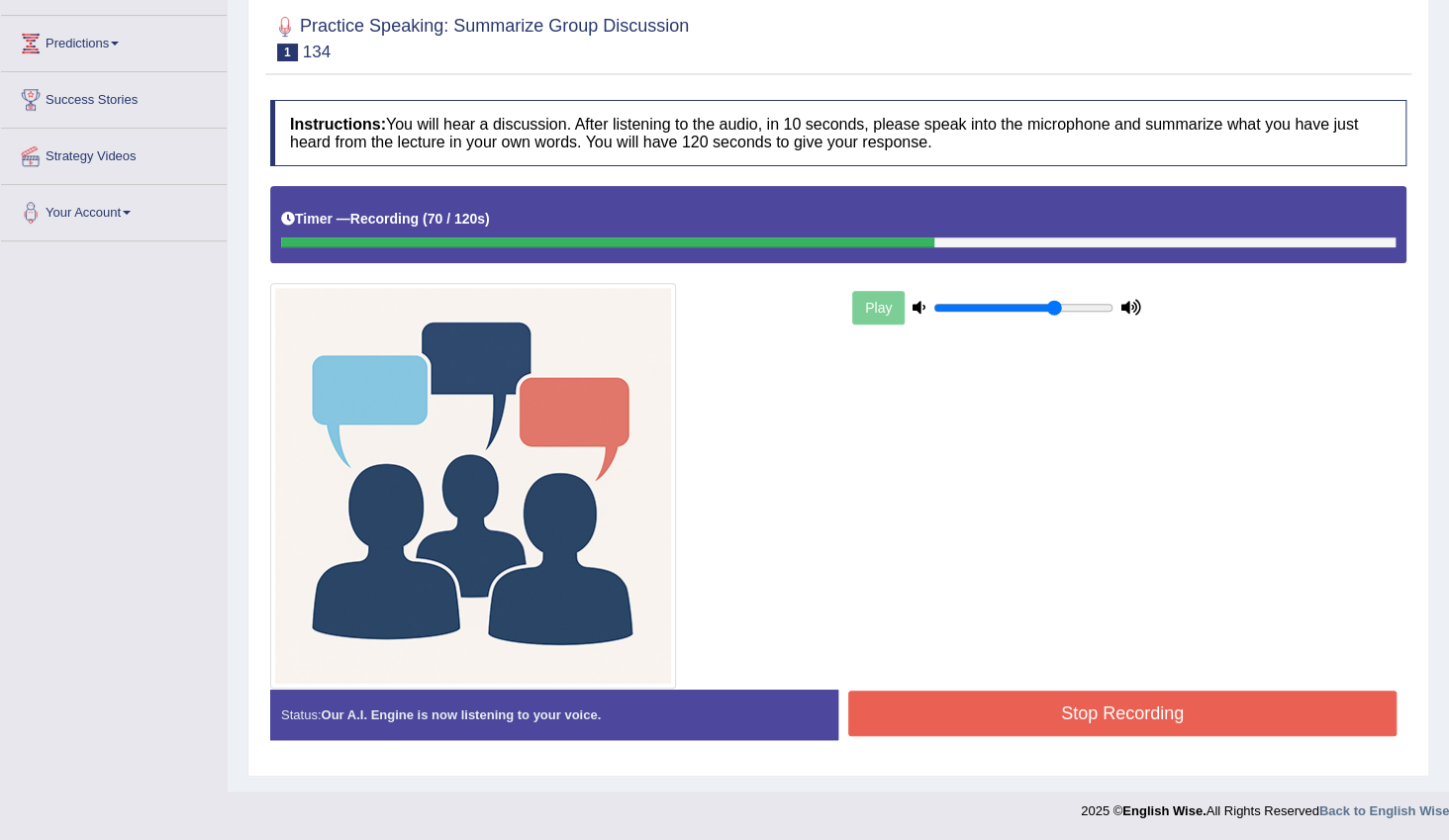 click on "Status:  Our A.I. Engine is now listening to your voice. Start Answering Stop Recording" at bounding box center [838, 724] 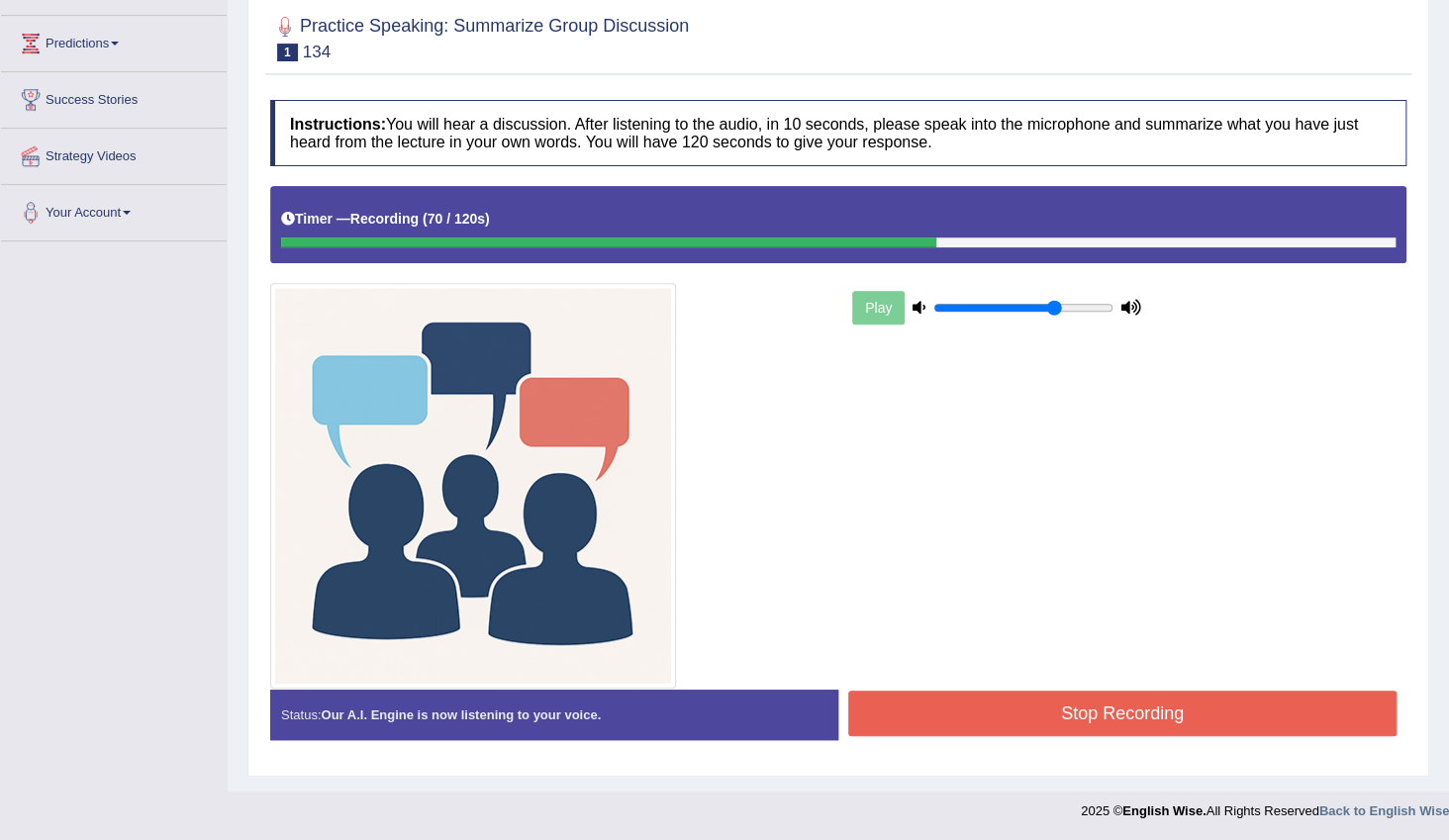 click on "Stop Recording" at bounding box center (1122, 713) 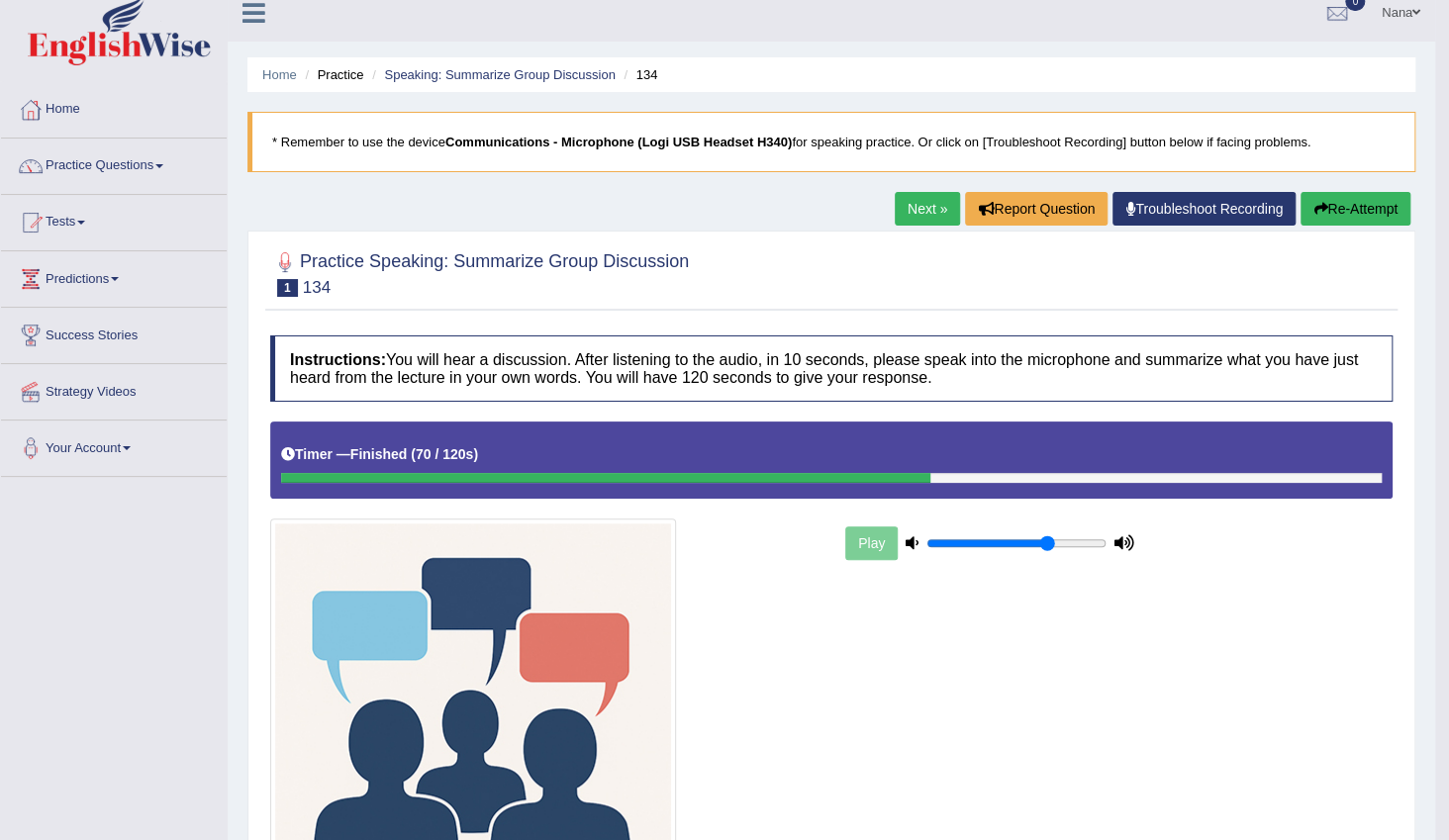 scroll, scrollTop: 10, scrollLeft: 0, axis: vertical 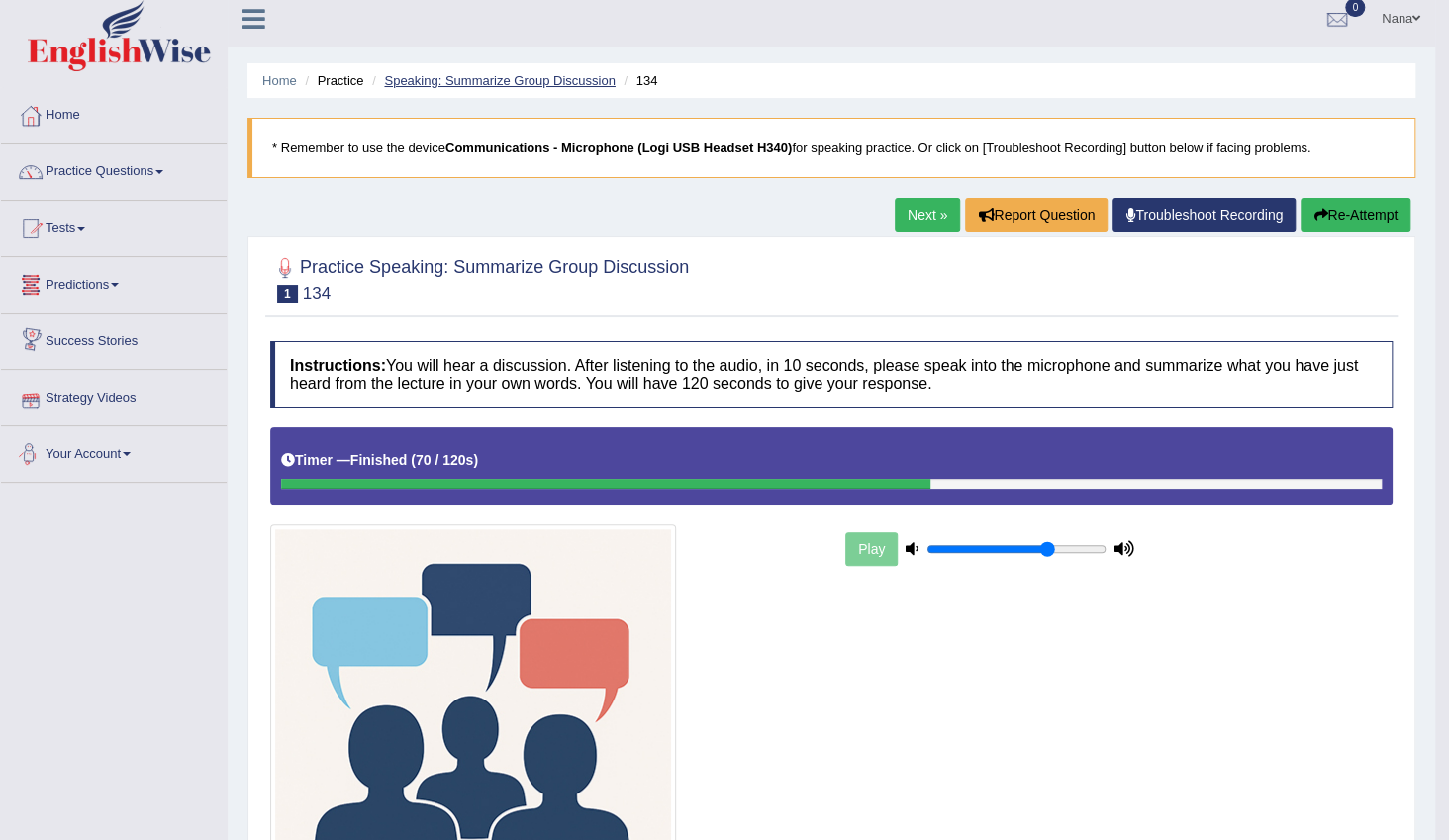 click on "Speaking: Summarize Group Discussion" at bounding box center [499, 80] 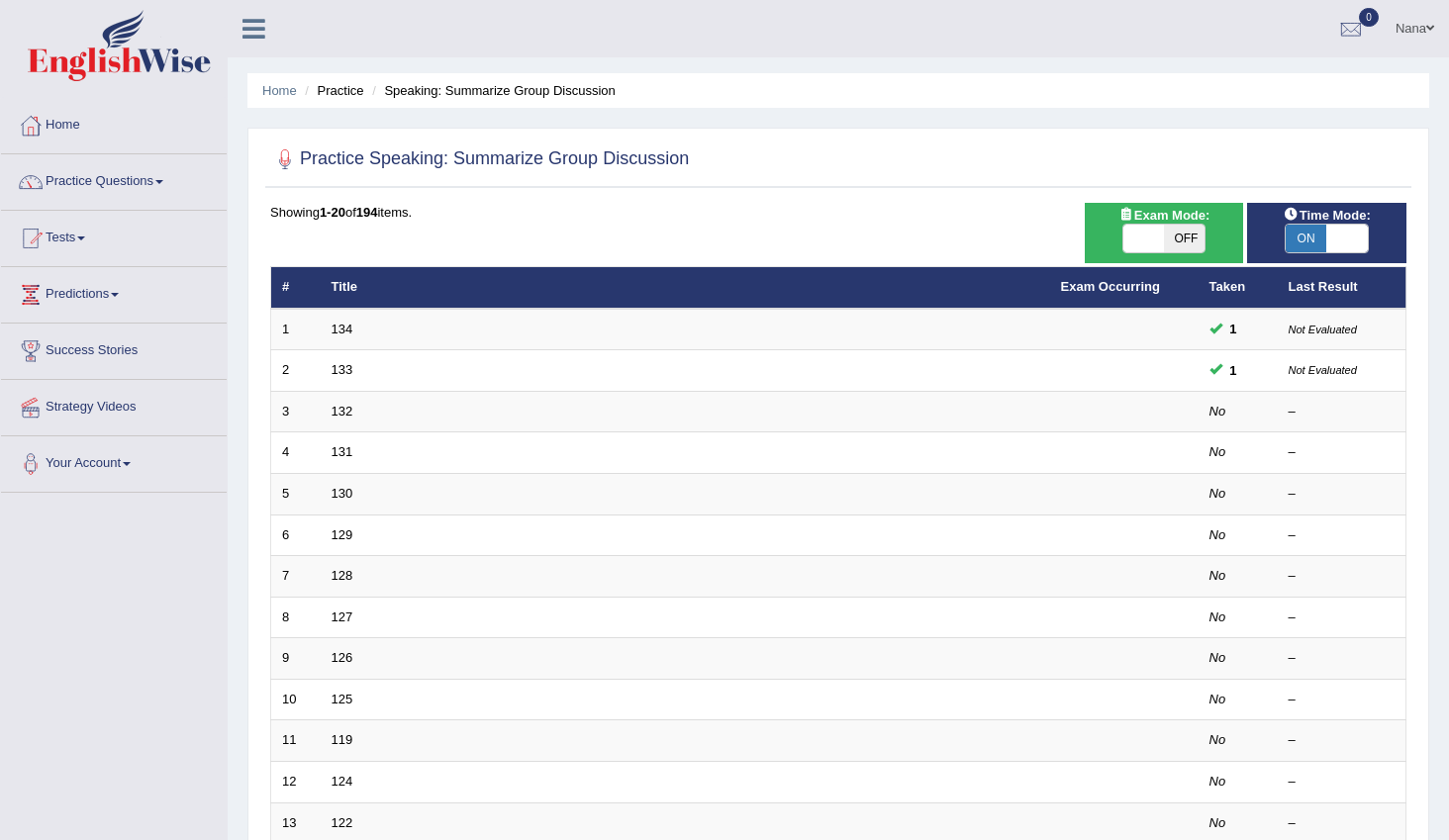 scroll, scrollTop: 0, scrollLeft: 0, axis: both 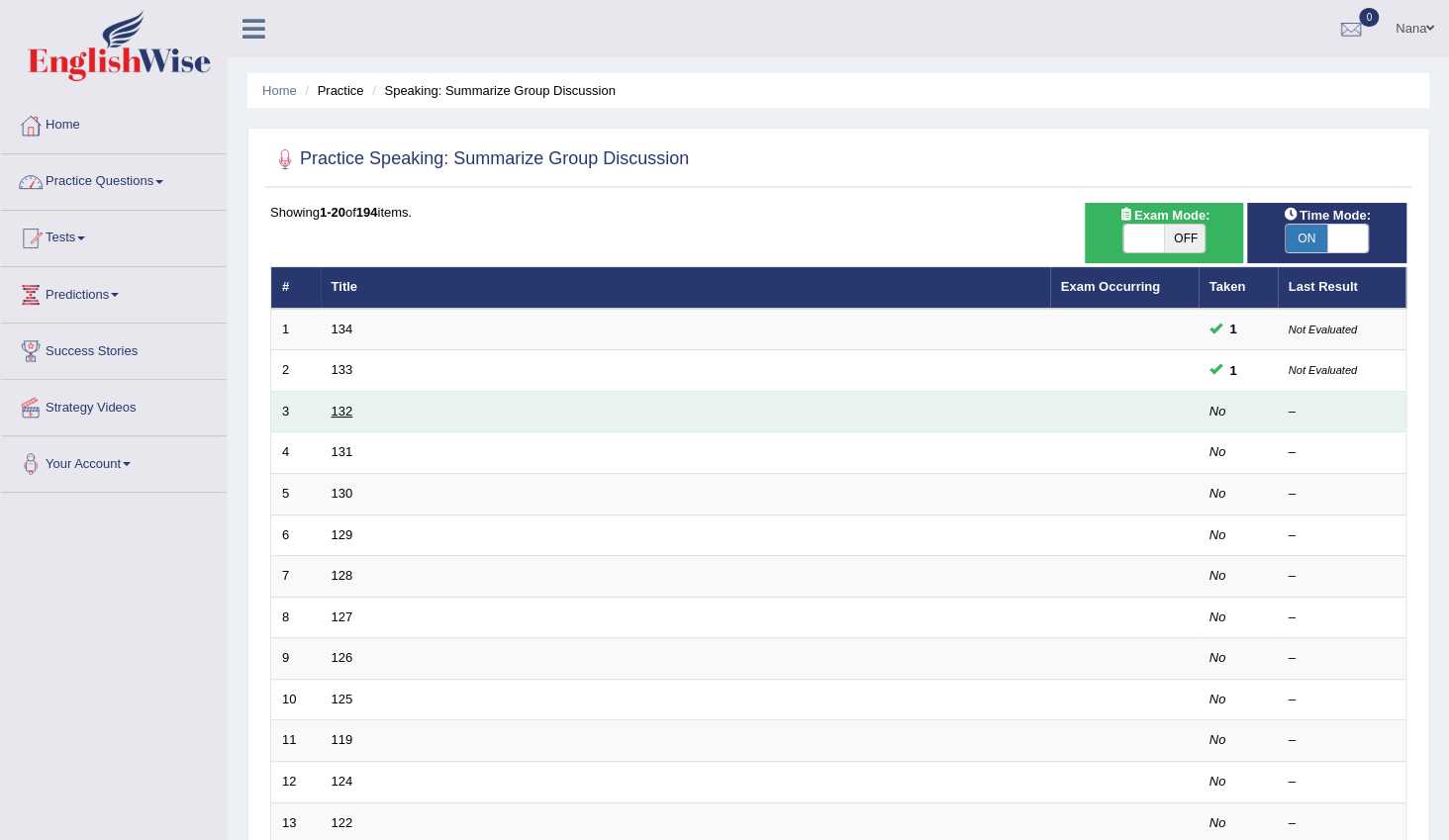 click on "132" at bounding box center (342, 411) 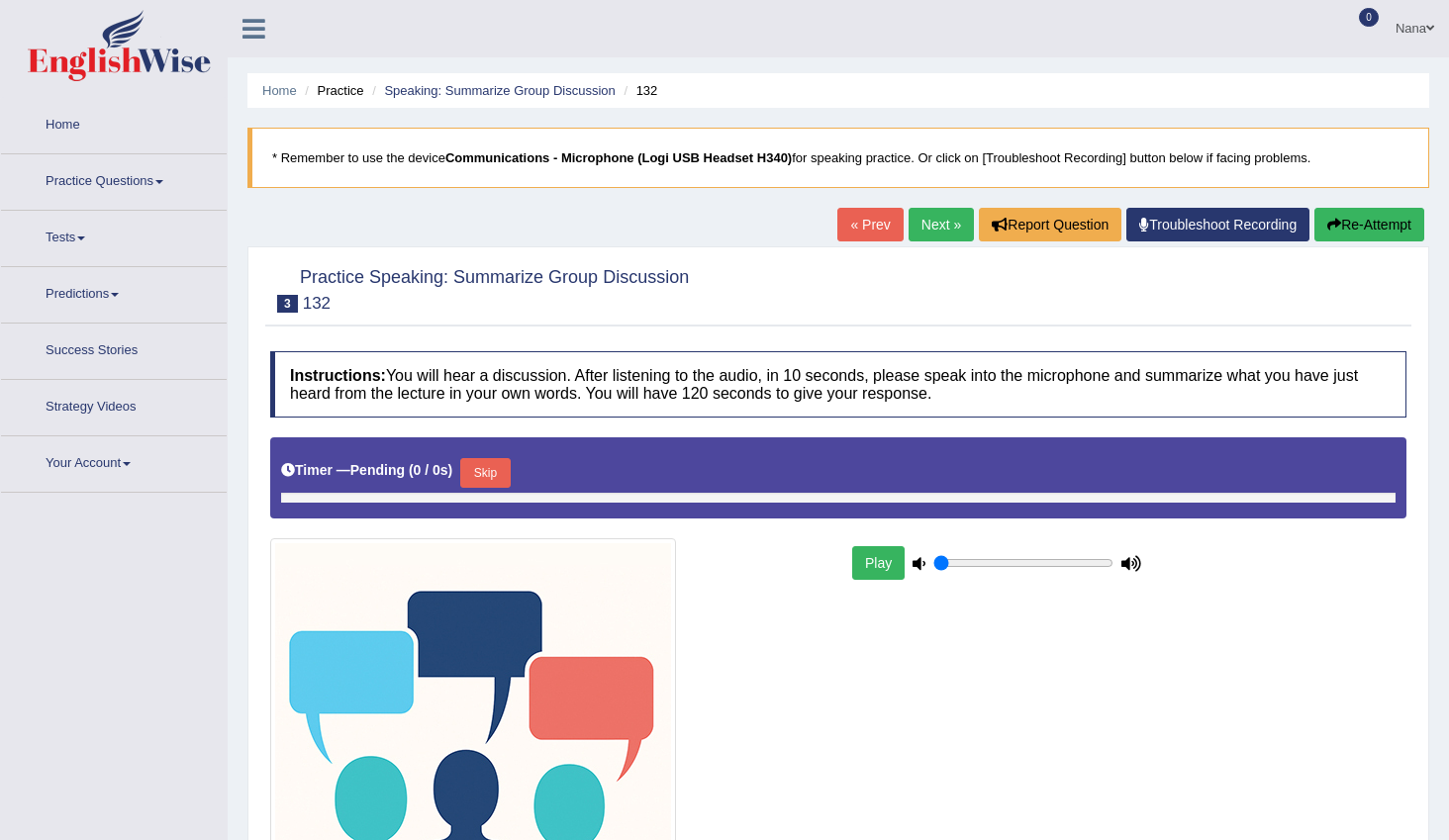 type on "0.7" 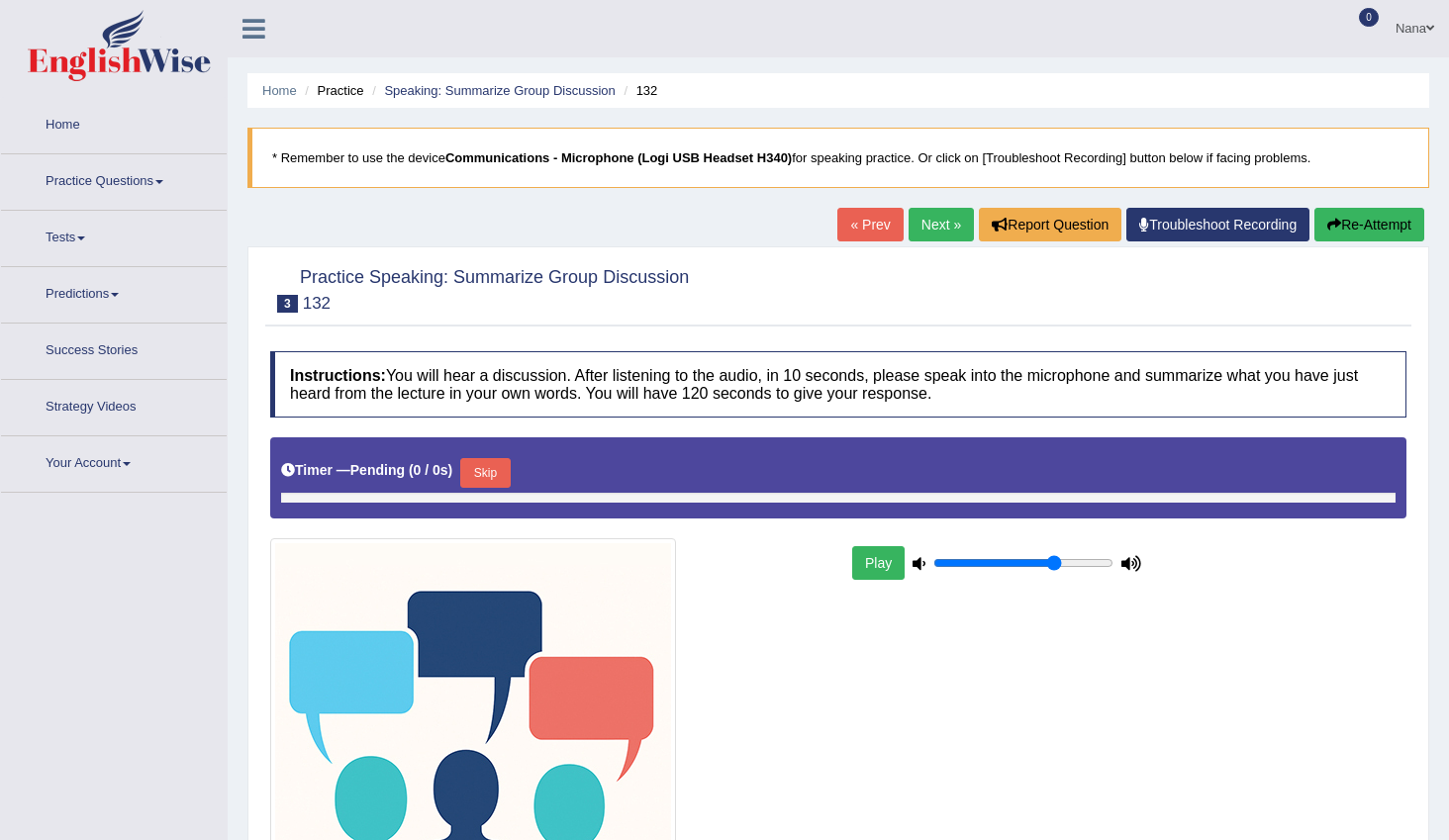 scroll, scrollTop: 0, scrollLeft: 0, axis: both 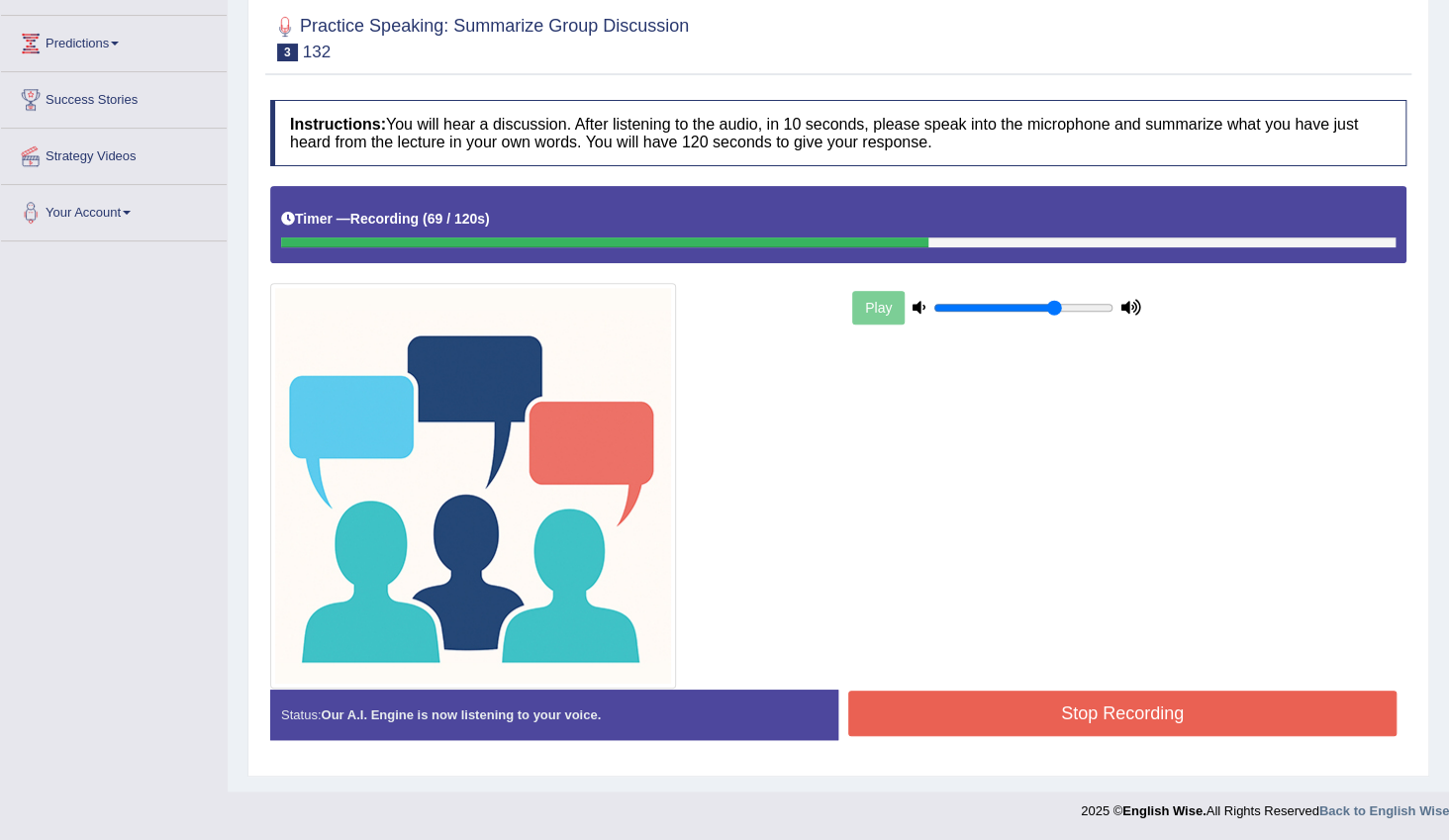 click on "Stop Recording" at bounding box center [1122, 713] 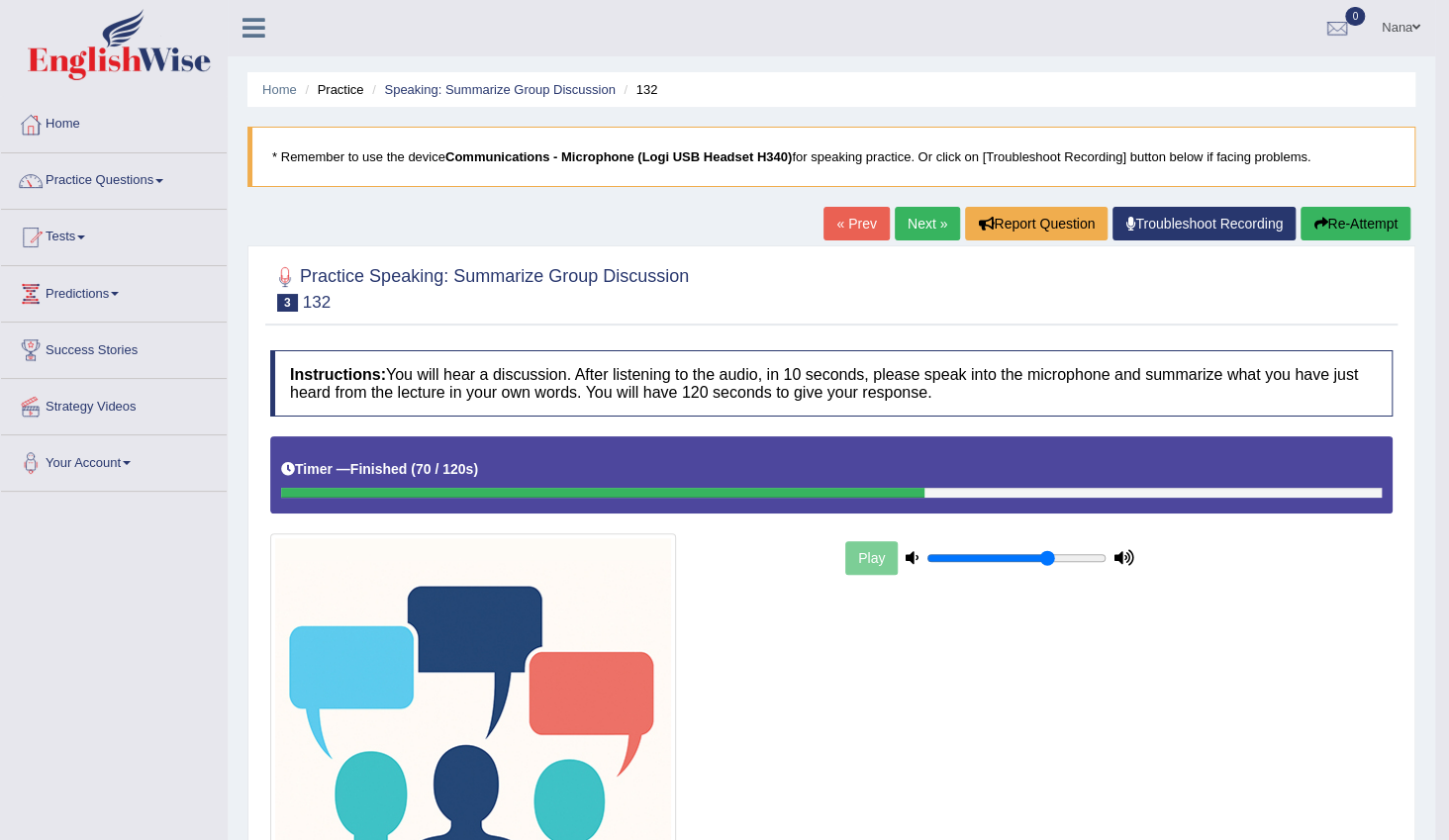 scroll, scrollTop: 0, scrollLeft: 0, axis: both 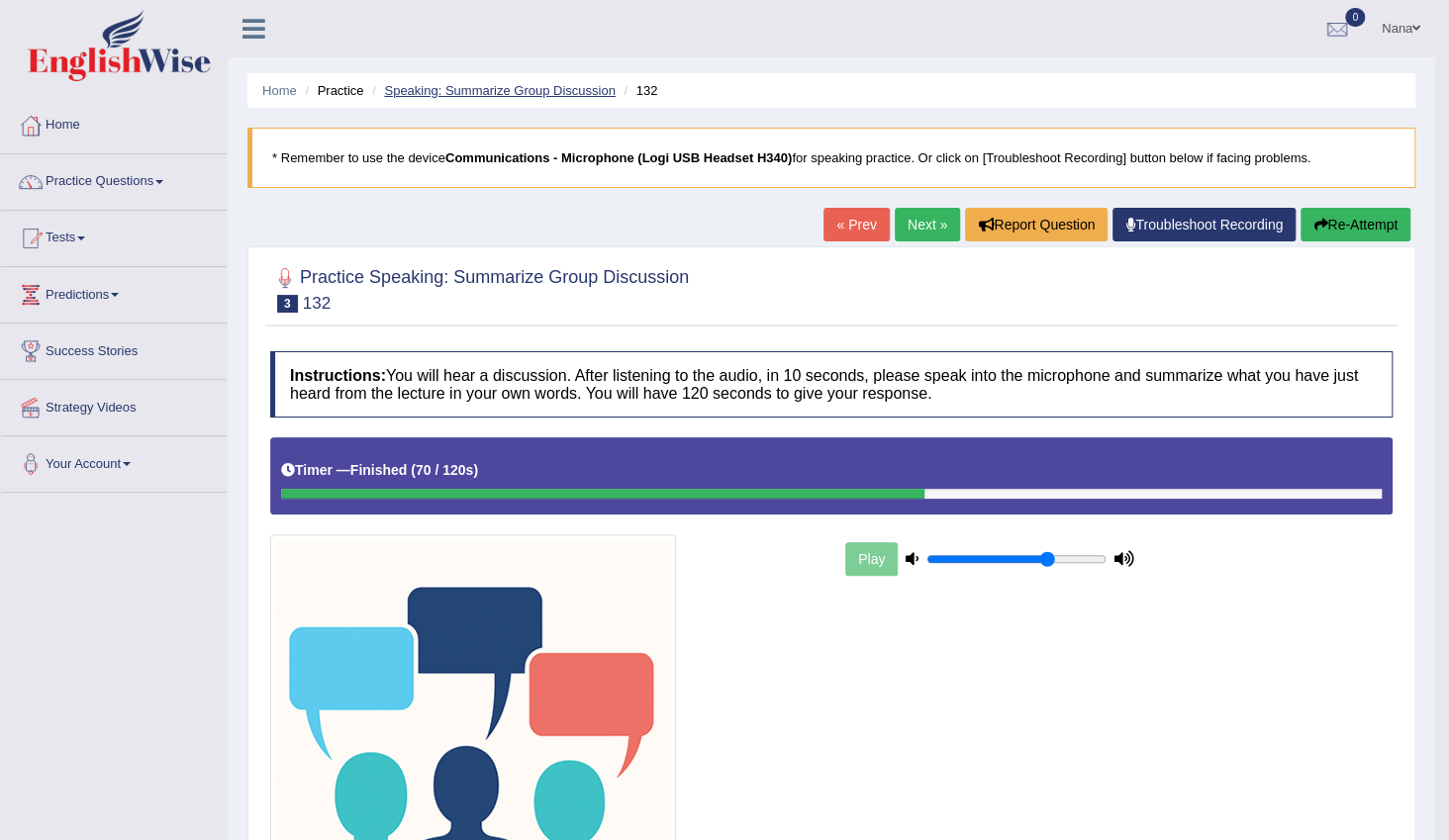 click on "Speaking: Summarize Group Discussion" at bounding box center [499, 90] 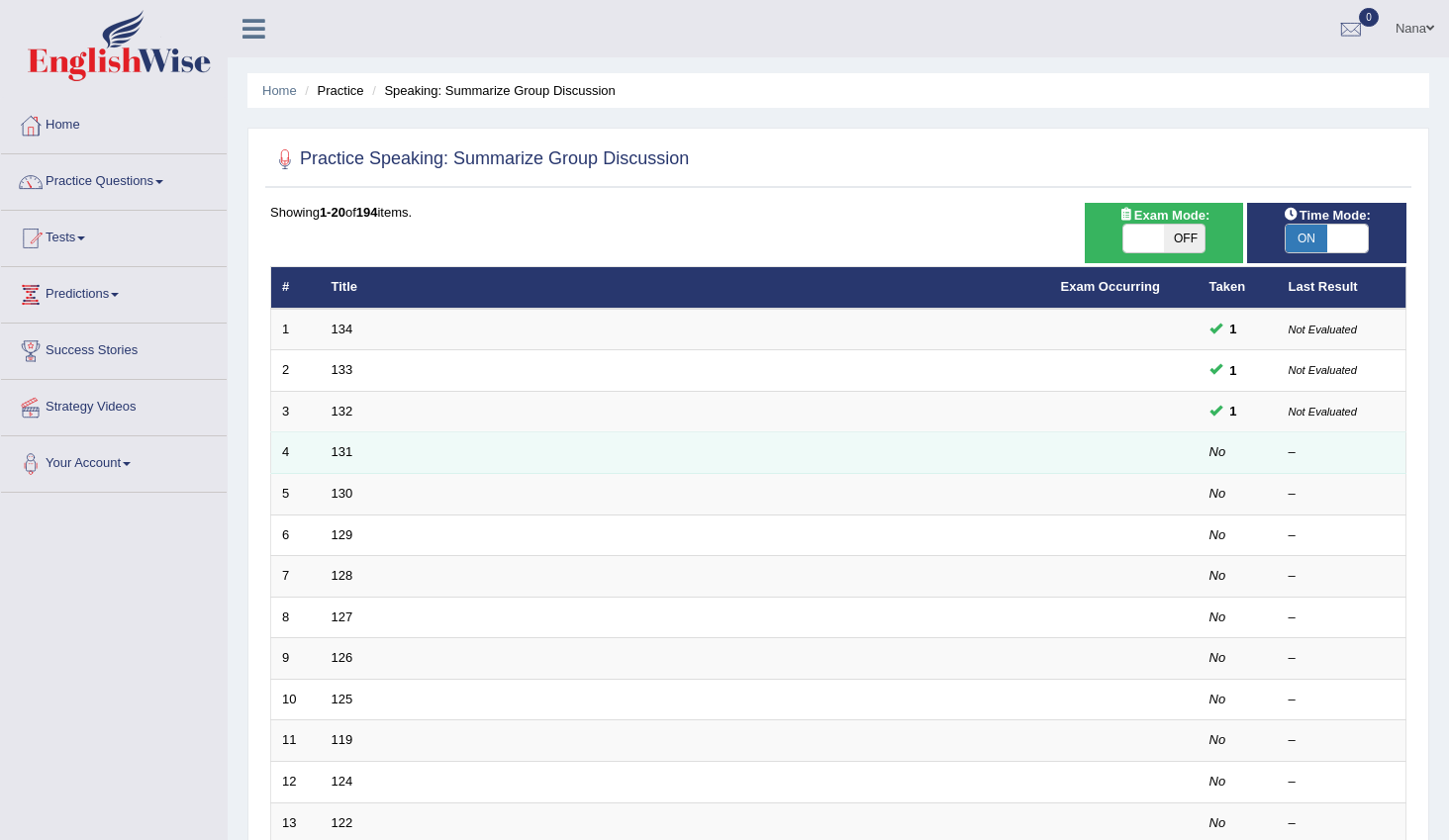 scroll, scrollTop: 0, scrollLeft: 0, axis: both 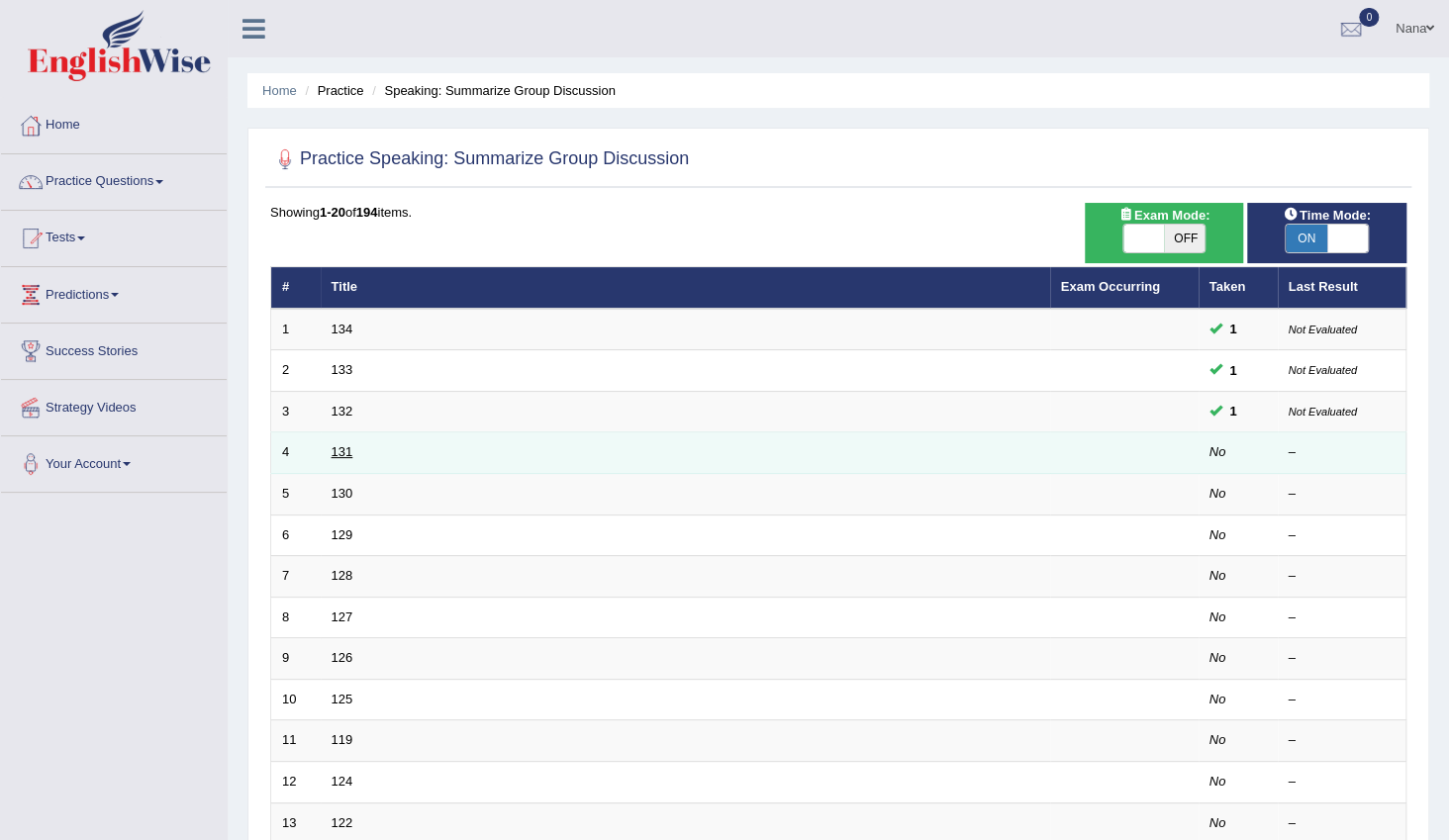 click on "131" at bounding box center [342, 451] 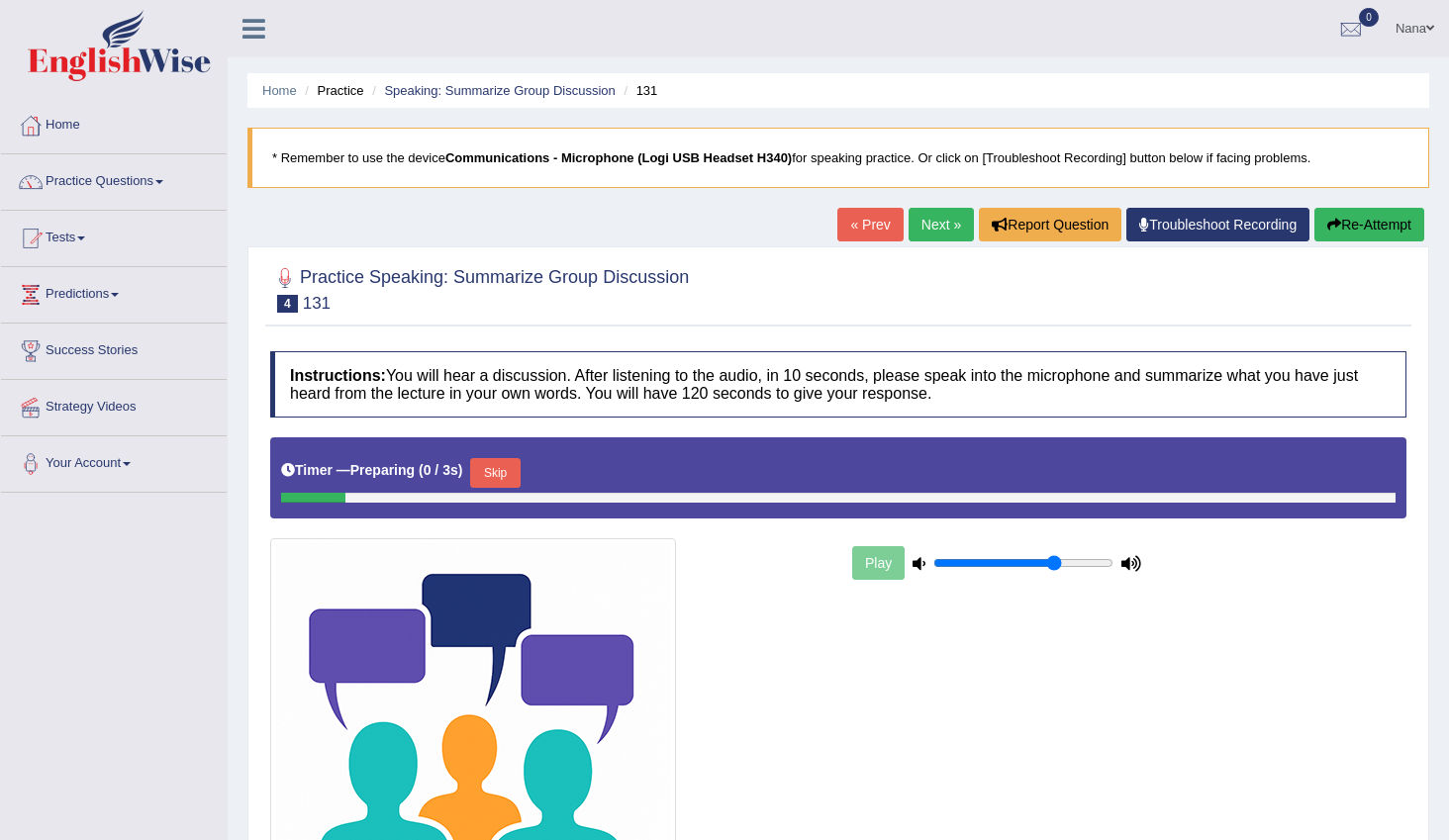 scroll, scrollTop: 0, scrollLeft: 0, axis: both 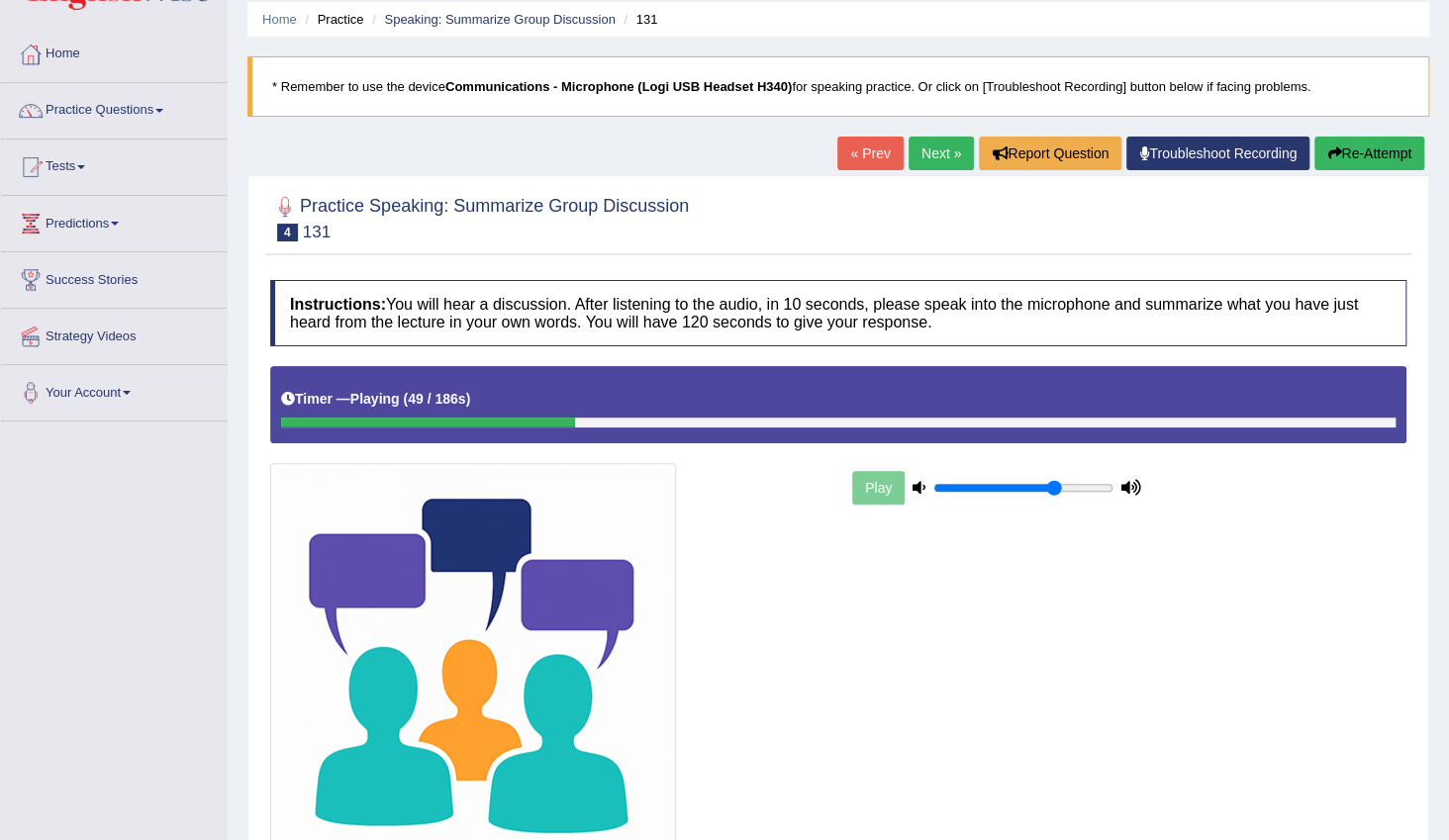 drag, startPoint x: 519, startPoint y: 431, endPoint x: 482, endPoint y: 426, distance: 37.336309 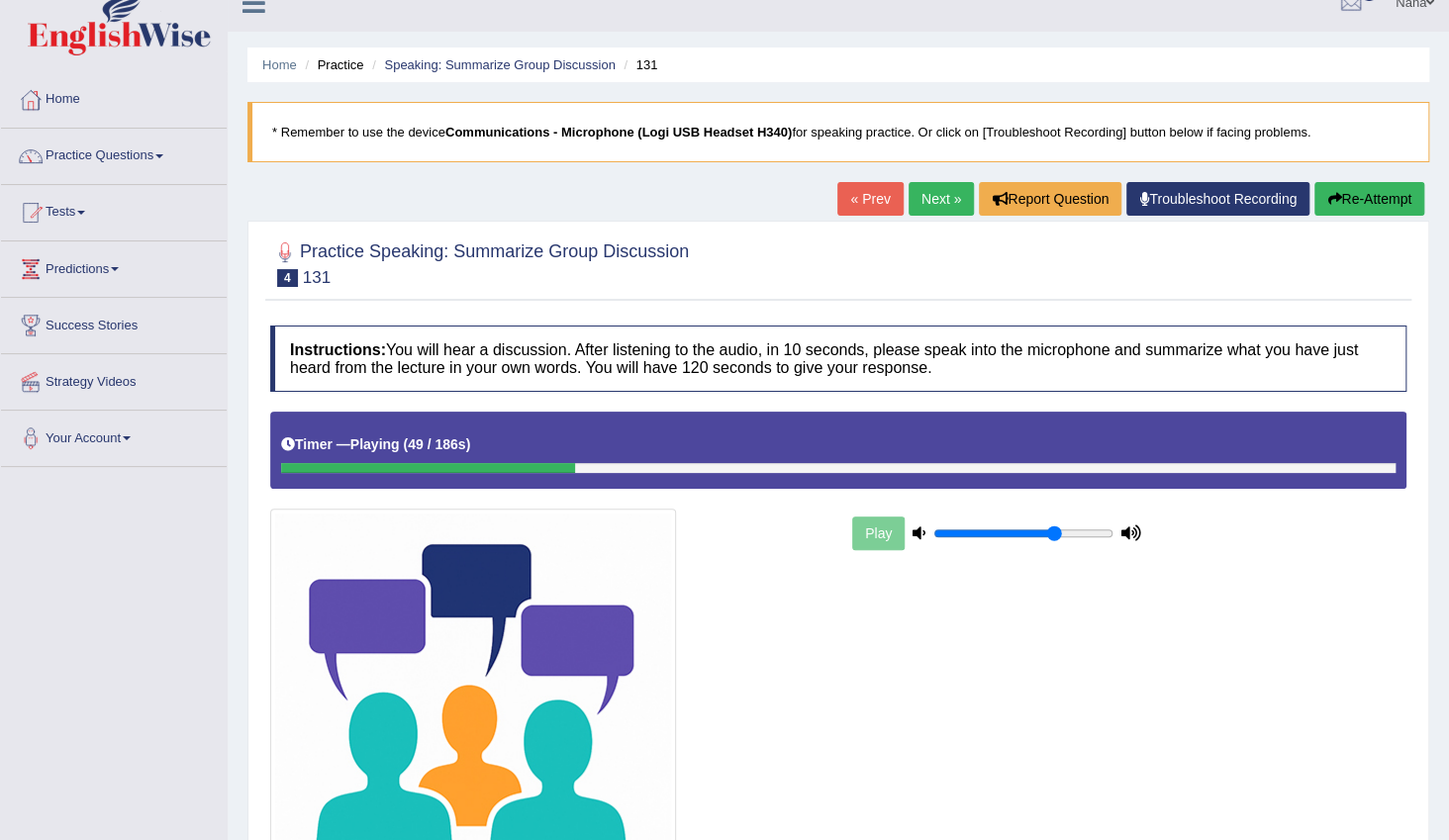 scroll, scrollTop: 0, scrollLeft: 0, axis: both 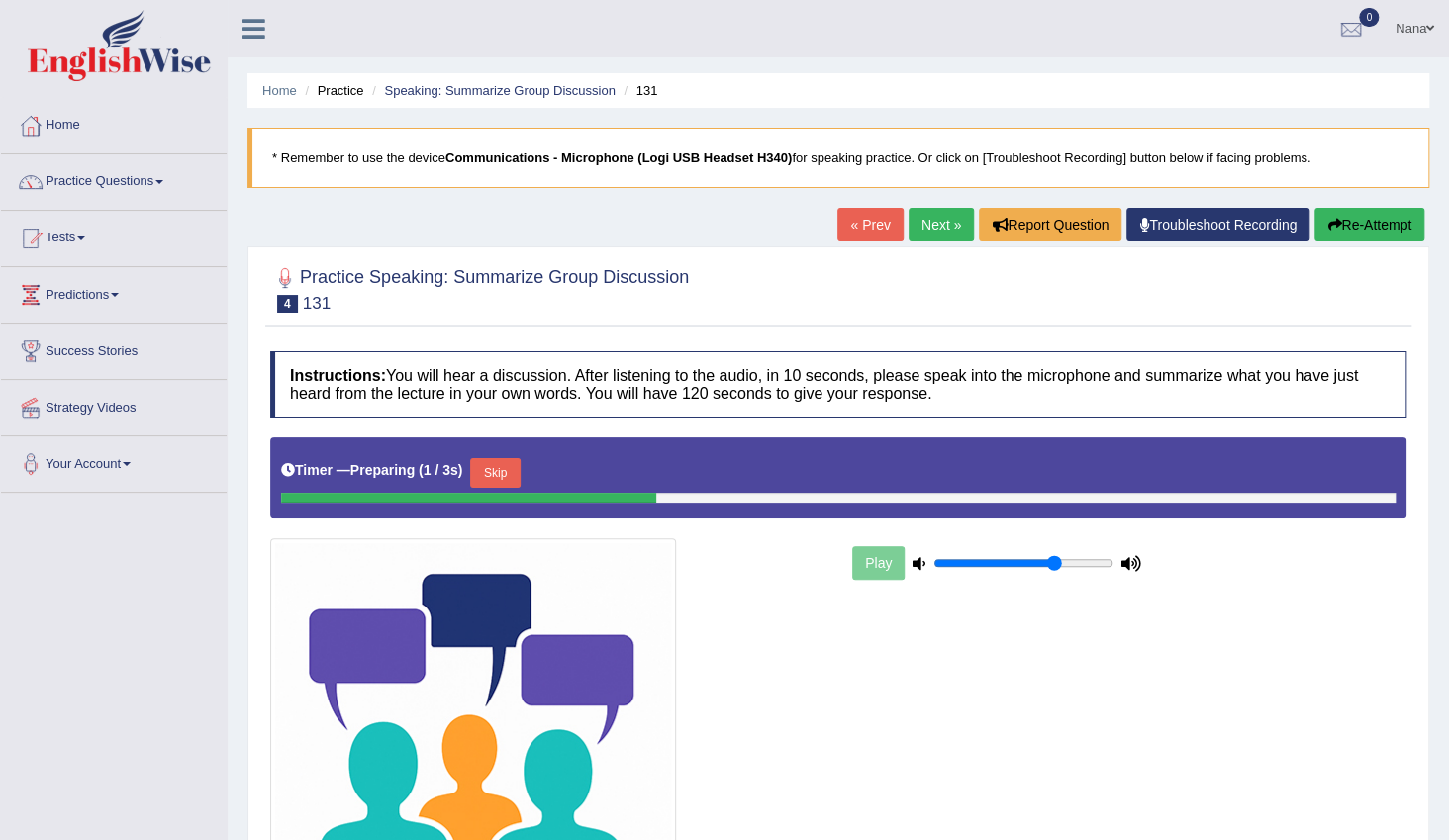 click on "Skip" at bounding box center (495, 473) 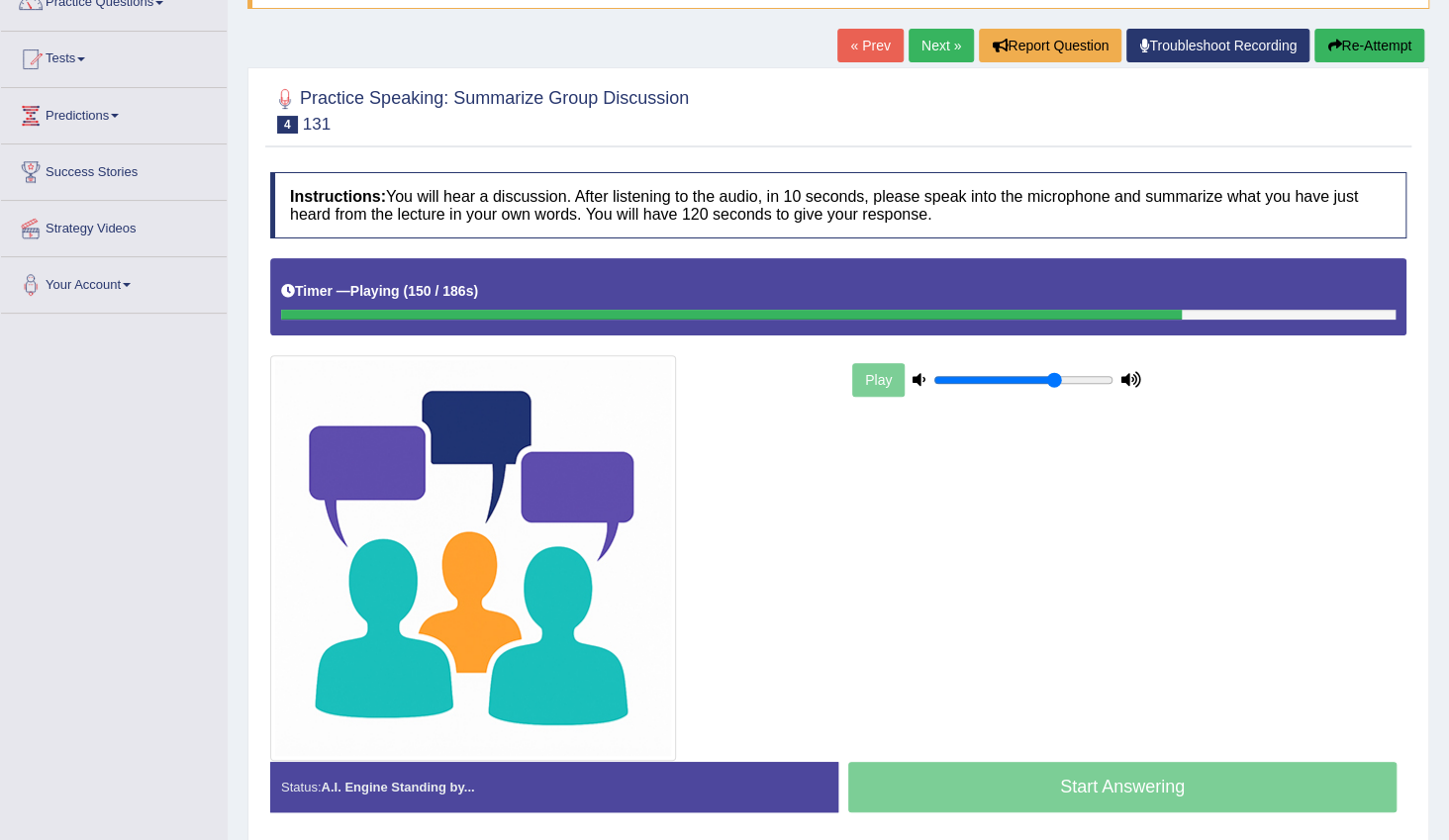 scroll, scrollTop: 251, scrollLeft: 0, axis: vertical 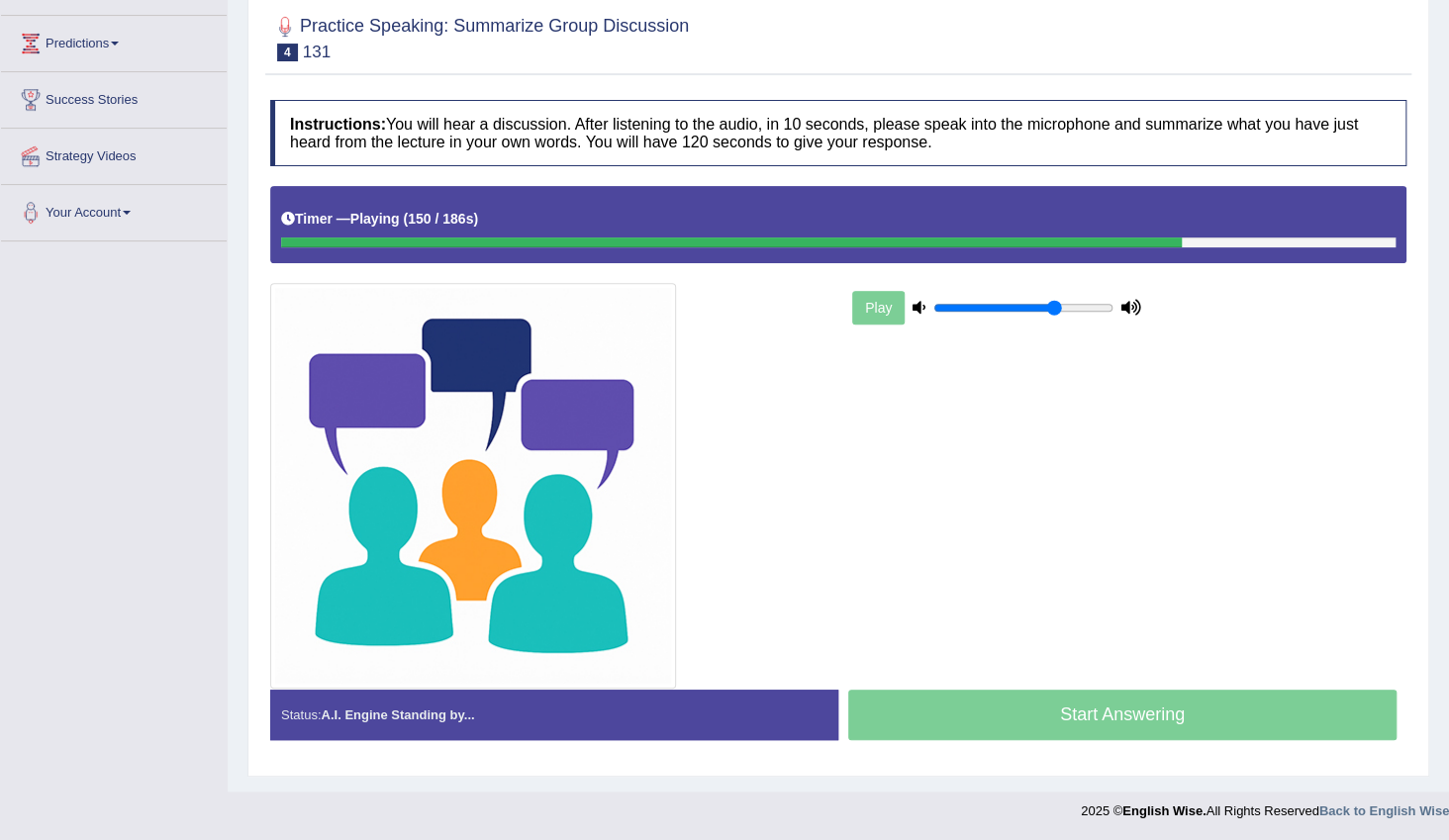 click on "Play" at bounding box center (838, 436) 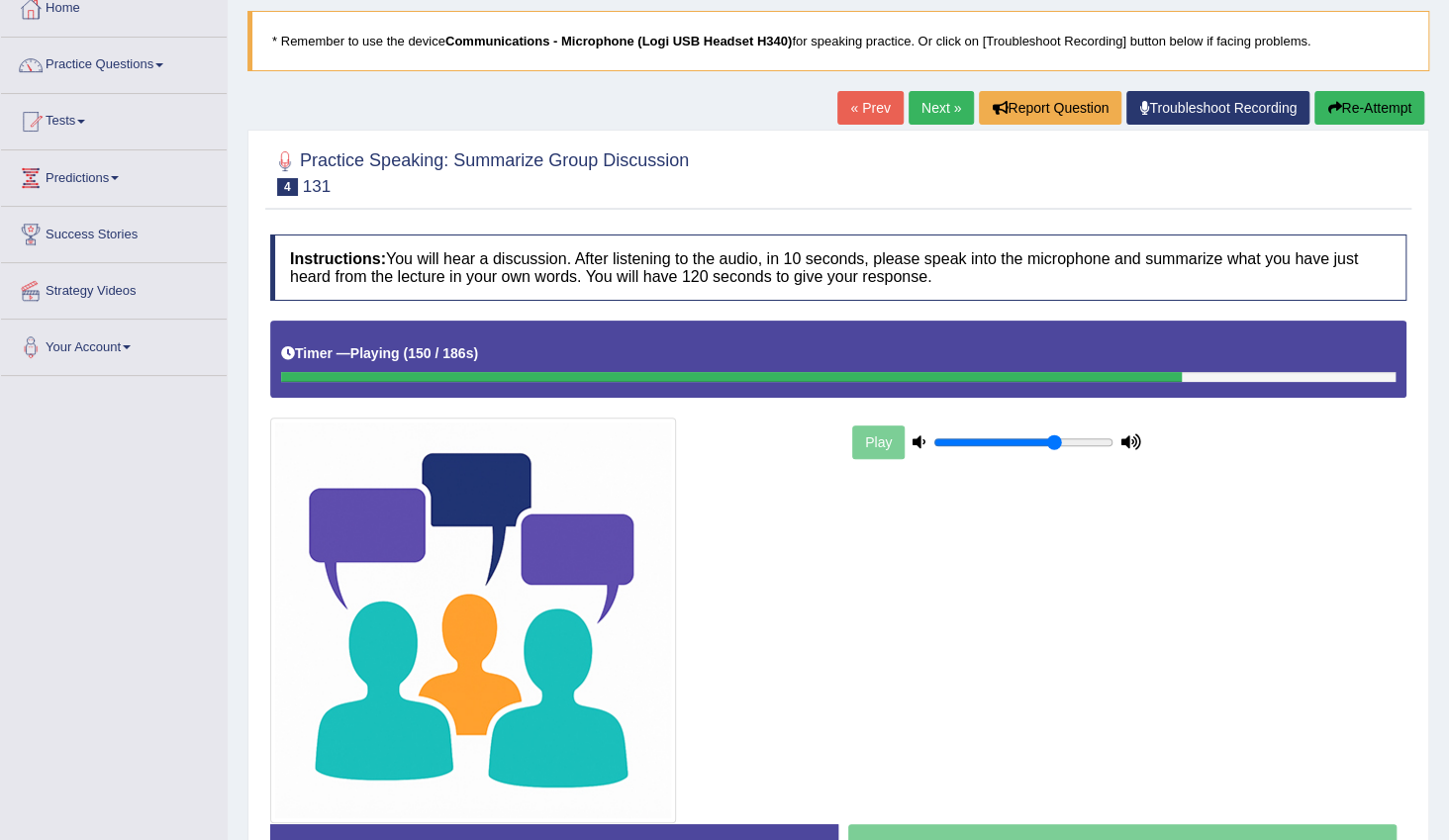 scroll, scrollTop: 71, scrollLeft: 0, axis: vertical 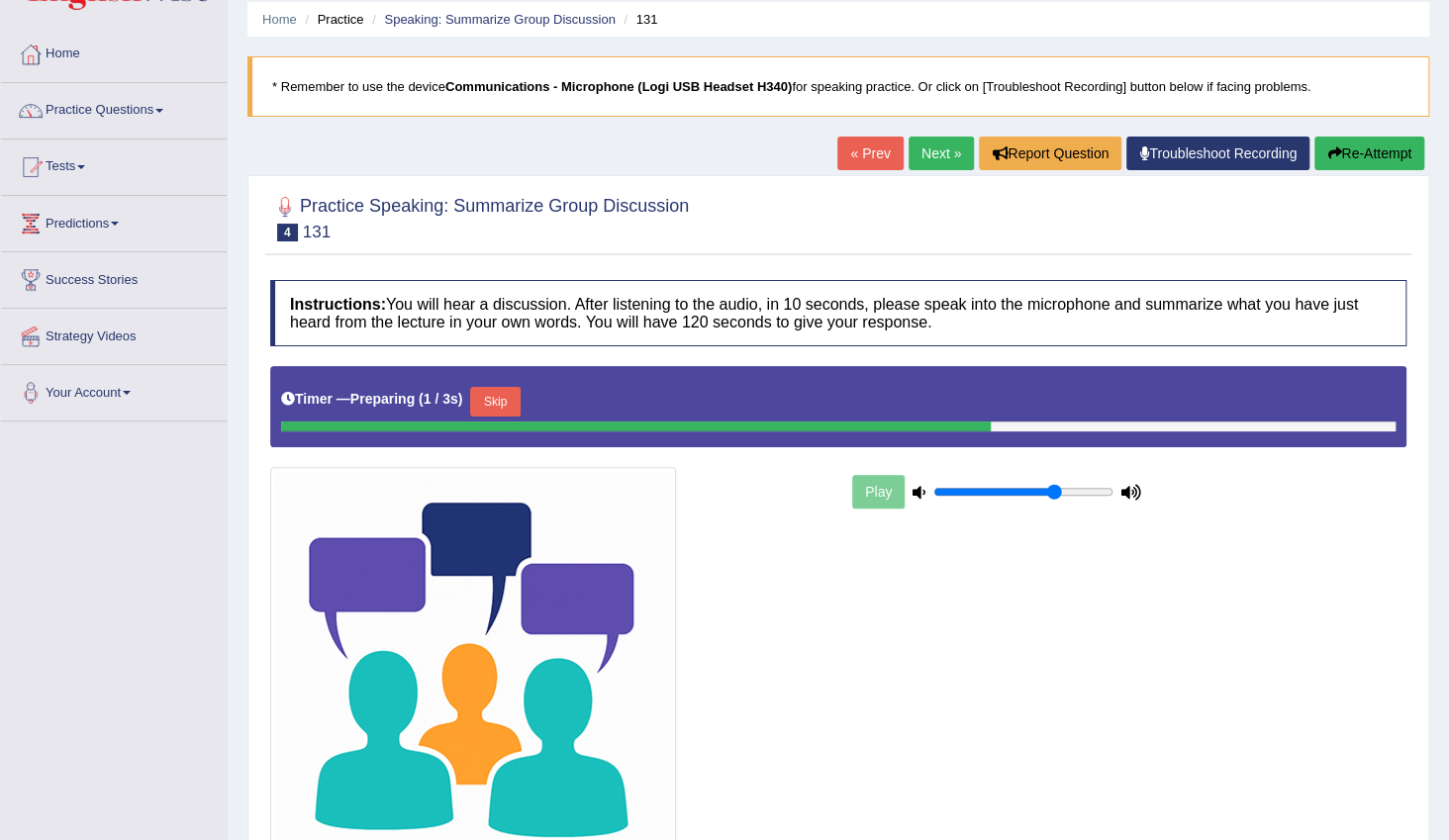 click on "Skip" at bounding box center (495, 402) 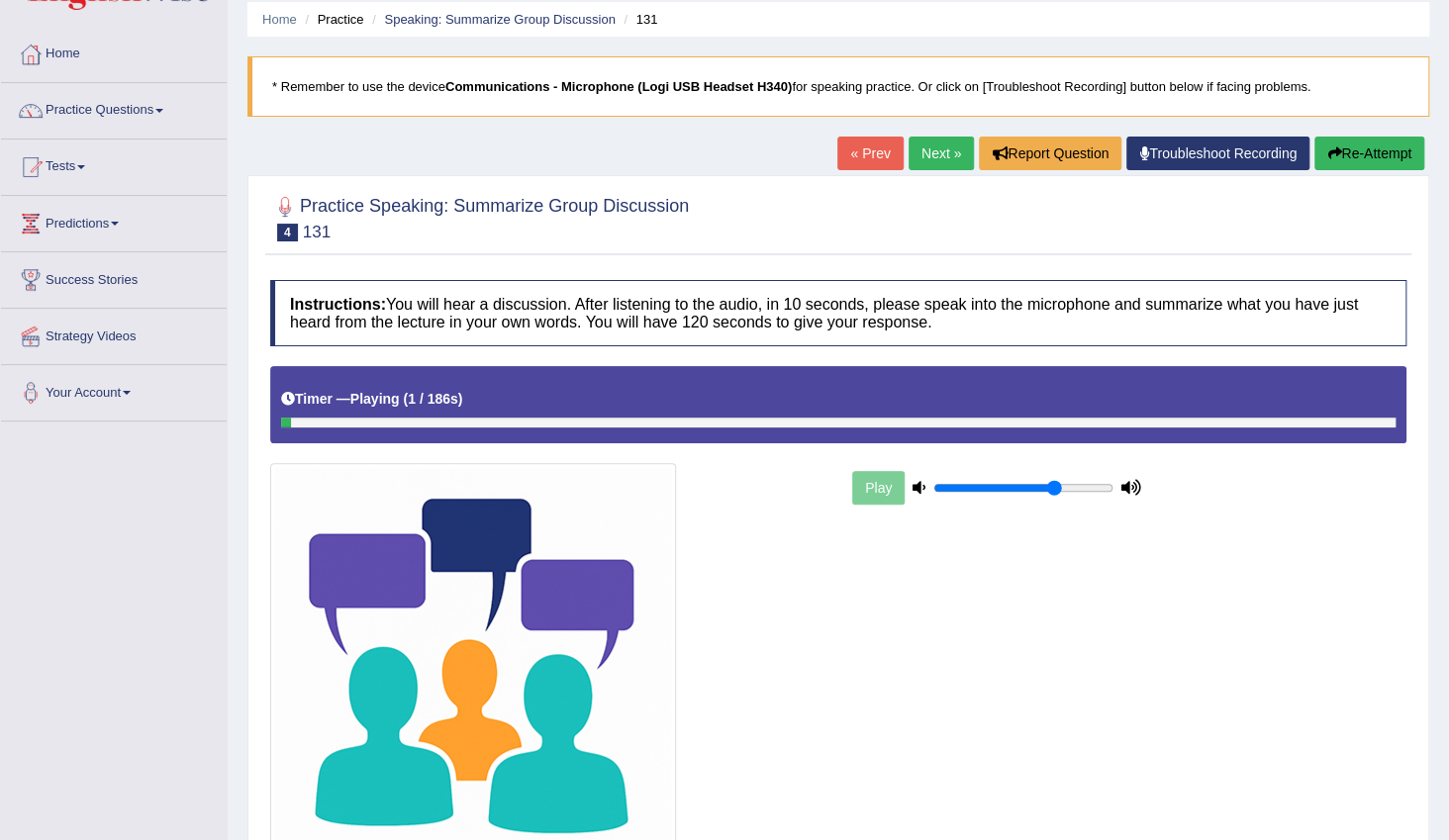 drag, startPoint x: 290, startPoint y: 418, endPoint x: 1252, endPoint y: 482, distance: 964.12655 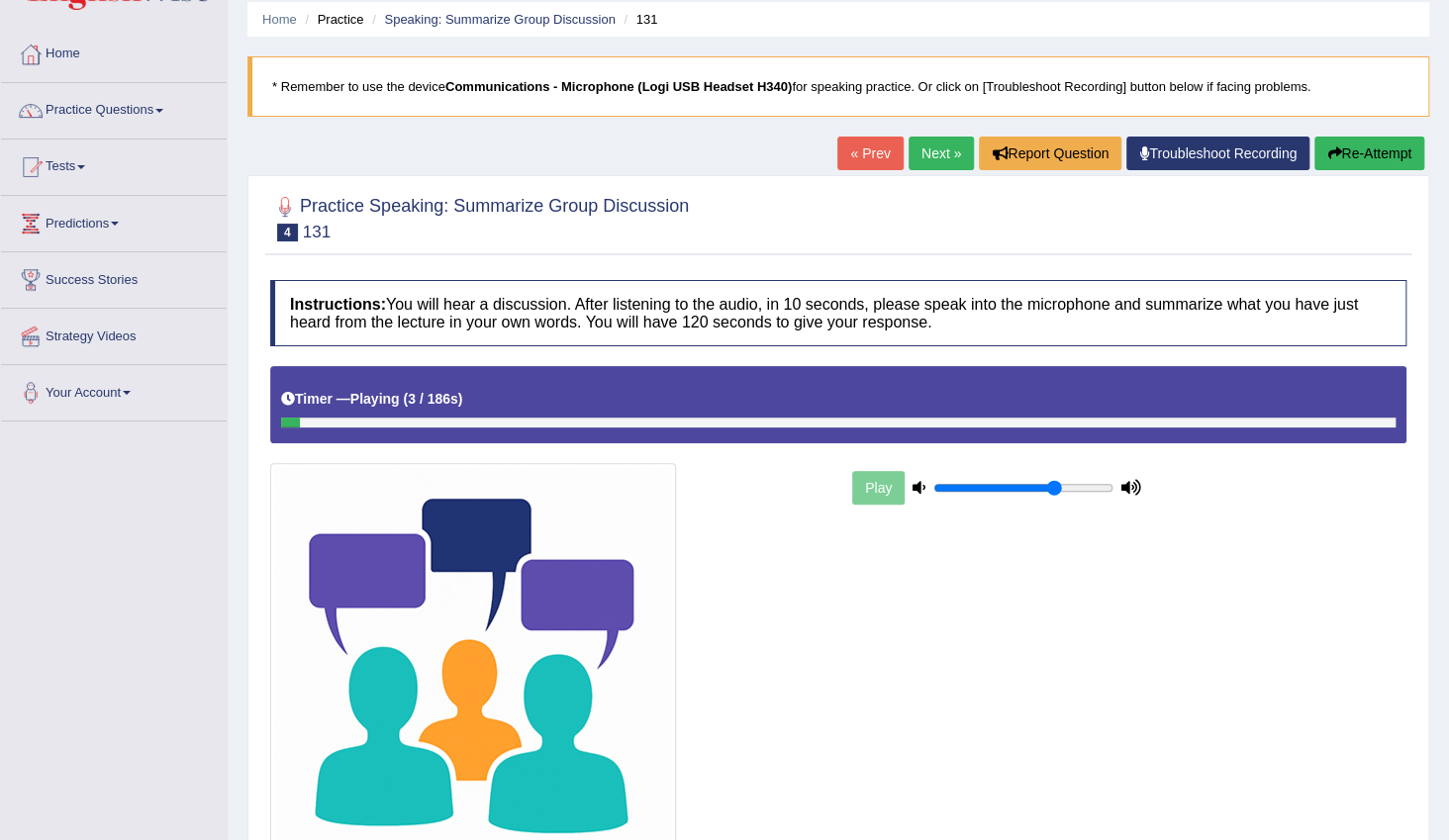 click at bounding box center [838, 422] 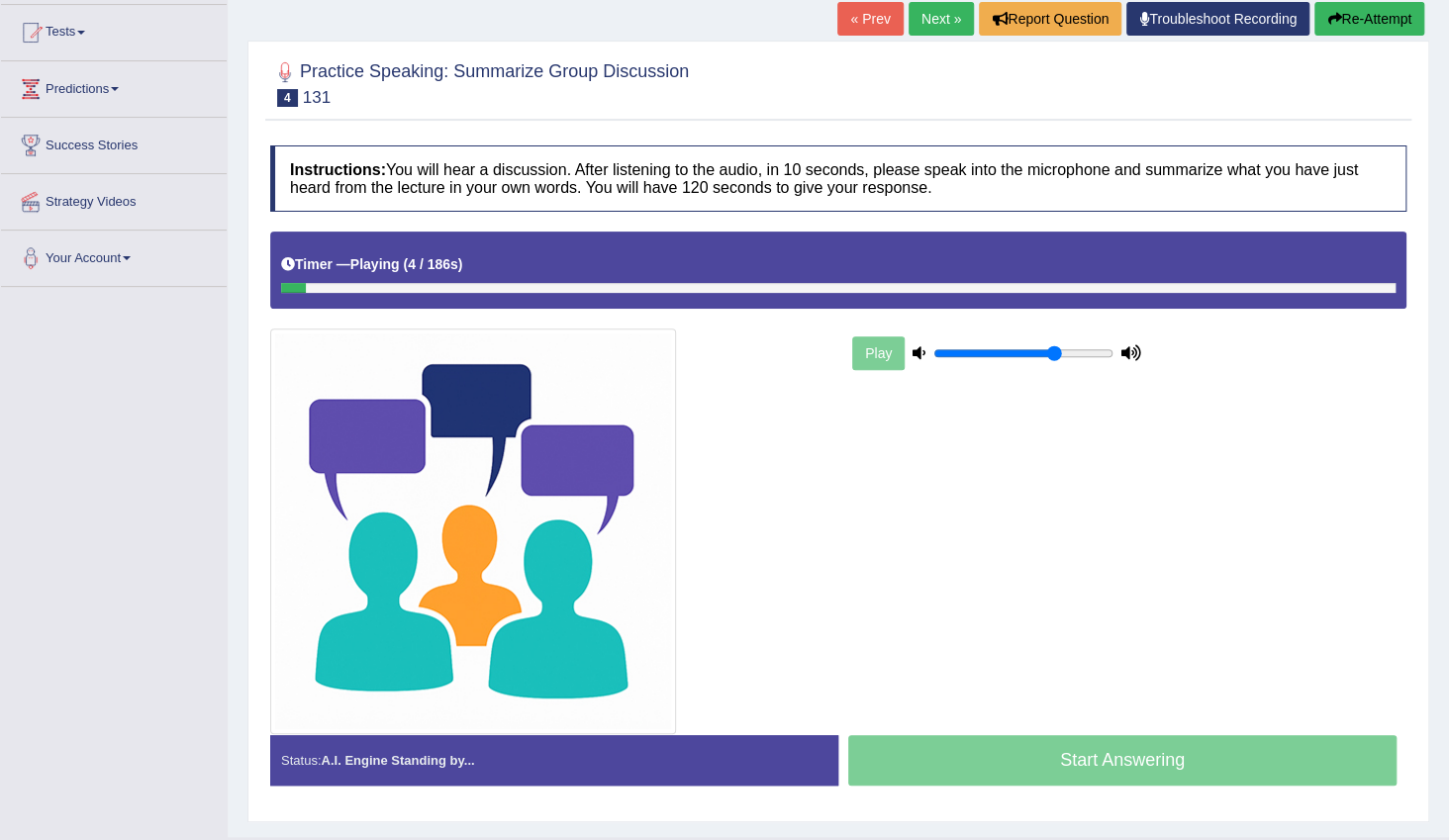 scroll, scrollTop: 251, scrollLeft: 0, axis: vertical 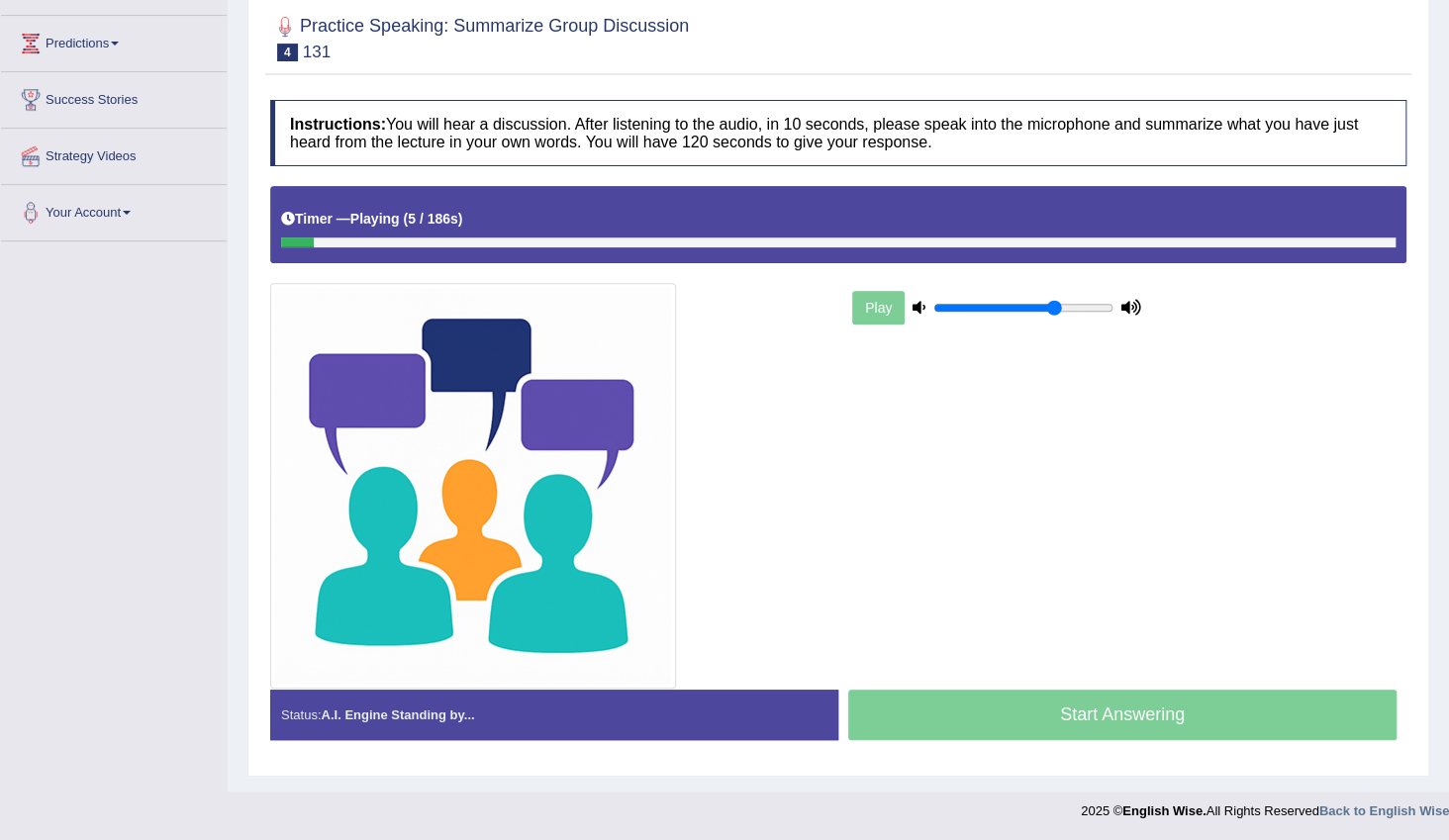 click on "Start Answering" at bounding box center (1122, 717) 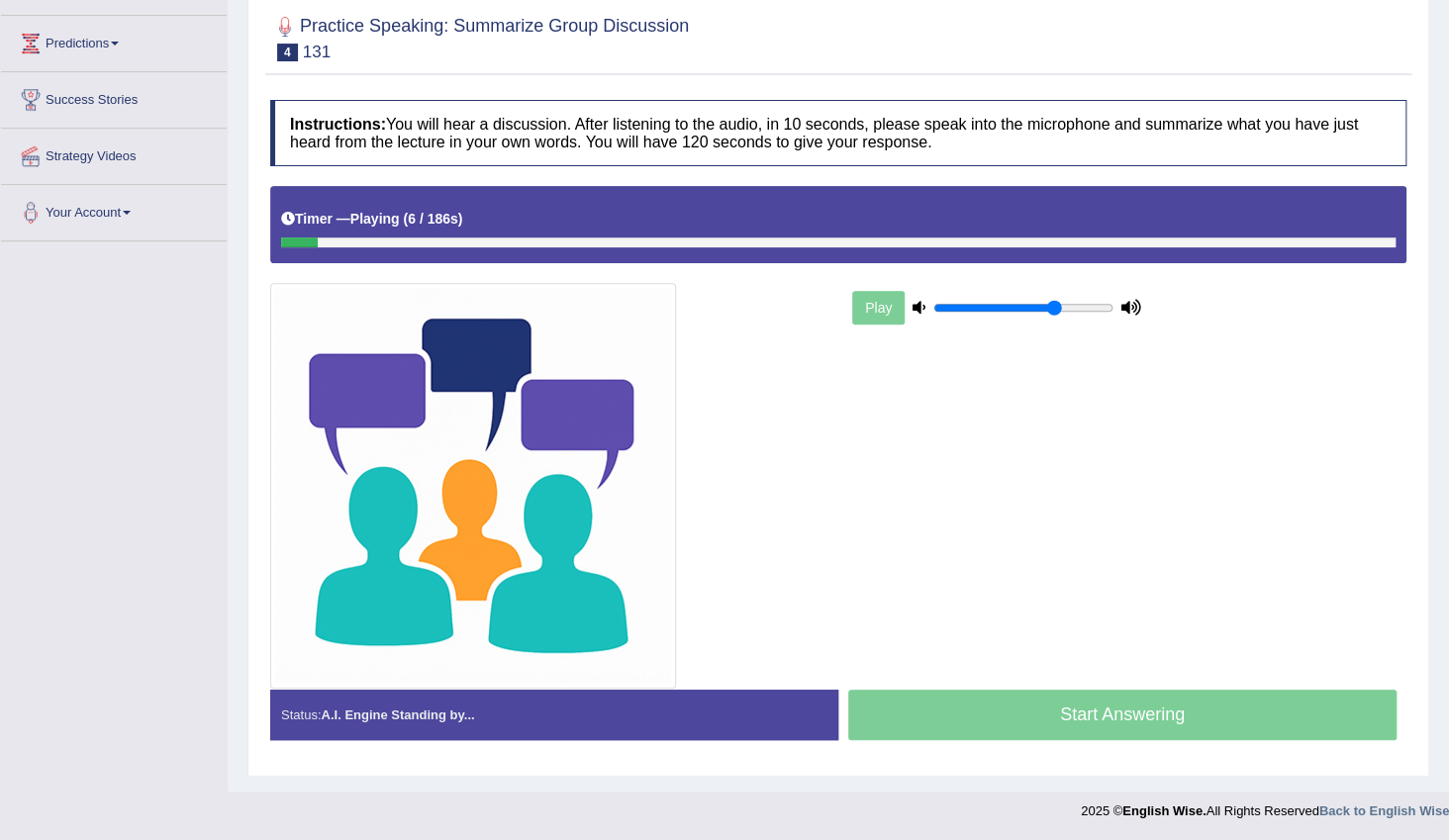click on "Start Answering" at bounding box center [1122, 717] 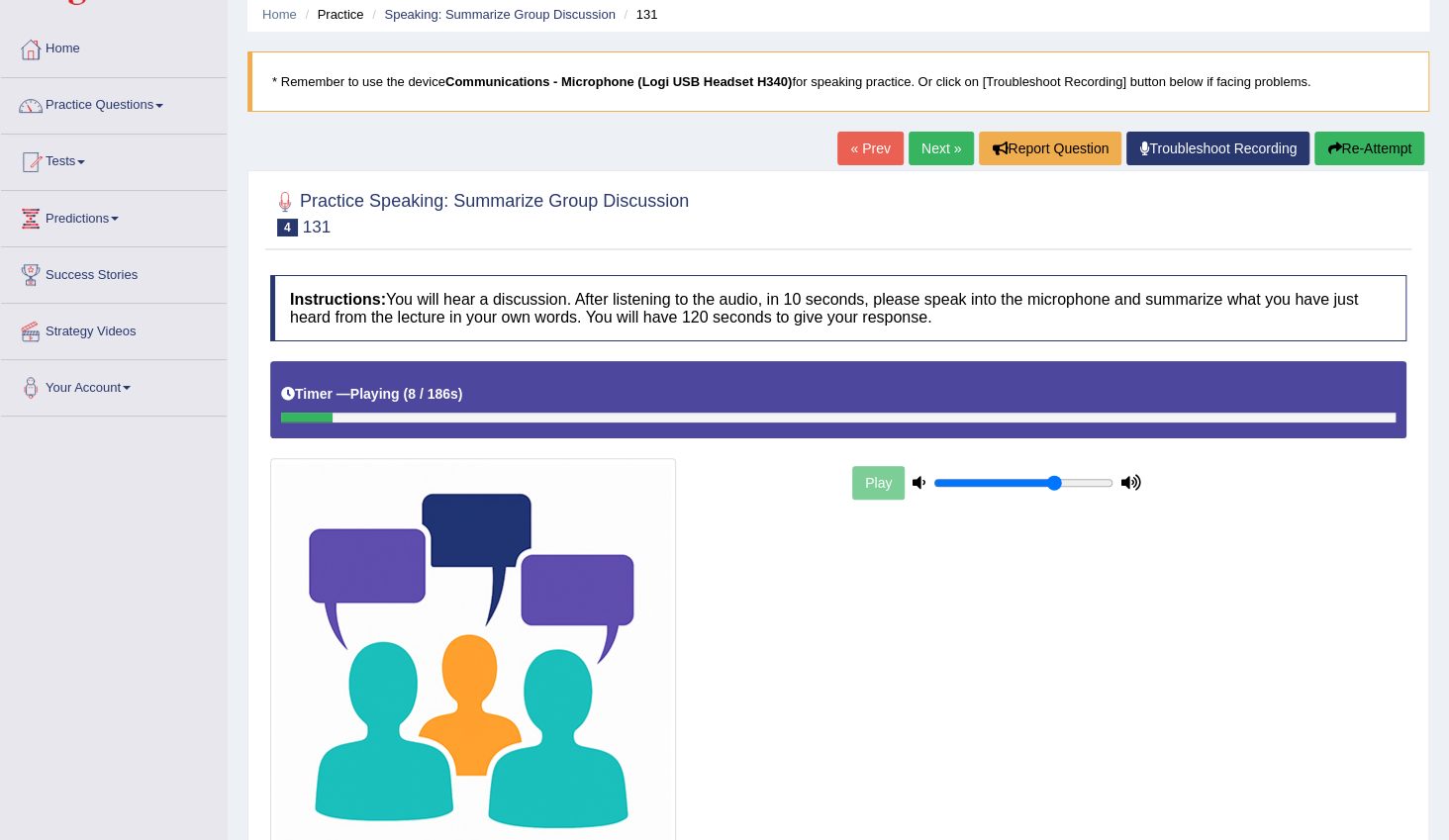 scroll, scrollTop: 179, scrollLeft: 0, axis: vertical 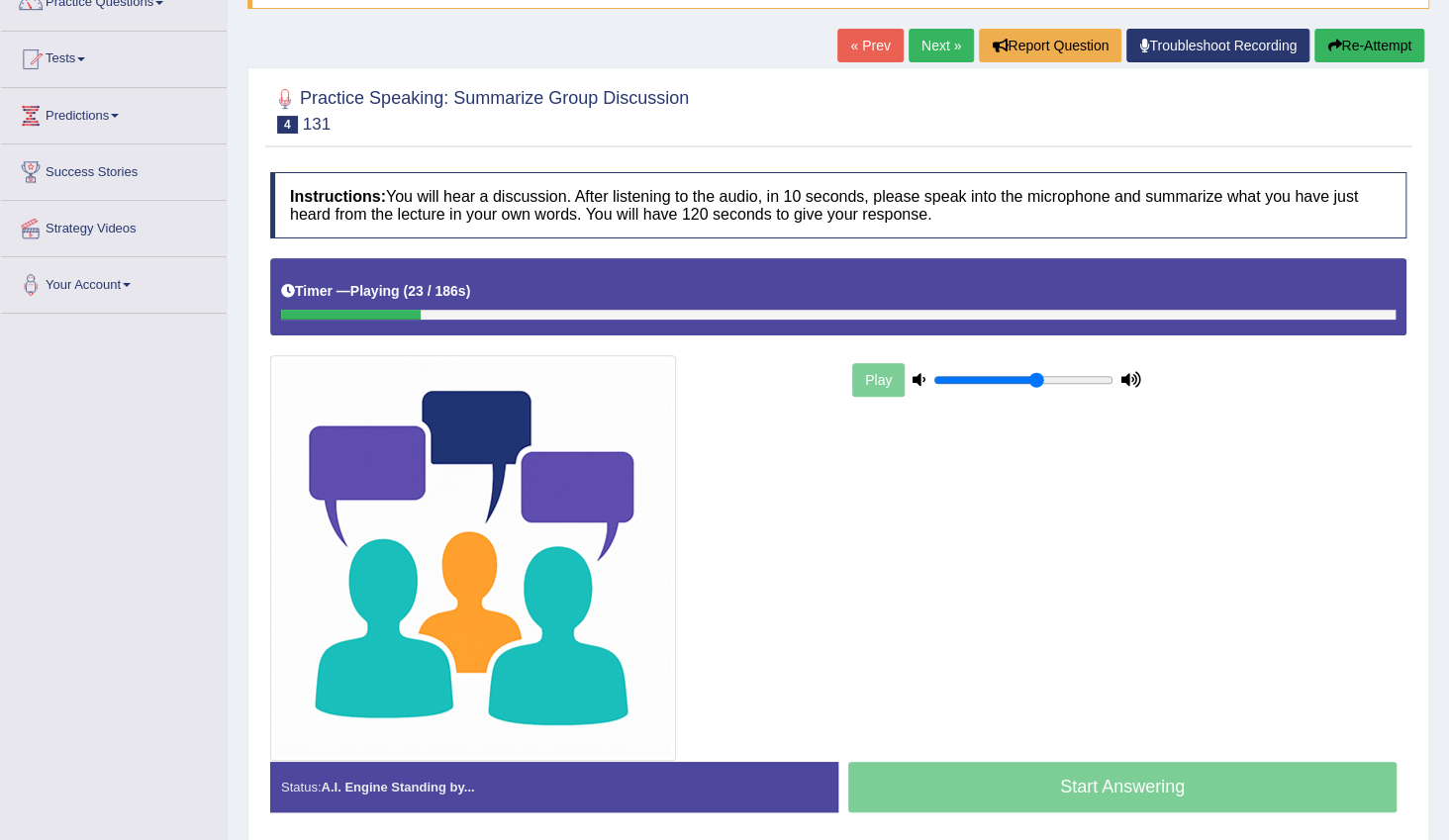 type on "0.6" 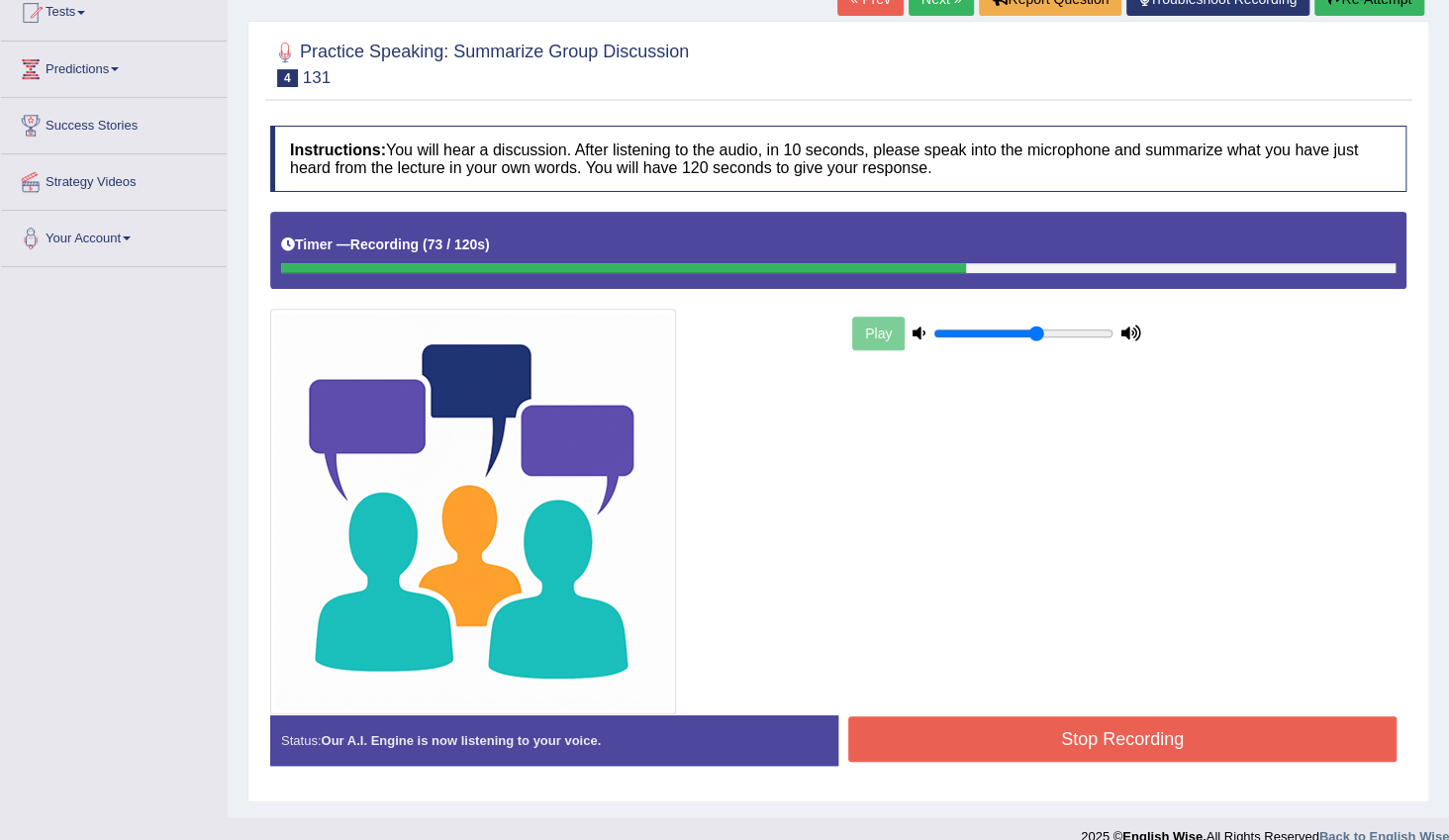 scroll, scrollTop: 251, scrollLeft: 0, axis: vertical 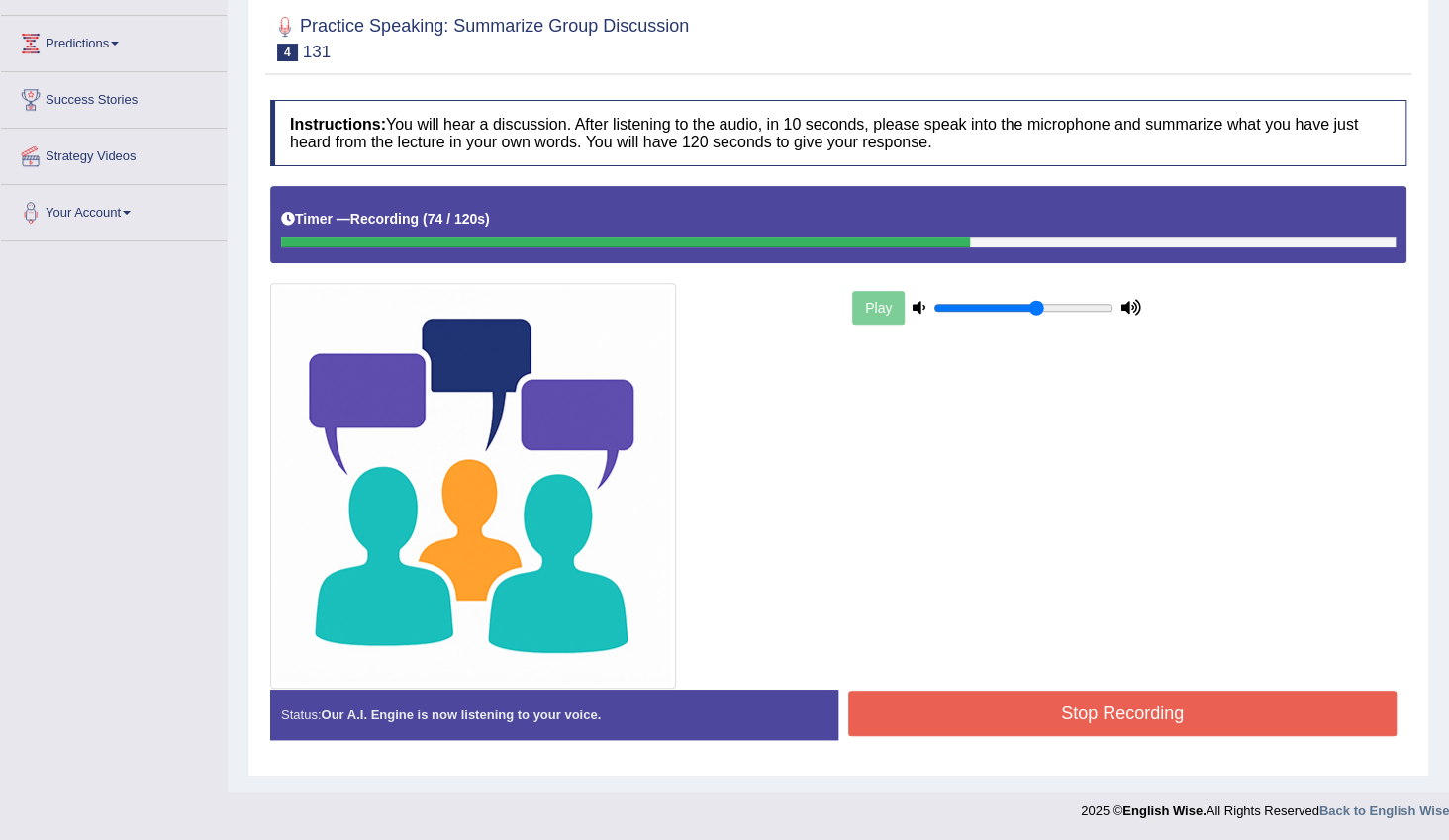 click on "Stop Recording" at bounding box center [1122, 713] 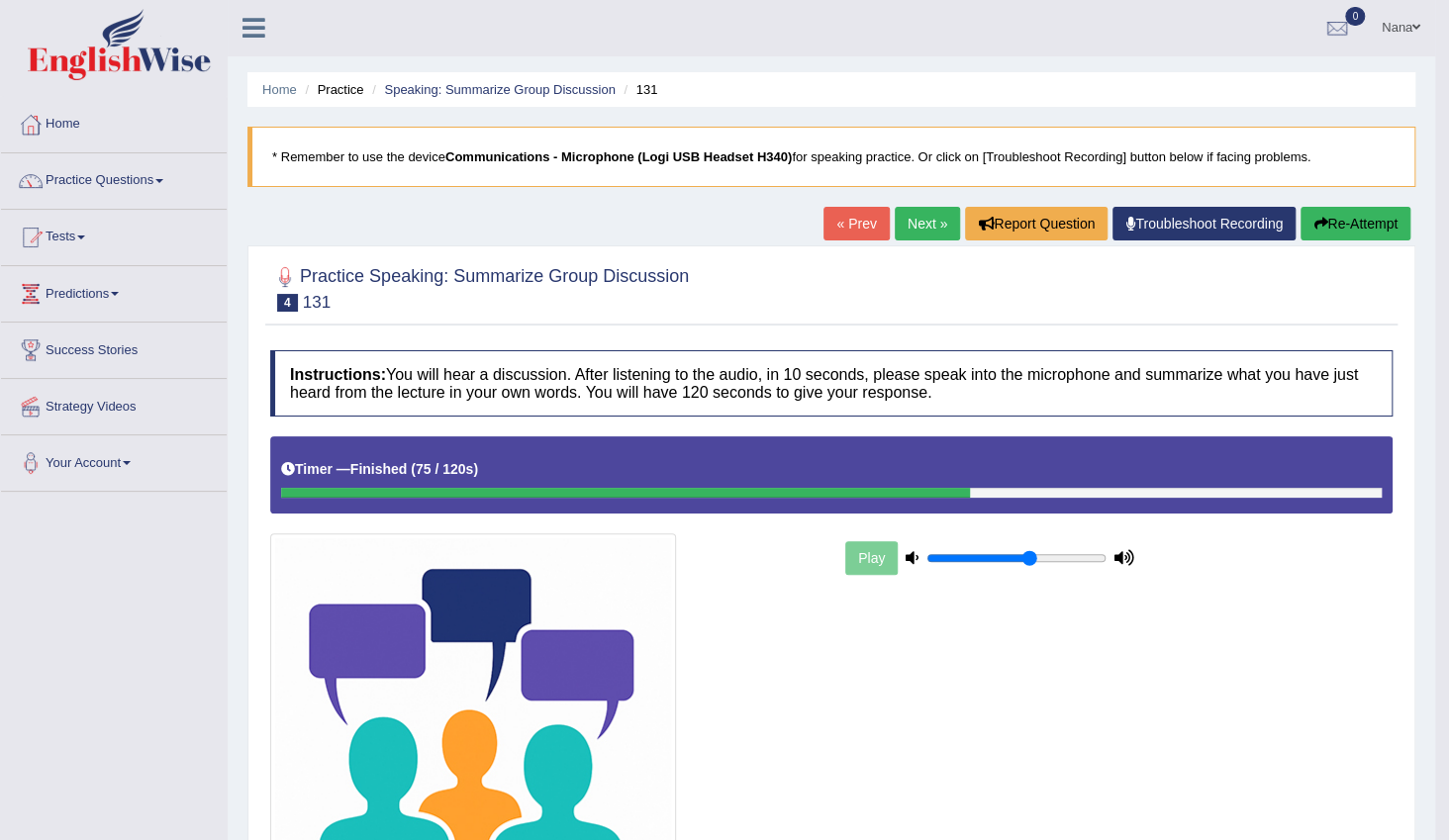 scroll, scrollTop: 0, scrollLeft: 0, axis: both 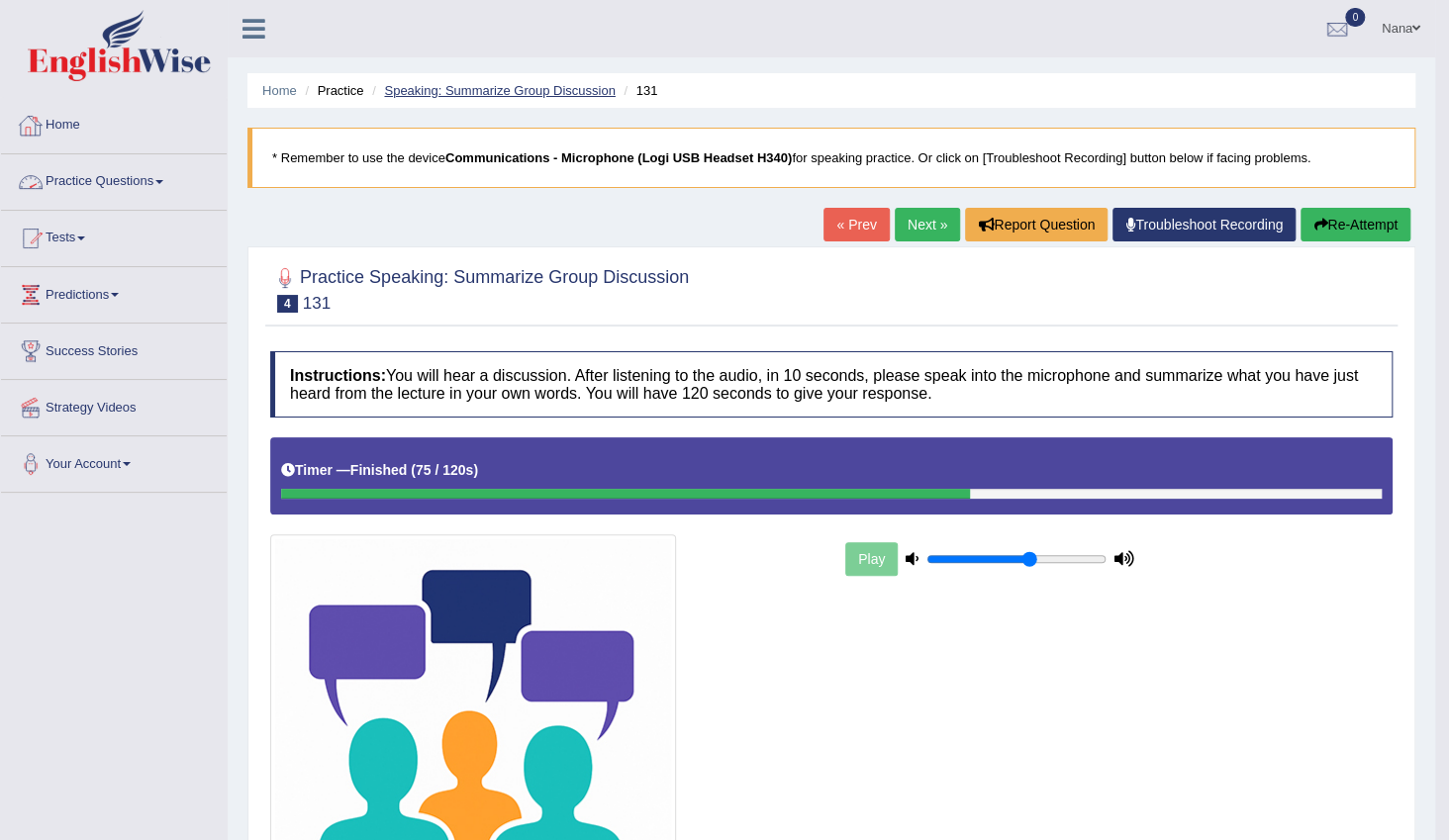 click on "Speaking: Summarize Group Discussion" at bounding box center [499, 90] 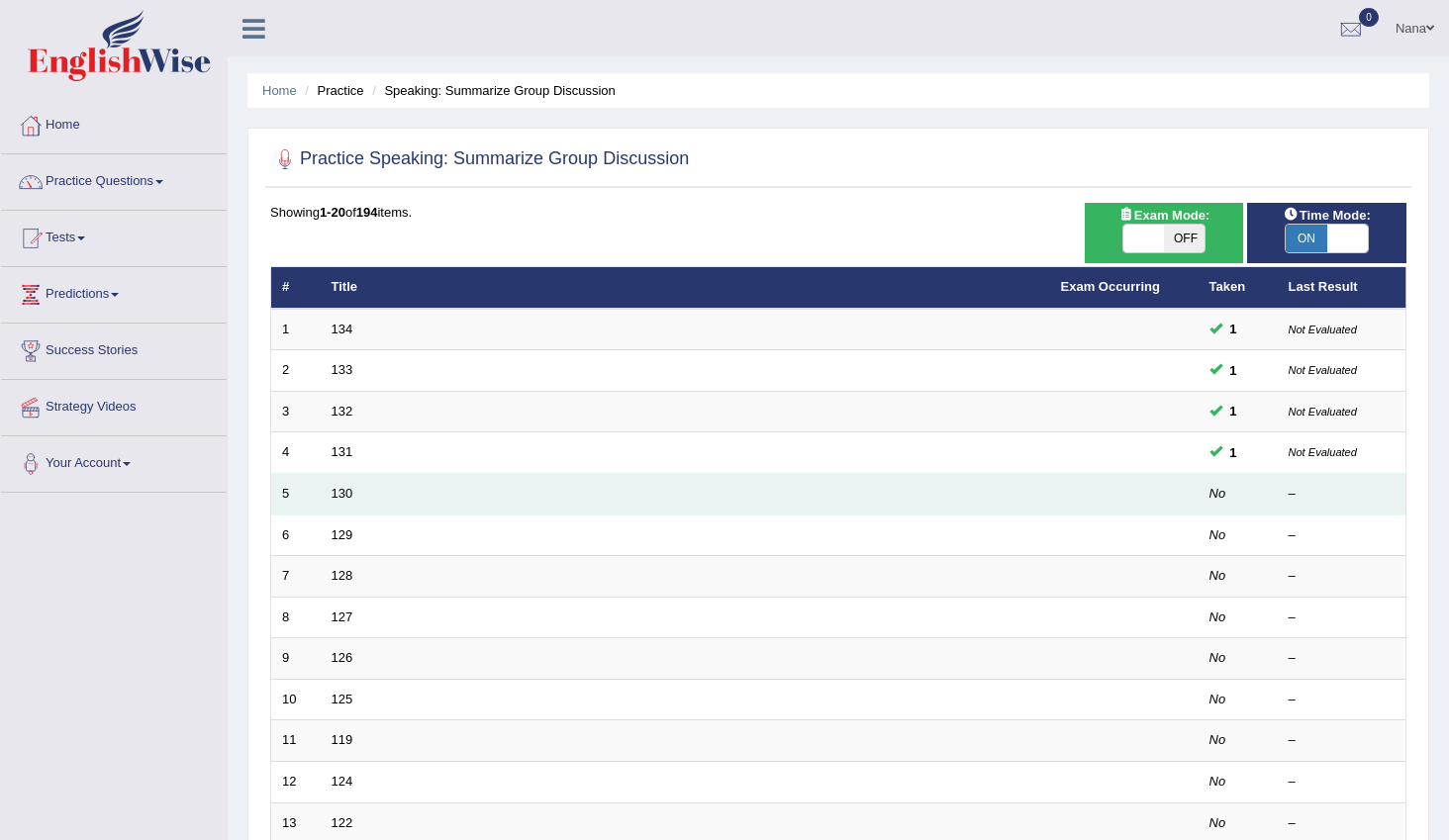 scroll, scrollTop: 0, scrollLeft: 0, axis: both 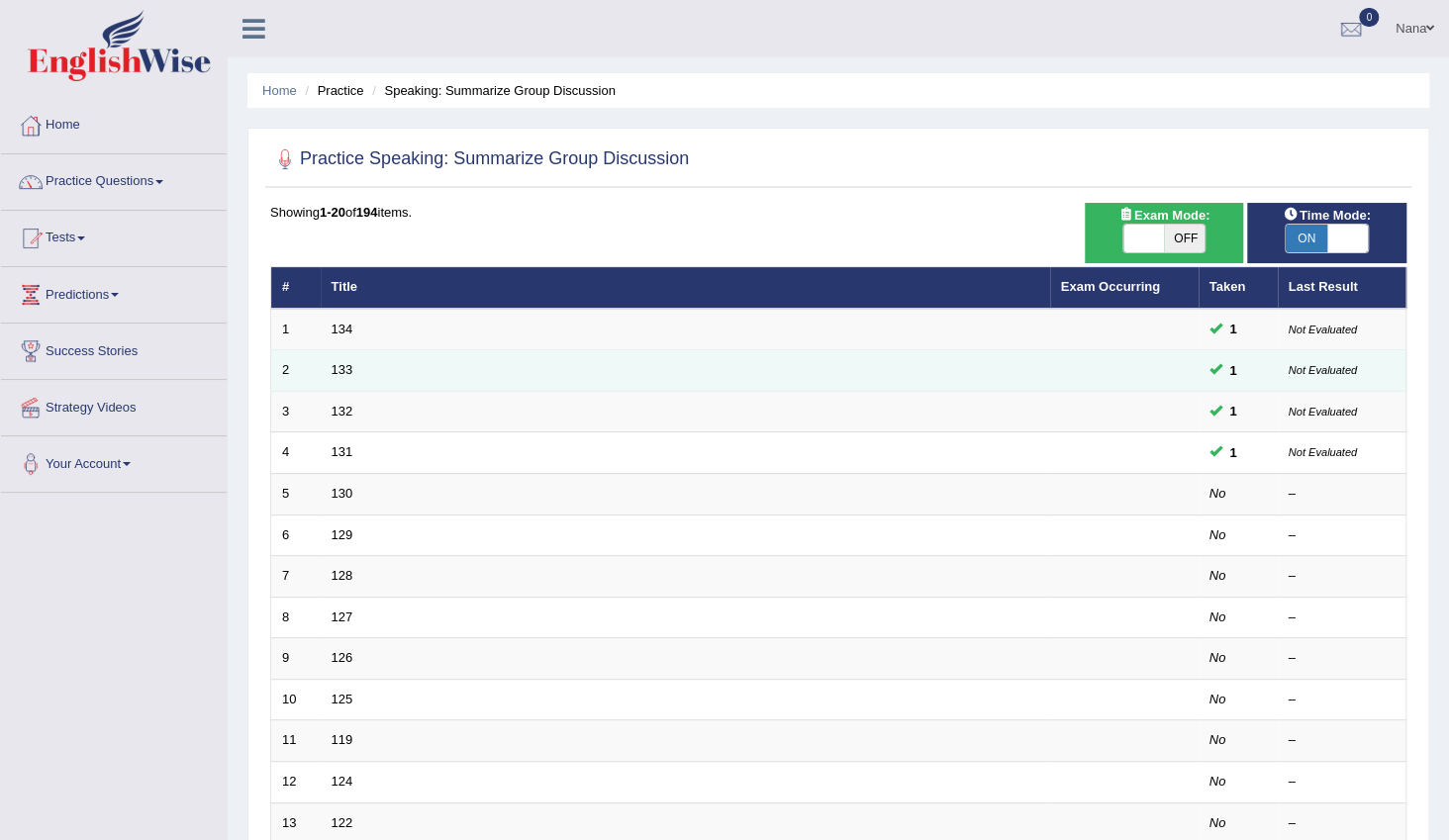 click on "Not Evaluated" at bounding box center [1342, 371] 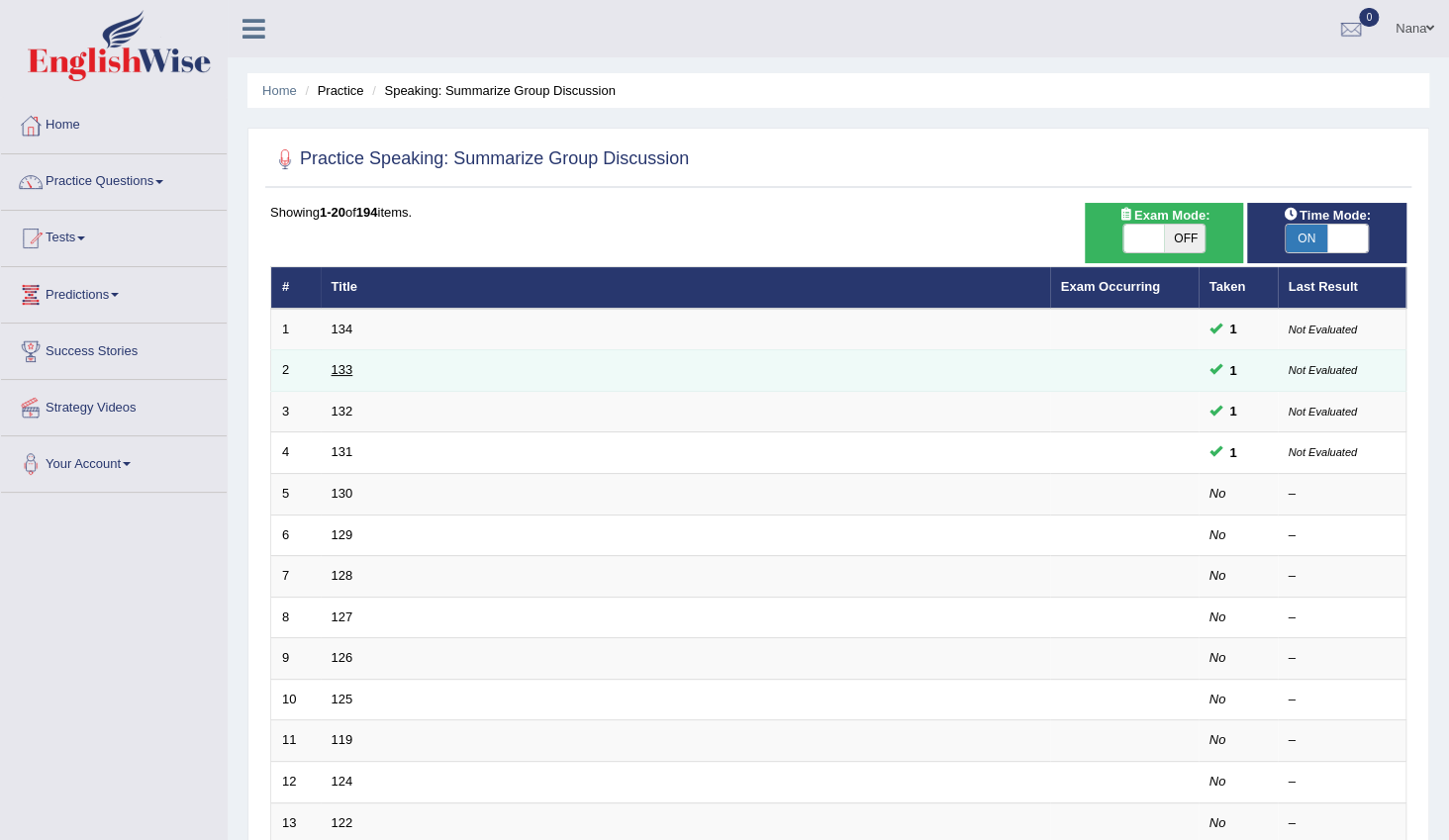 click on "133" at bounding box center (342, 369) 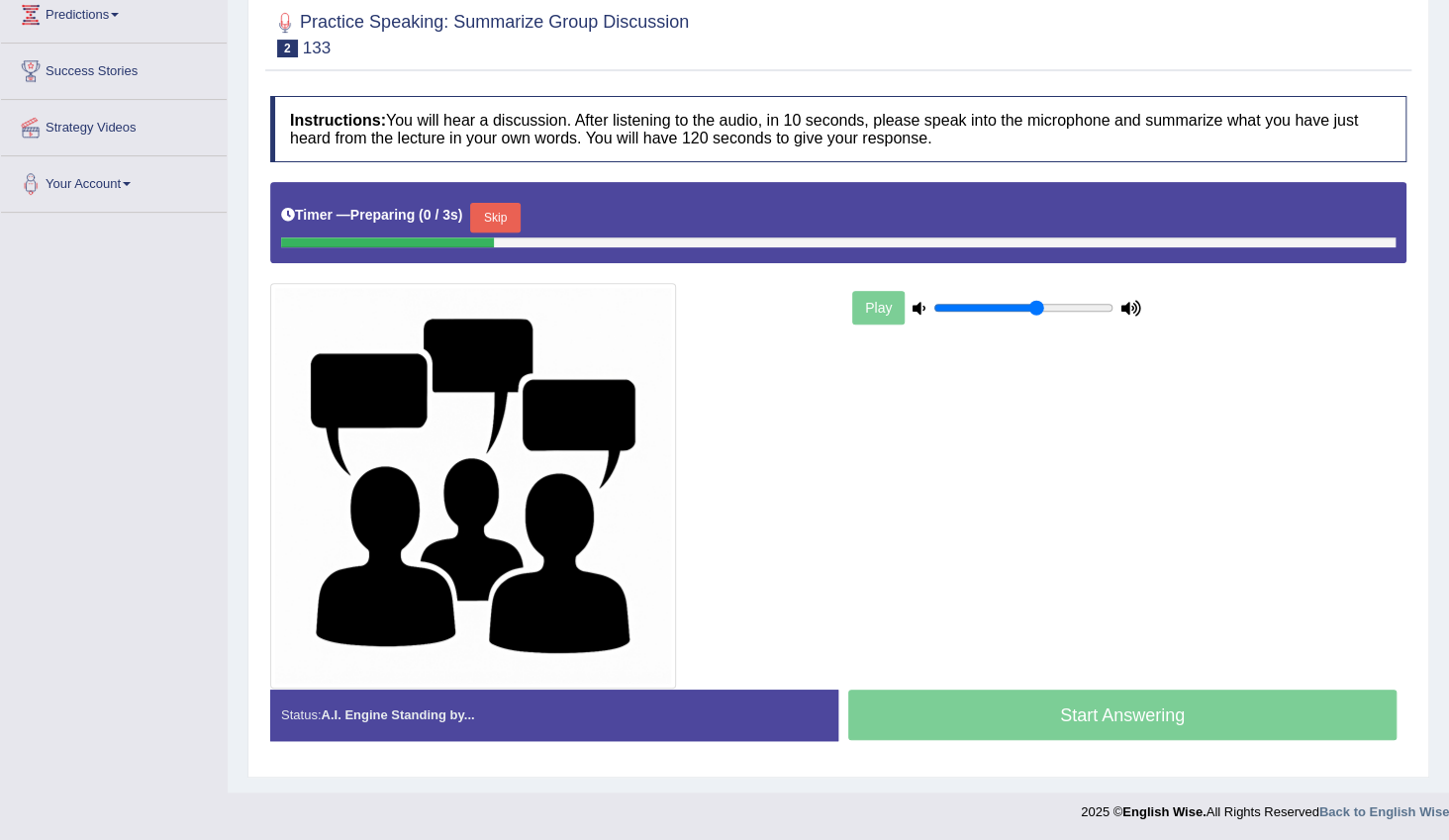 scroll, scrollTop: 280, scrollLeft: 0, axis: vertical 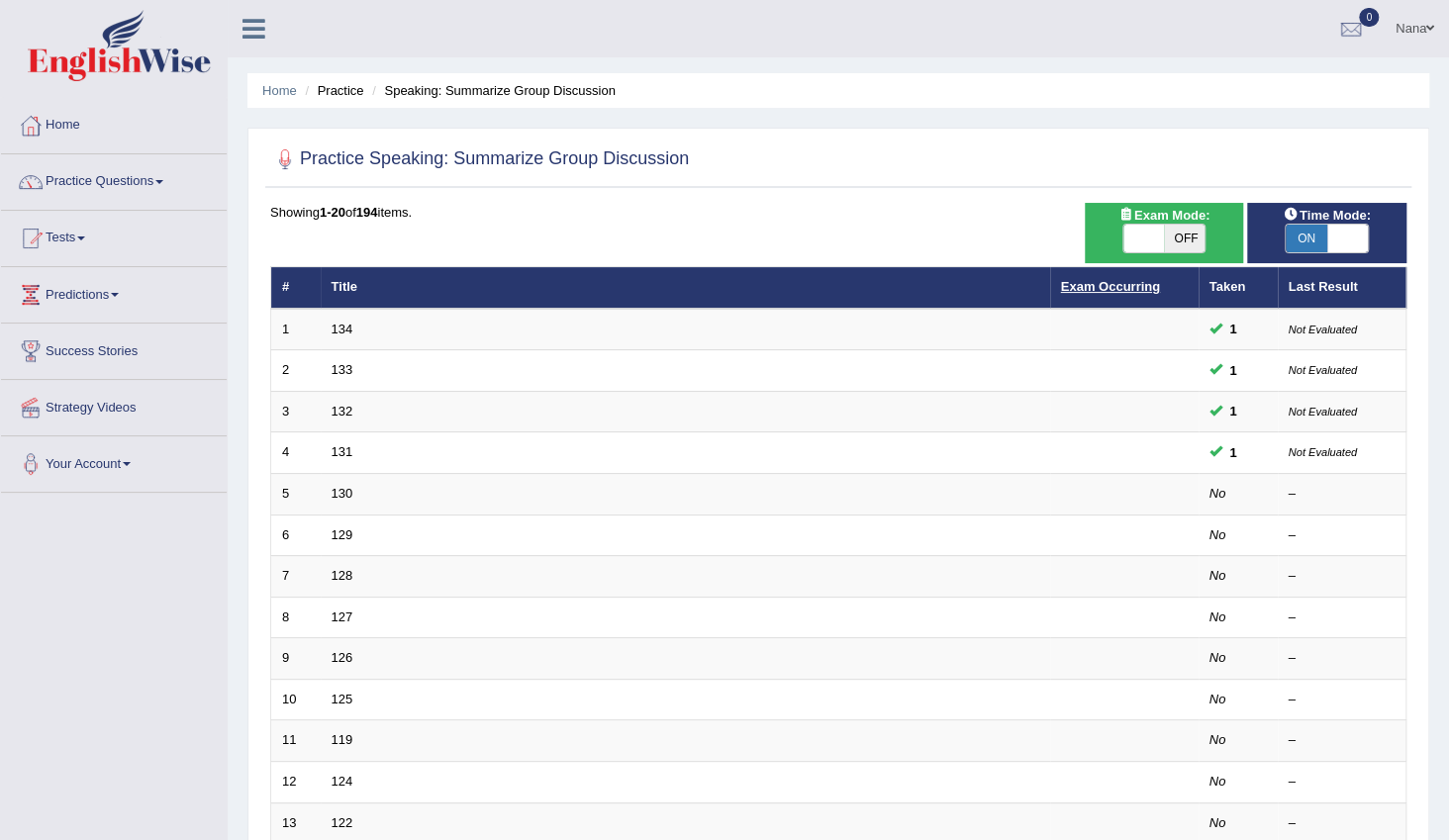 click on "Exam Occurring" at bounding box center (1111, 286) 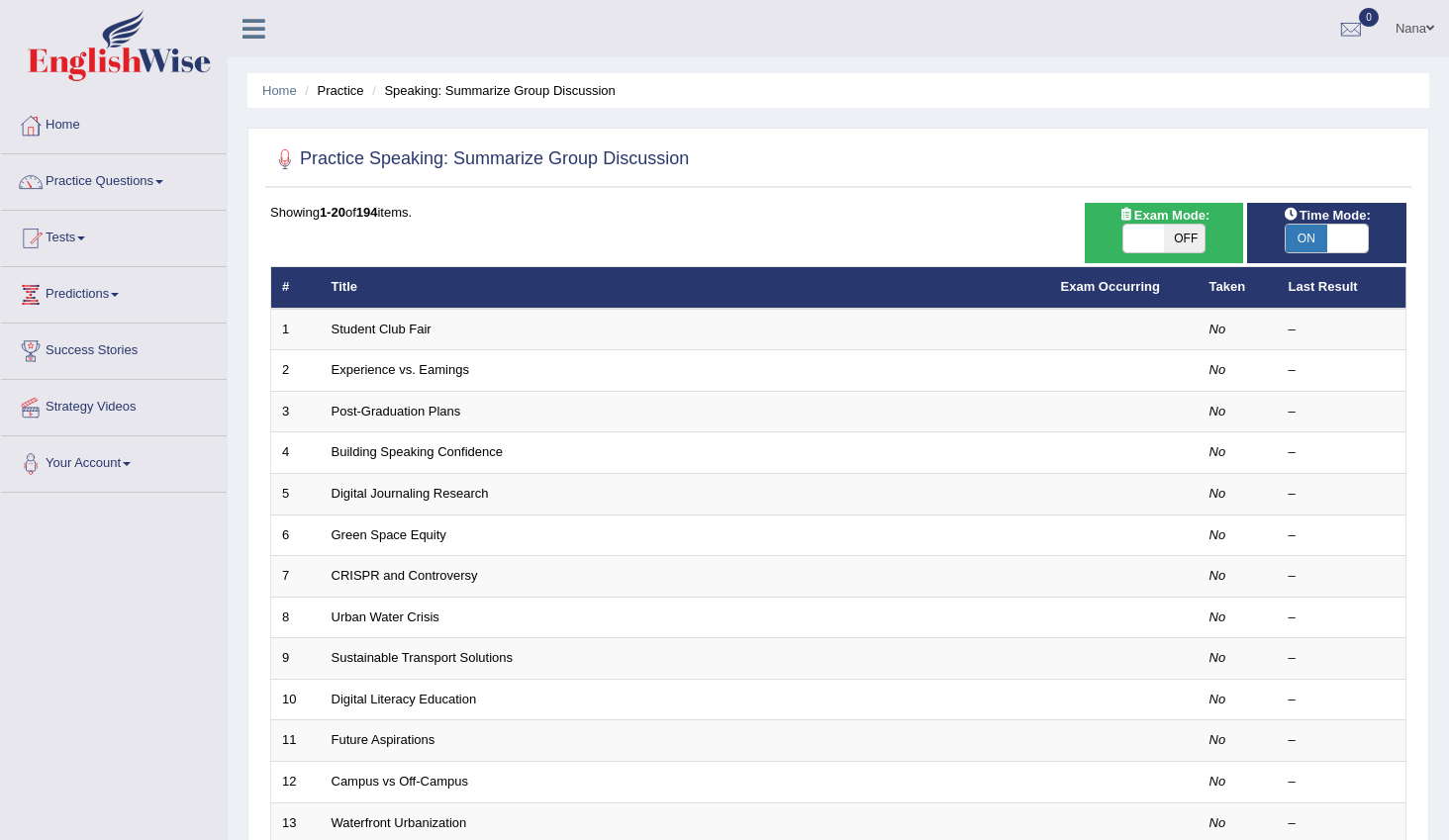 scroll, scrollTop: 0, scrollLeft: 0, axis: both 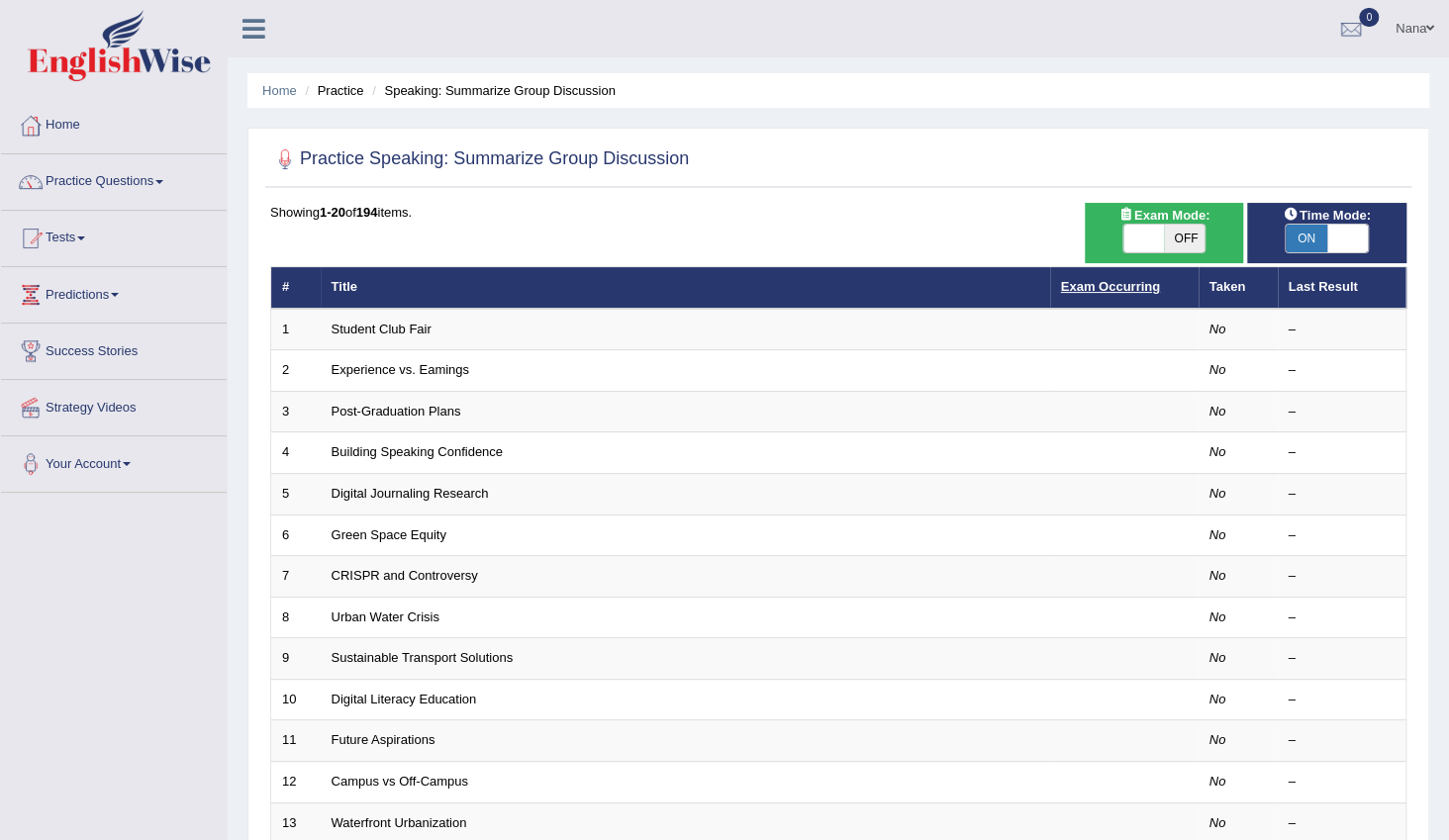 drag, startPoint x: 0, startPoint y: 0, endPoint x: 1117, endPoint y: 282, distance: 1152.0473 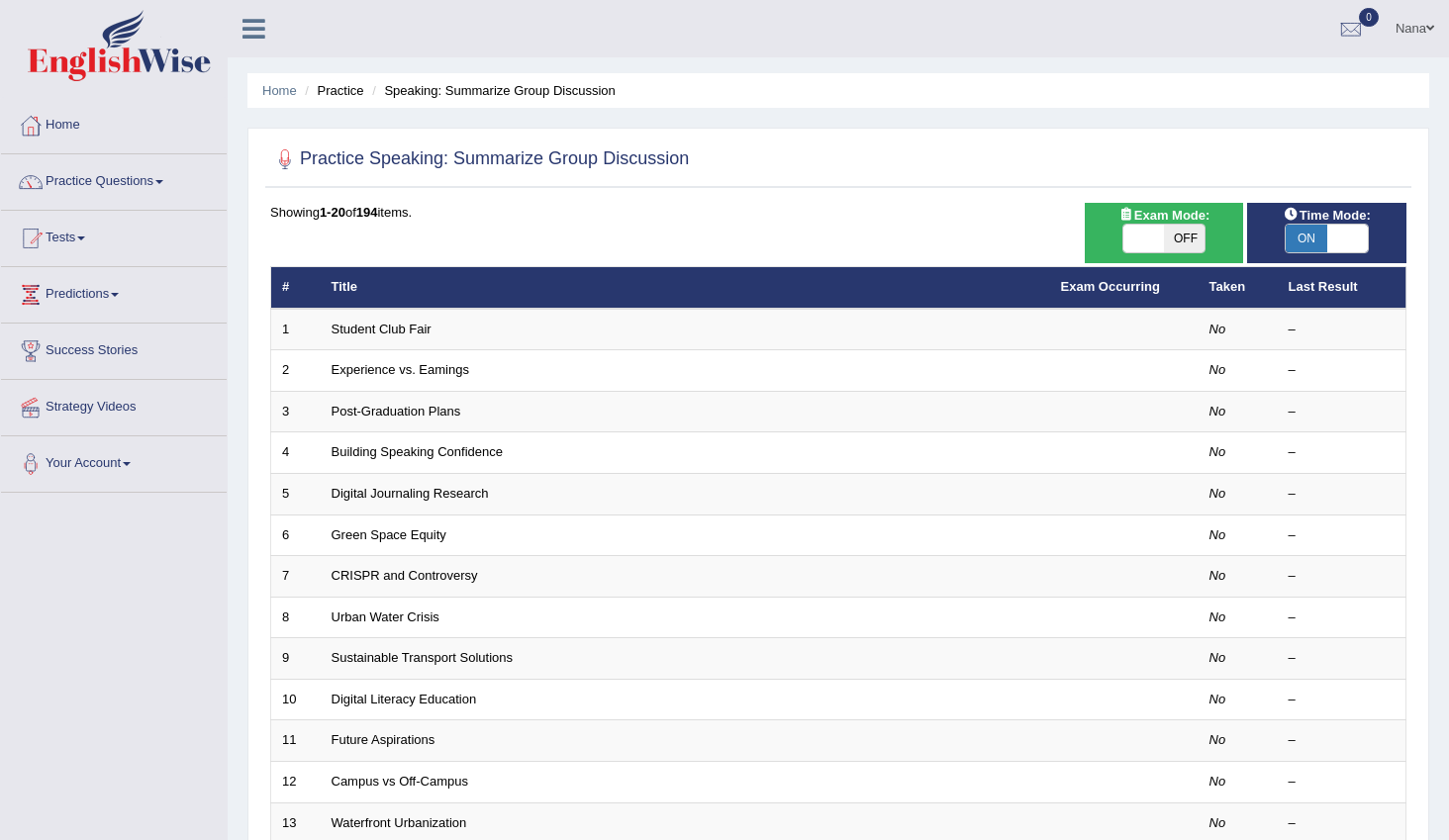 scroll, scrollTop: 0, scrollLeft: 0, axis: both 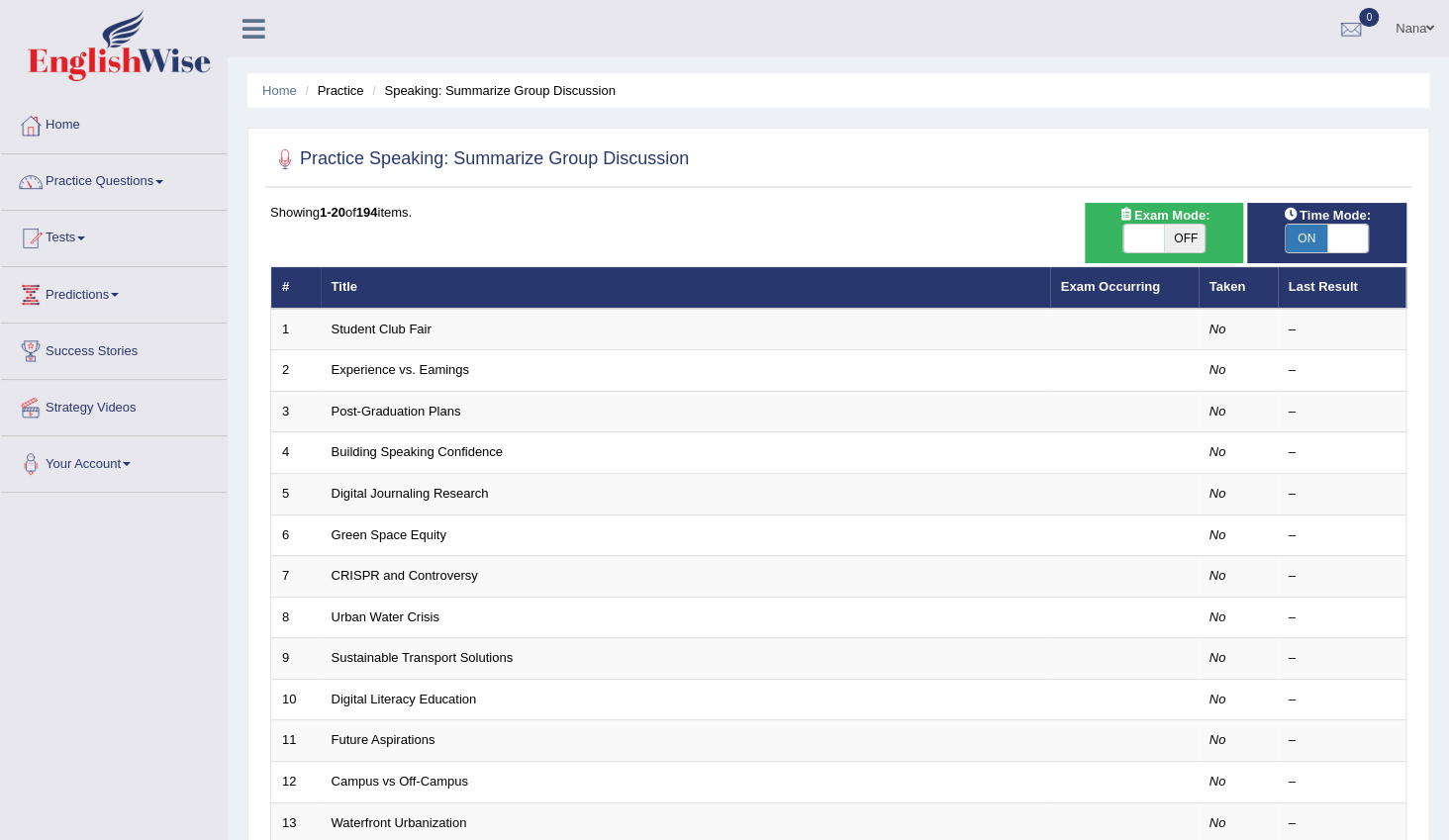 click on "Speaking: Summarize Group Discussion" at bounding box center [491, 90] 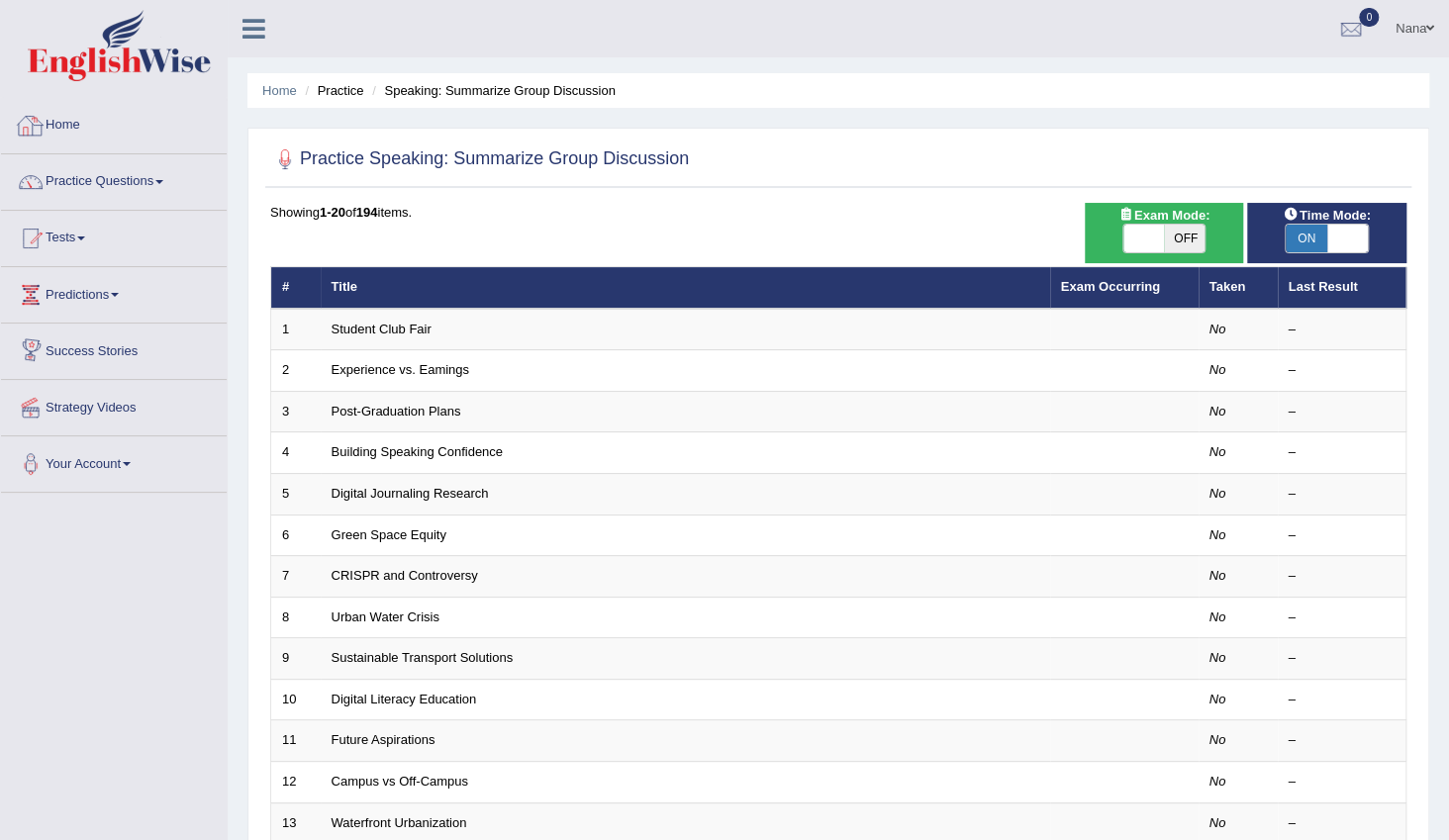 click on "Practice Questions" at bounding box center (114, 179) 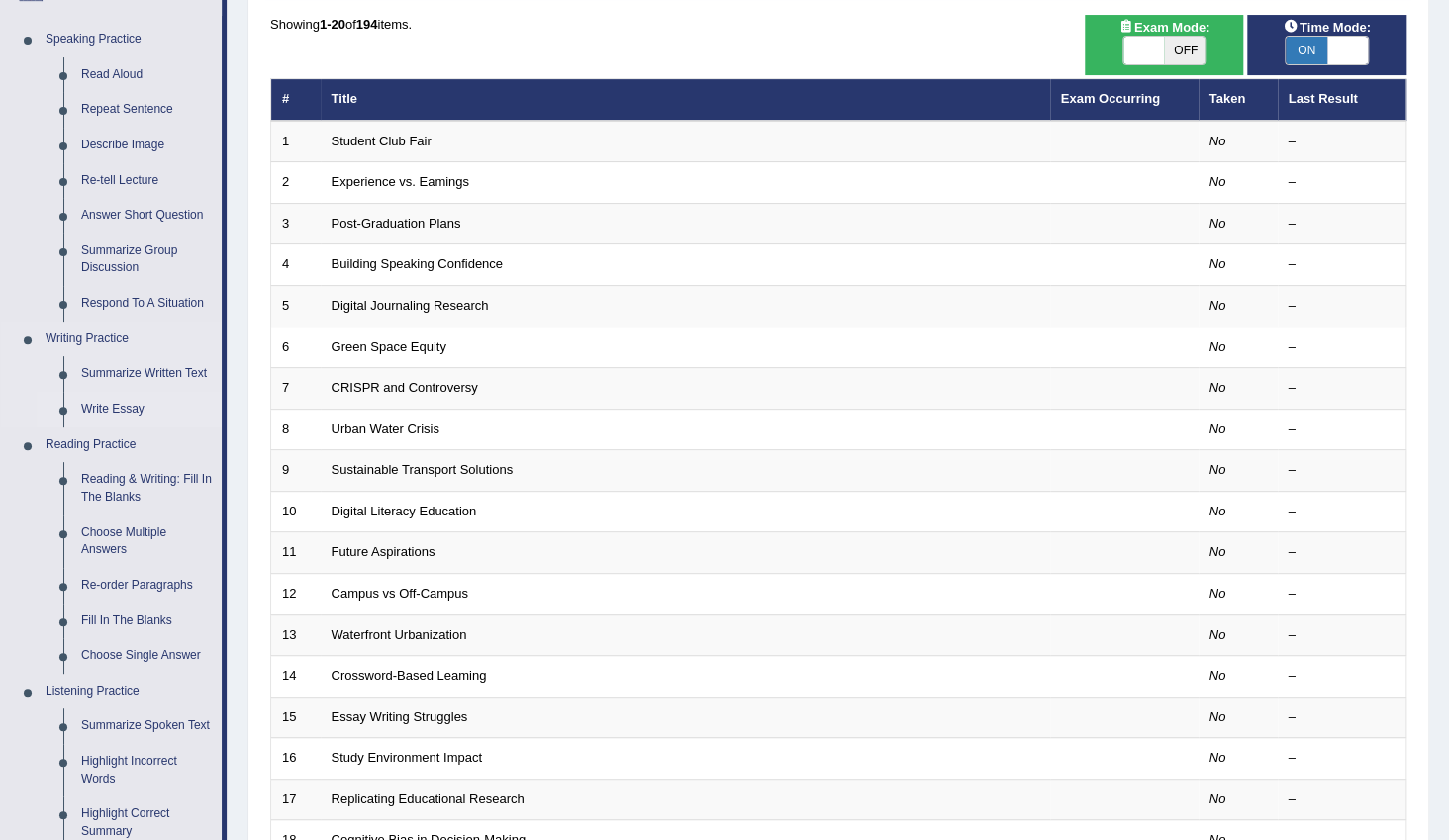 scroll, scrollTop: 179, scrollLeft: 0, axis: vertical 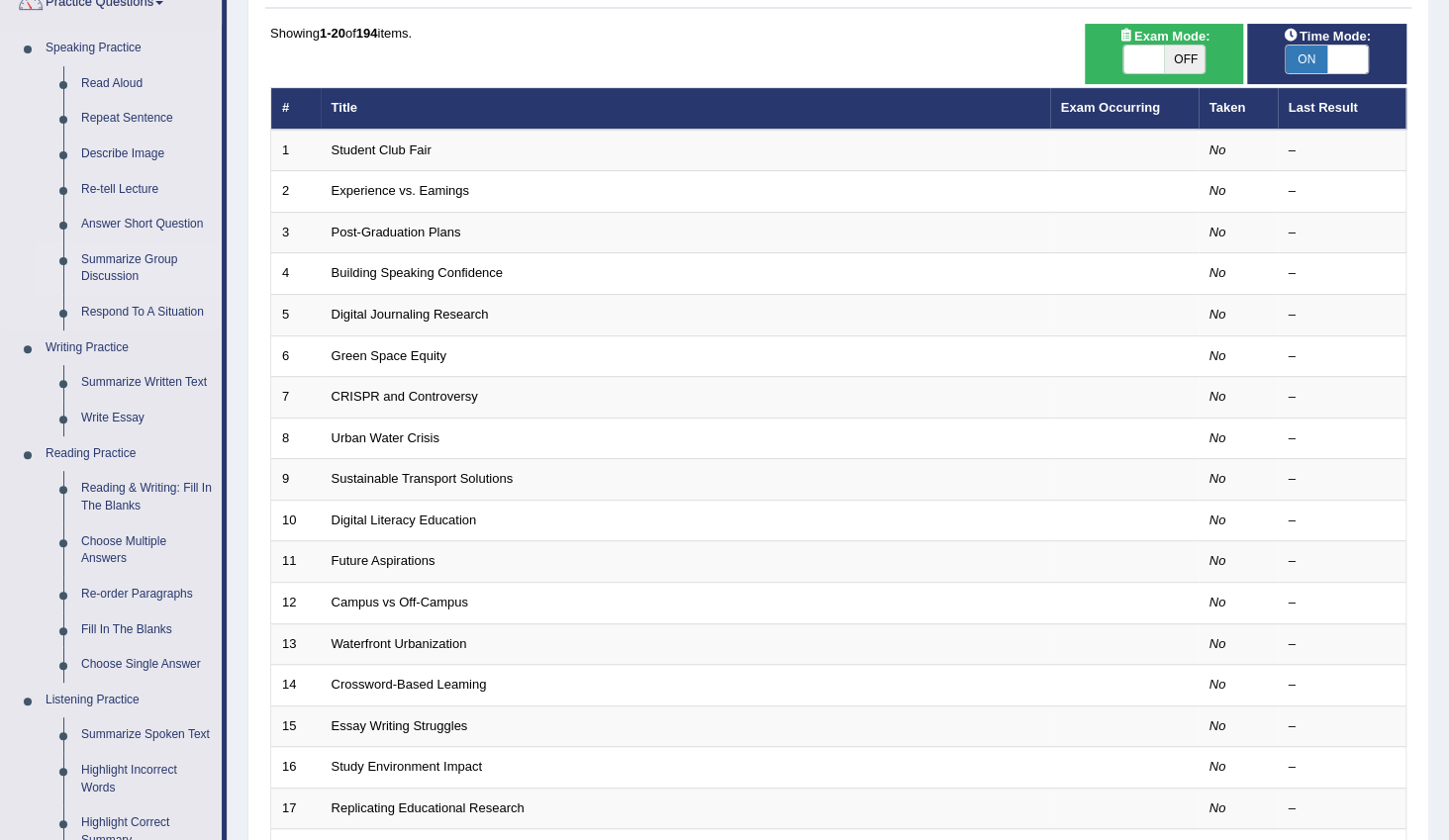 click on "Summarize Group Discussion" at bounding box center (146, 268) 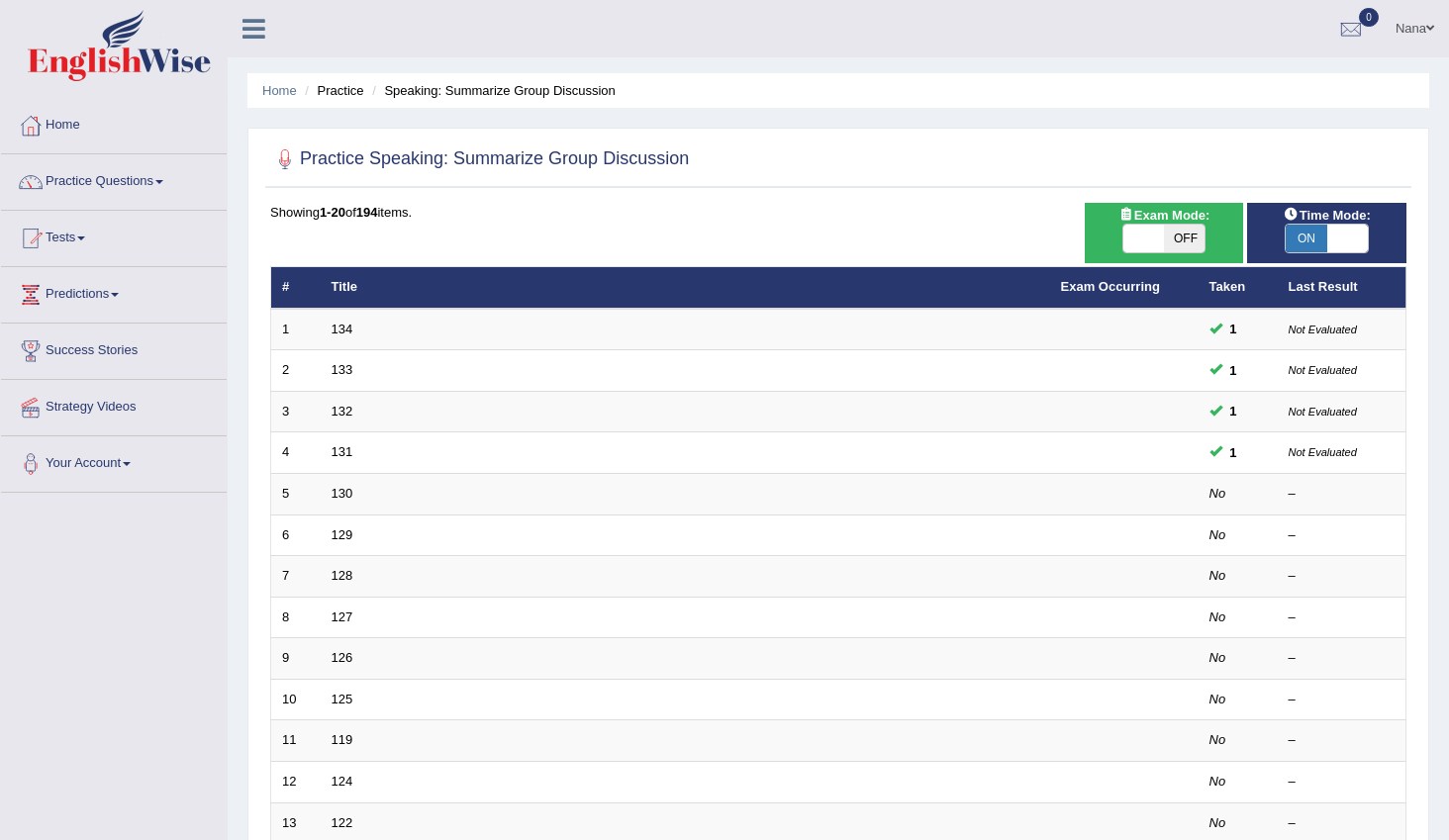 scroll, scrollTop: 0, scrollLeft: 0, axis: both 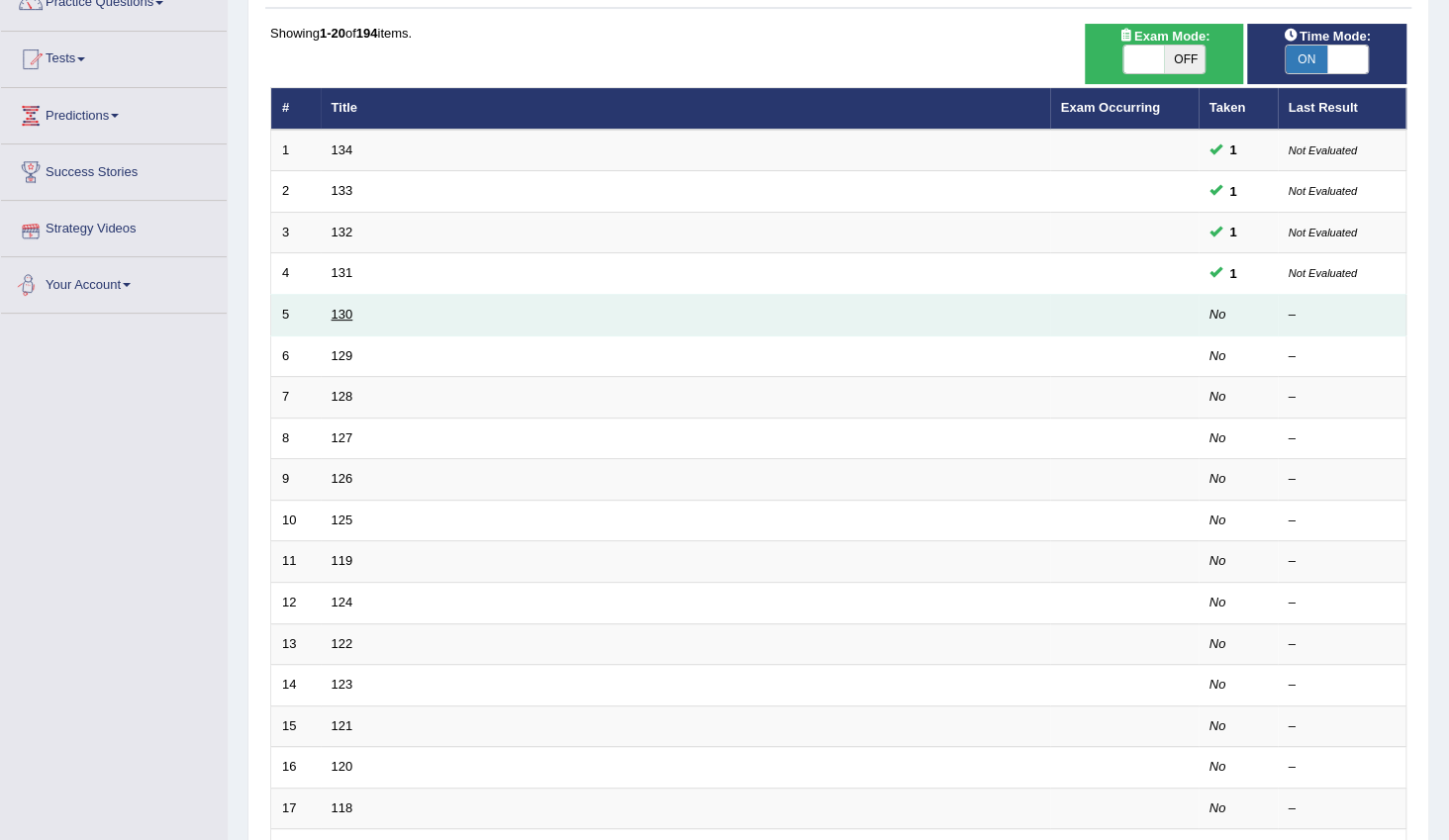 click on "130" at bounding box center (342, 314) 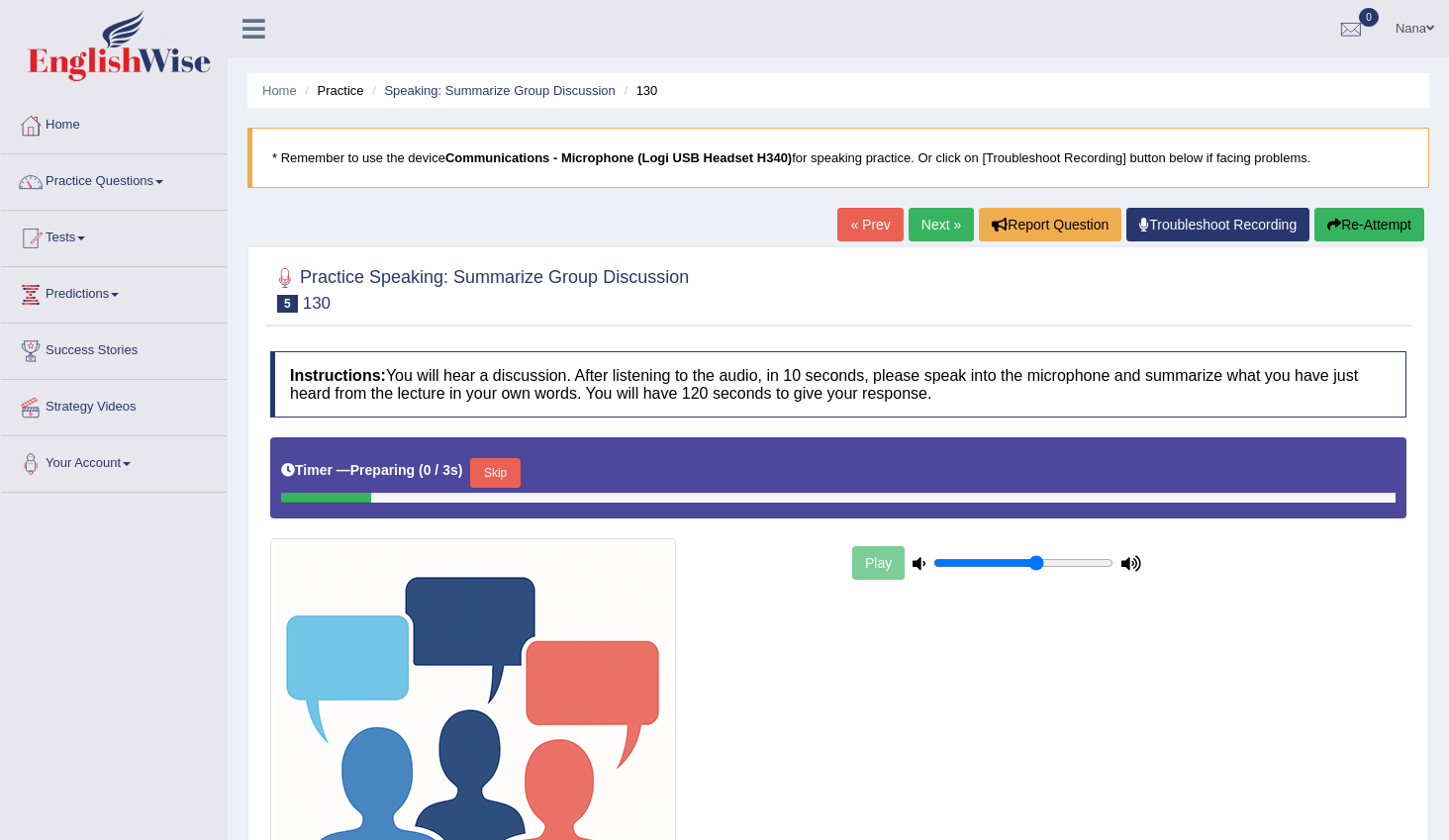 scroll, scrollTop: 0, scrollLeft: 0, axis: both 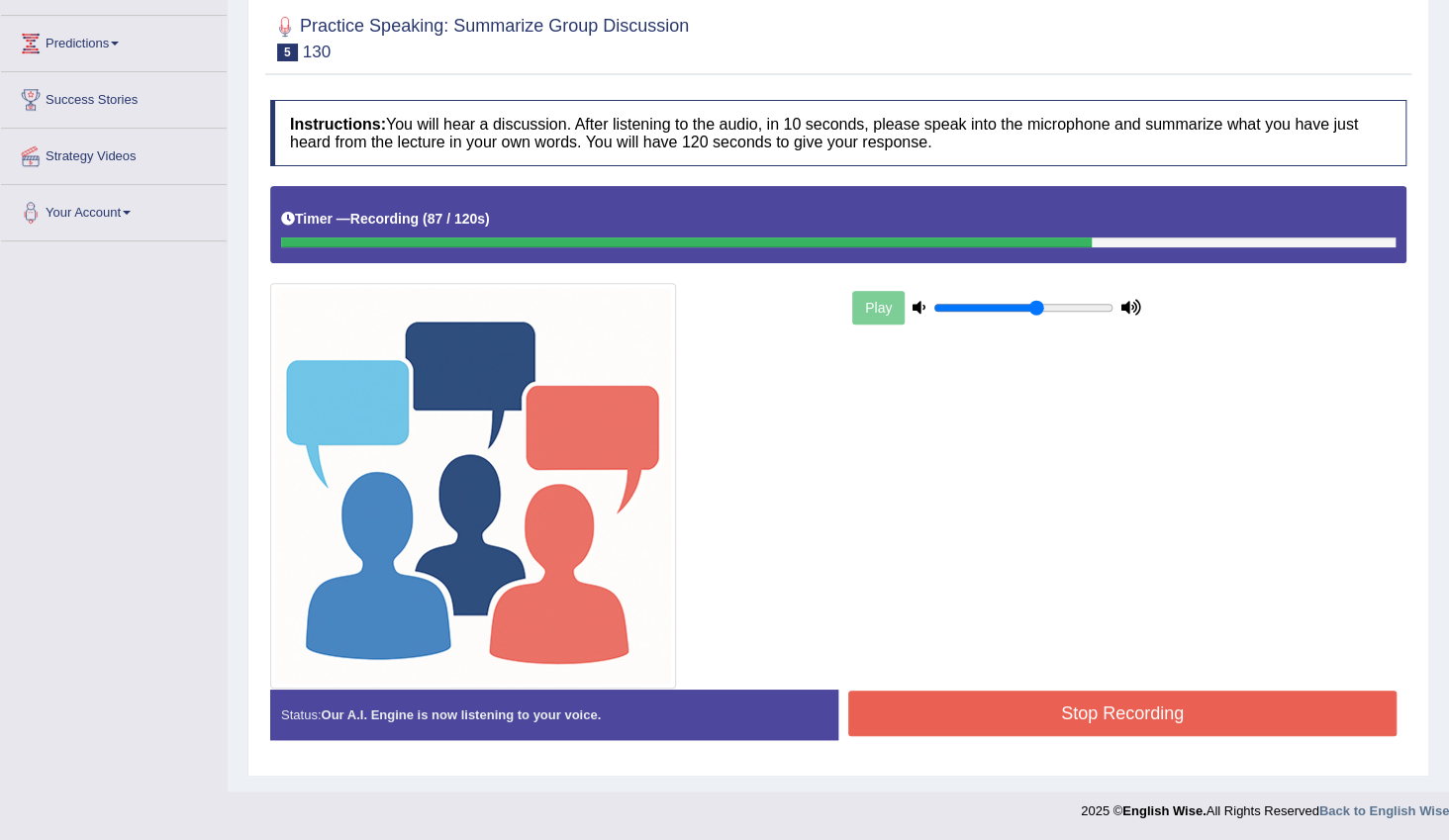click on "Stop Recording" at bounding box center (1122, 713) 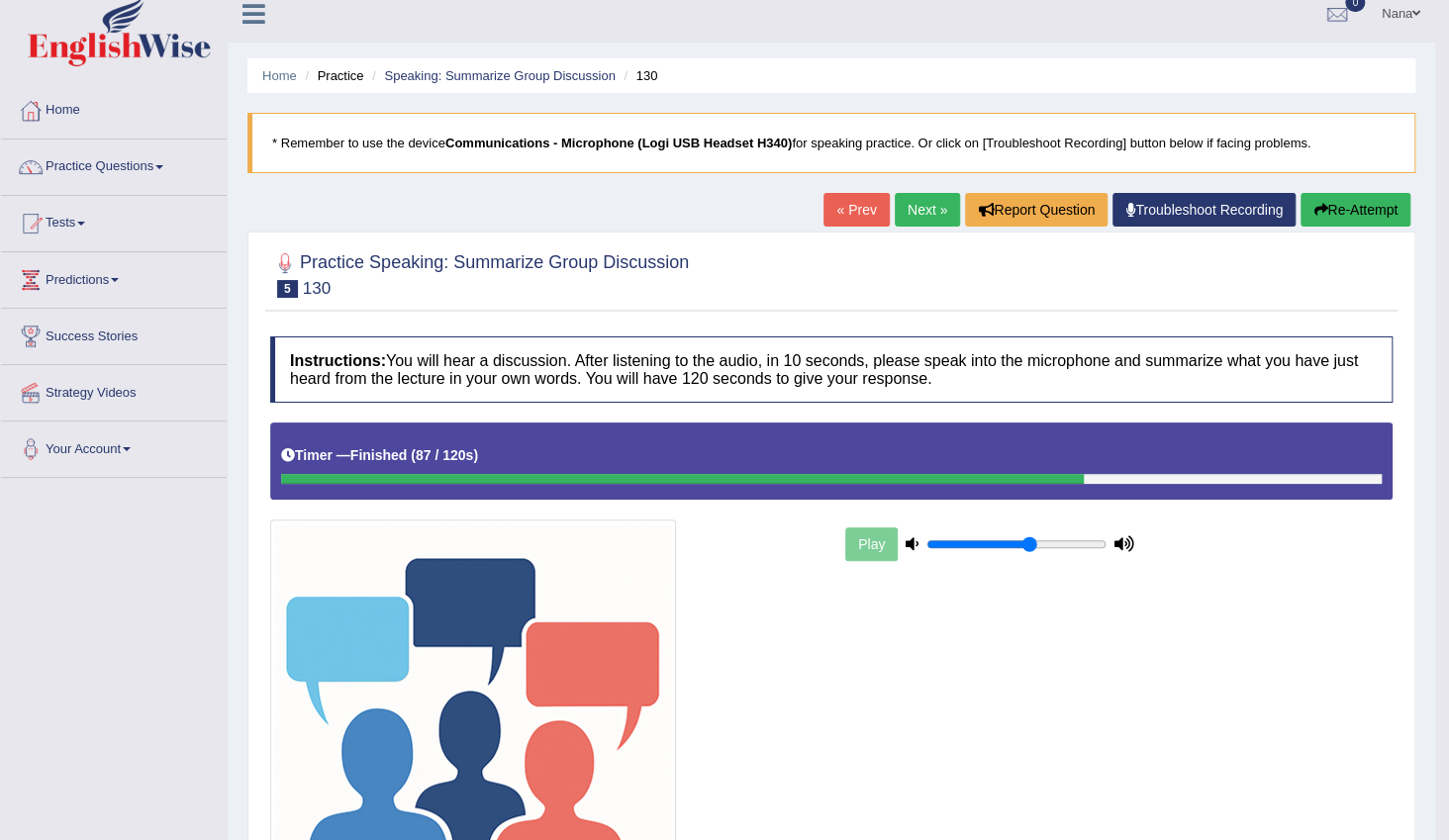 scroll, scrollTop: 0, scrollLeft: 0, axis: both 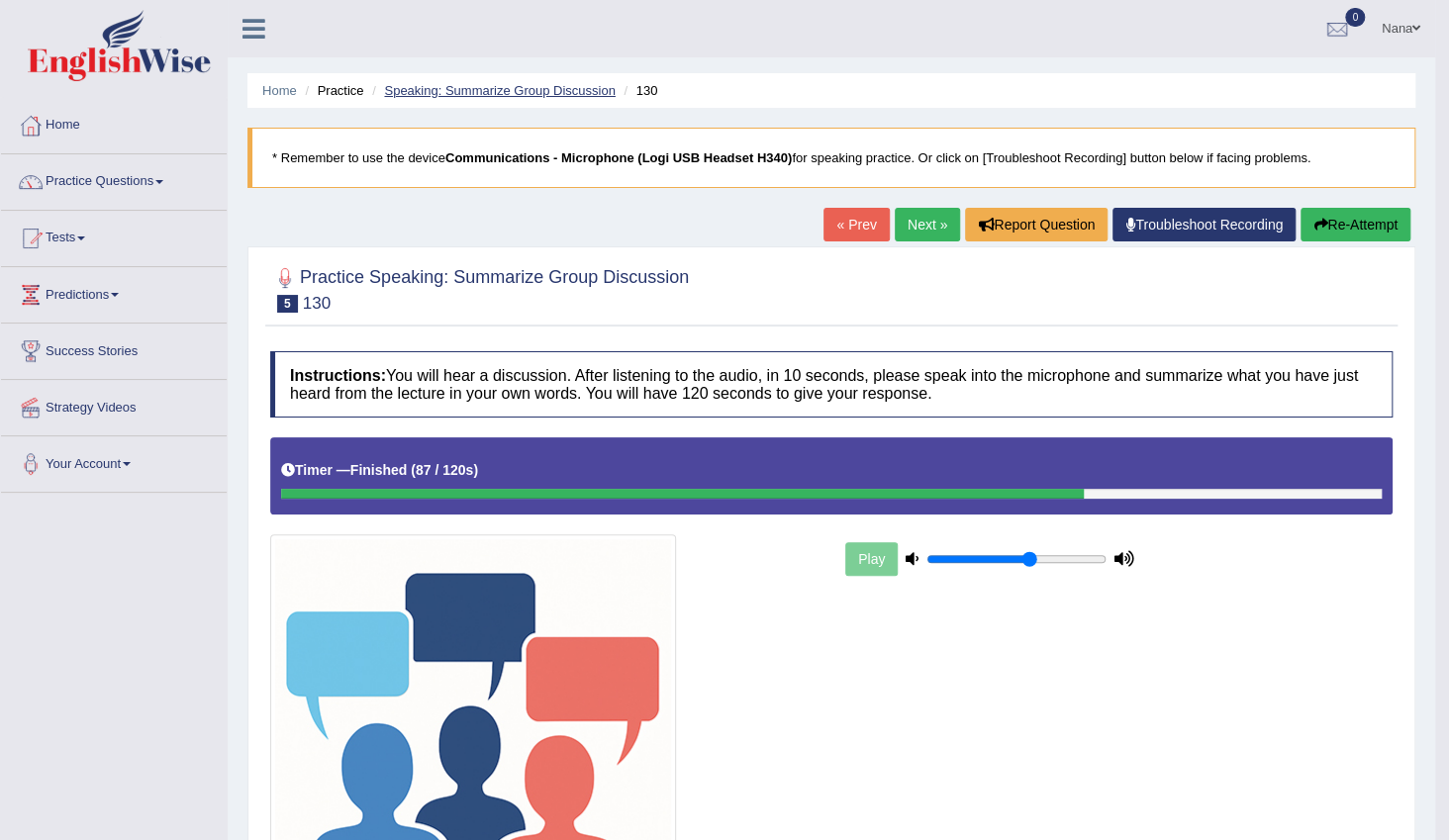 click on "Speaking: Summarize Group Discussion" at bounding box center (499, 90) 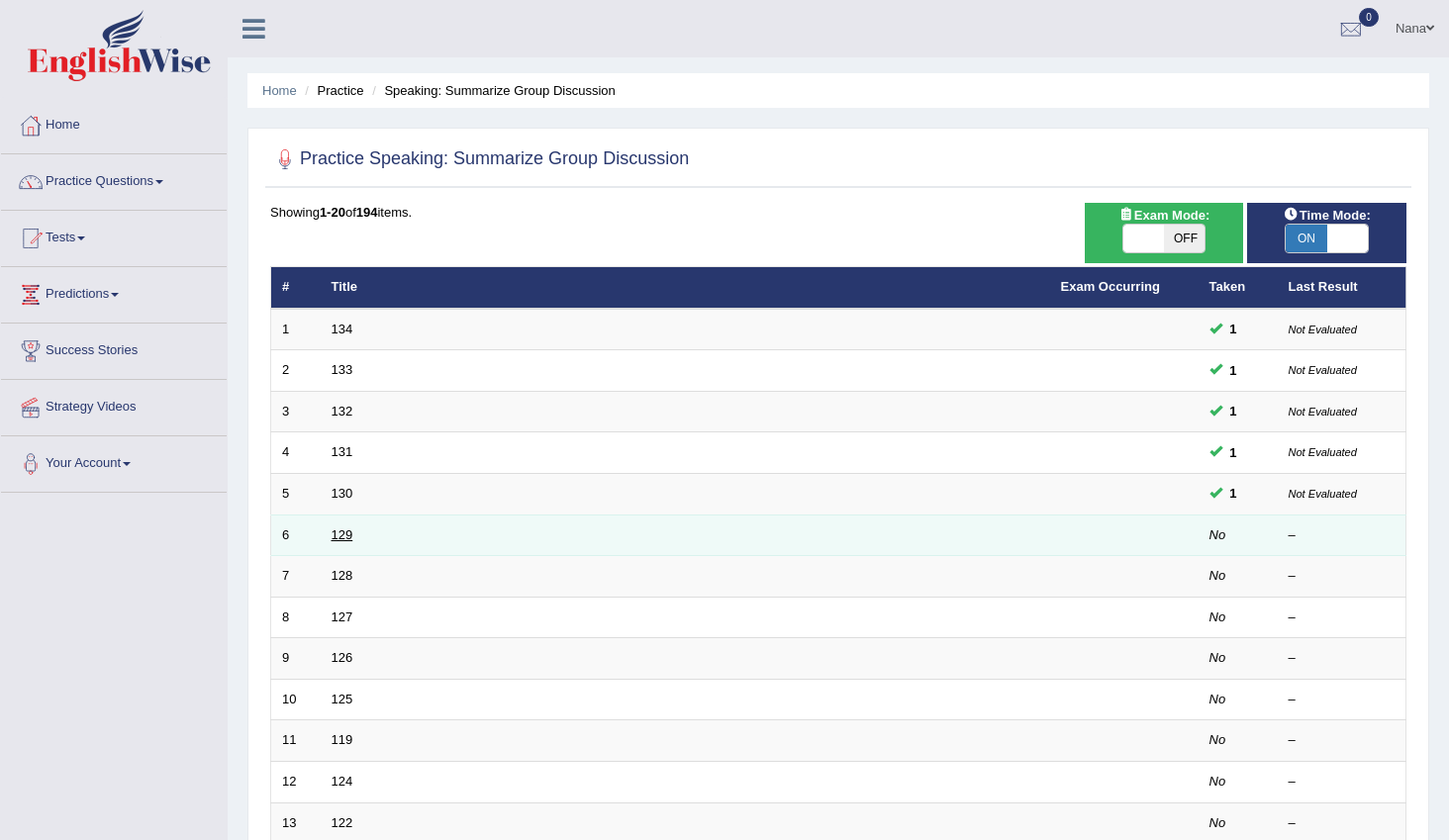 scroll, scrollTop: 0, scrollLeft: 0, axis: both 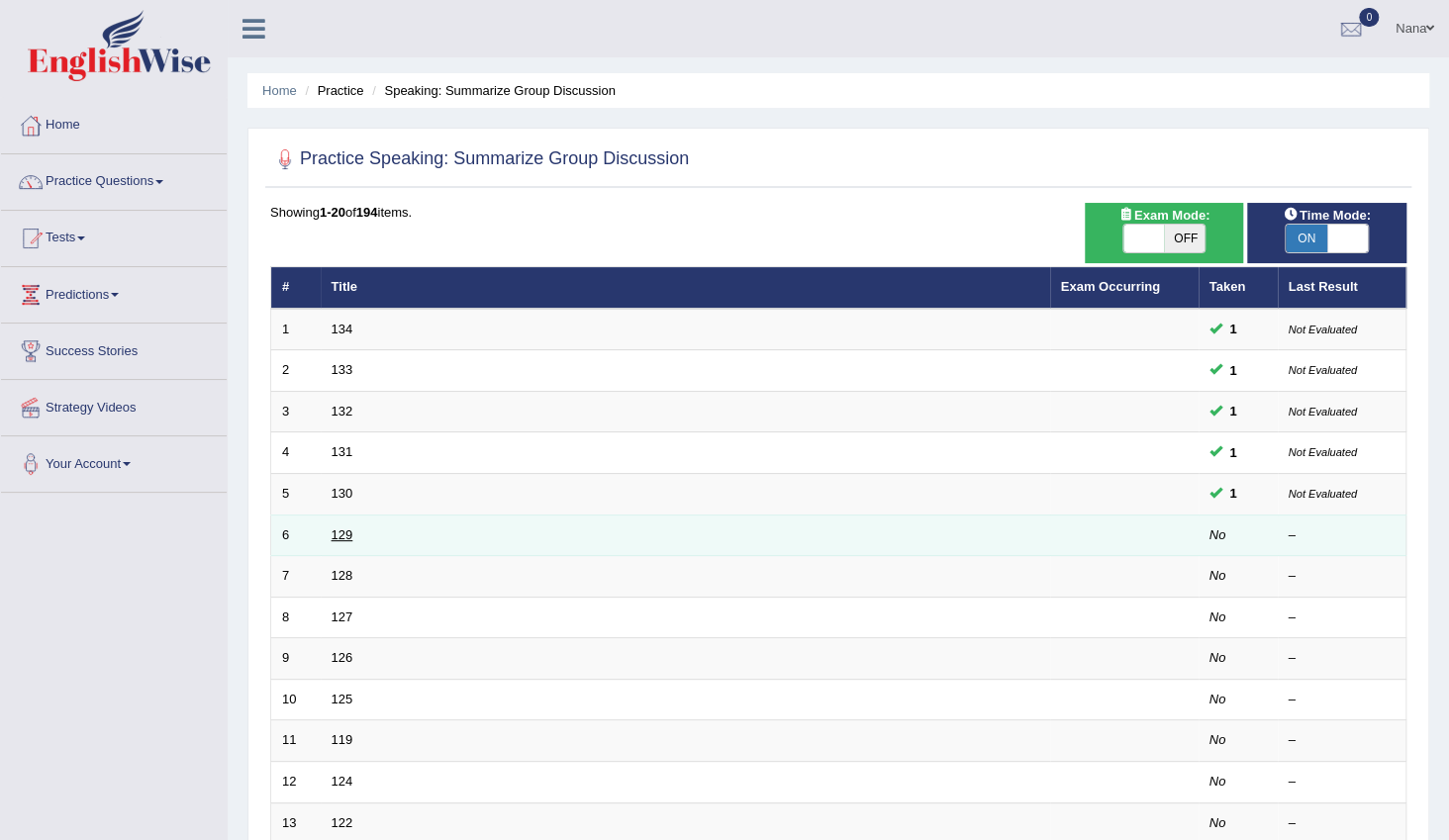 click on "129" at bounding box center [342, 534] 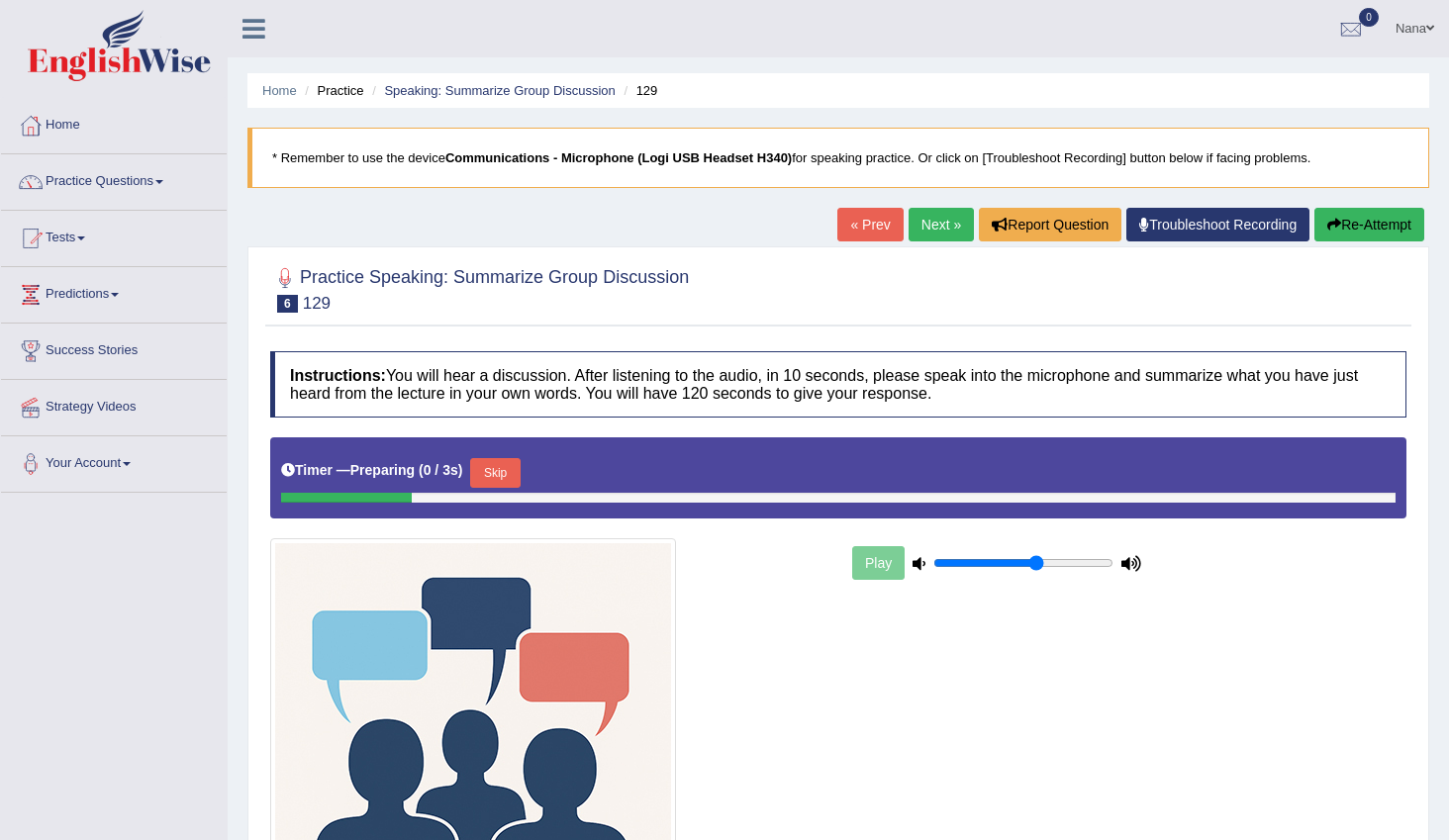 scroll, scrollTop: 0, scrollLeft: 0, axis: both 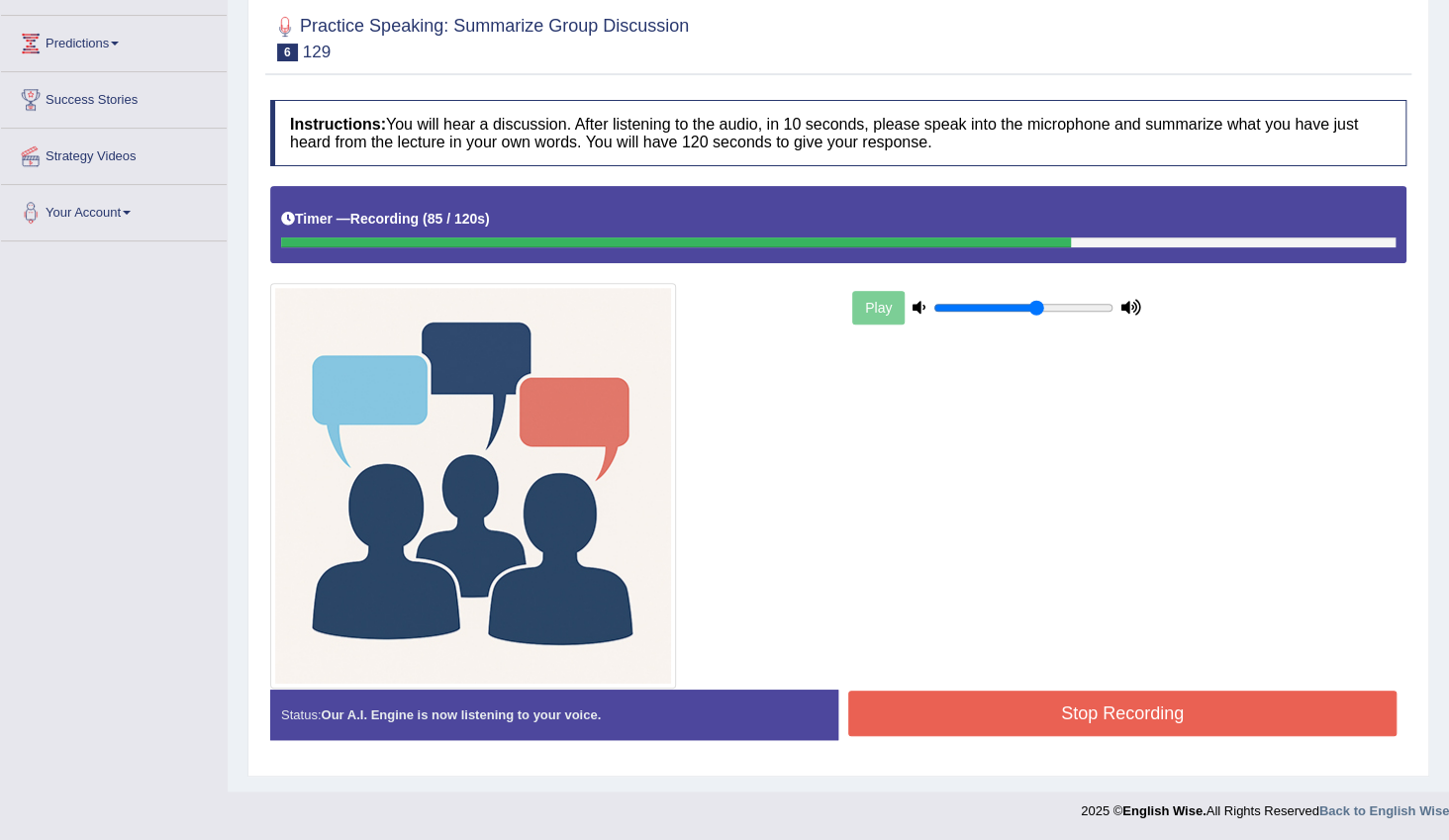 click on "Stop Recording" at bounding box center (1122, 713) 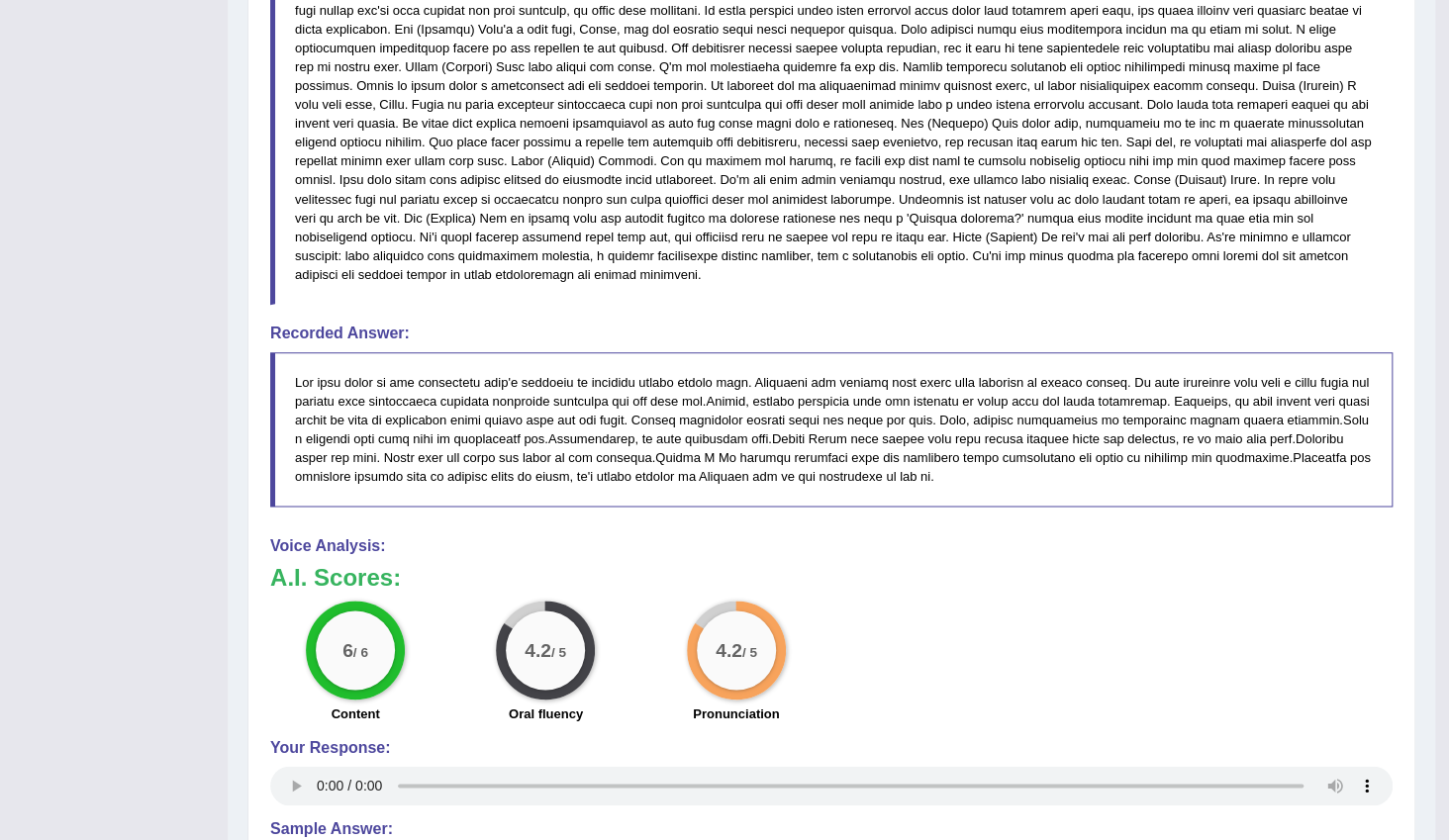 scroll, scrollTop: 1061, scrollLeft: 0, axis: vertical 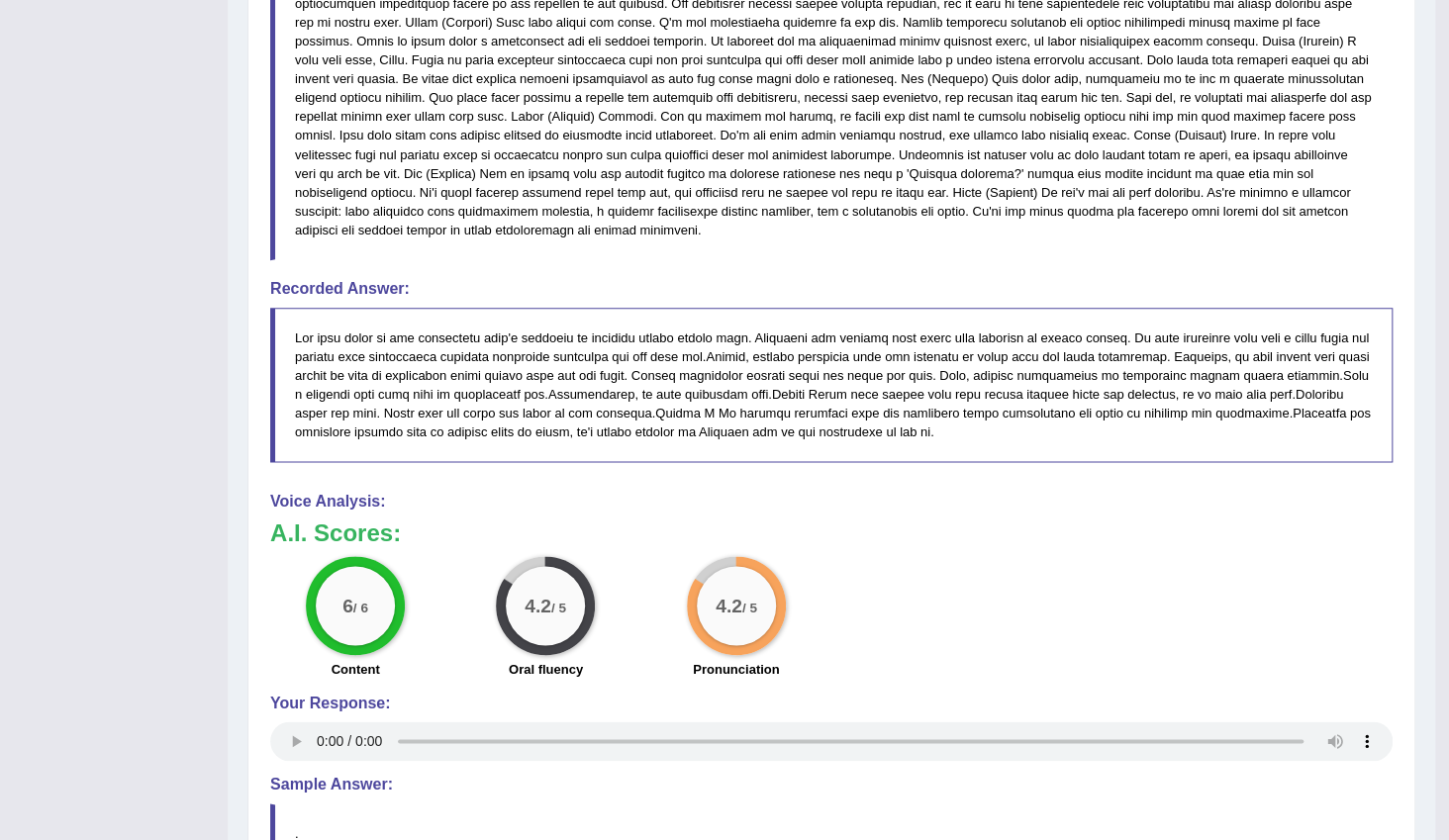 type 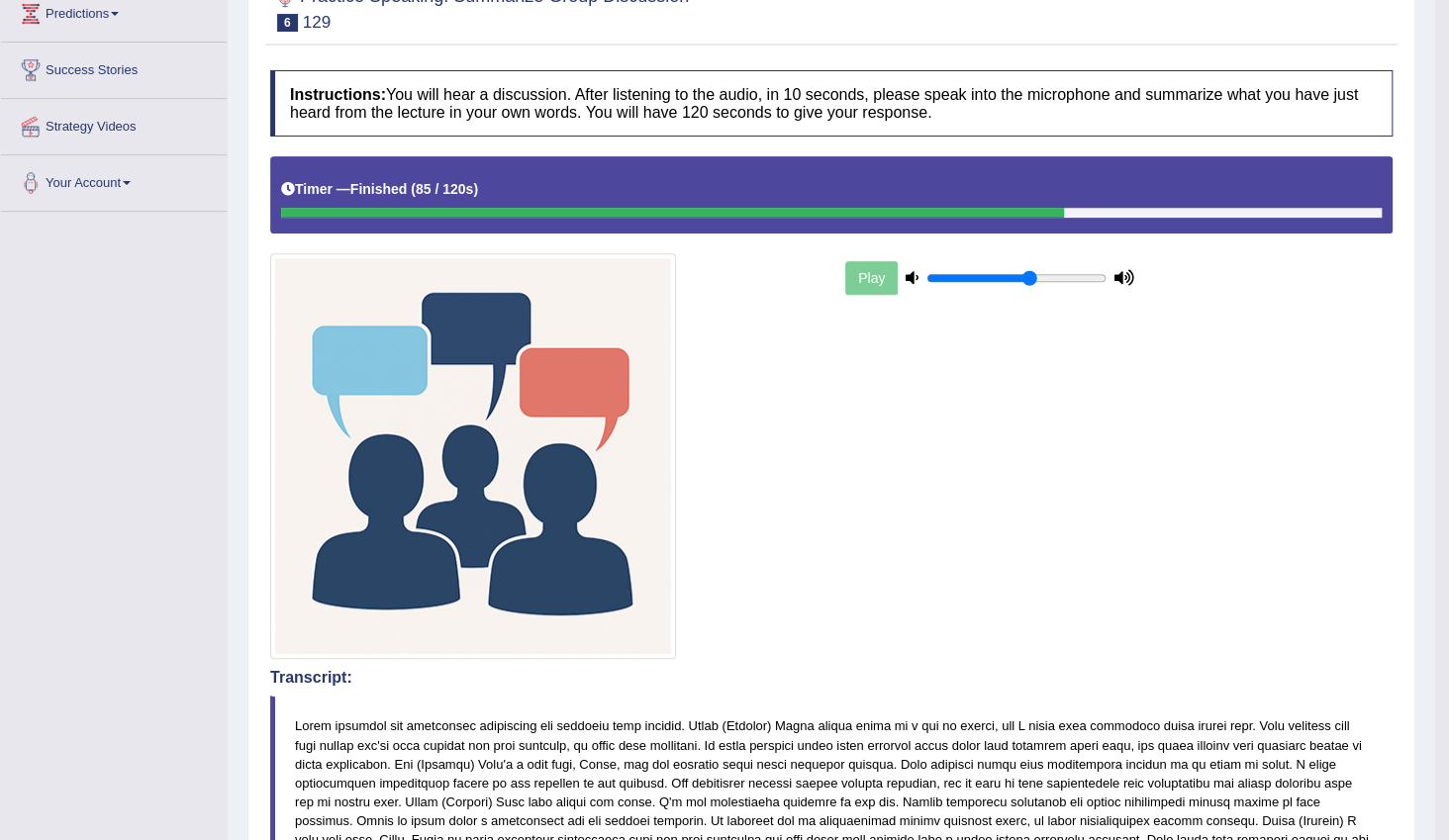 scroll, scrollTop: 0, scrollLeft: 0, axis: both 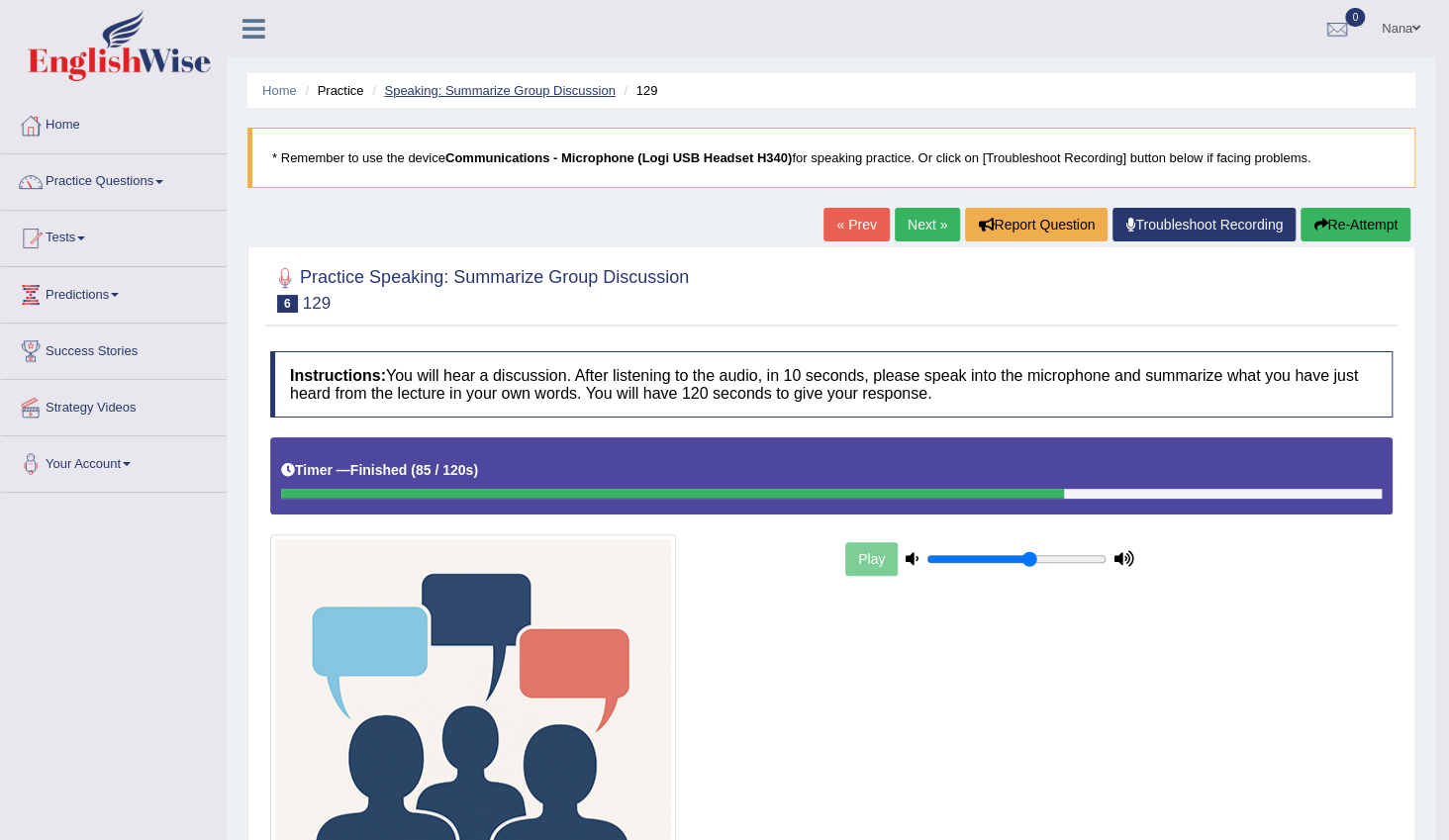 click on "Speaking: Summarize Group Discussion" at bounding box center [499, 90] 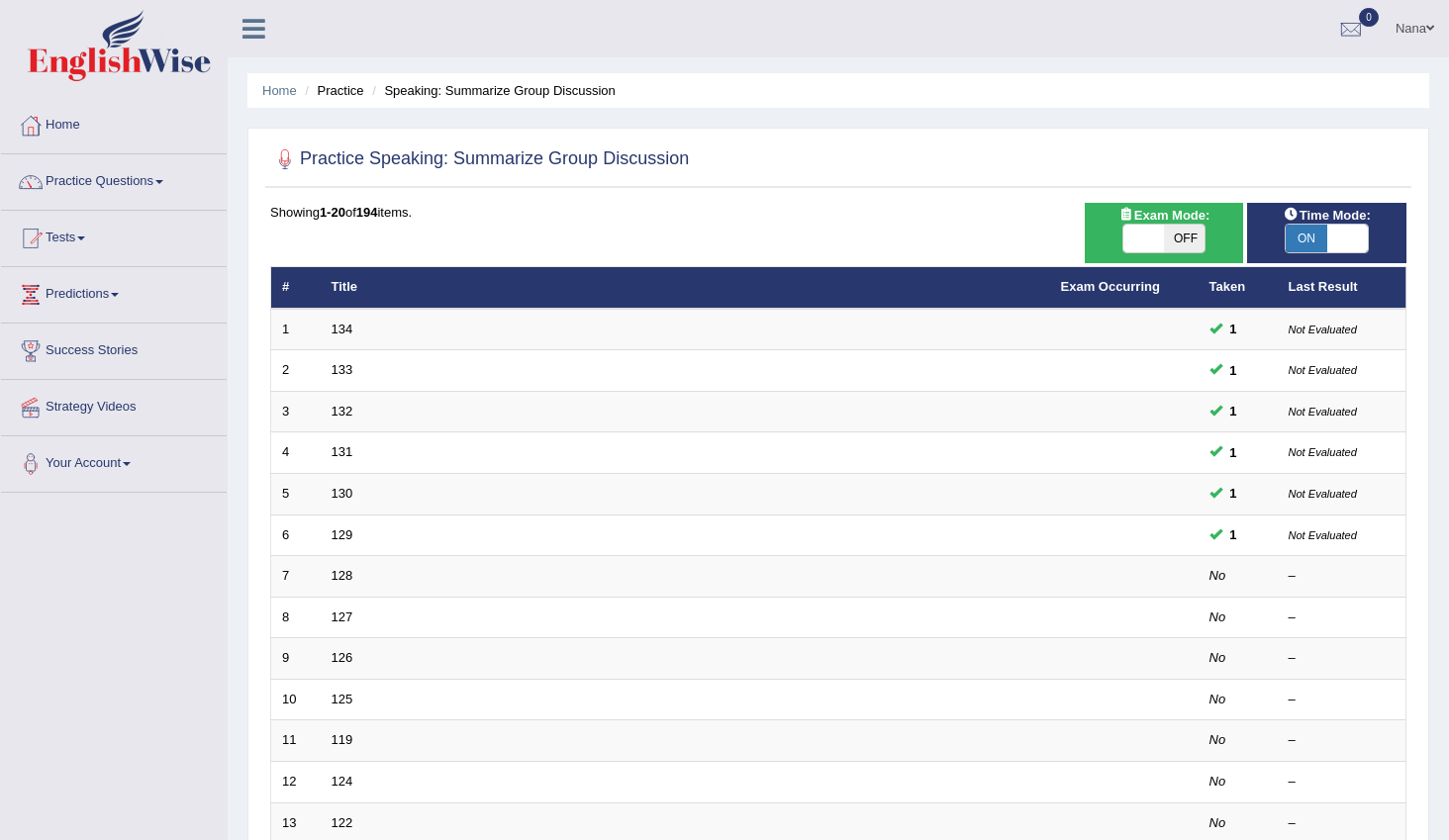 scroll, scrollTop: 0, scrollLeft: 0, axis: both 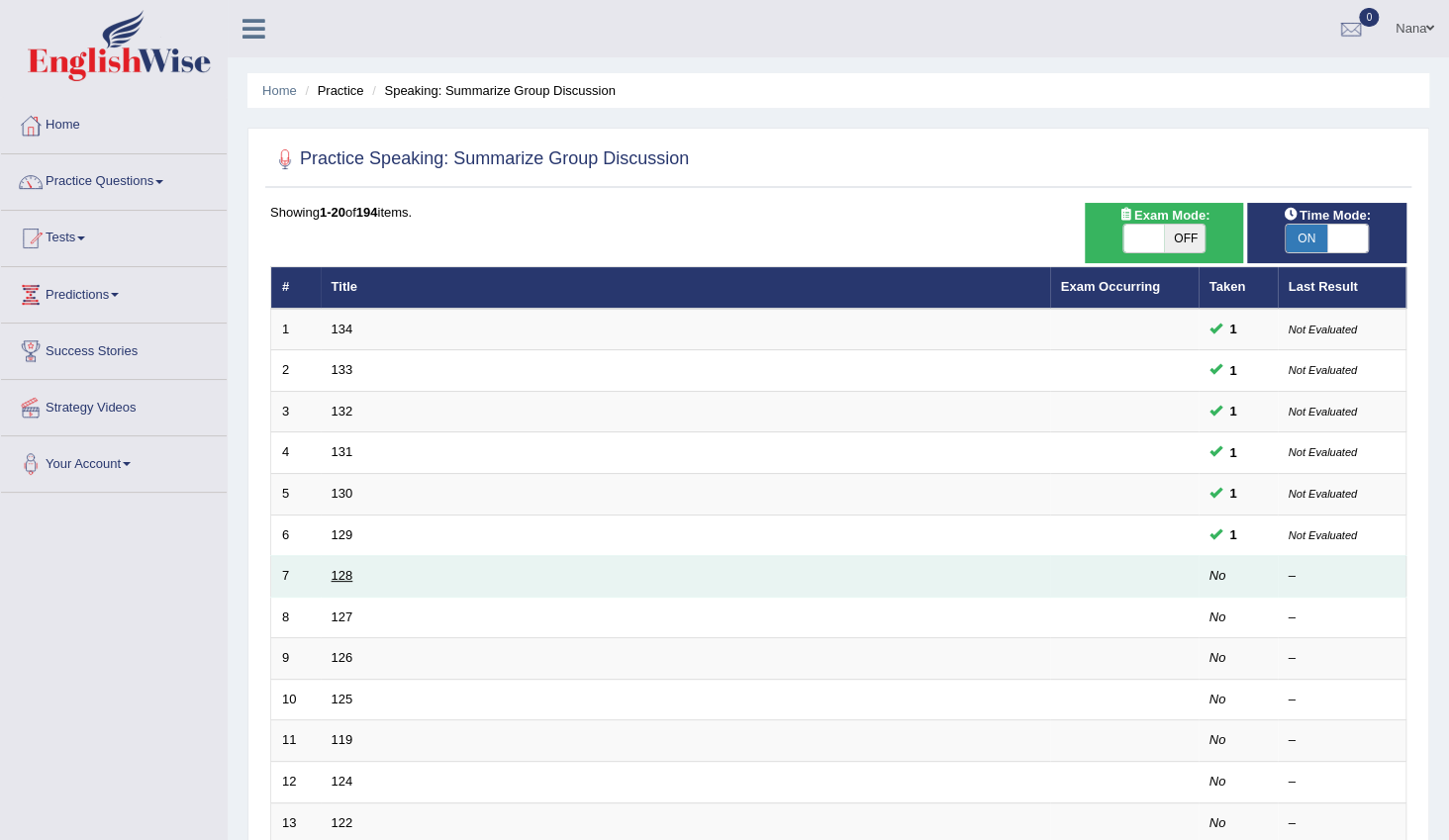 click on "128" at bounding box center (342, 575) 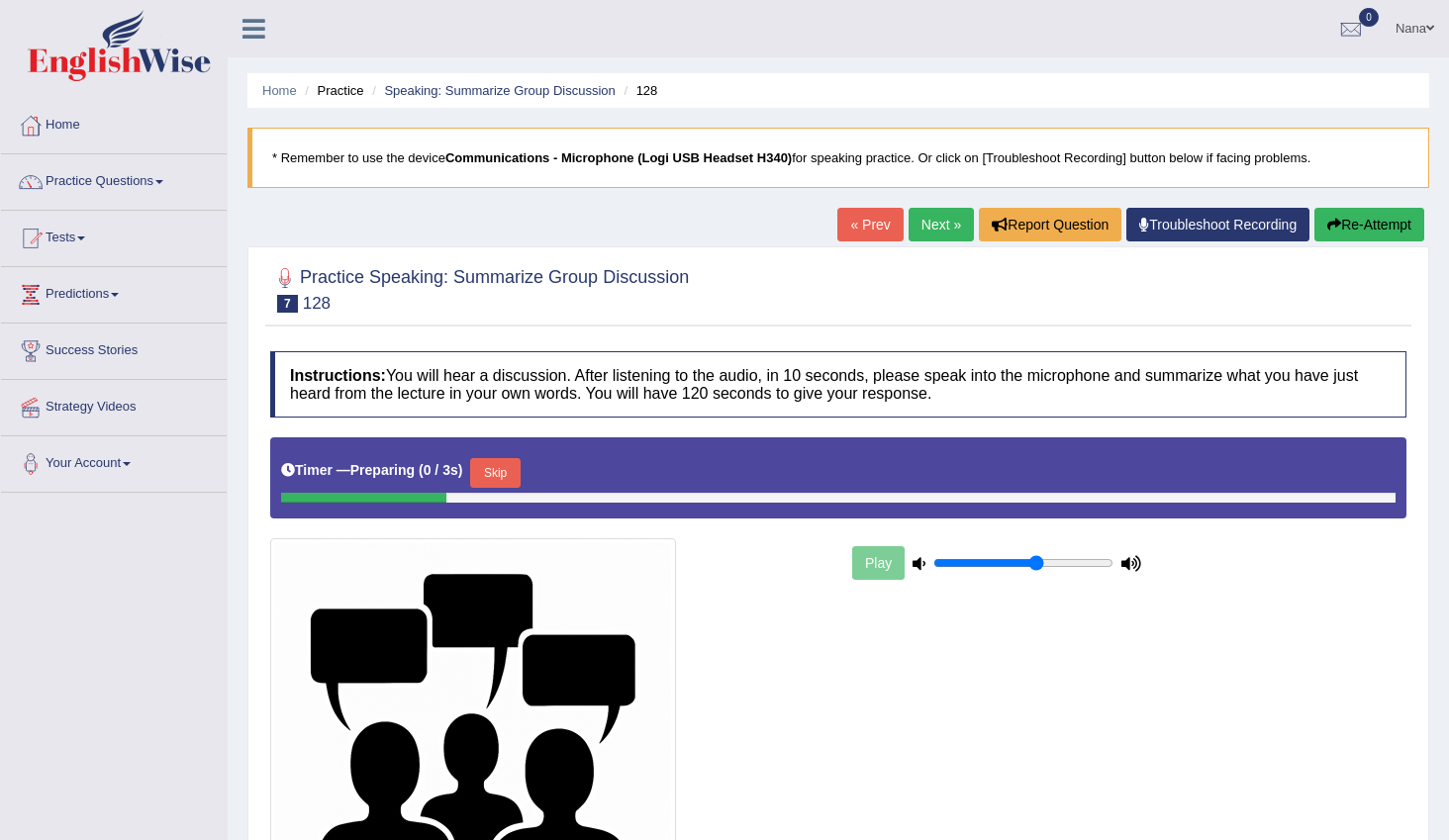 scroll, scrollTop: 0, scrollLeft: 0, axis: both 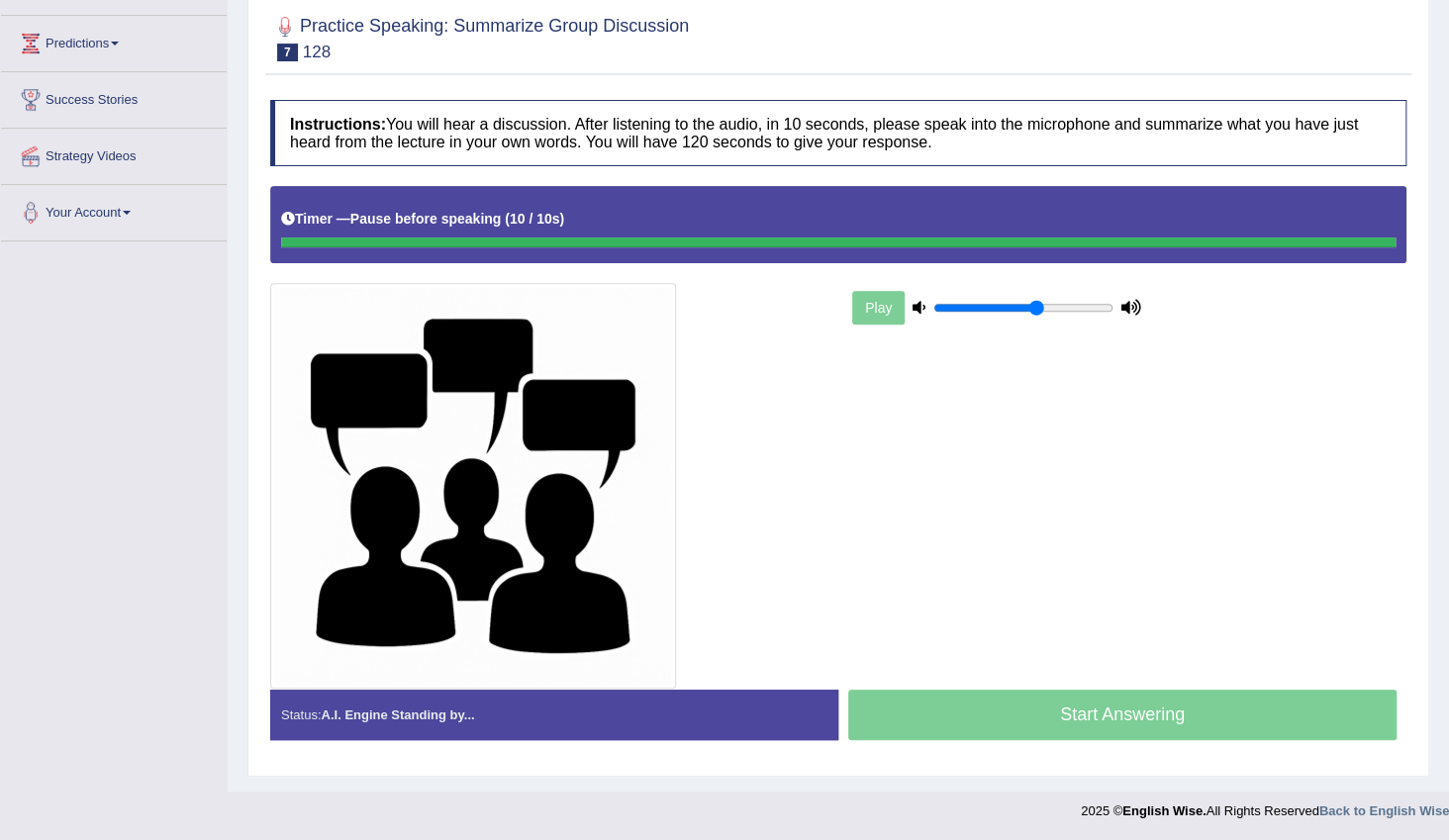 click on "Start Answering" at bounding box center (1122, 717) 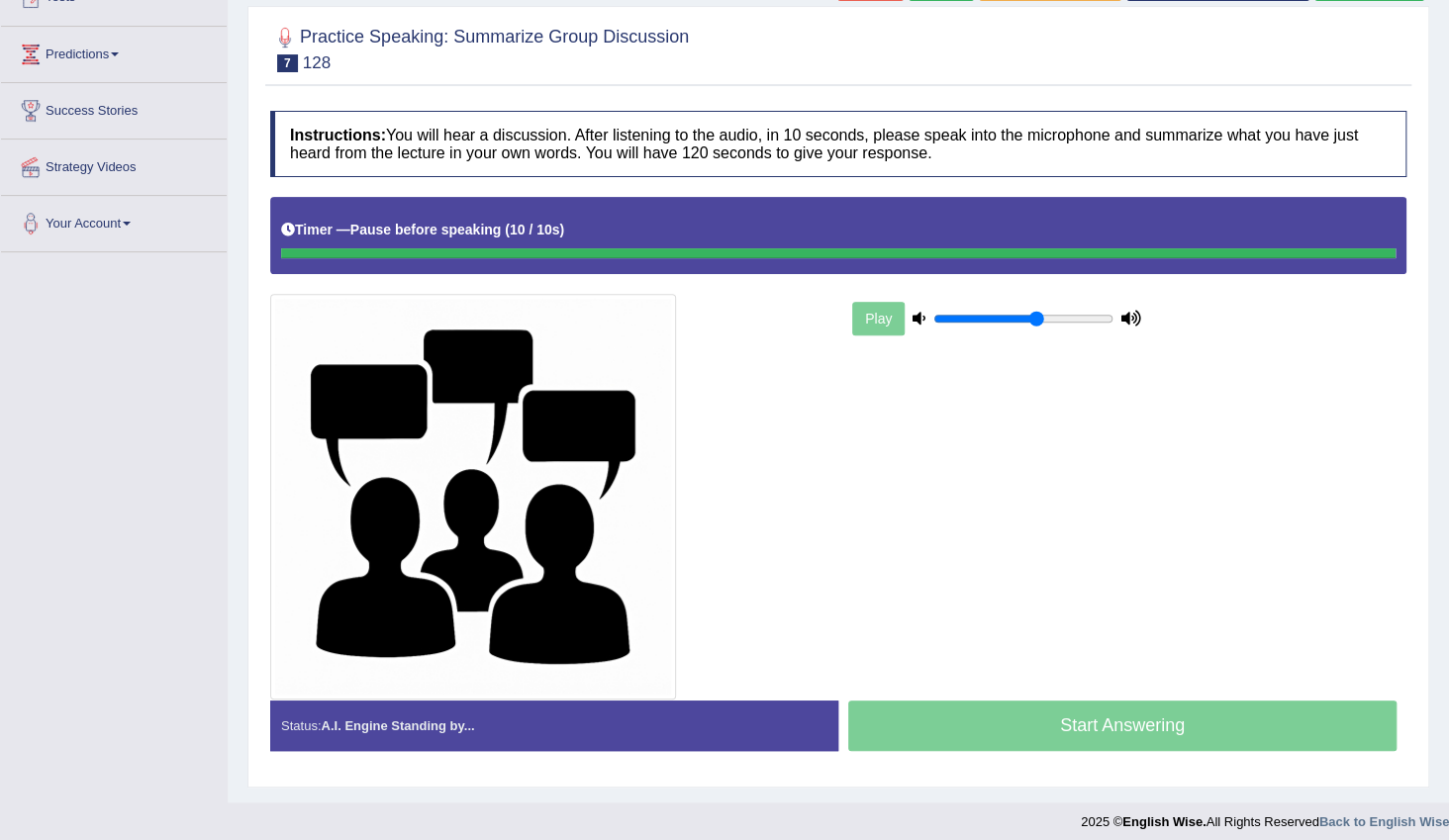 scroll, scrollTop: 251, scrollLeft: 0, axis: vertical 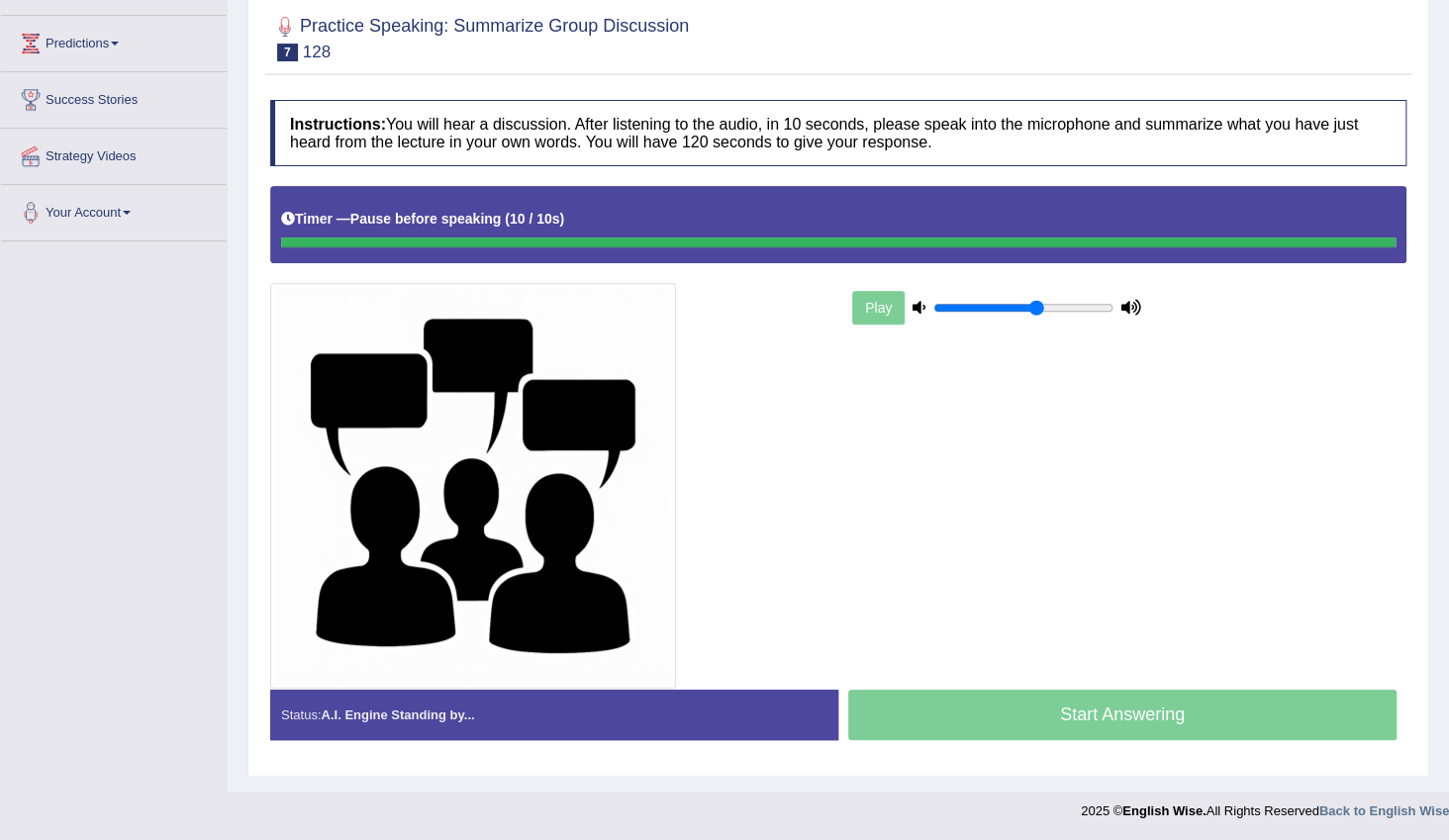 click on "Play" at bounding box center (838, 436) 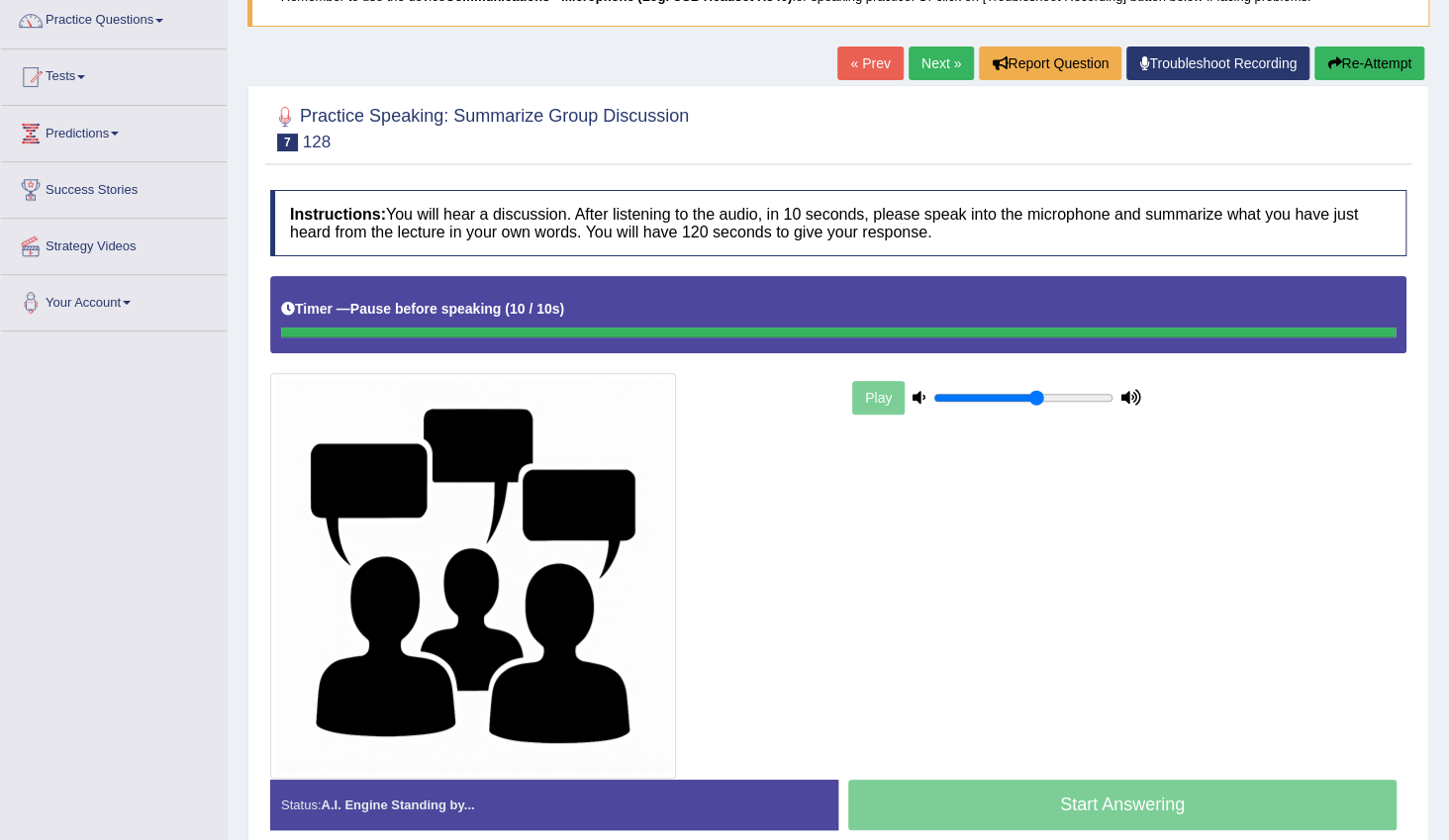 scroll, scrollTop: 71, scrollLeft: 0, axis: vertical 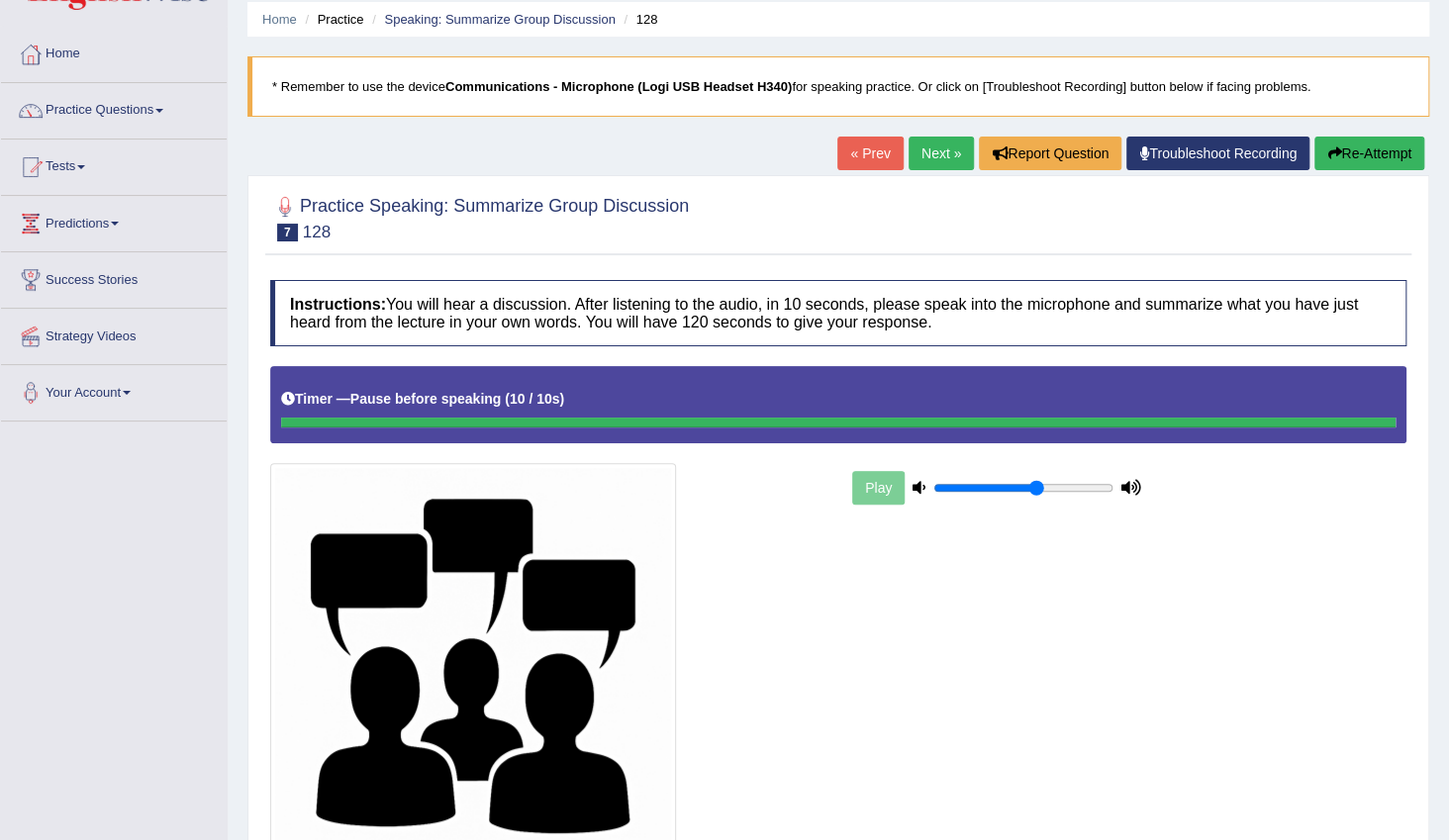 drag, startPoint x: 1401, startPoint y: 416, endPoint x: 1263, endPoint y: 420, distance: 138.05796 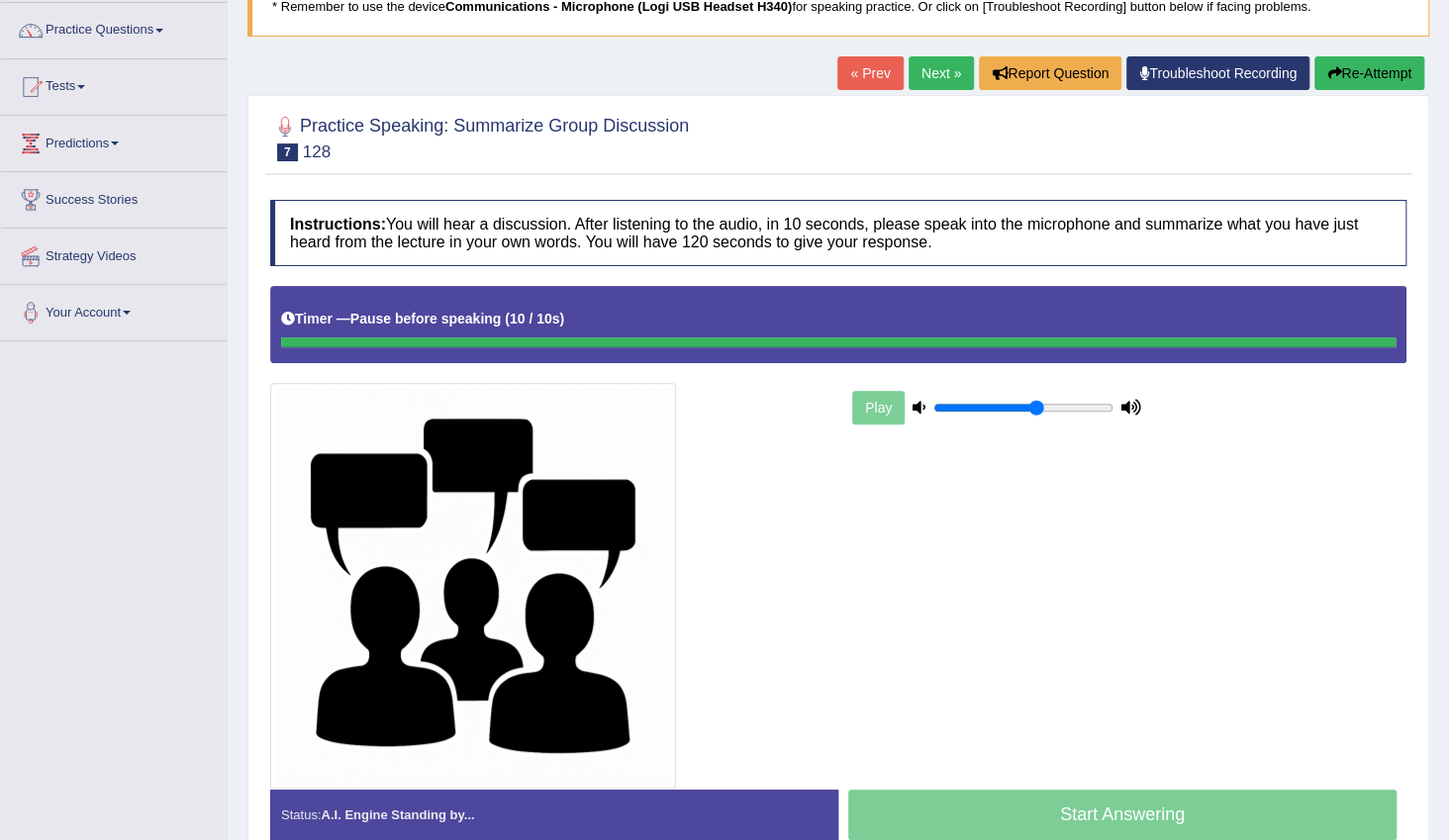 scroll, scrollTop: 251, scrollLeft: 0, axis: vertical 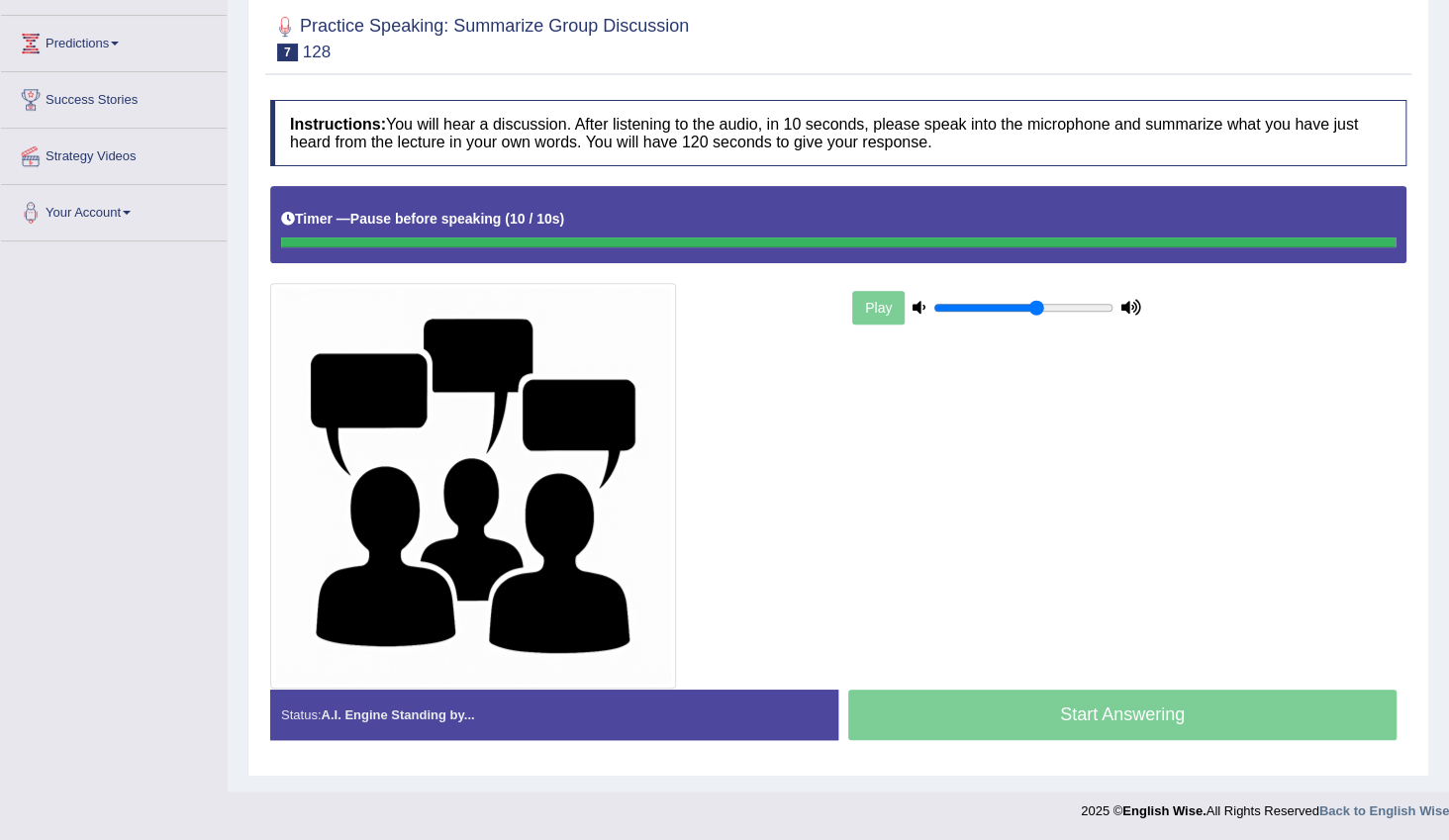 click on "Start Answering" at bounding box center (1122, 717) 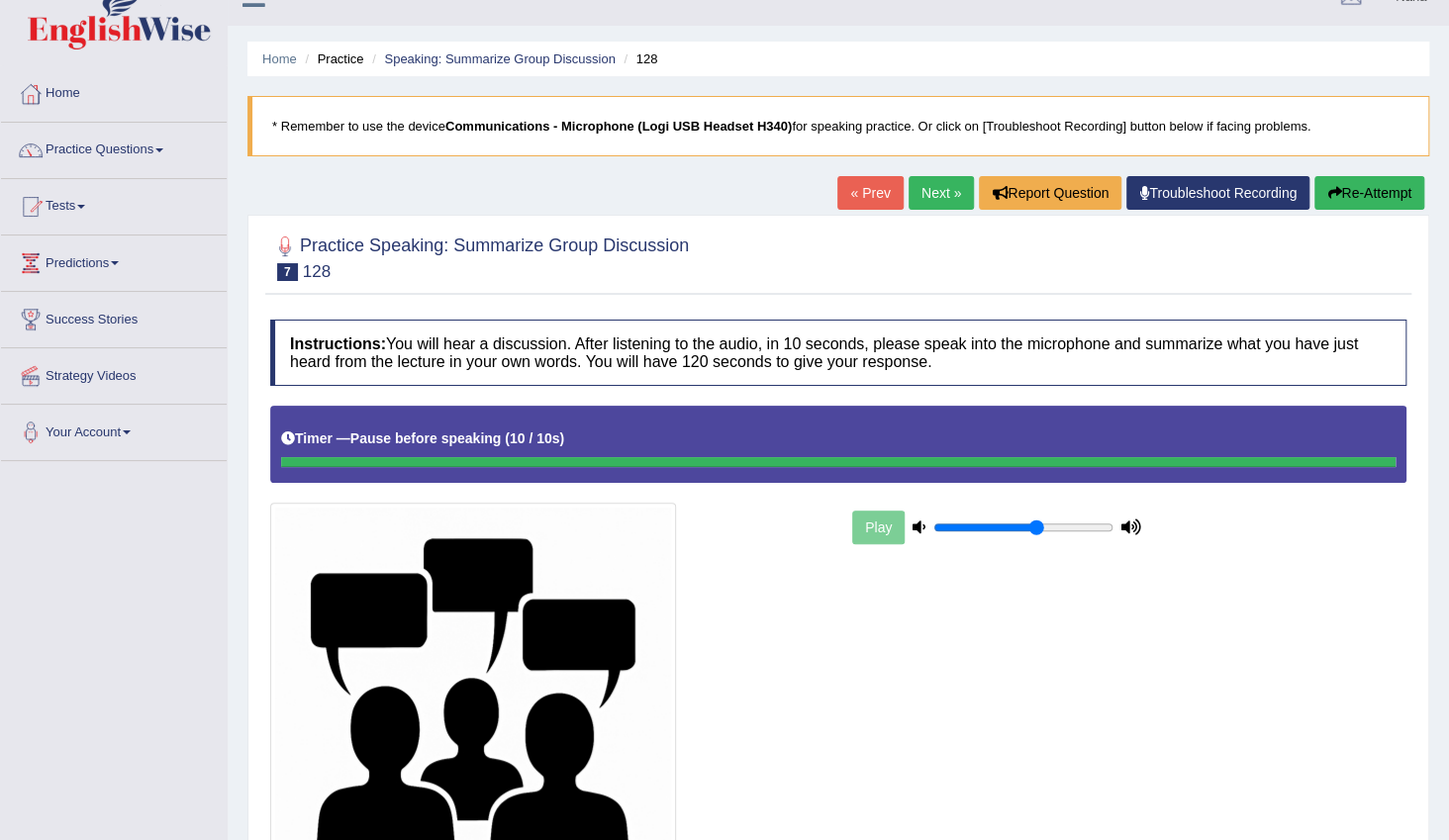 scroll, scrollTop: 0, scrollLeft: 0, axis: both 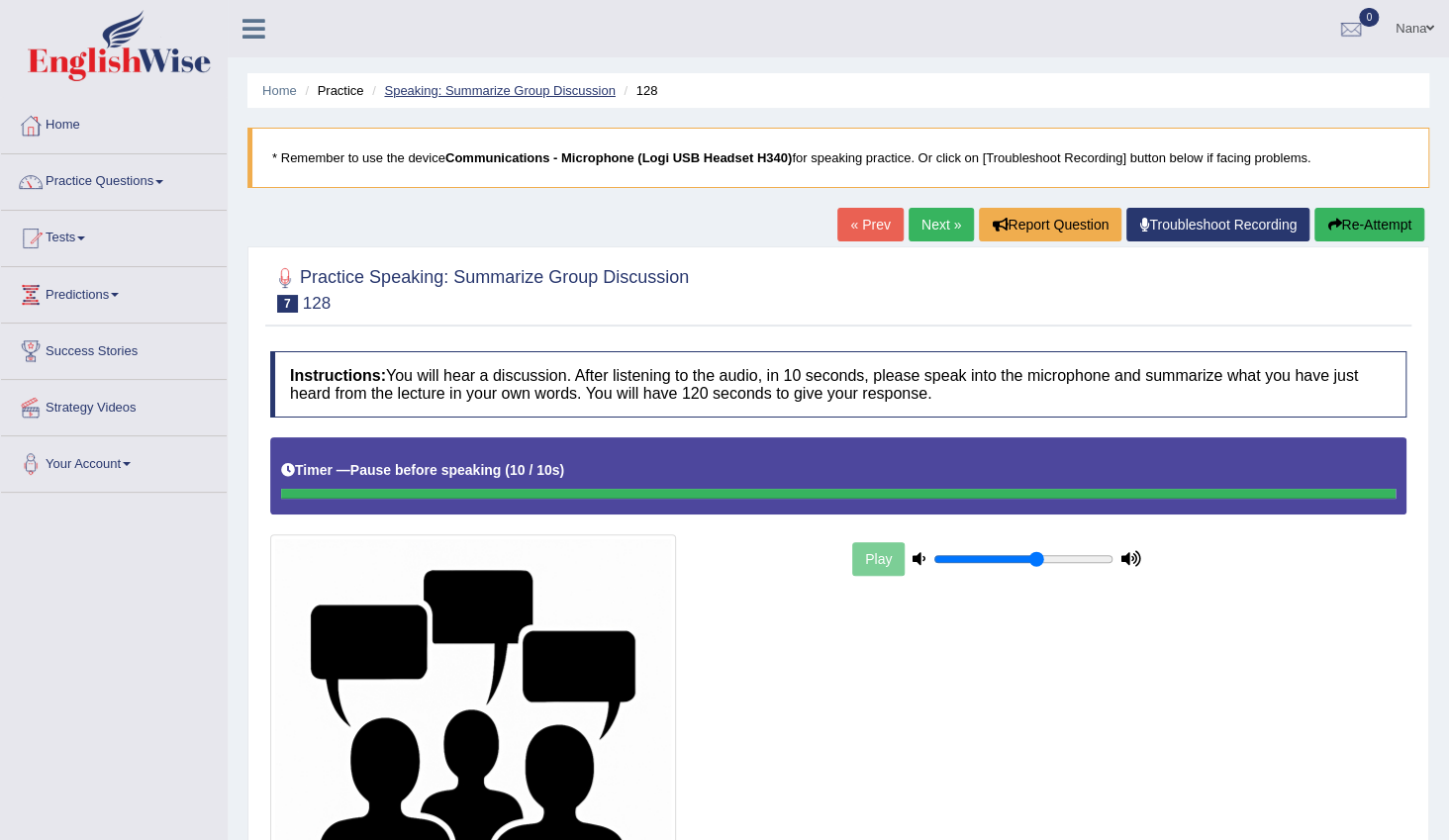 click on "Speaking: Summarize Group Discussion" at bounding box center (499, 90) 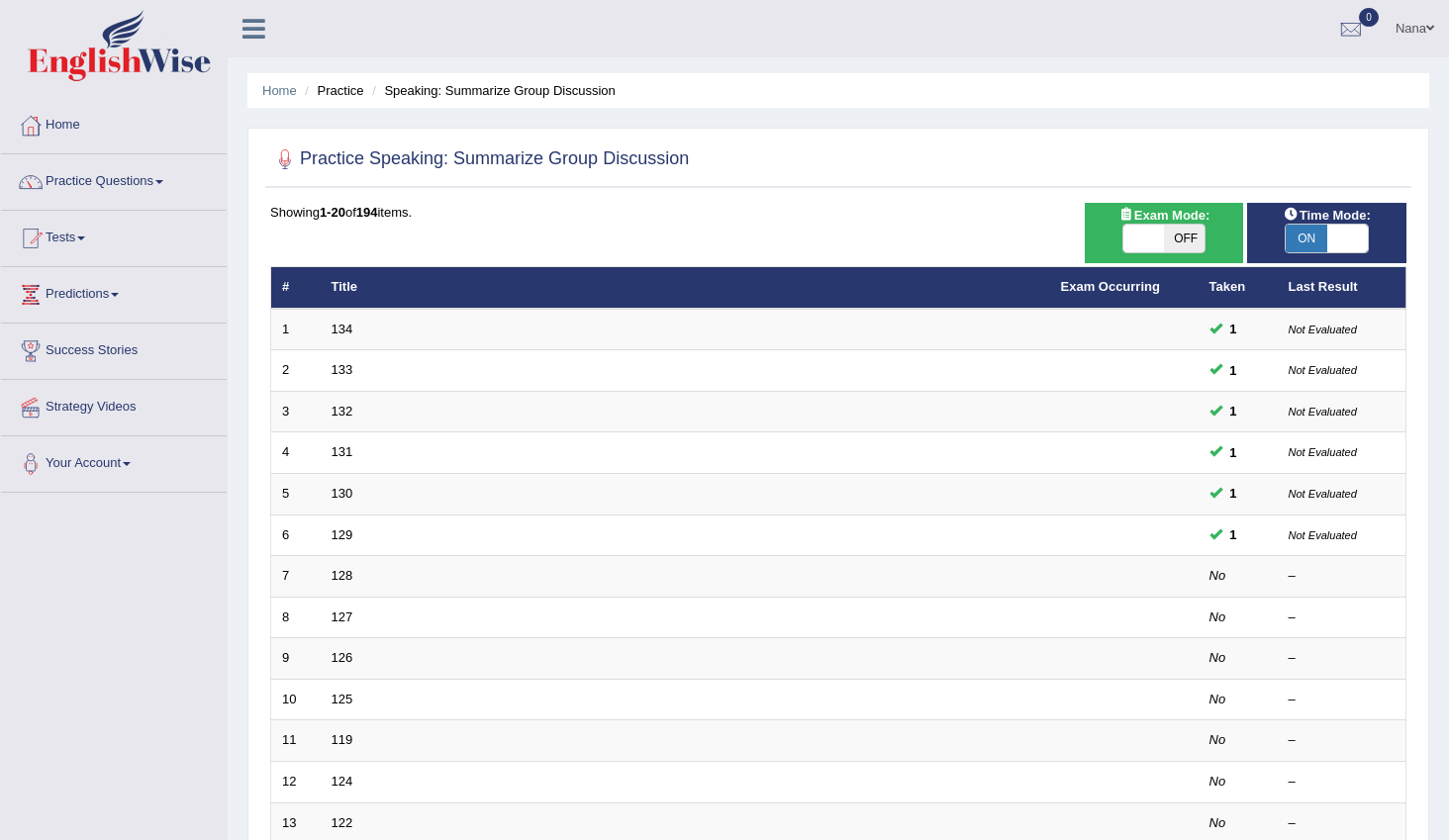 scroll, scrollTop: 0, scrollLeft: 0, axis: both 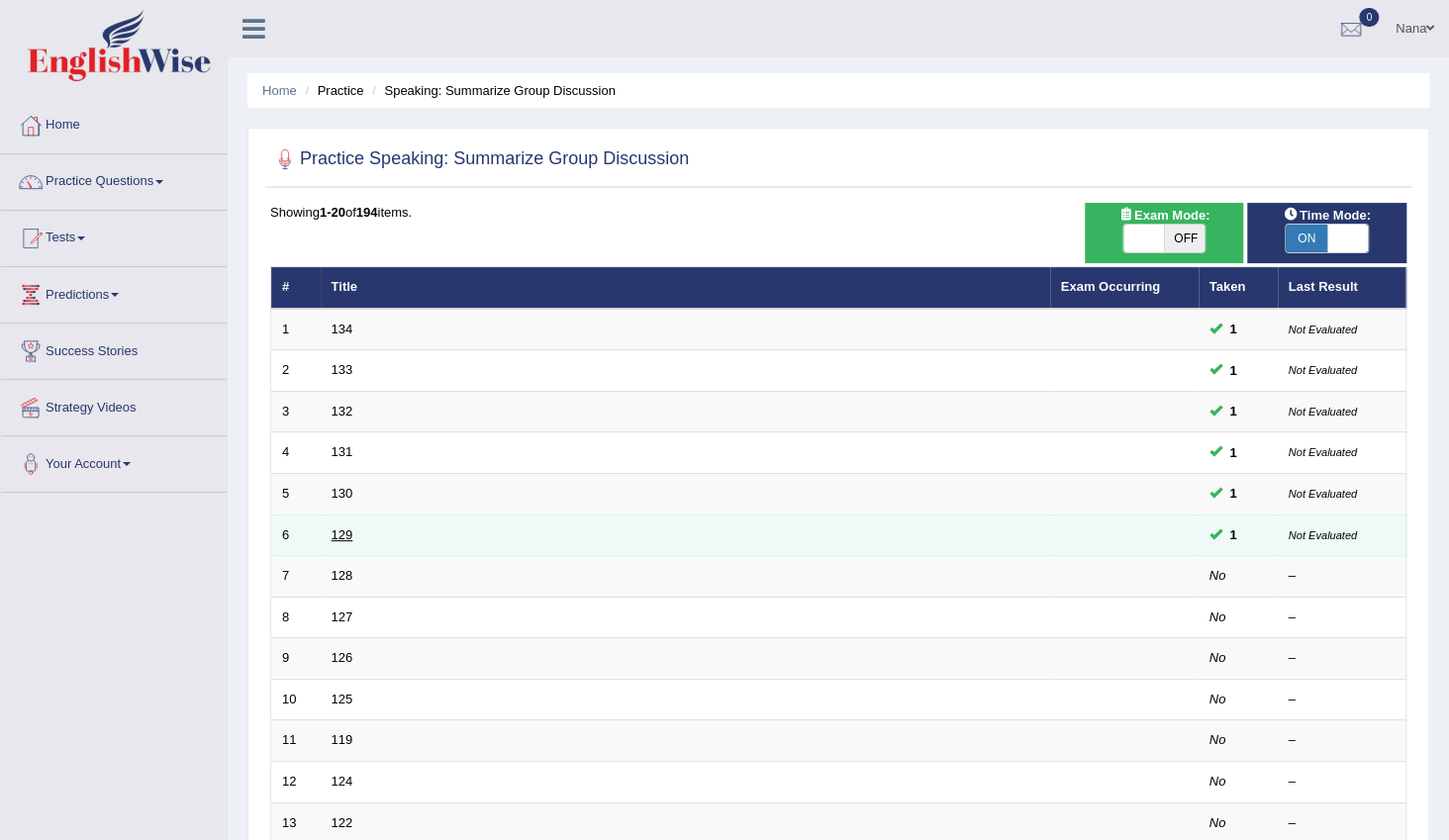 click on "129" at bounding box center (342, 534) 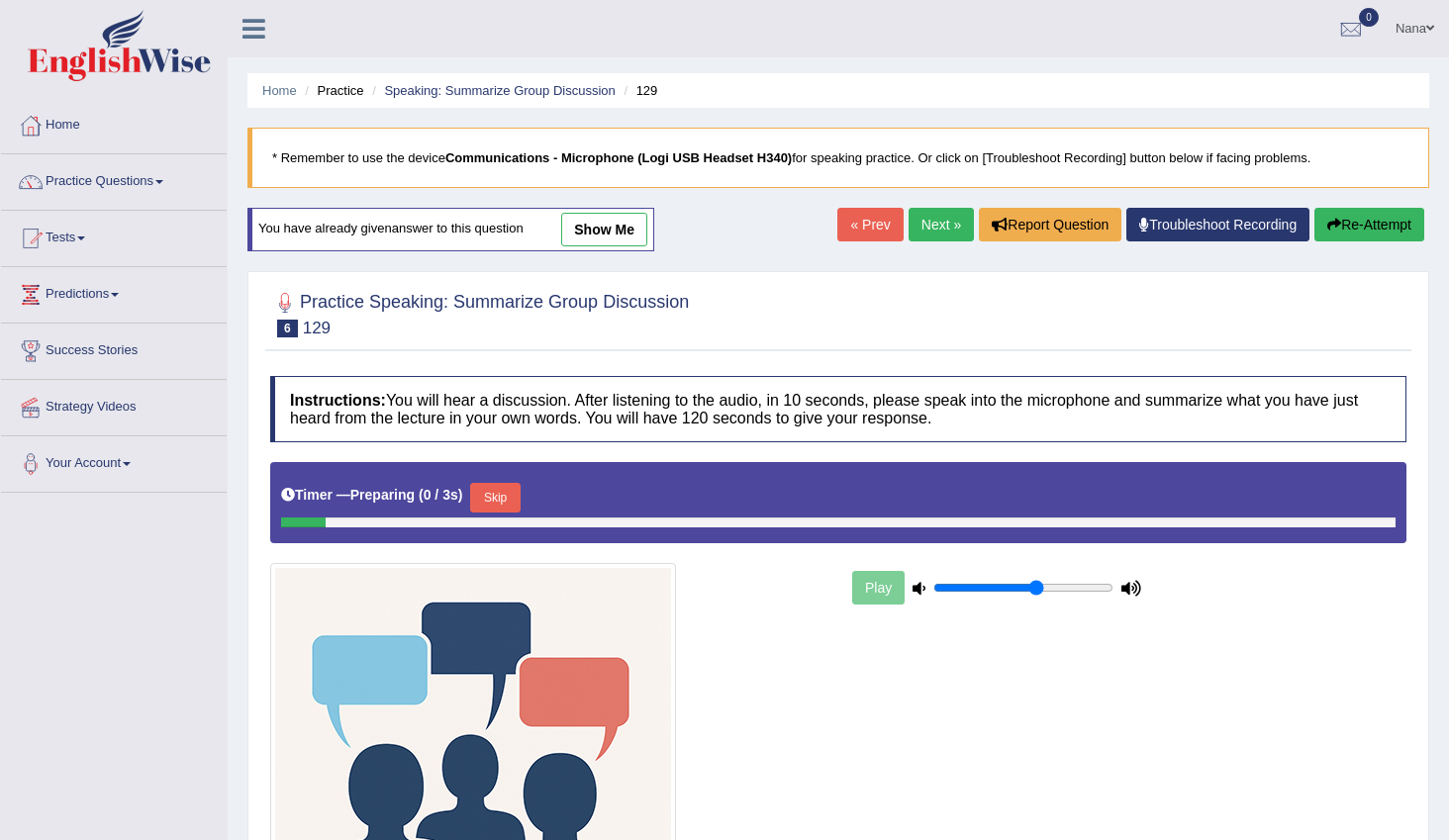 scroll, scrollTop: 0, scrollLeft: 0, axis: both 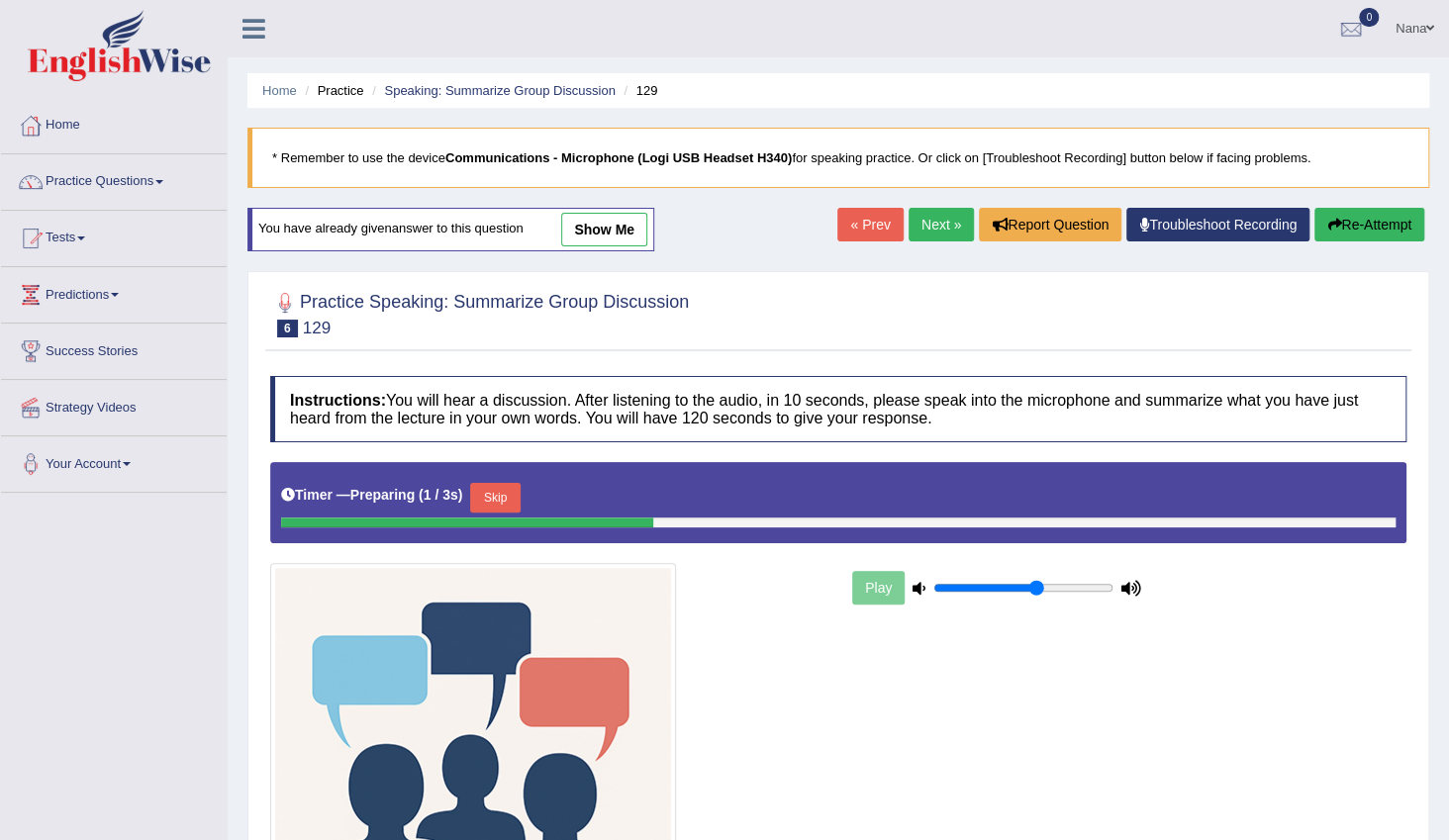 click on "Skip" at bounding box center [495, 498] 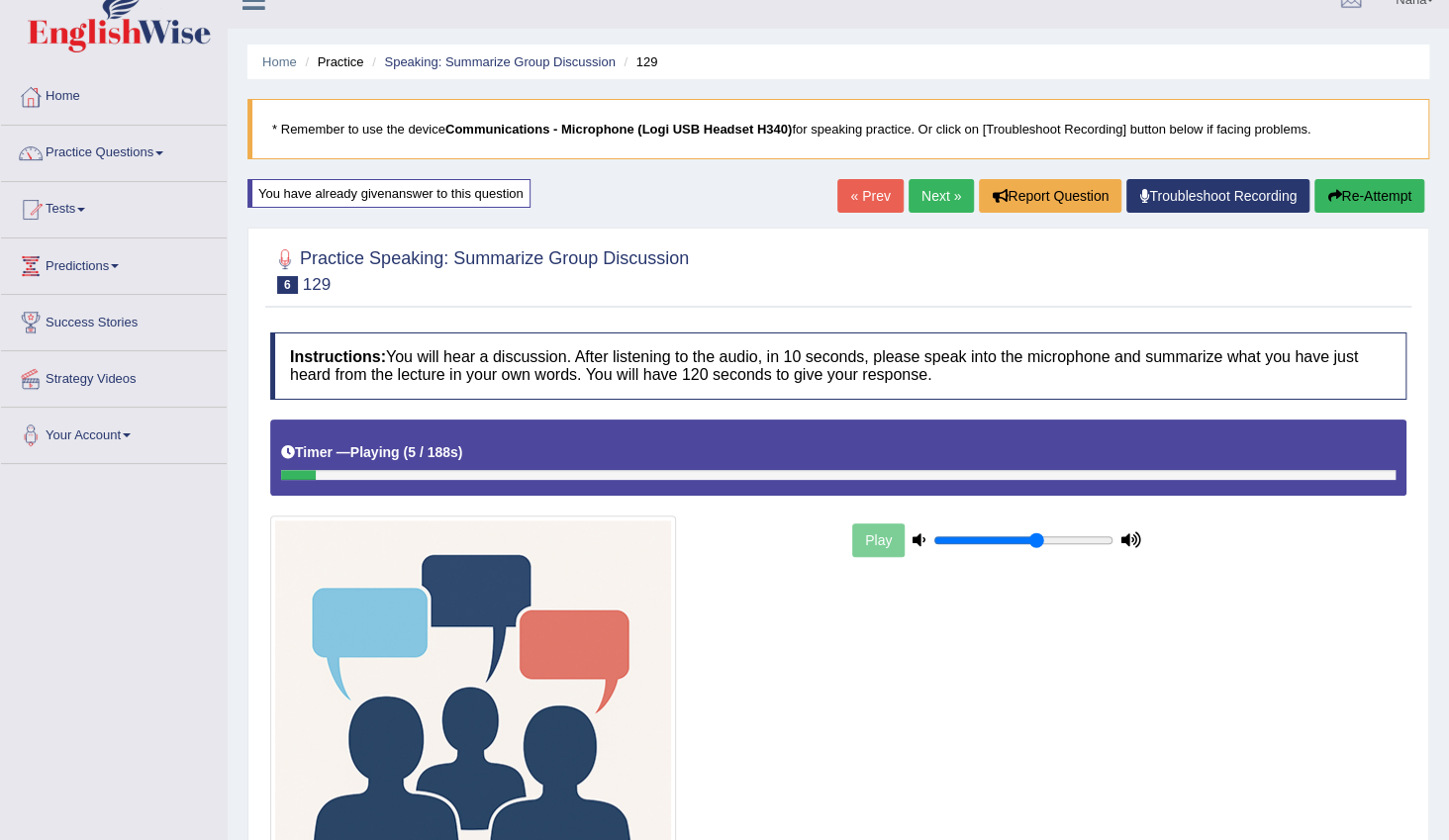 scroll, scrollTop: 0, scrollLeft: 0, axis: both 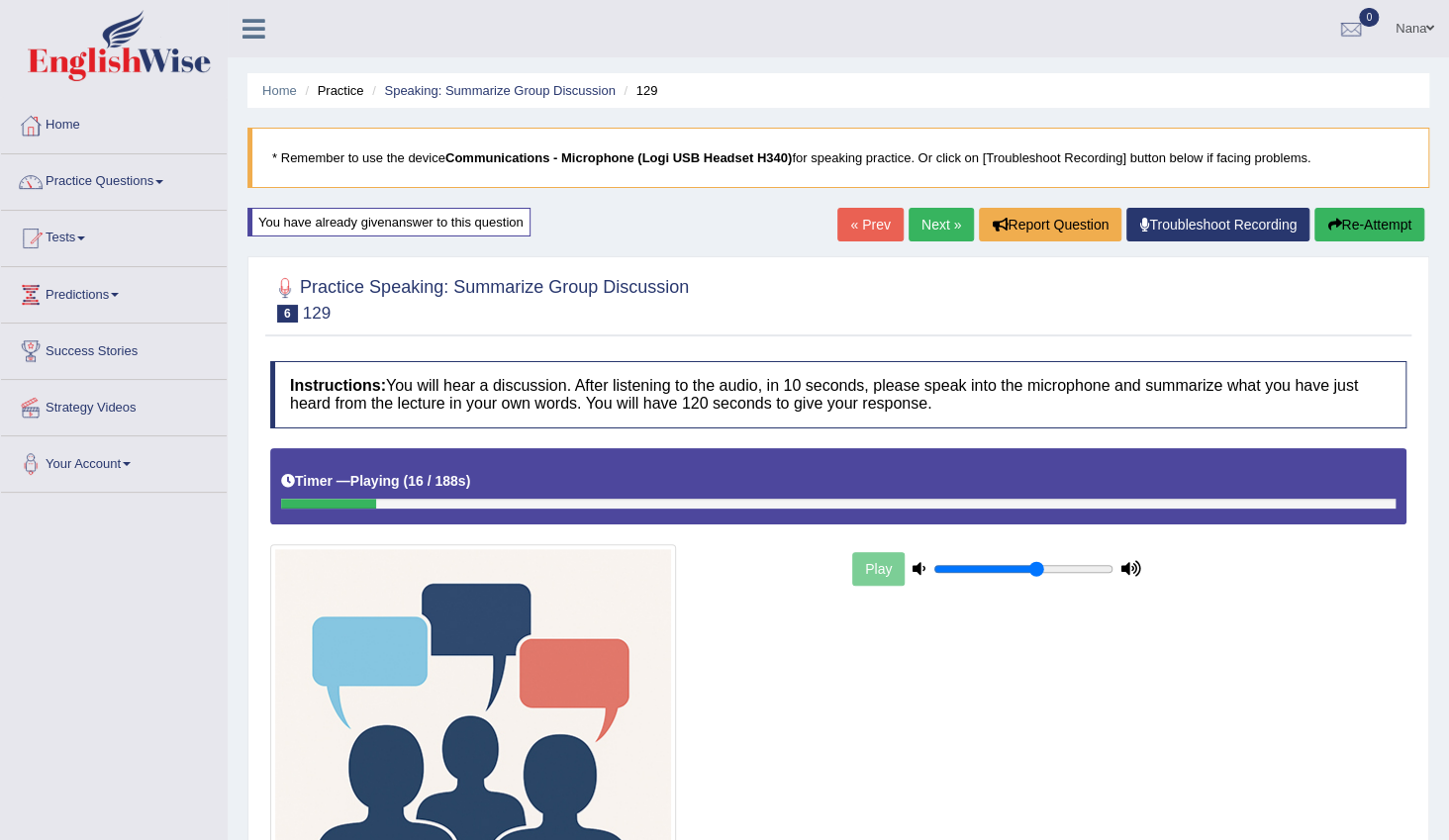 click on "« Prev Next »  Report Question  Troubleshoot Recording  Re-Attempt" at bounding box center (1133, 227) 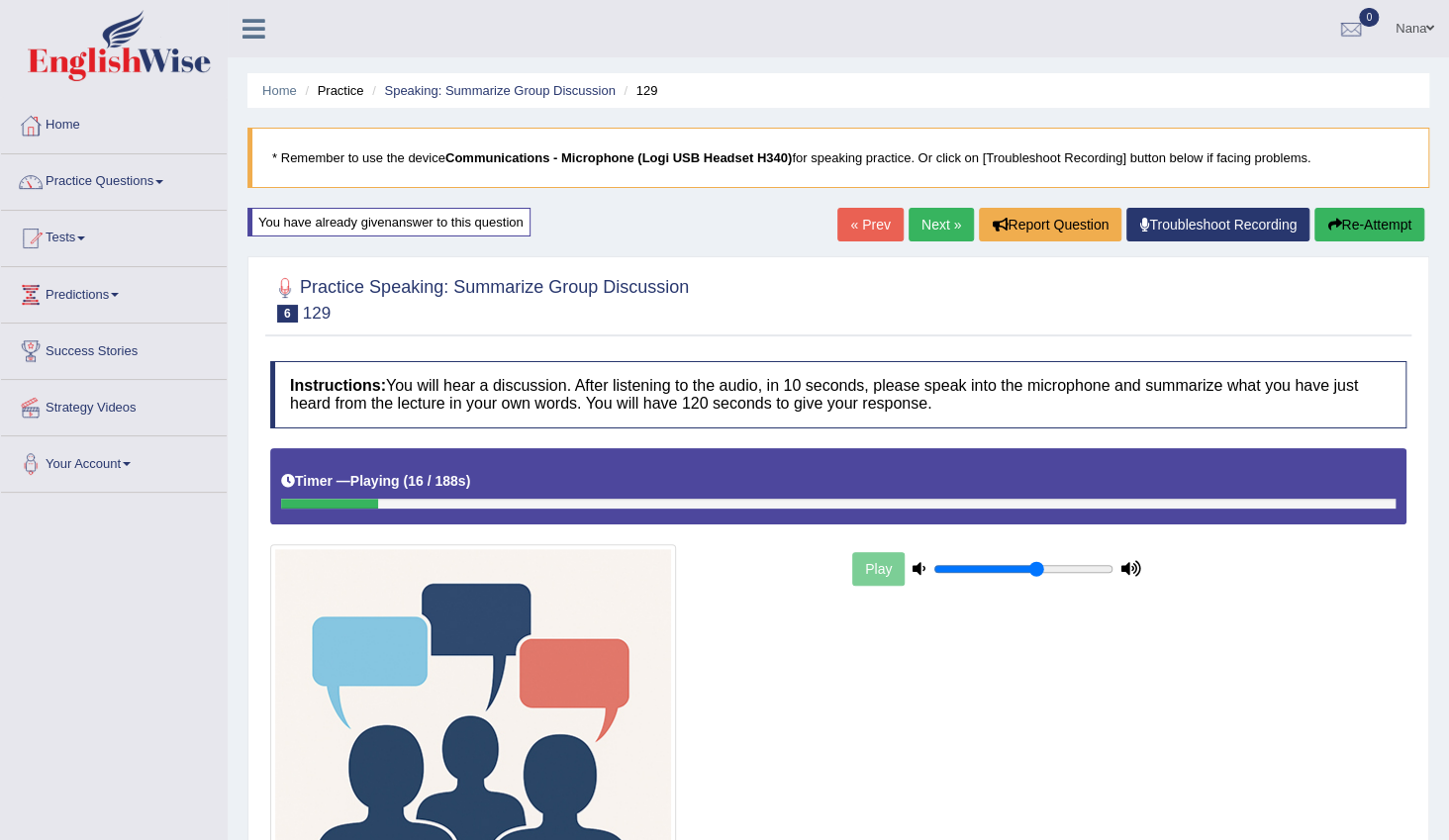 click on "Next »" at bounding box center (941, 225) 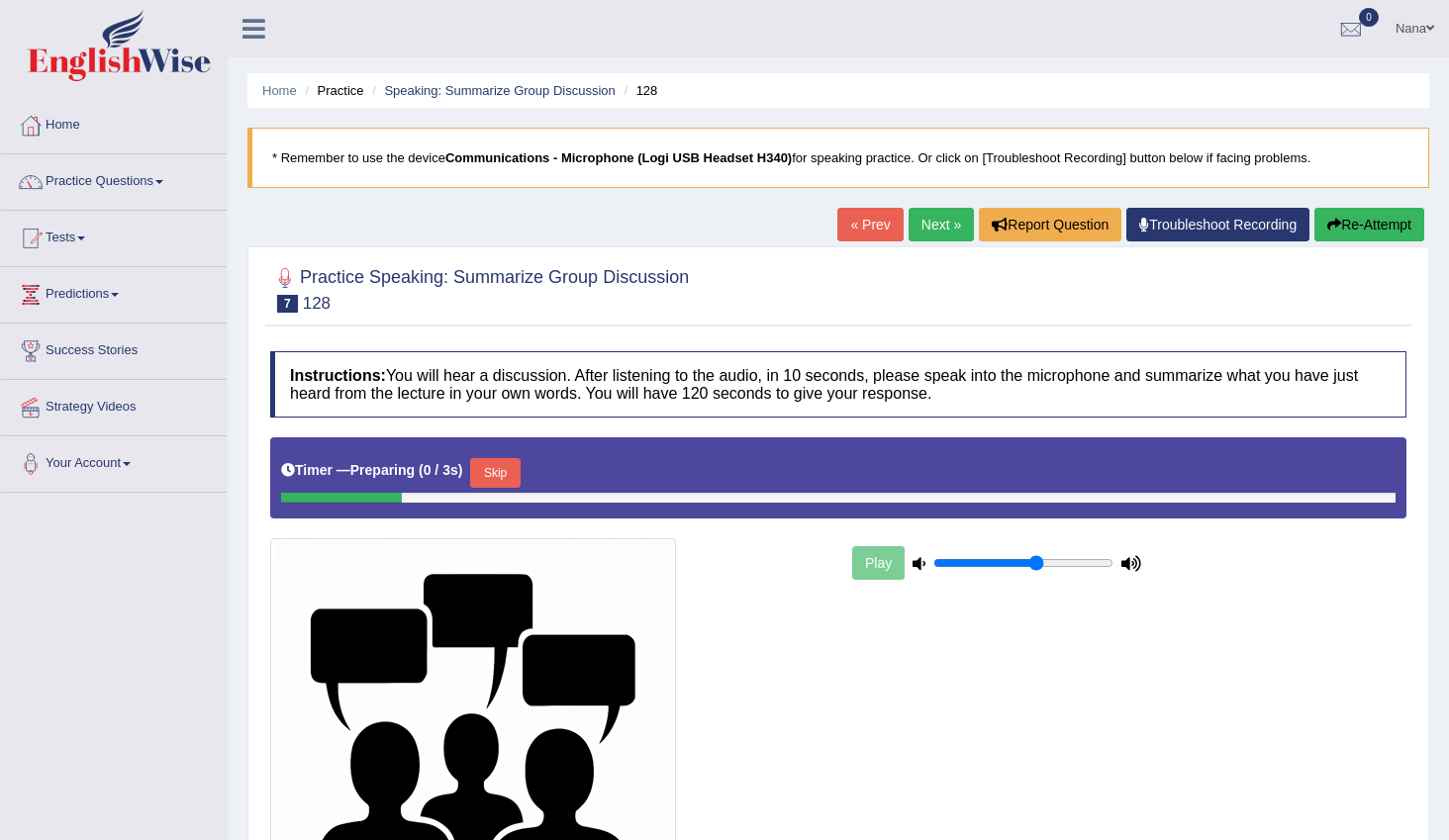 scroll, scrollTop: 0, scrollLeft: 0, axis: both 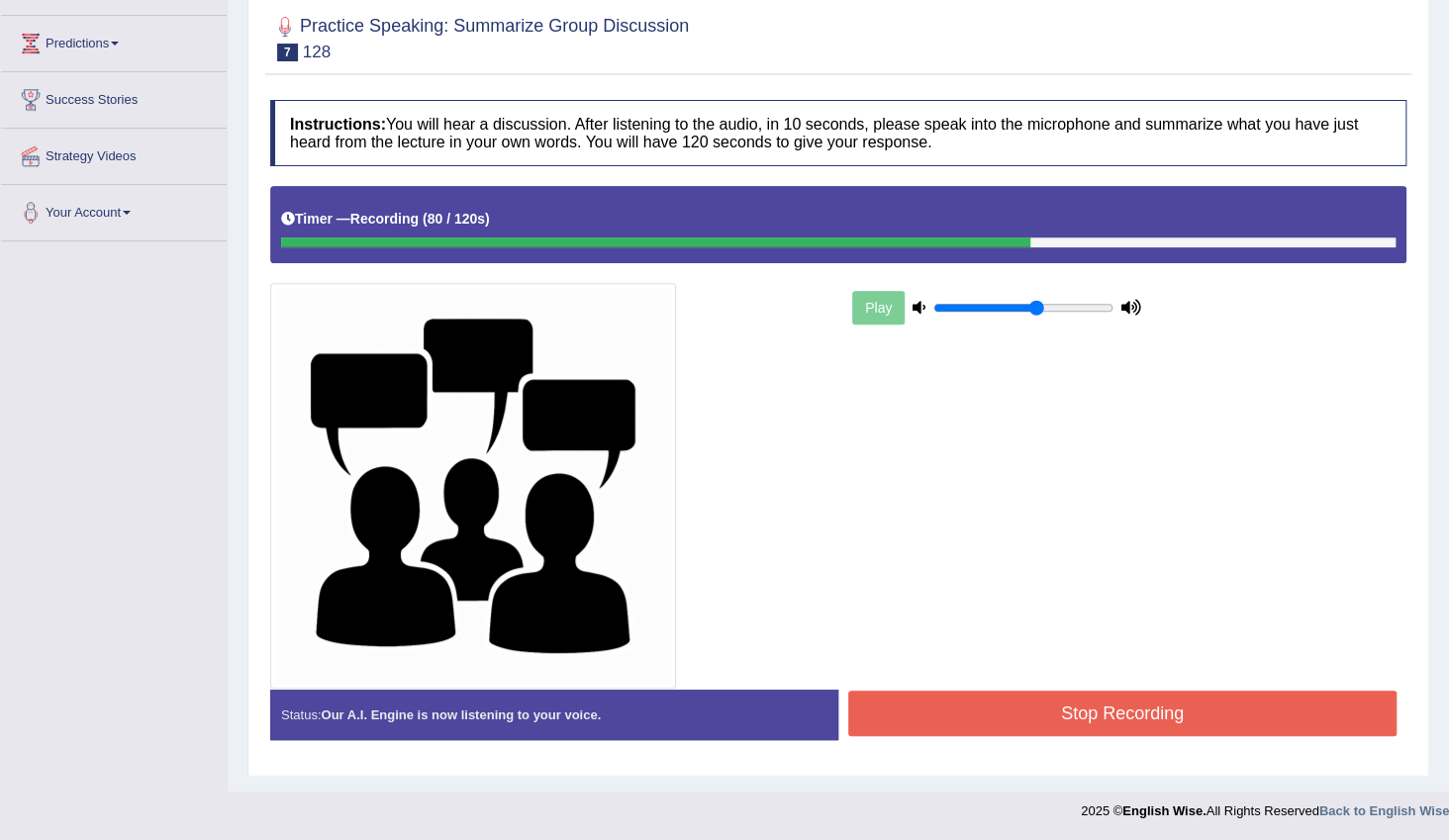 click on "Stop Recording" at bounding box center (1122, 713) 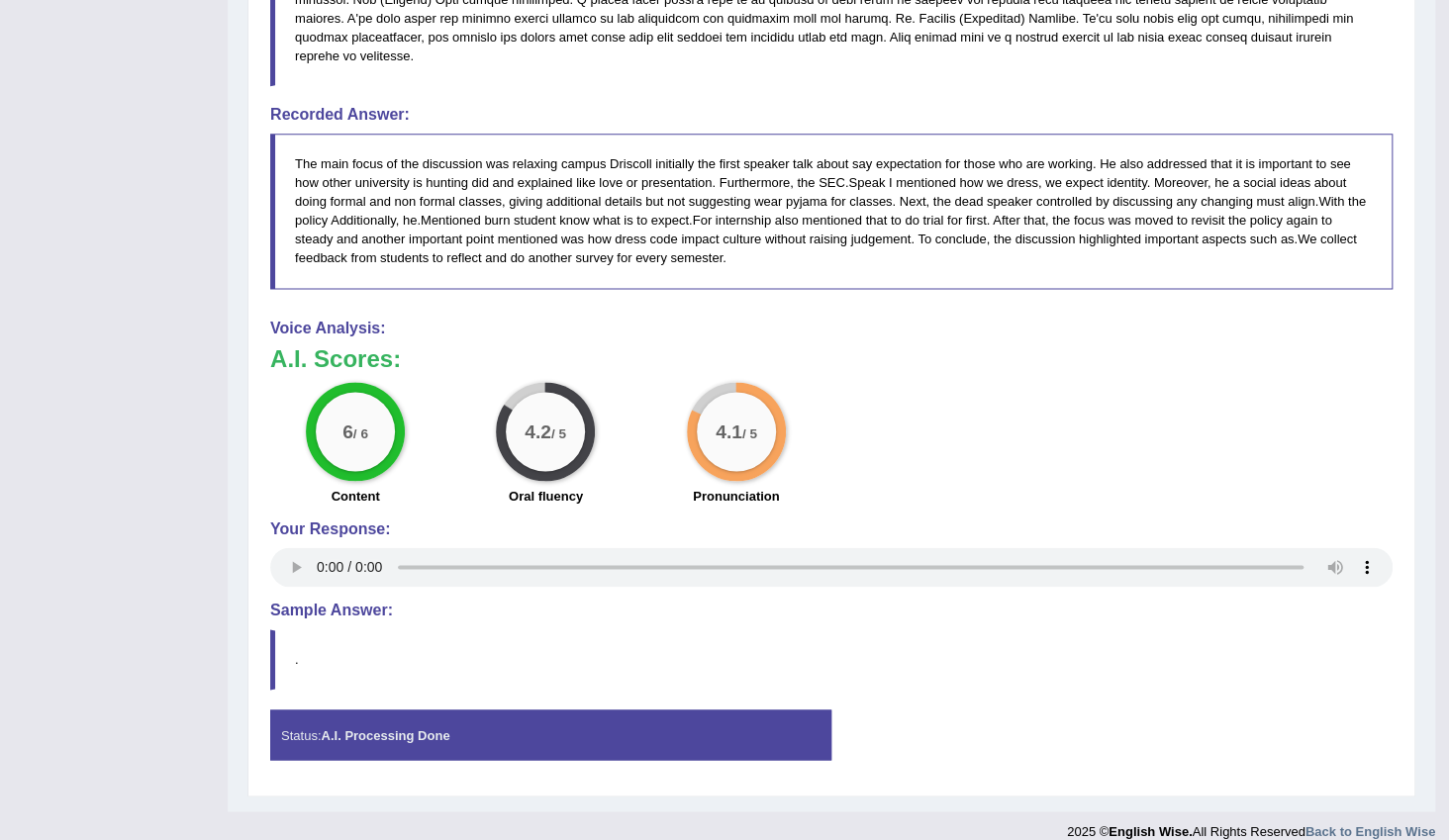scroll, scrollTop: 1255, scrollLeft: 0, axis: vertical 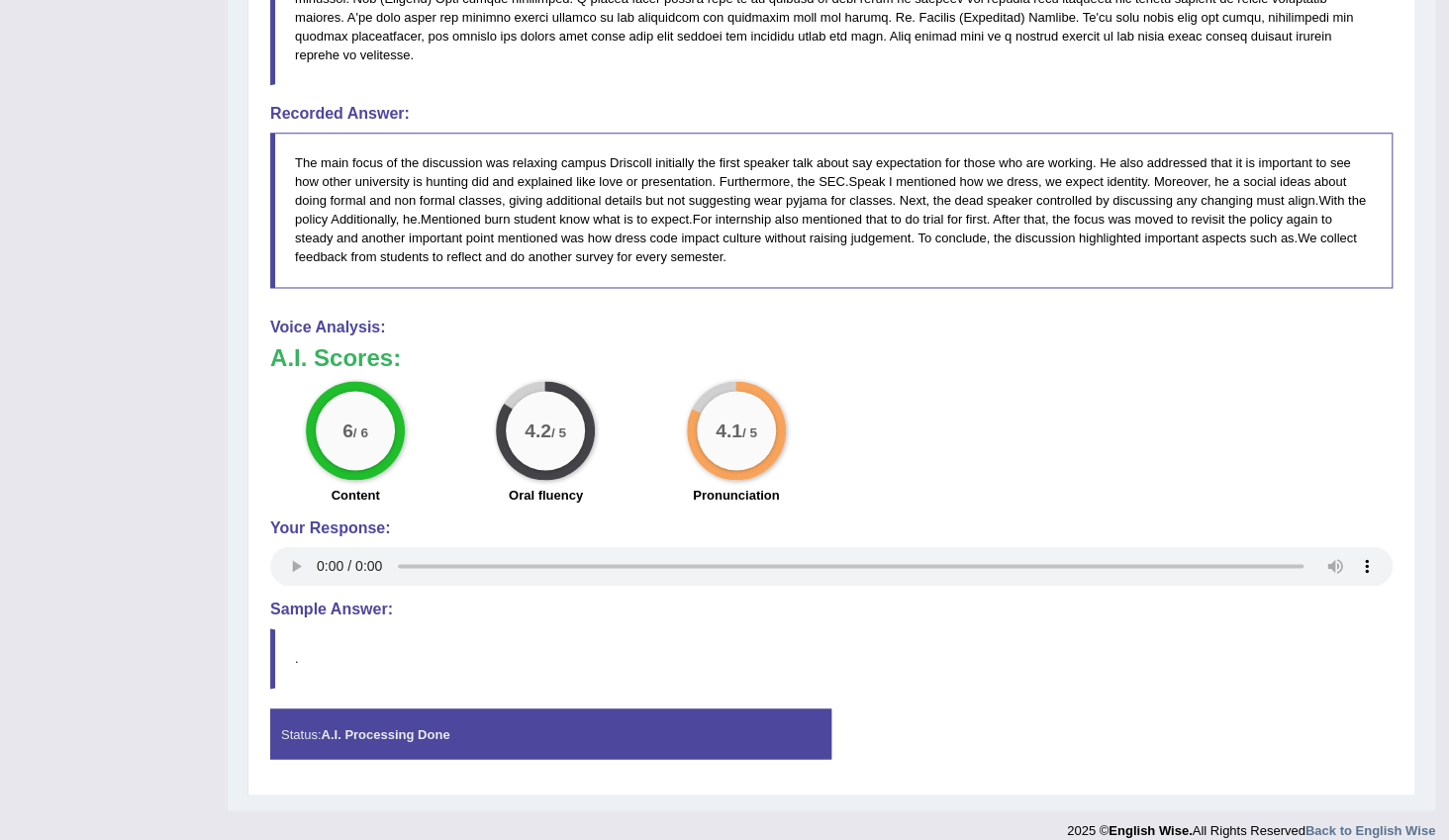 type 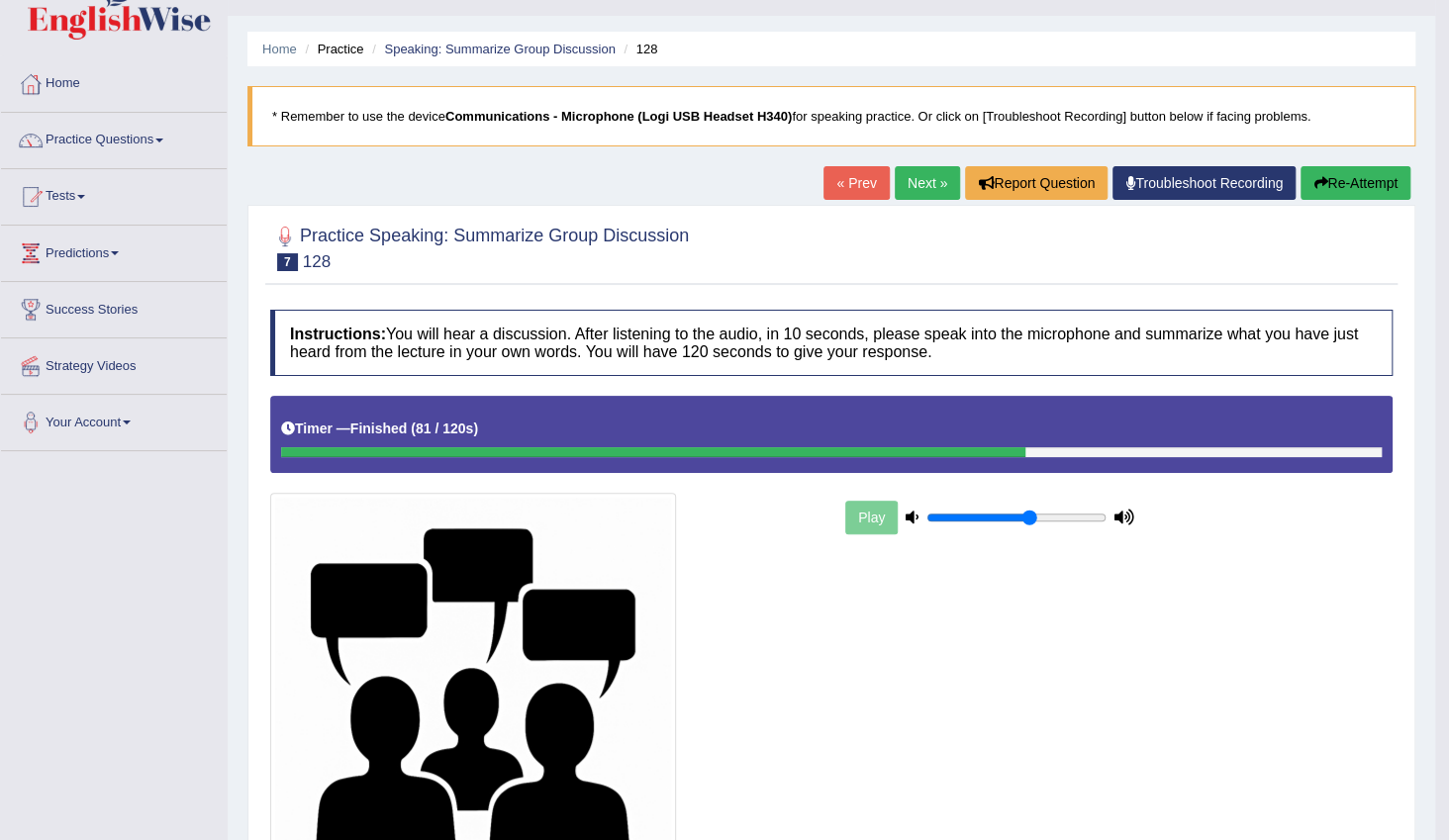 scroll, scrollTop: 0, scrollLeft: 0, axis: both 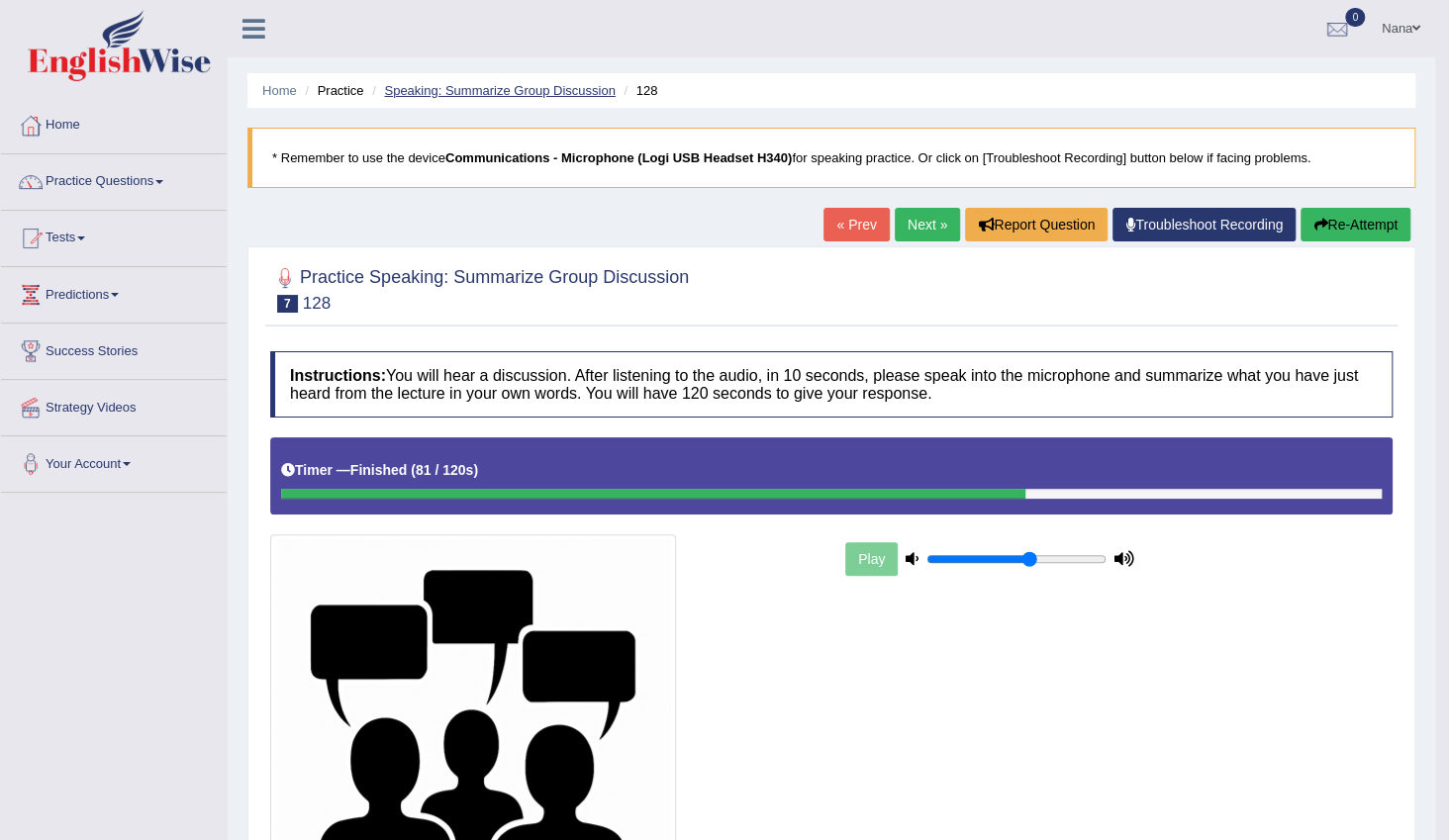 click on "Speaking: Summarize Group Discussion" at bounding box center (499, 90) 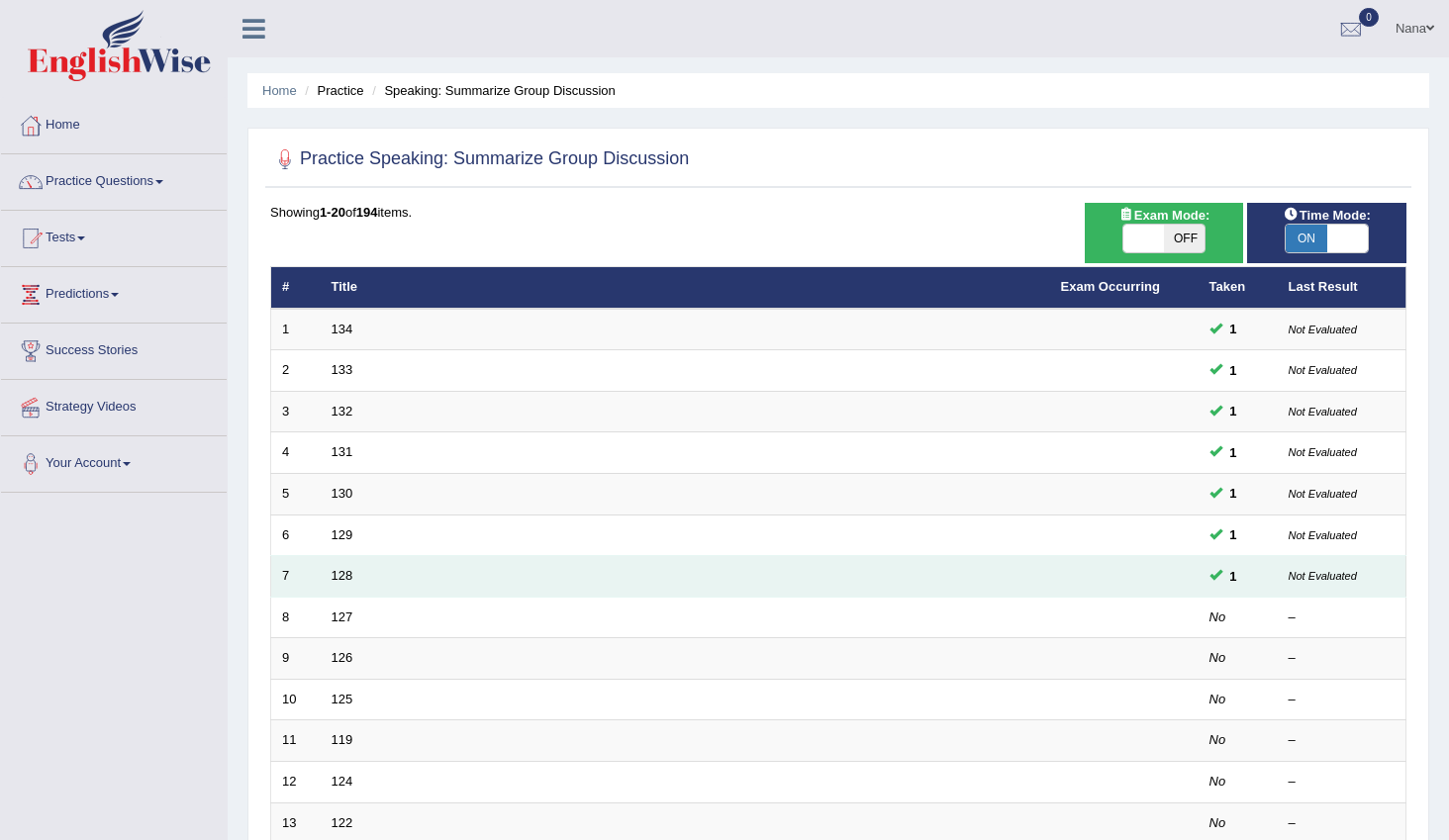 scroll, scrollTop: 0, scrollLeft: 0, axis: both 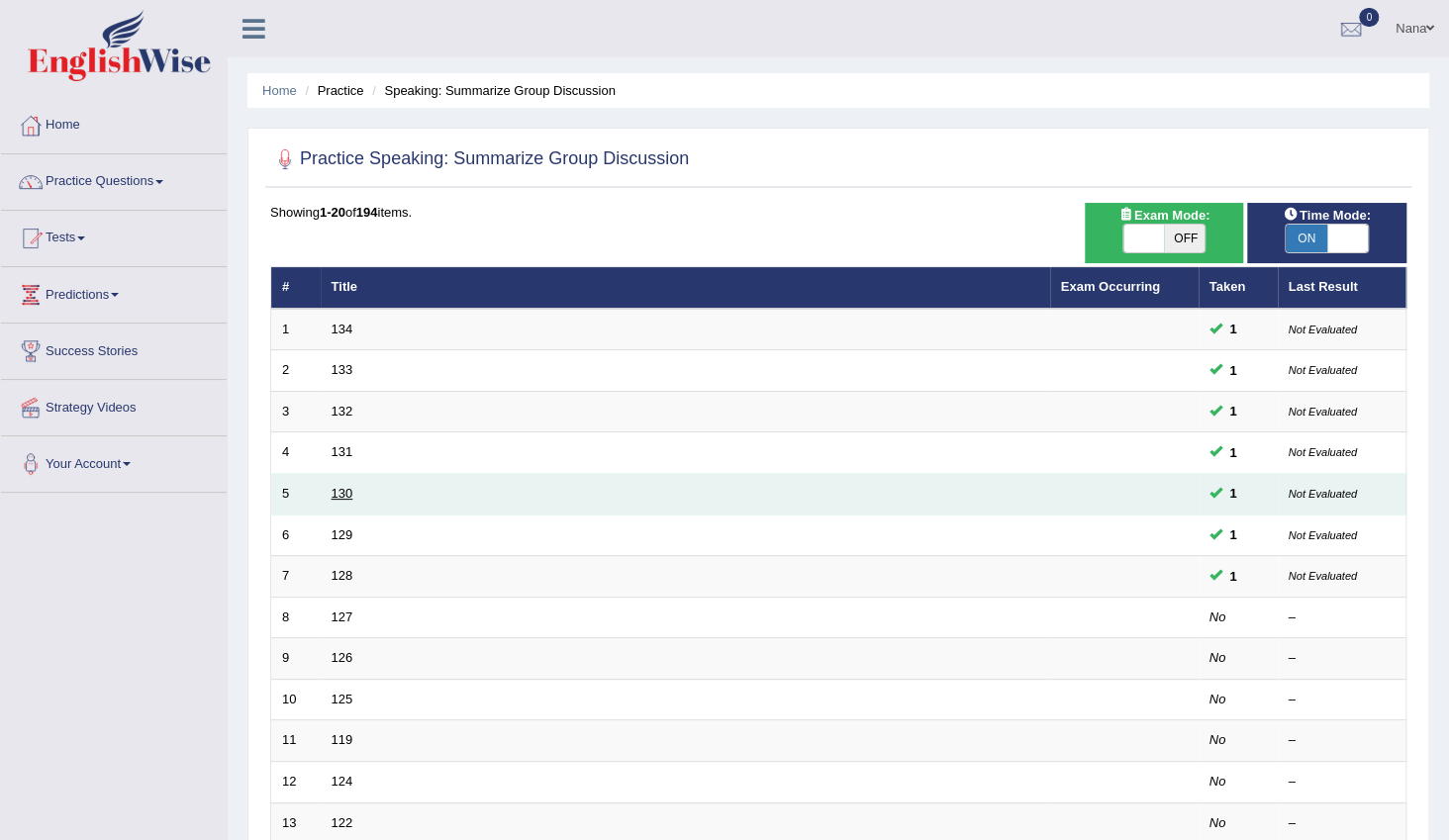 click on "130" at bounding box center [342, 493] 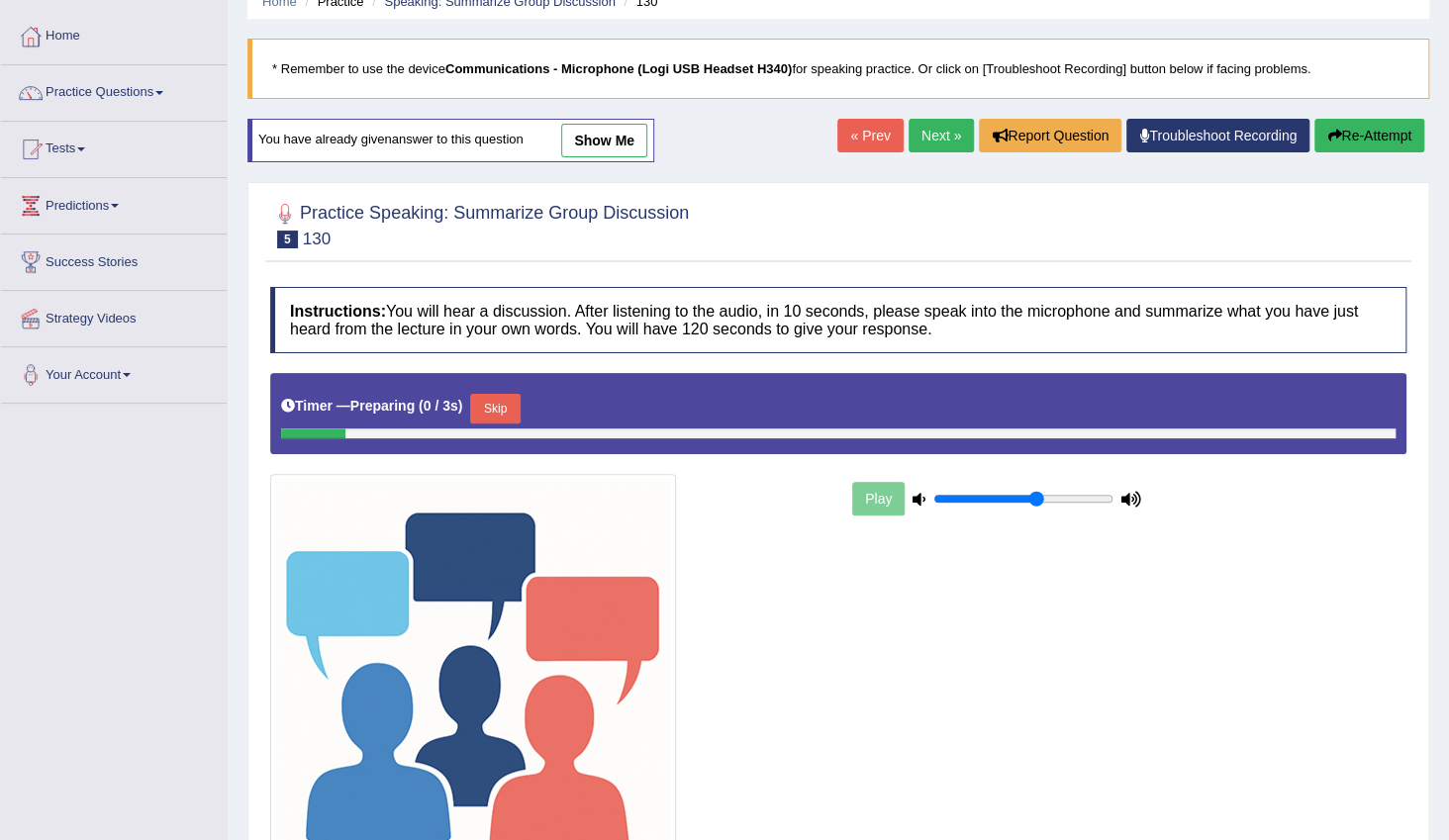 scroll, scrollTop: 89, scrollLeft: 0, axis: vertical 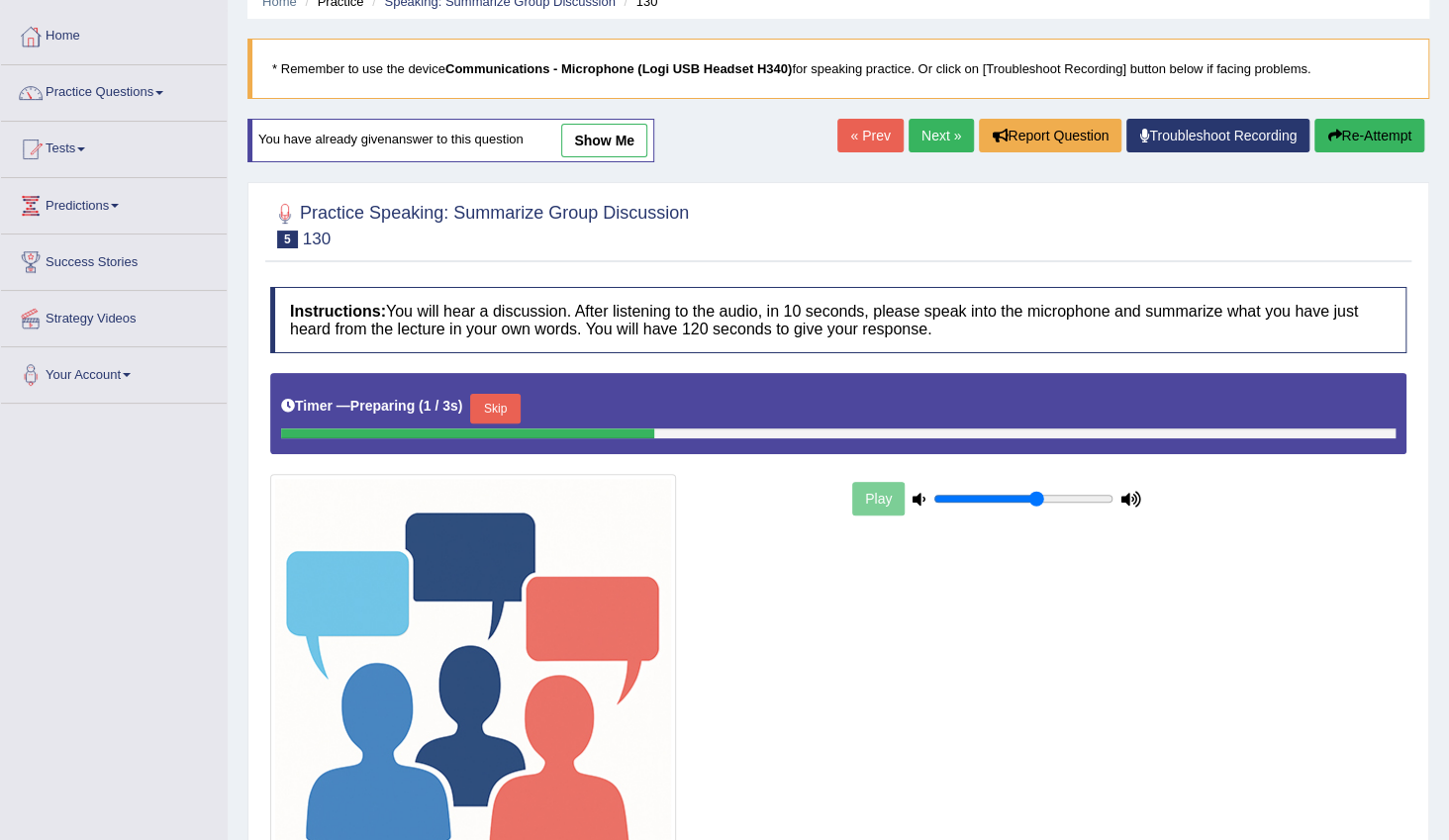 click on "show me" at bounding box center (604, 140) 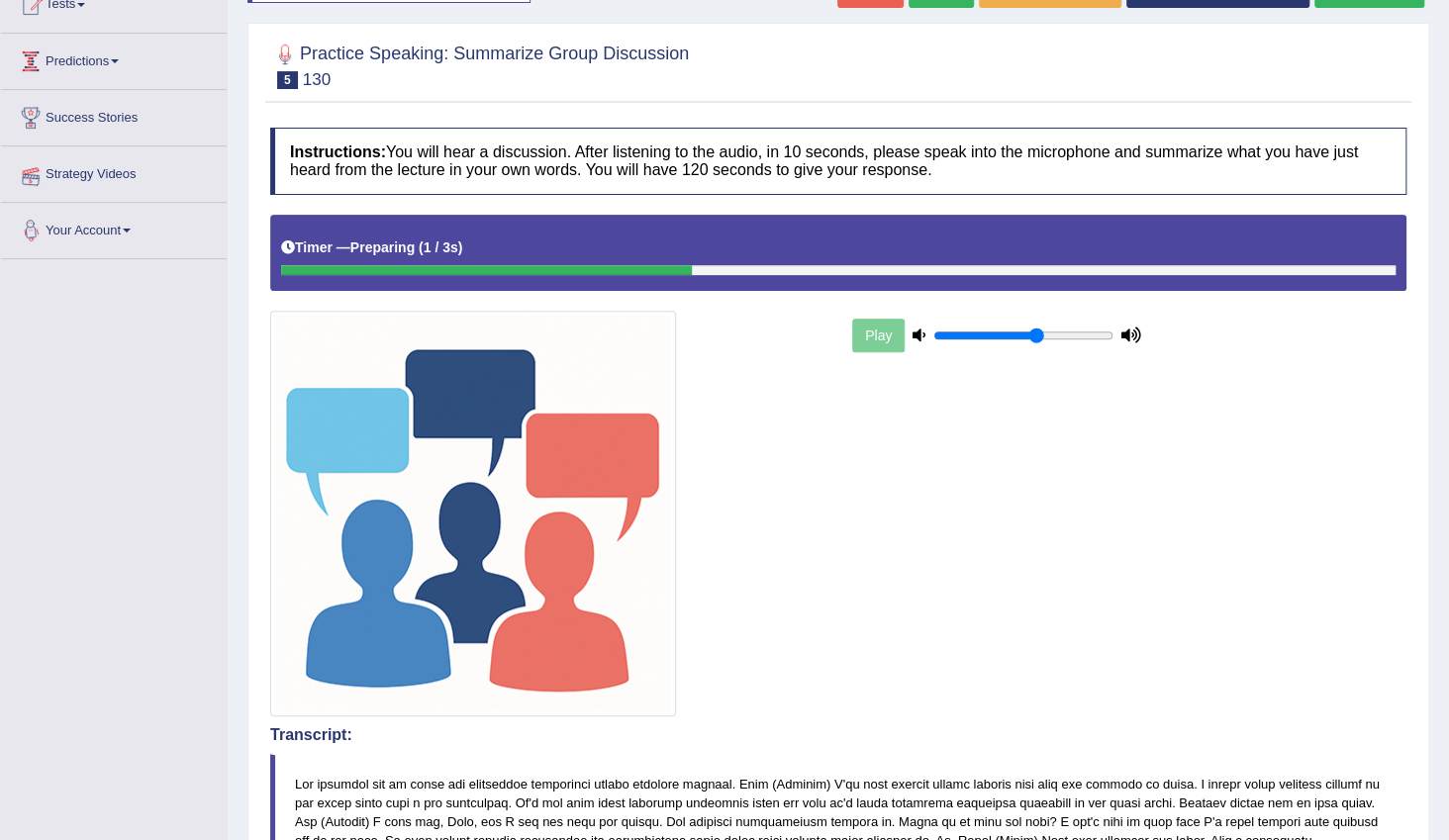 scroll, scrollTop: 0, scrollLeft: 0, axis: both 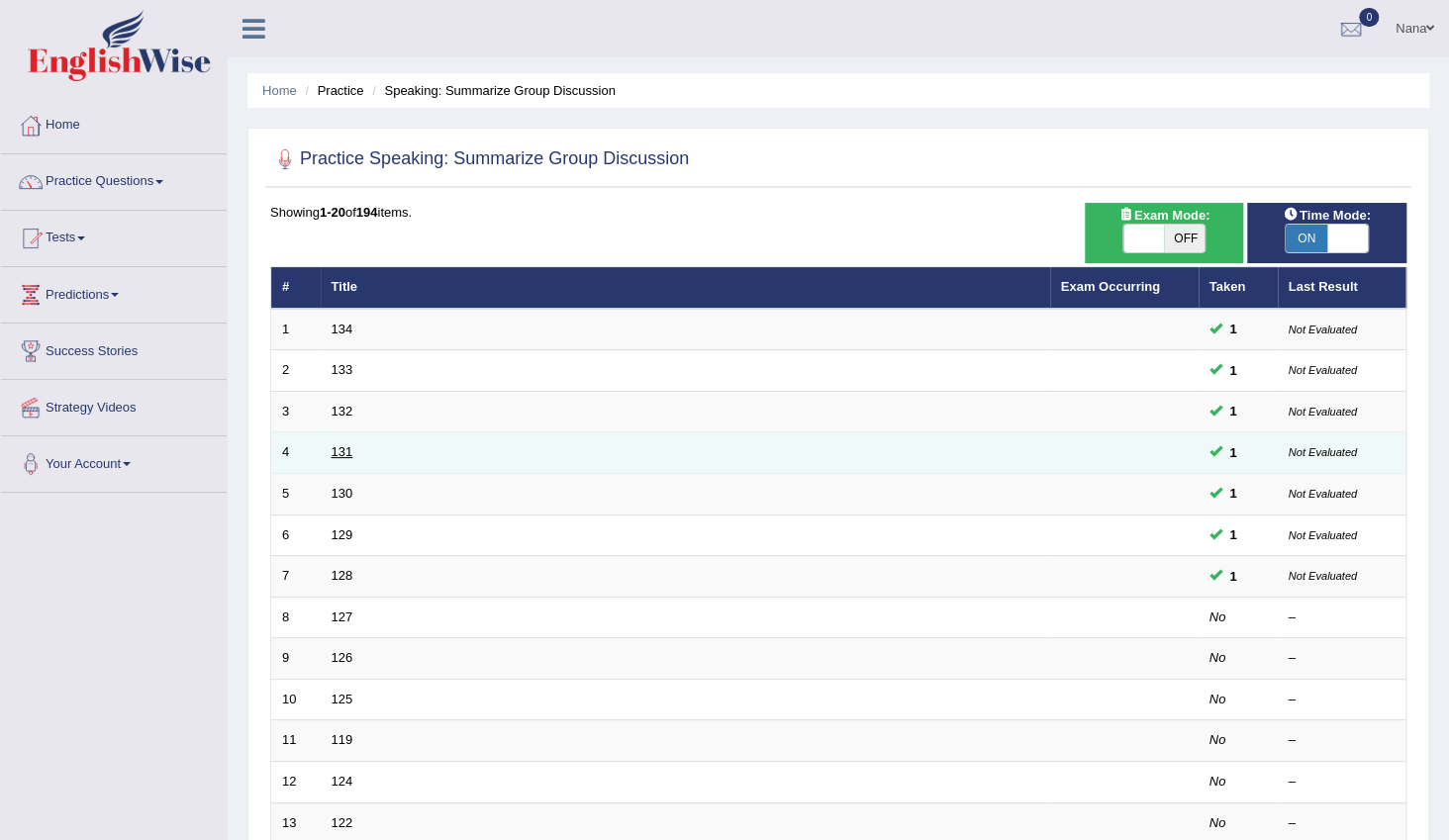 click on "131" at bounding box center (342, 451) 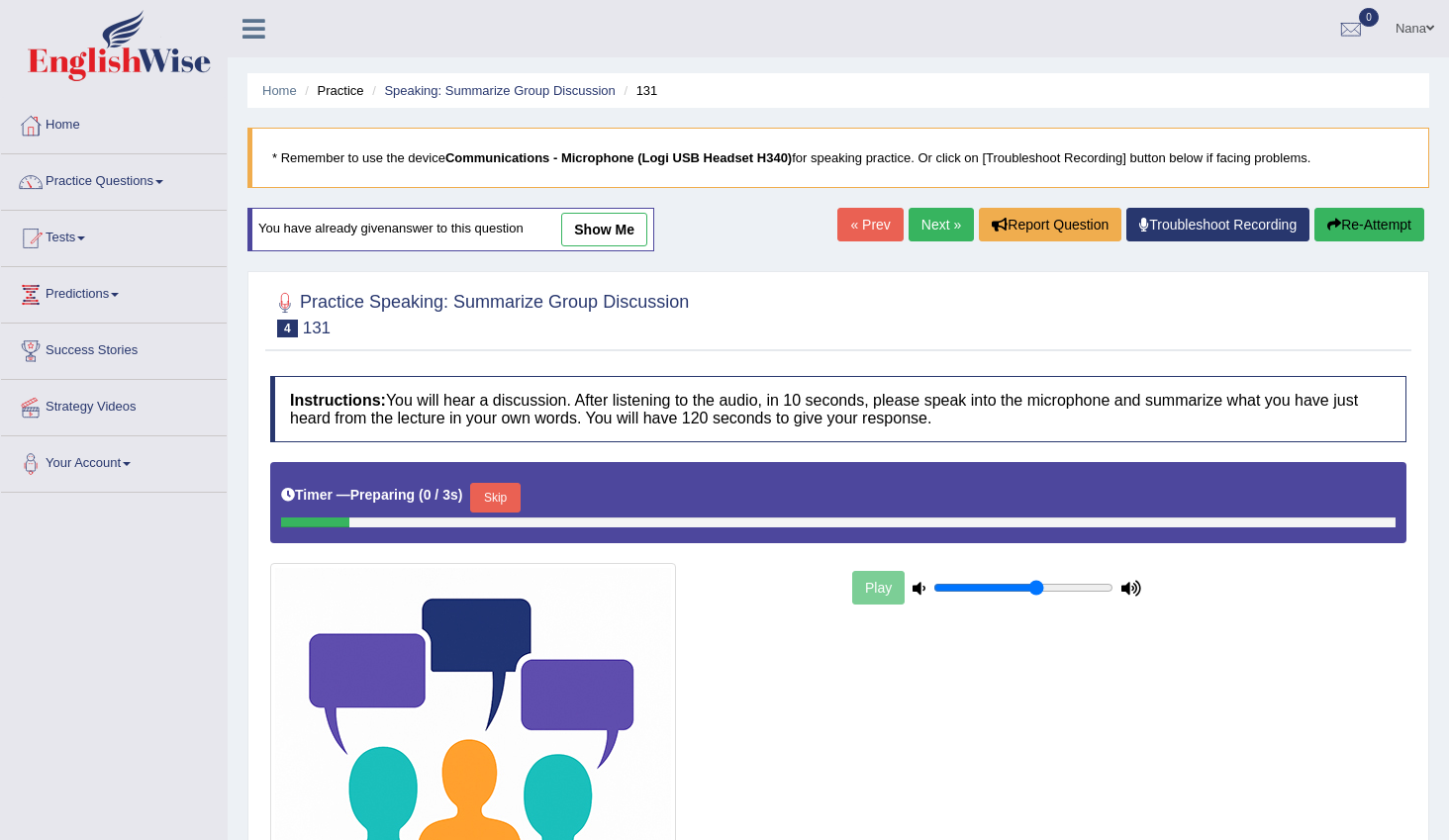 scroll, scrollTop: 0, scrollLeft: 0, axis: both 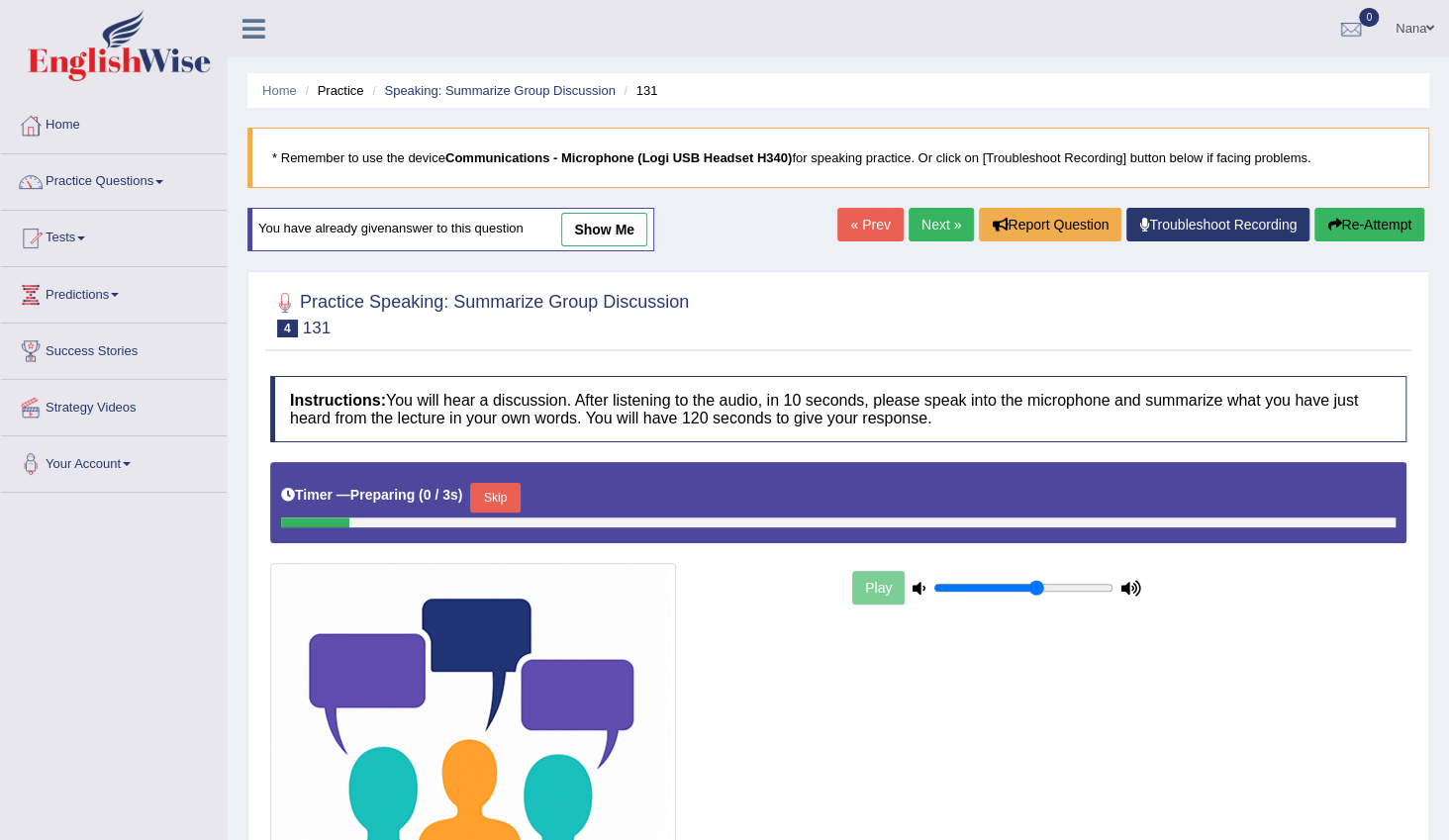 click on "show me" at bounding box center [604, 230] 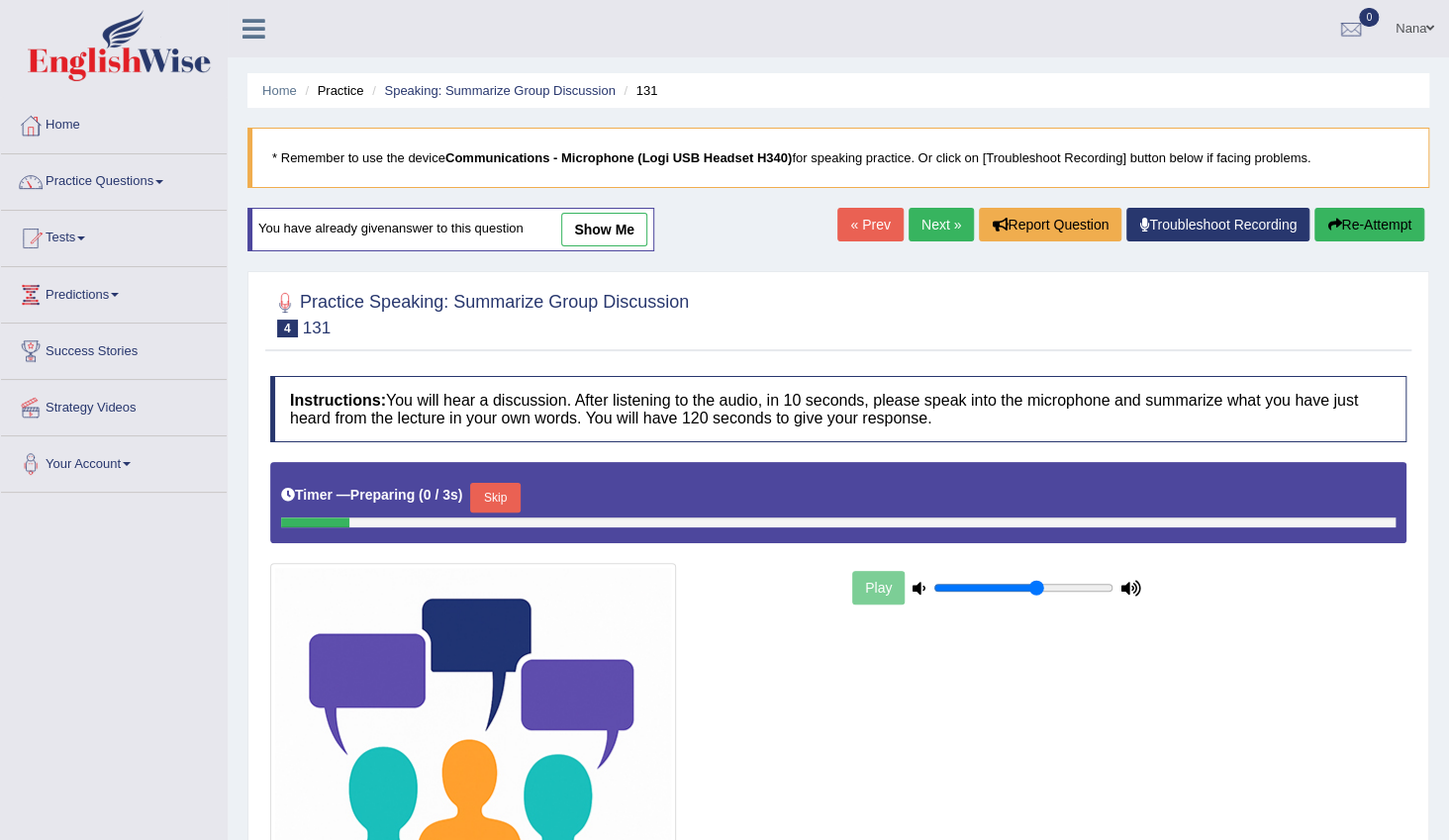 scroll, scrollTop: 0, scrollLeft: 0, axis: both 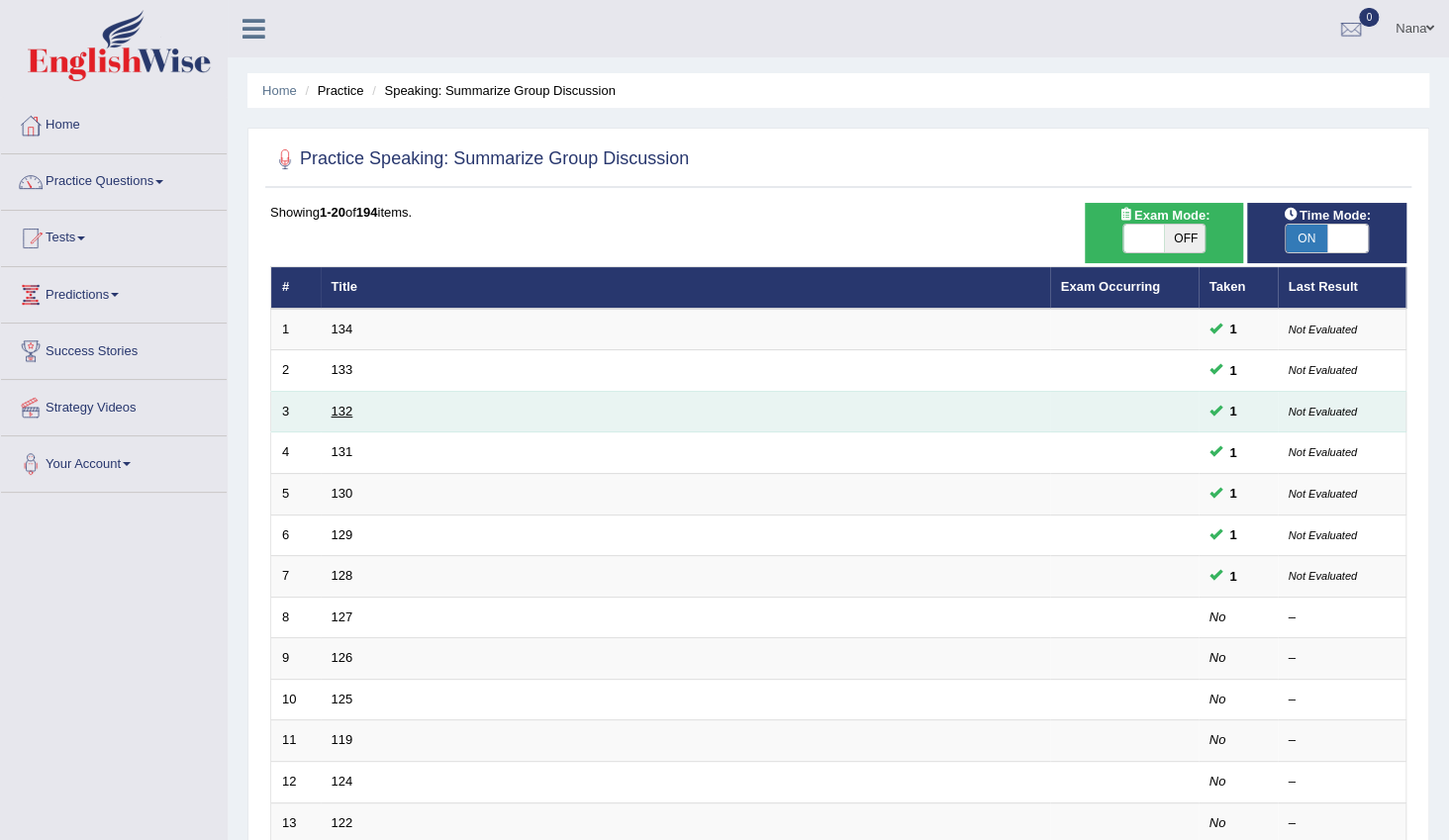 click on "132" at bounding box center [342, 411] 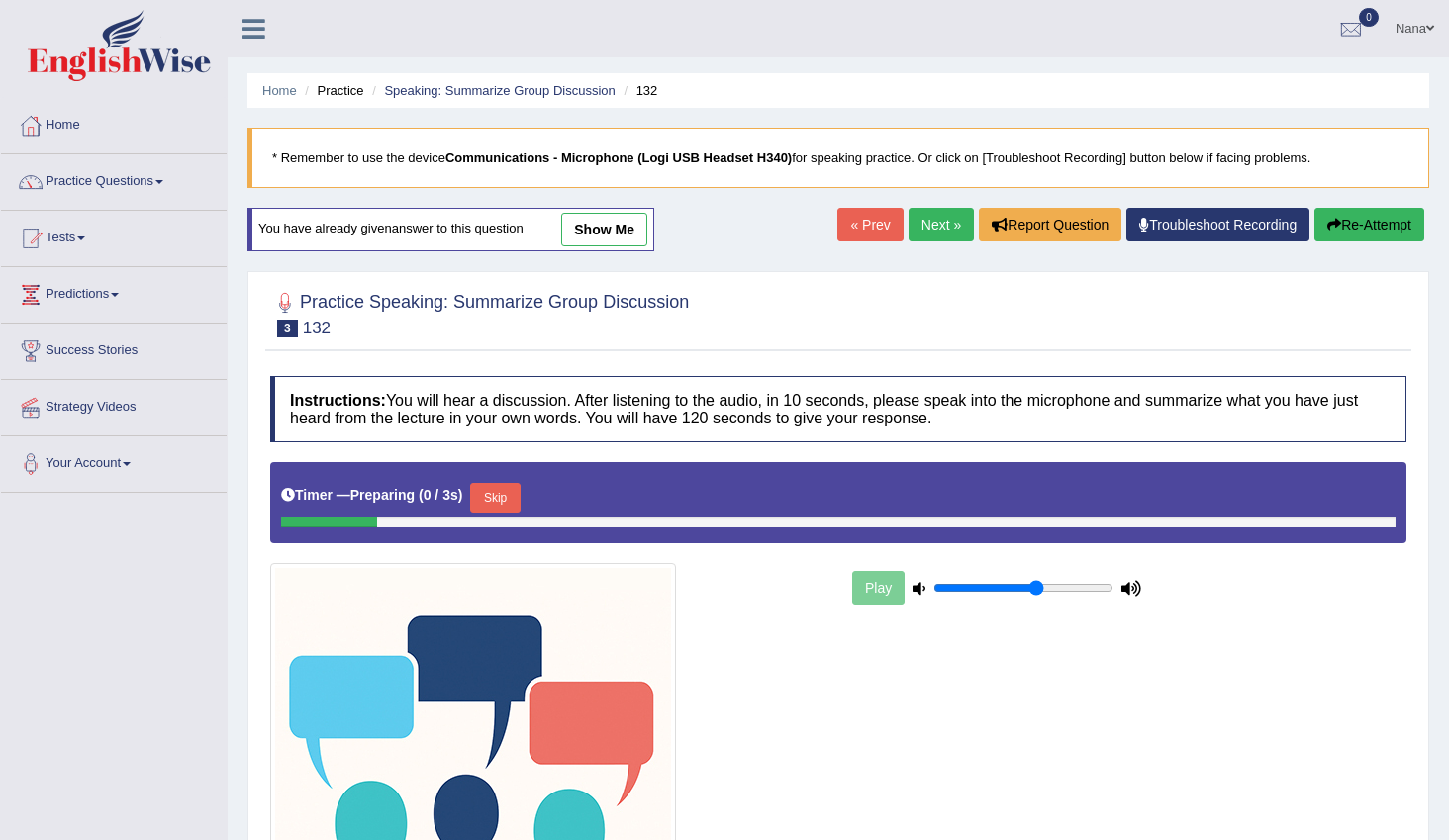 scroll, scrollTop: 0, scrollLeft: 0, axis: both 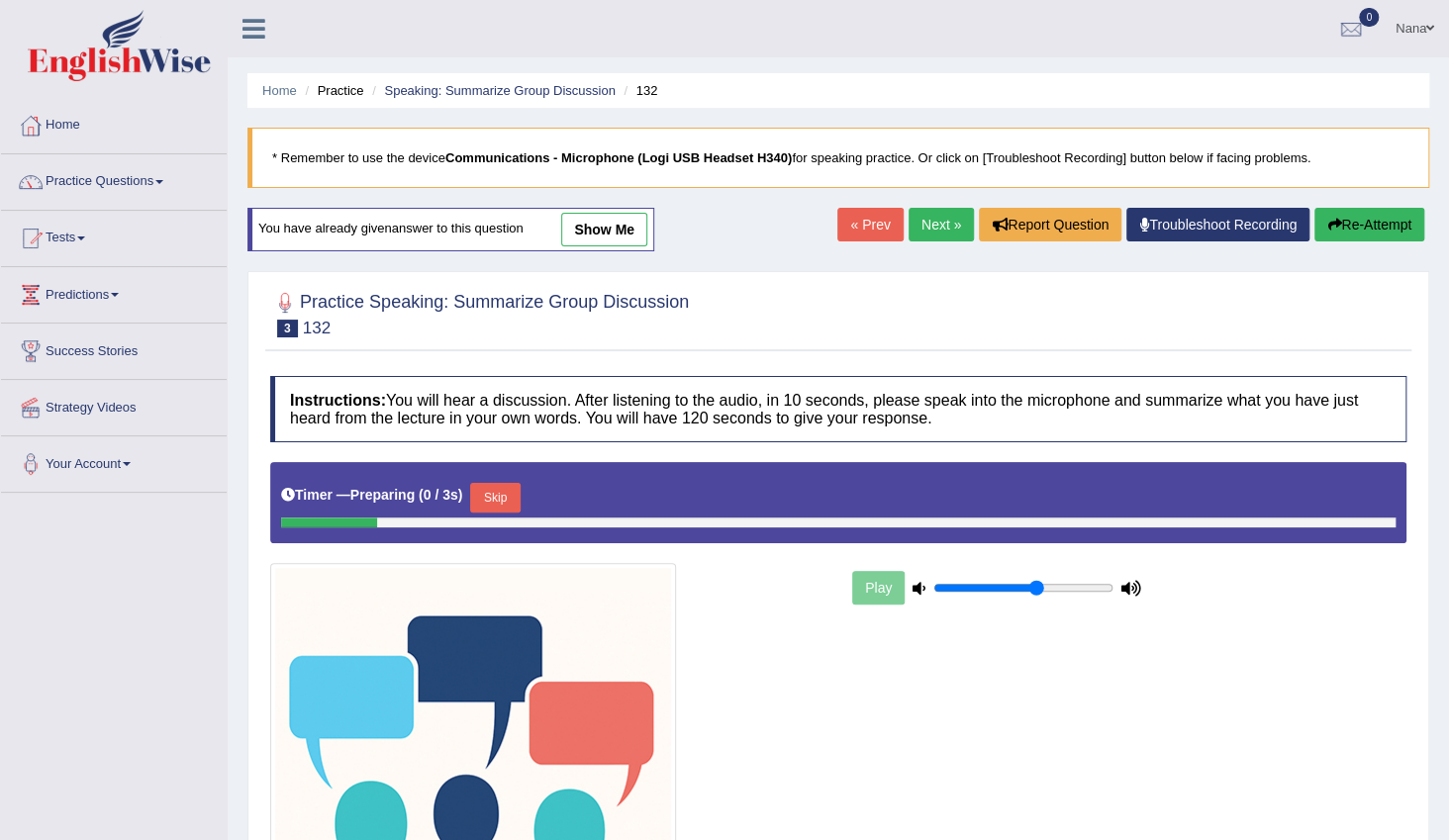 click on "show me" at bounding box center (604, 230) 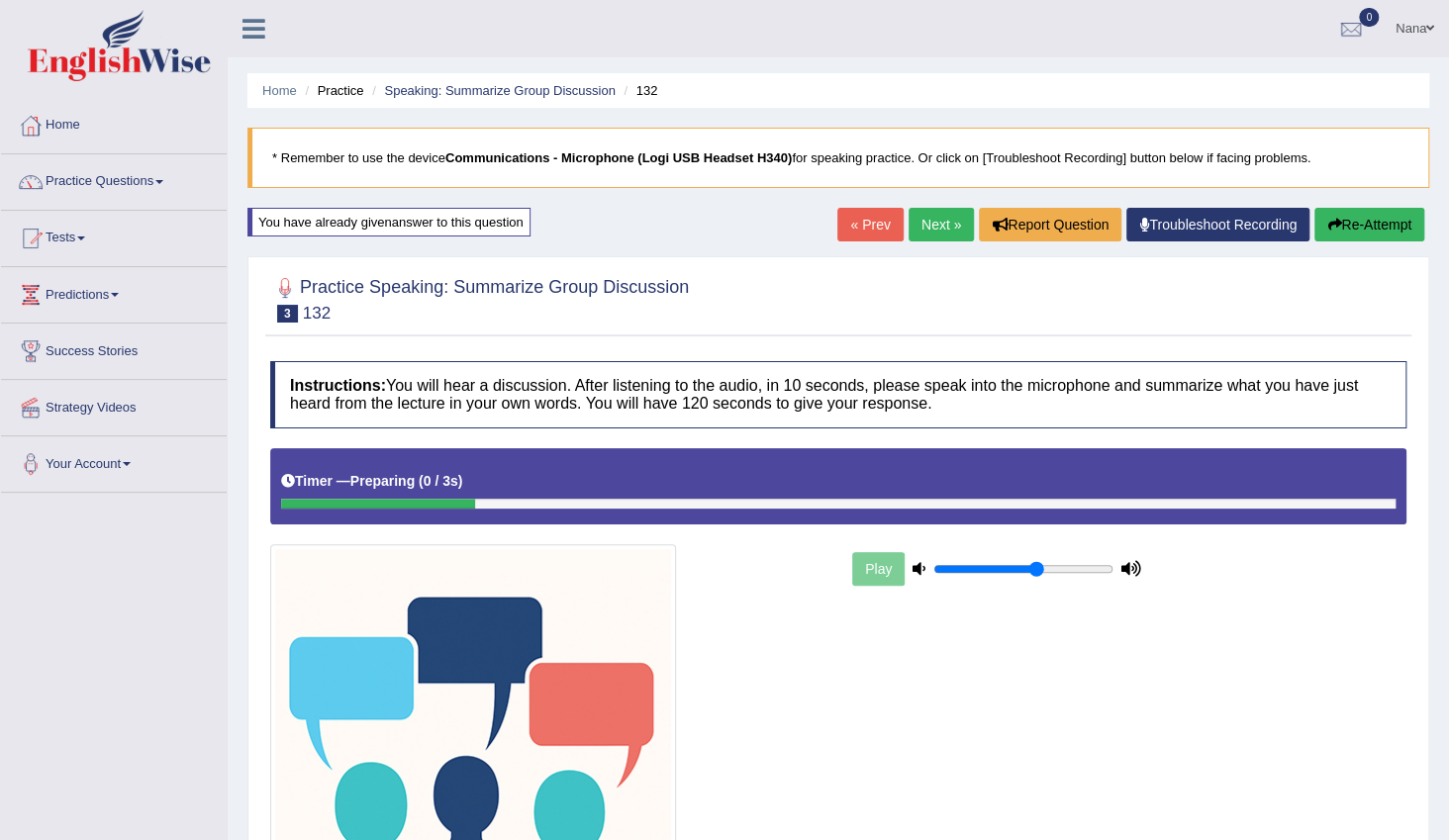 scroll, scrollTop: 0, scrollLeft: 0, axis: both 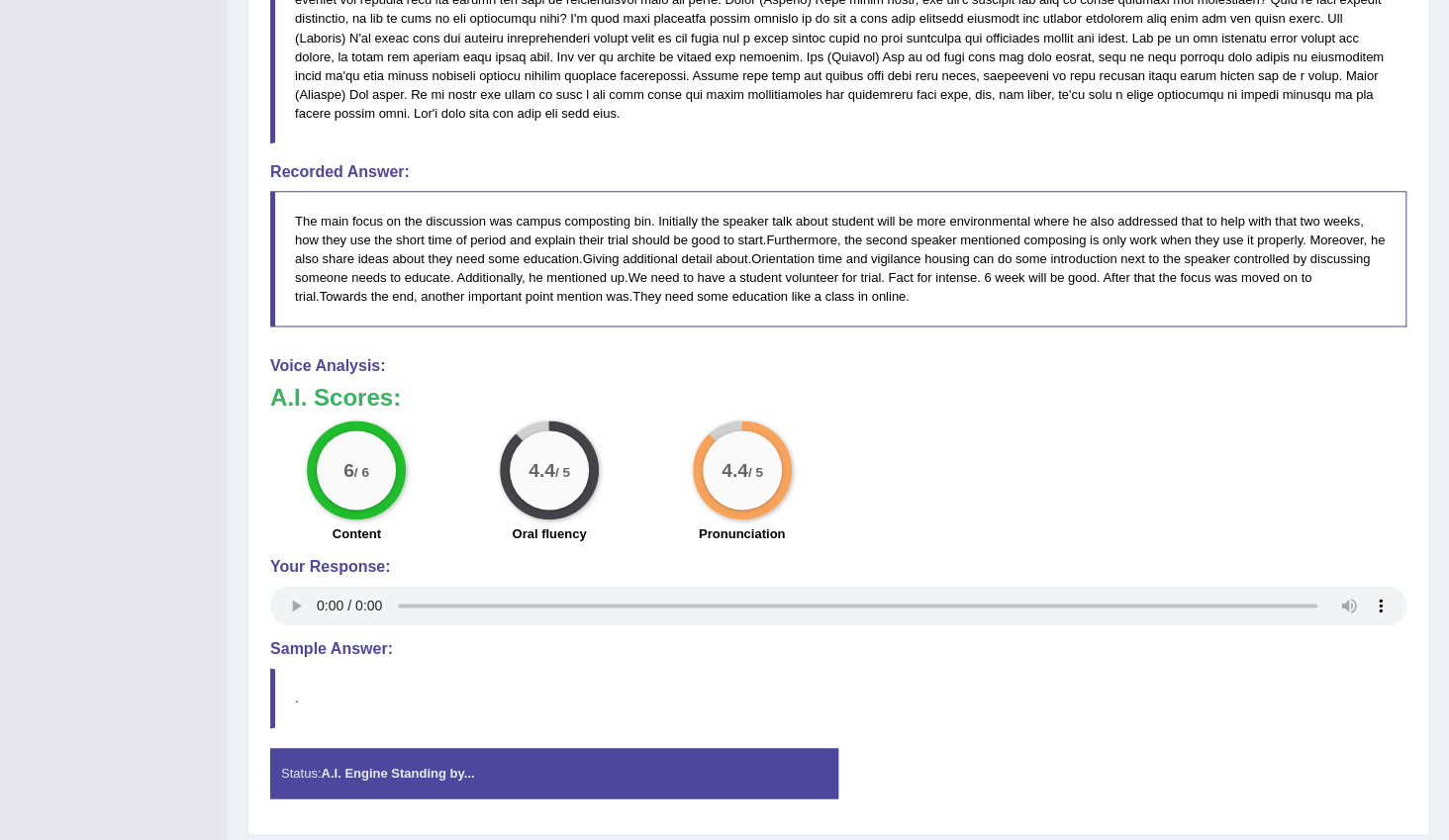 type 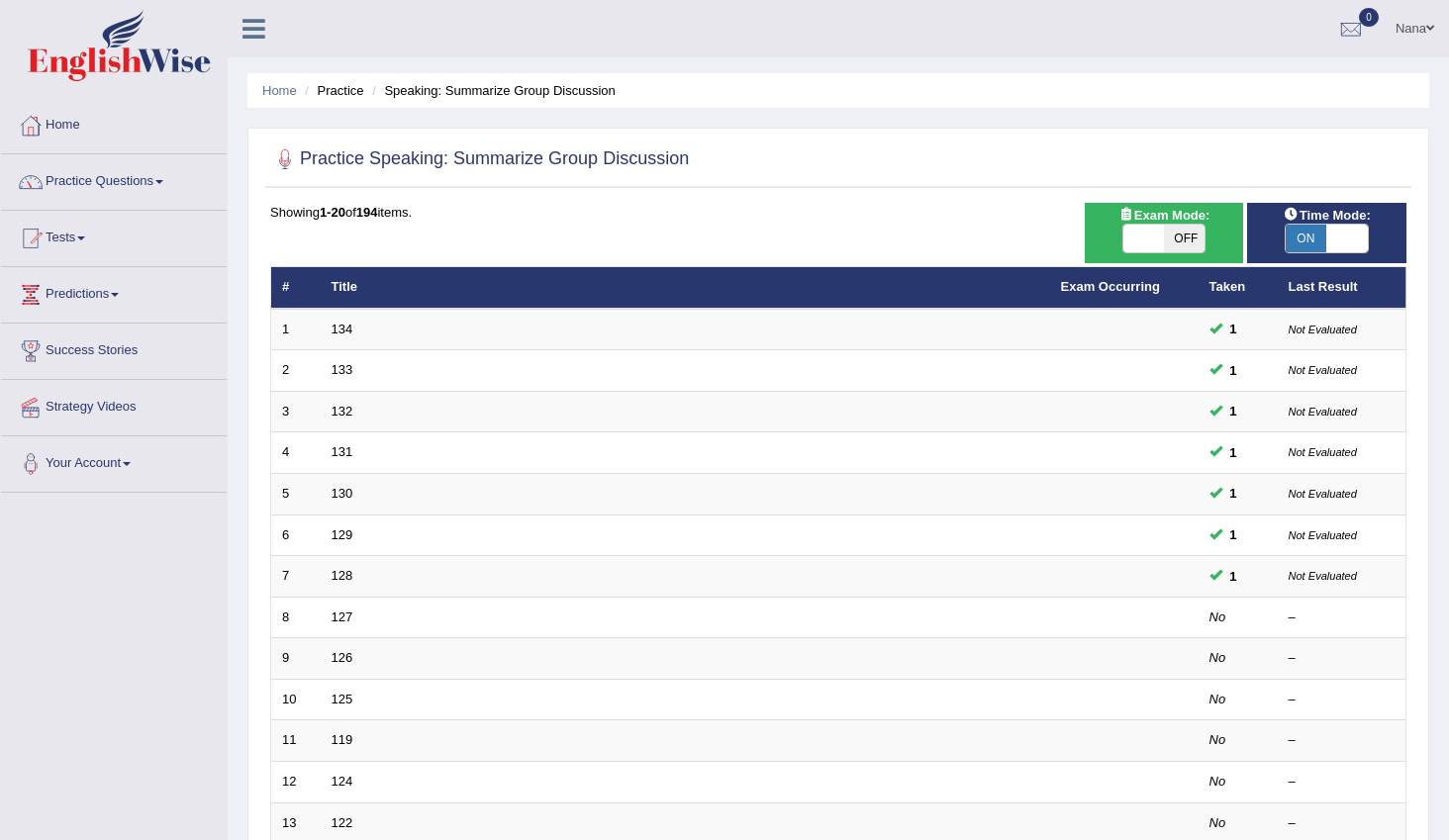 scroll, scrollTop: 179, scrollLeft: 0, axis: vertical 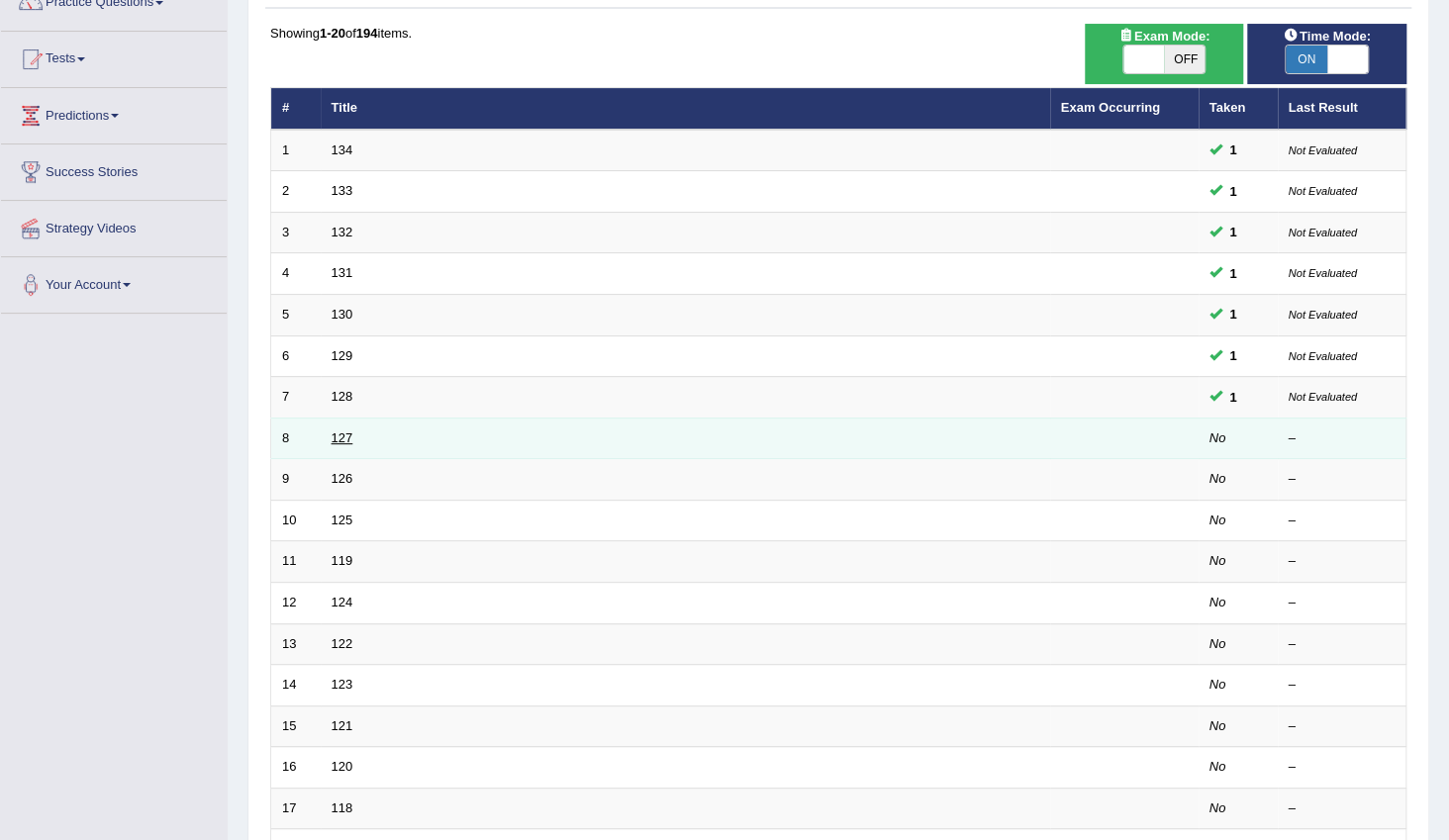 click on "127" at bounding box center [342, 437] 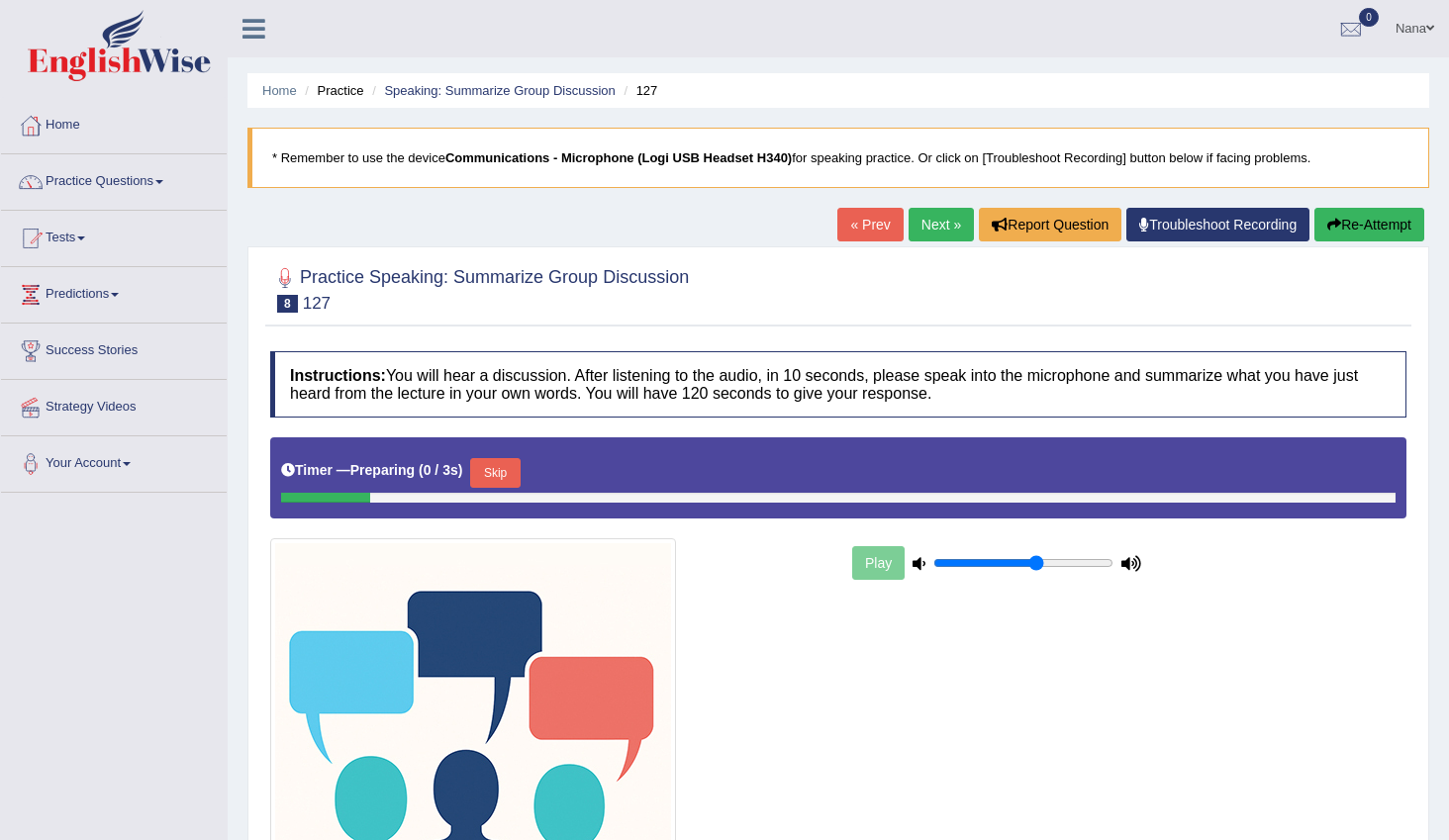scroll, scrollTop: 0, scrollLeft: 0, axis: both 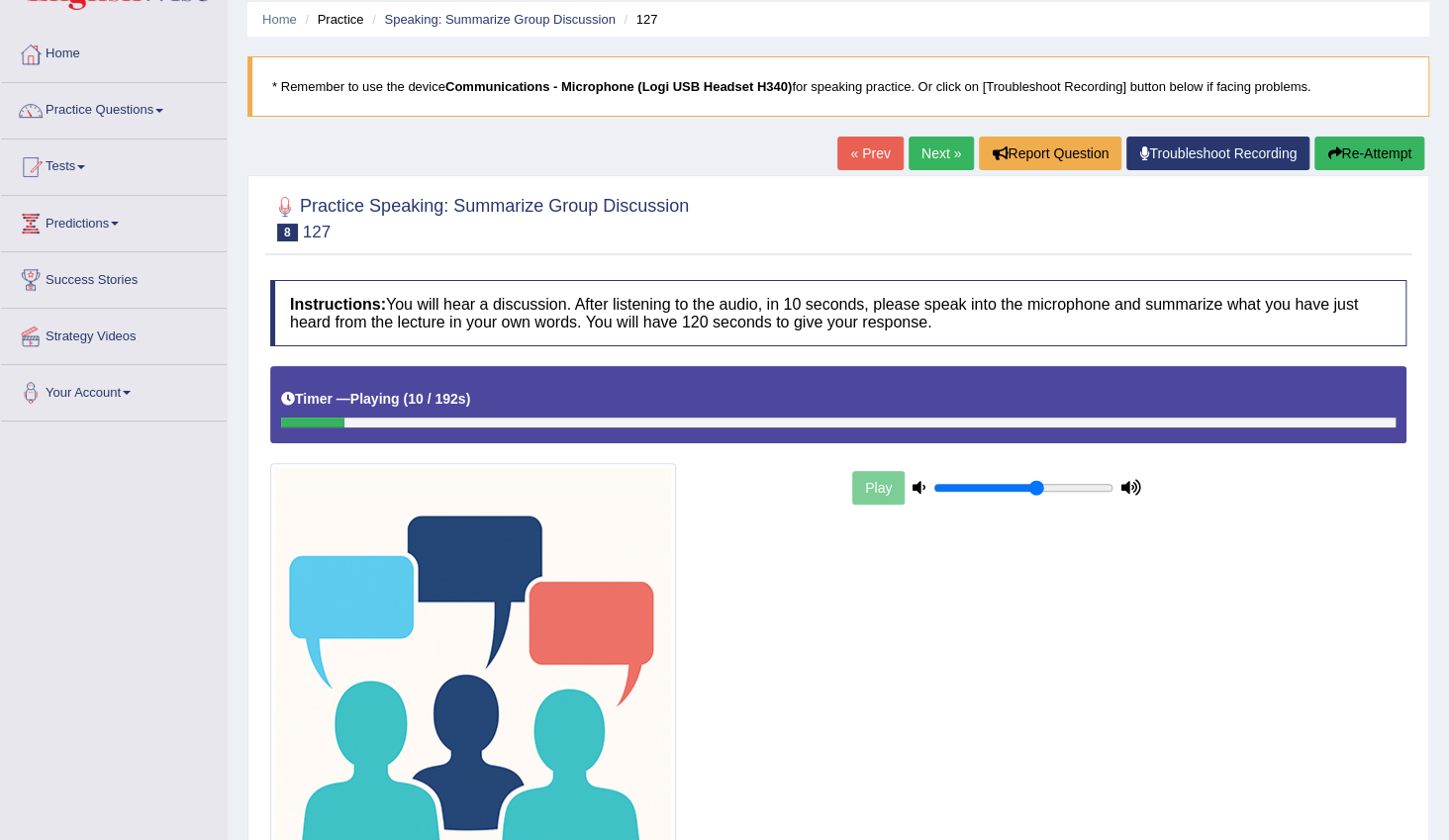 click on "Re-Attempt" at bounding box center (1369, 153) 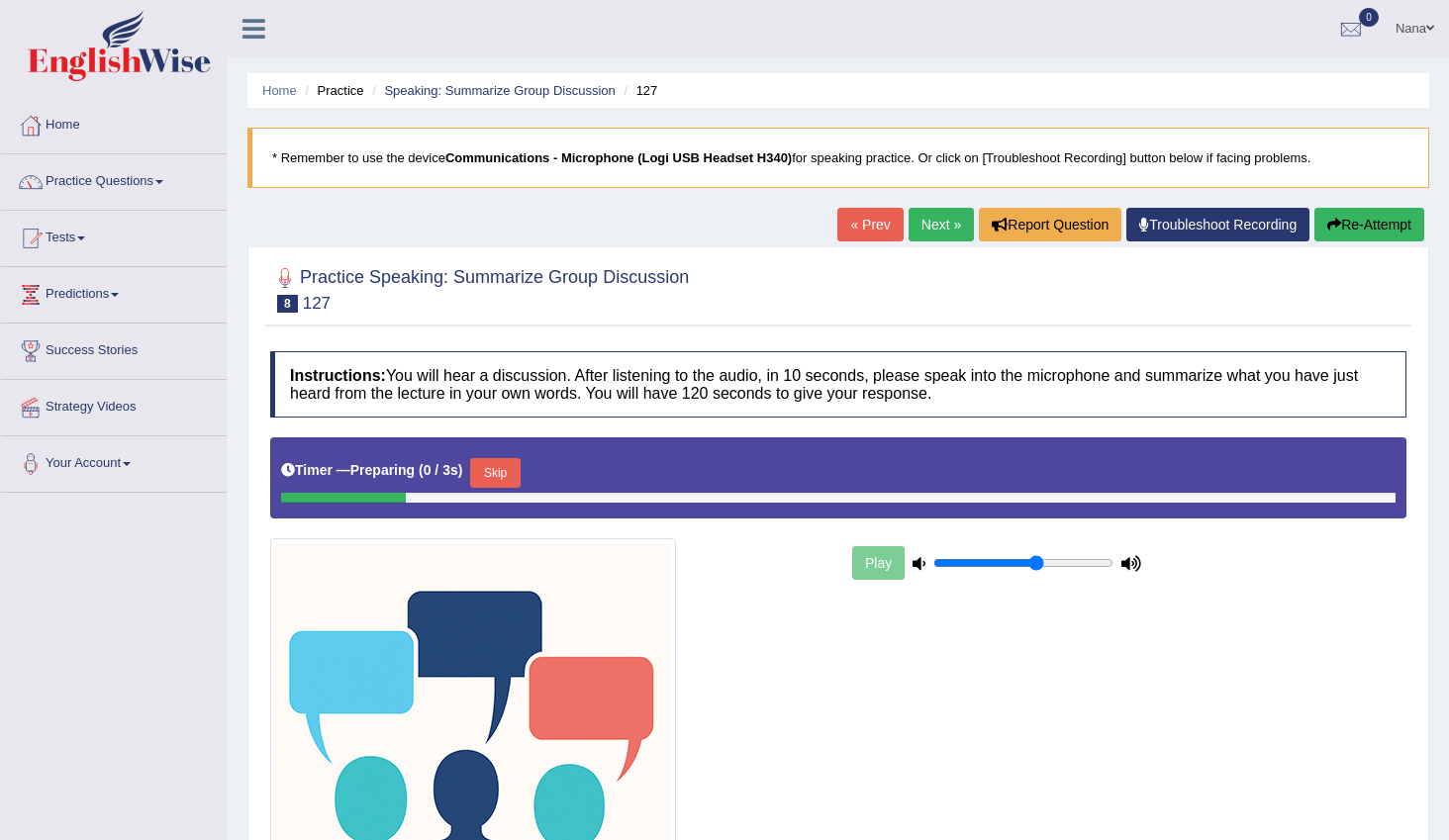 scroll, scrollTop: 71, scrollLeft: 0, axis: vertical 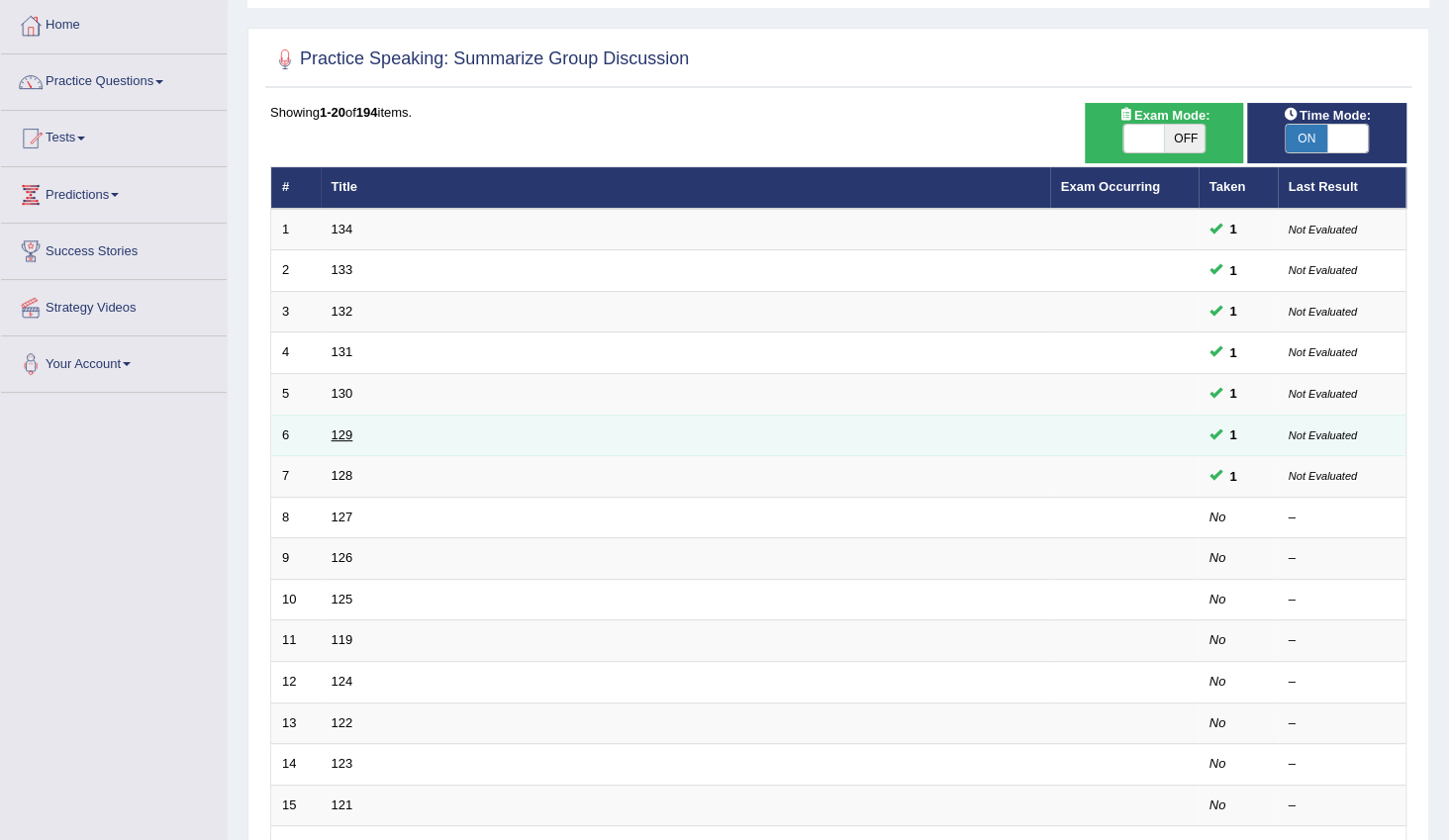 click on "129" at bounding box center (342, 434) 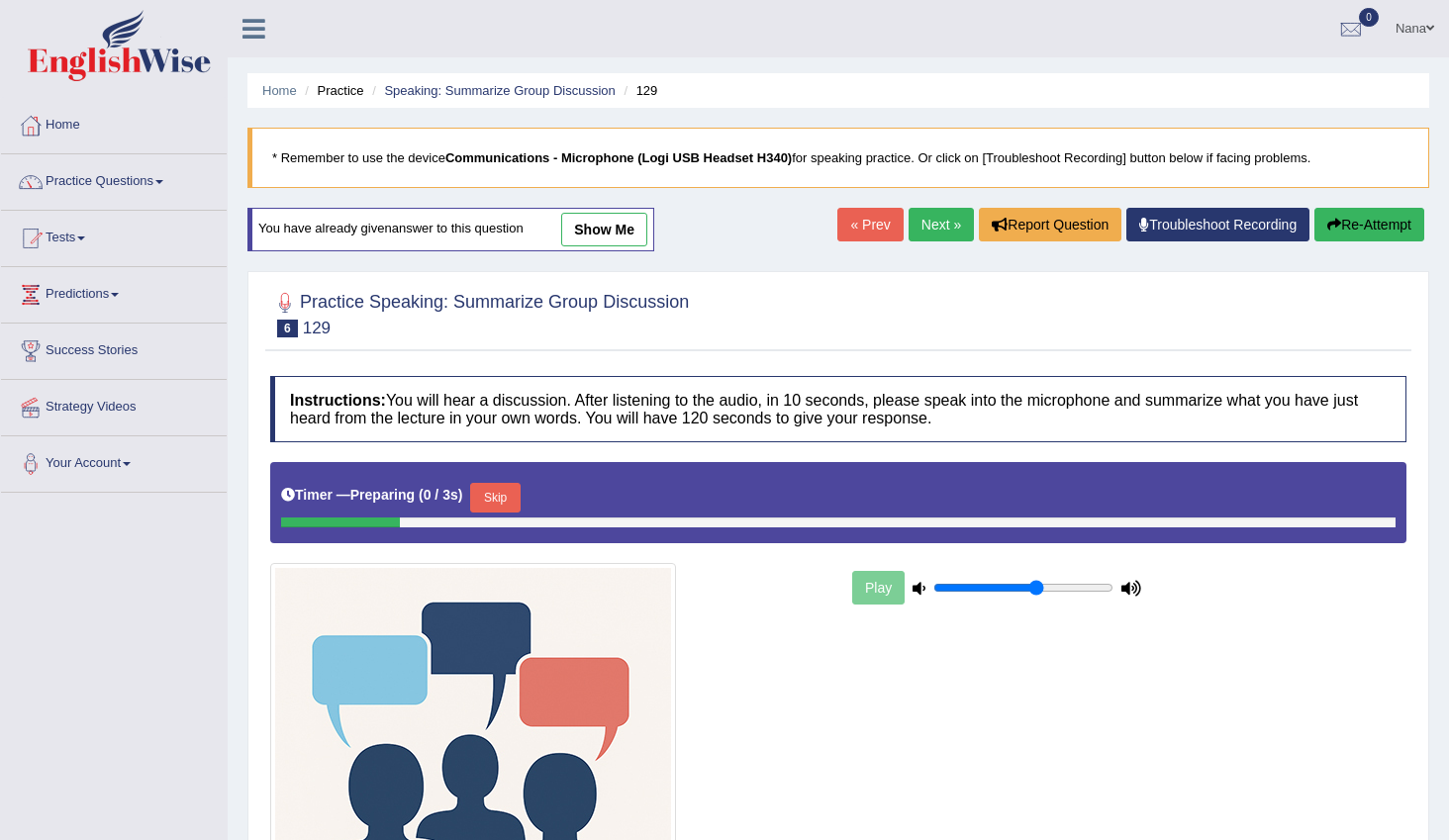 scroll, scrollTop: 0, scrollLeft: 0, axis: both 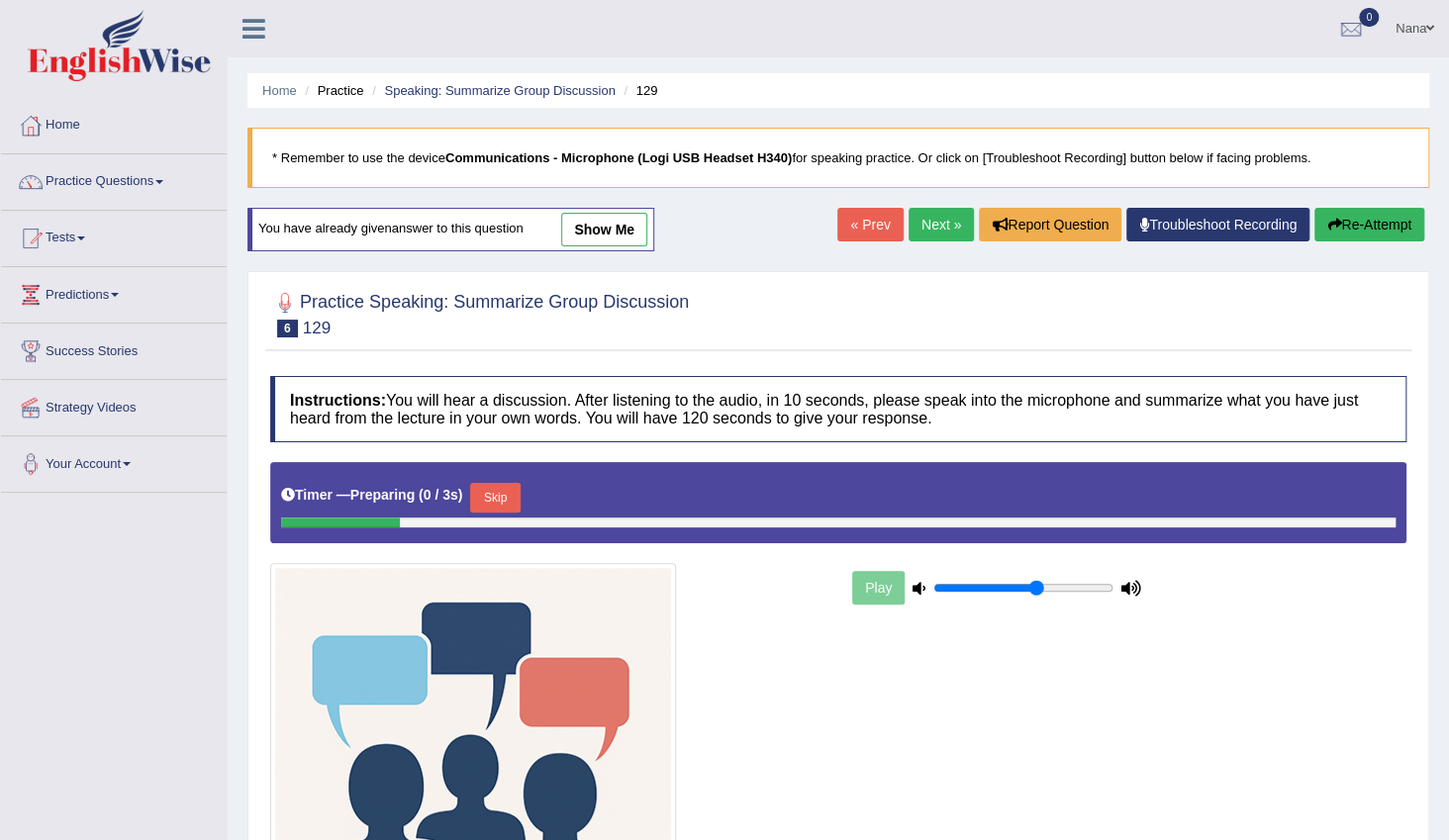 click on "show me" at bounding box center [604, 230] 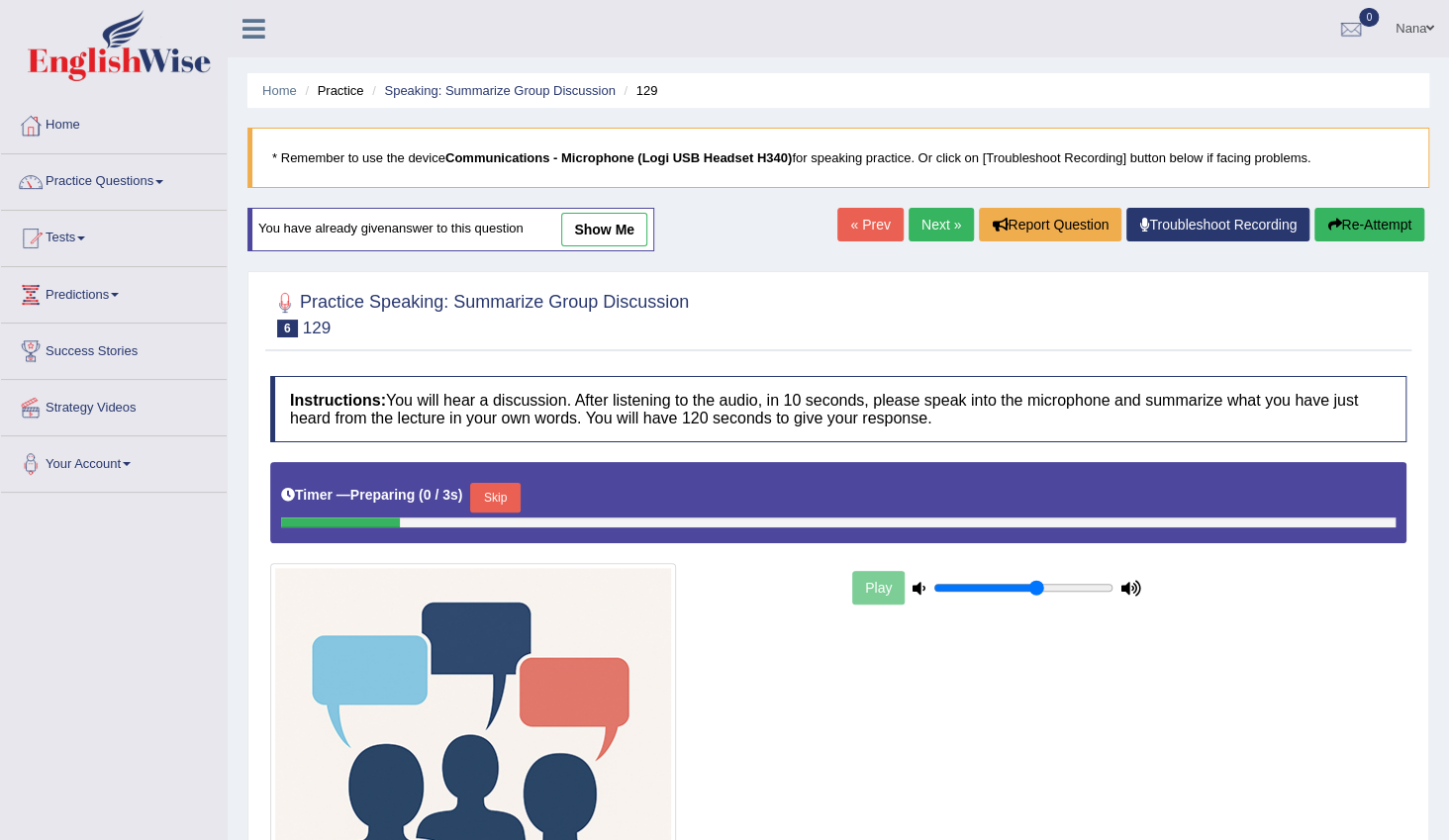 click on "Home
Practice
Speaking: Summarize Group Discussion
129
* Remember to use the device  Communications - Microphone (Logi USB Headset H340)  for speaking practice. Or click on [Troubleshoot Recording] button below if facing problems.
You have already given   answer to this question
show me
« Prev Next »  Report Question  Troubleshoot Recording  Re-Attempt
Practice Speaking: Summarize Group Discussion
6
129
Instructions:  You will hear a discussion. After listening to the audio, in 10 seconds, please speak into the microphone and summarize what you have just heard from the lecture in your own words. You will have 120 seconds to give your response.
Timer —  Preparing   ( 0 / 3s ) Skip Play Transcript: Recorded Answer: Created with Highcharts 7.1.2 Too low Too high Time 0 20 40 60" at bounding box center (838, 536) 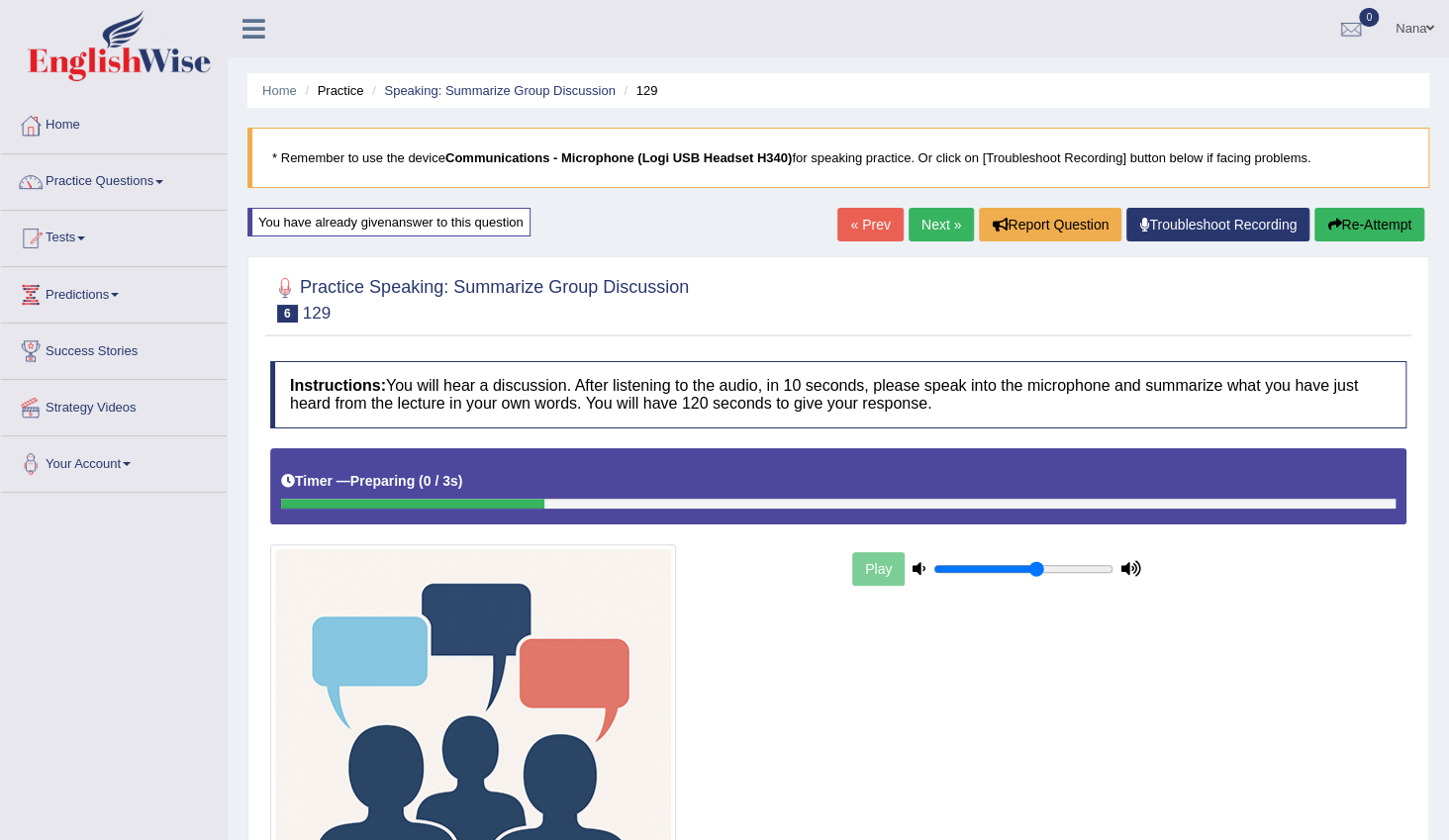 scroll, scrollTop: 0, scrollLeft: 0, axis: both 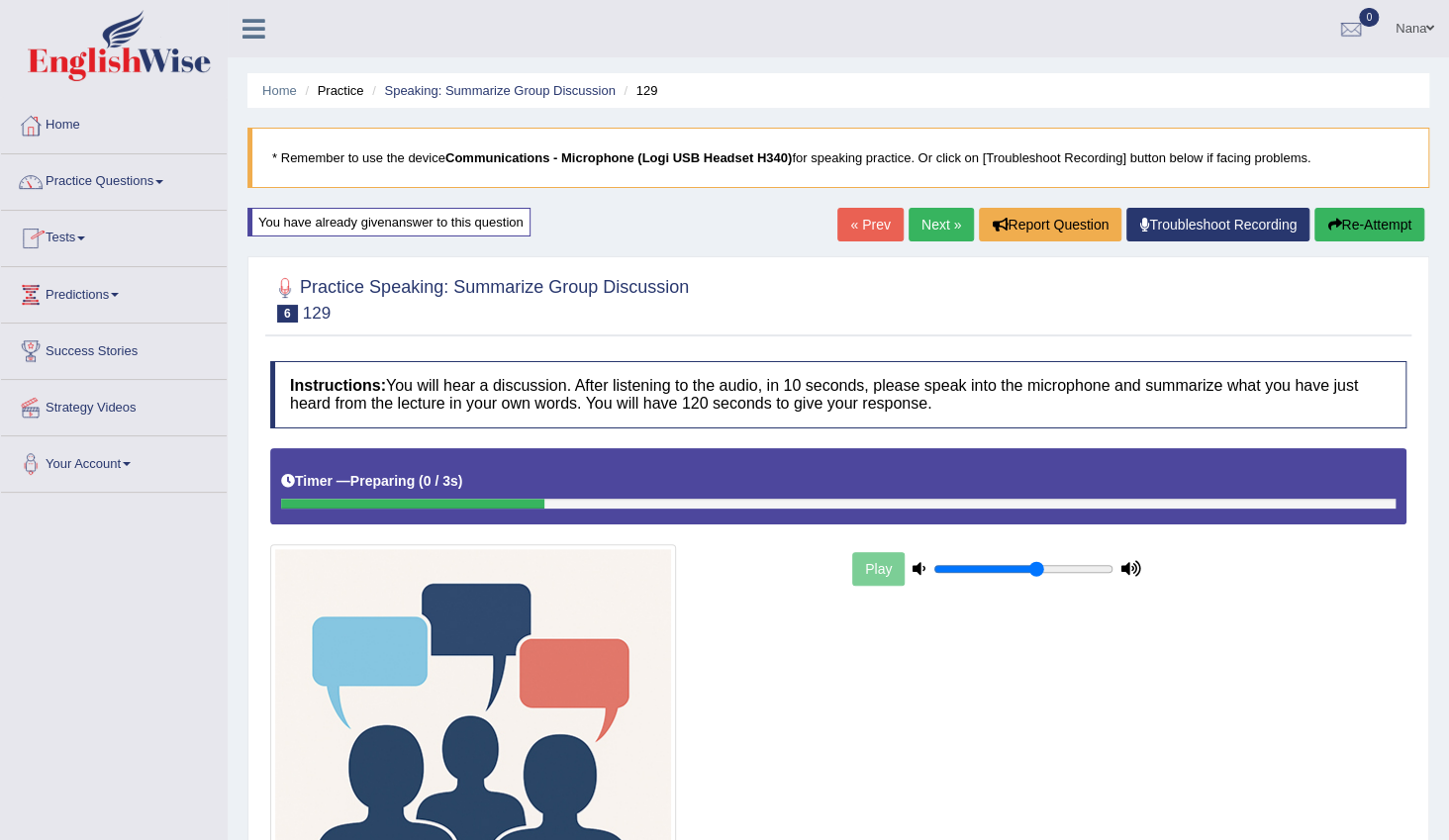 click on "Speaking: Summarize Group Discussion" at bounding box center (491, 90) 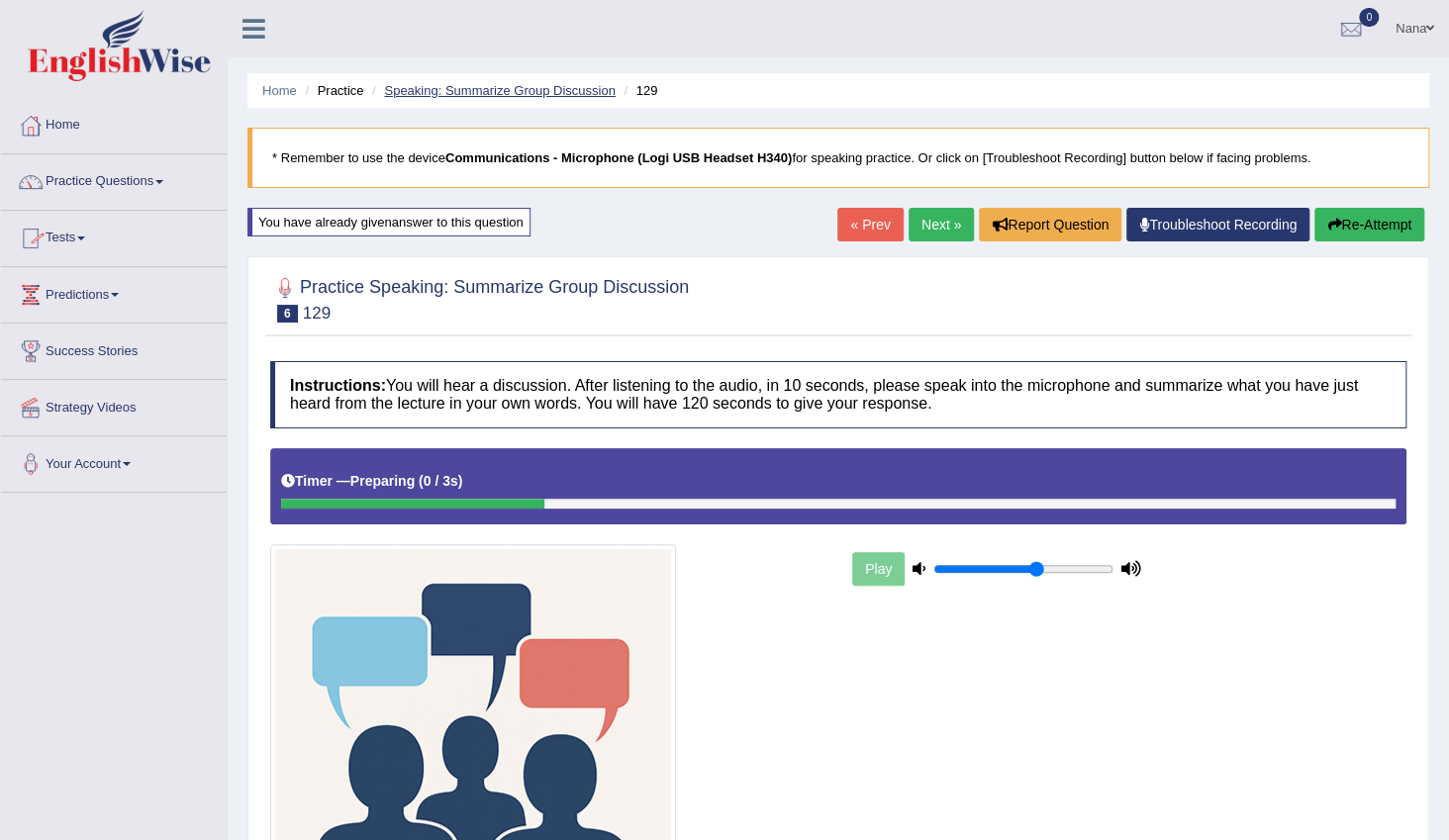 click on "Speaking: Summarize Group Discussion" at bounding box center [499, 90] 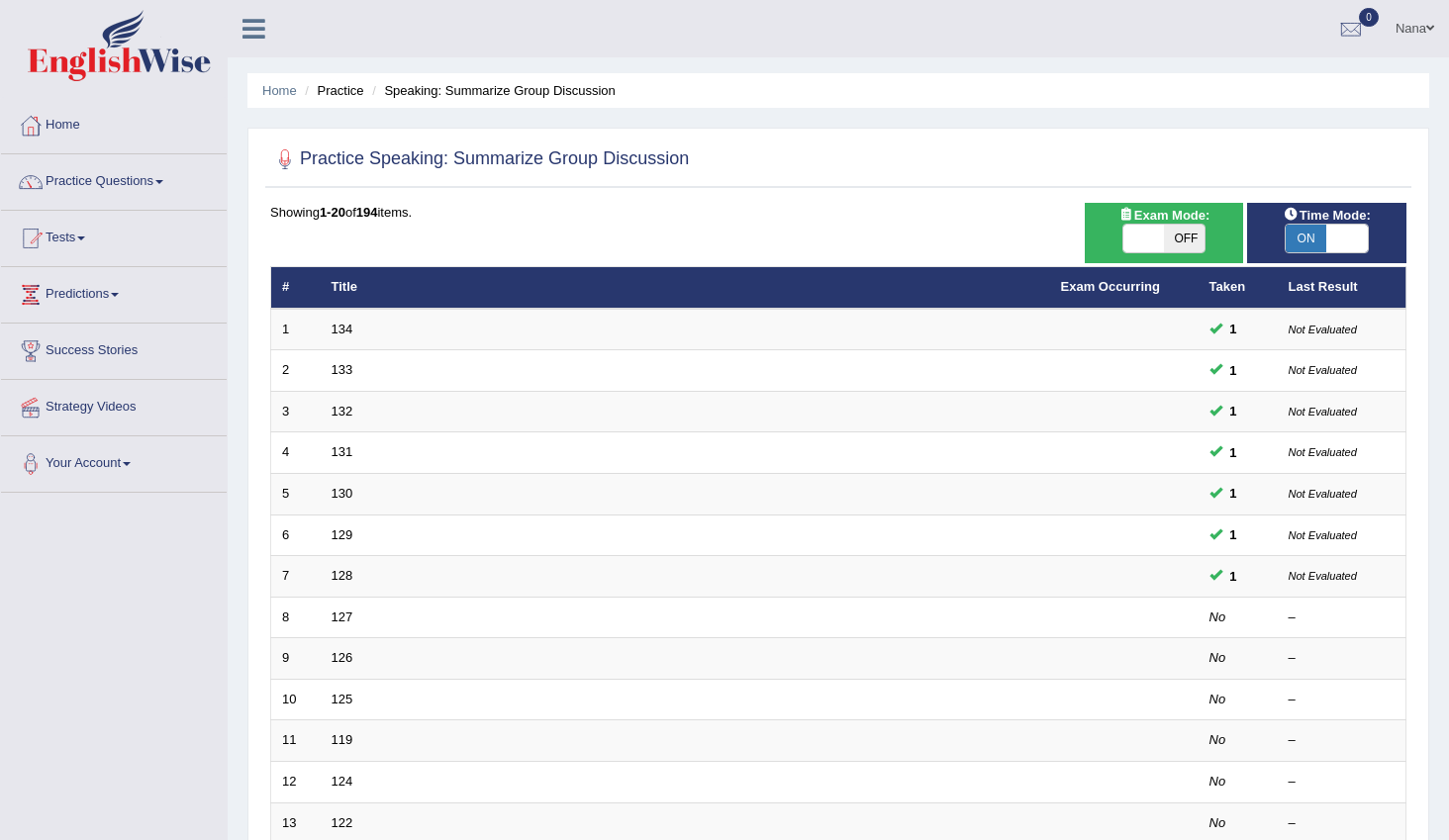 scroll, scrollTop: 0, scrollLeft: 0, axis: both 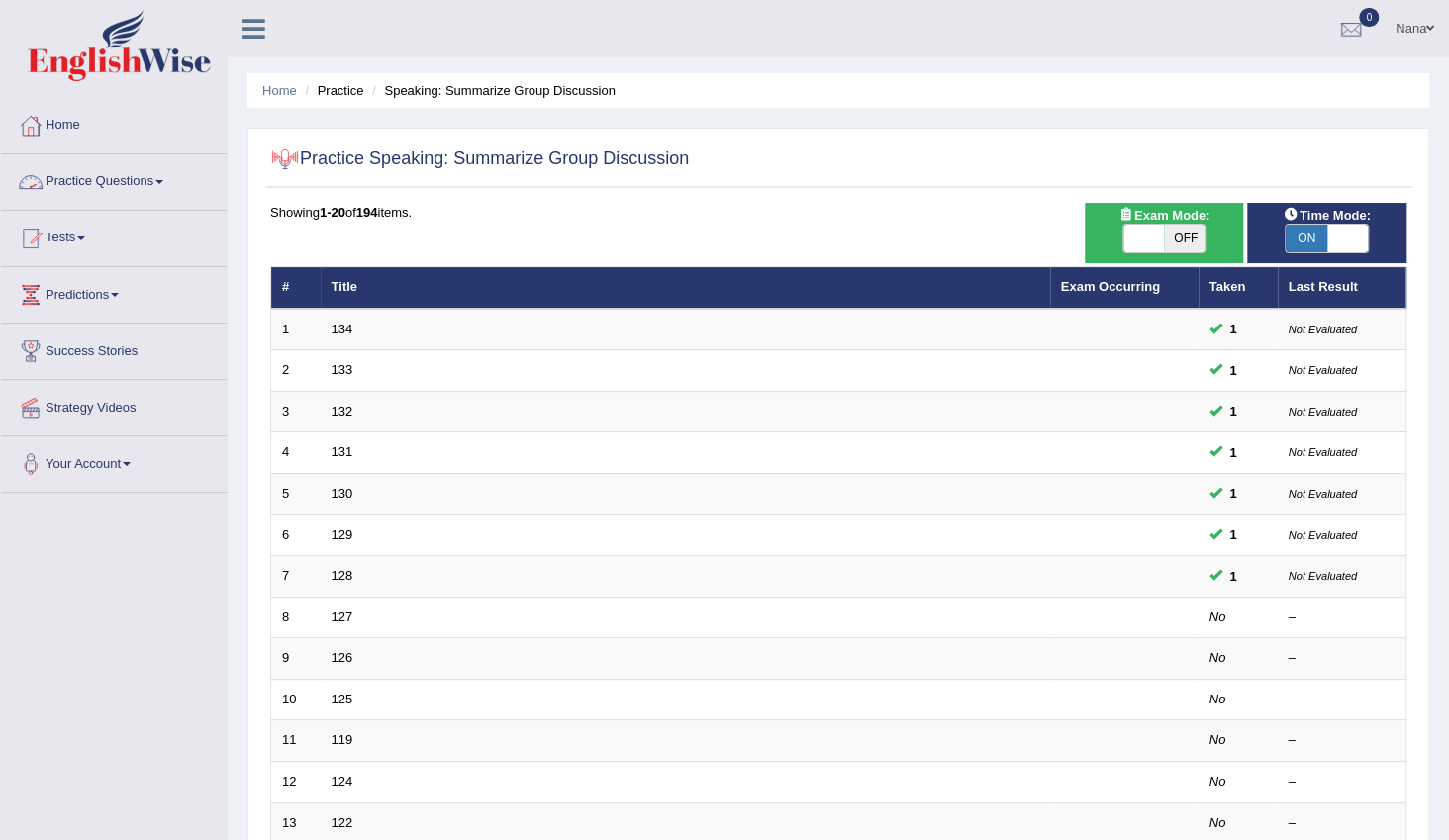 click on "Practice Questions" at bounding box center (114, 179) 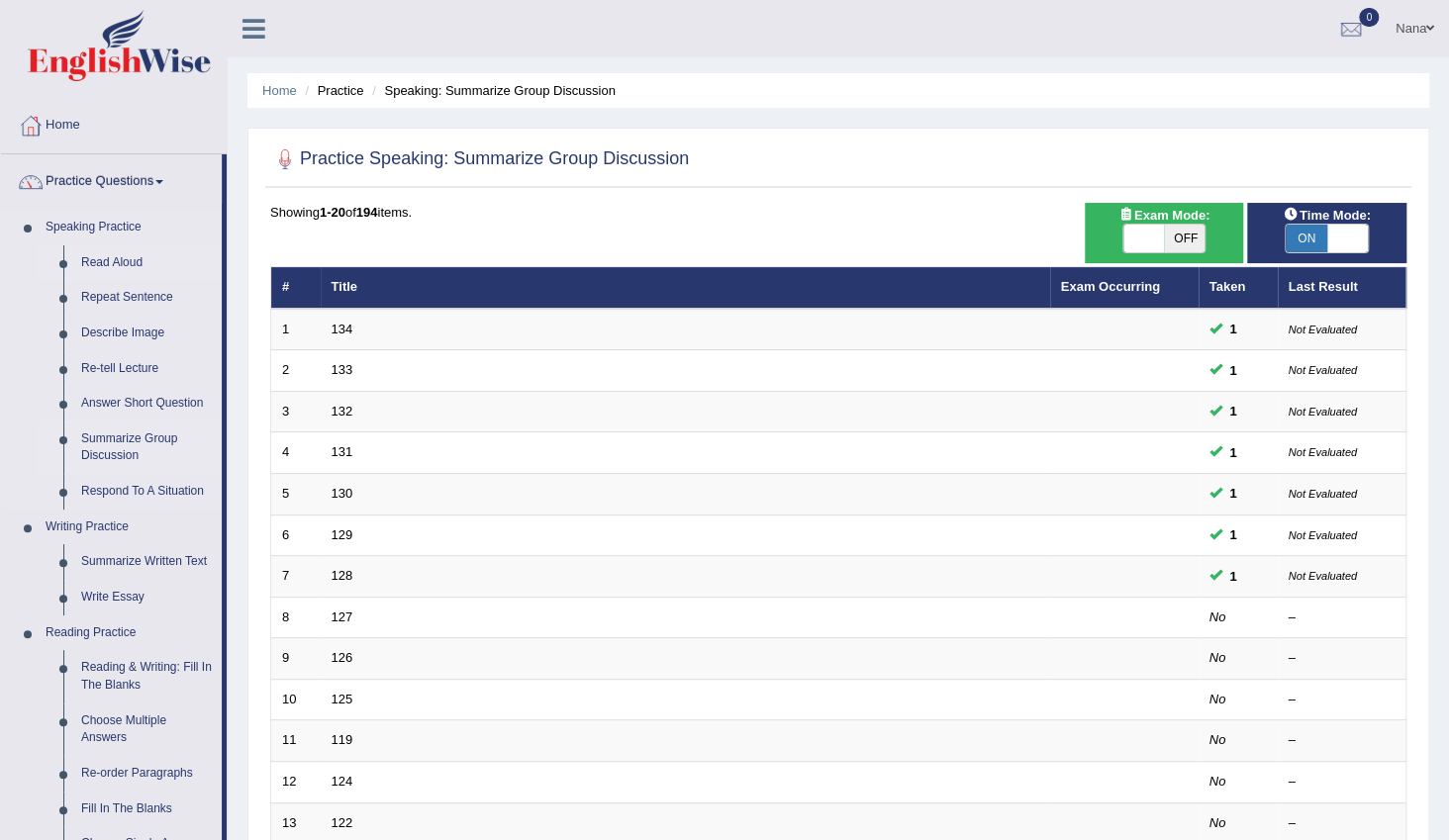 click on "Read Aloud" at bounding box center [146, 263] 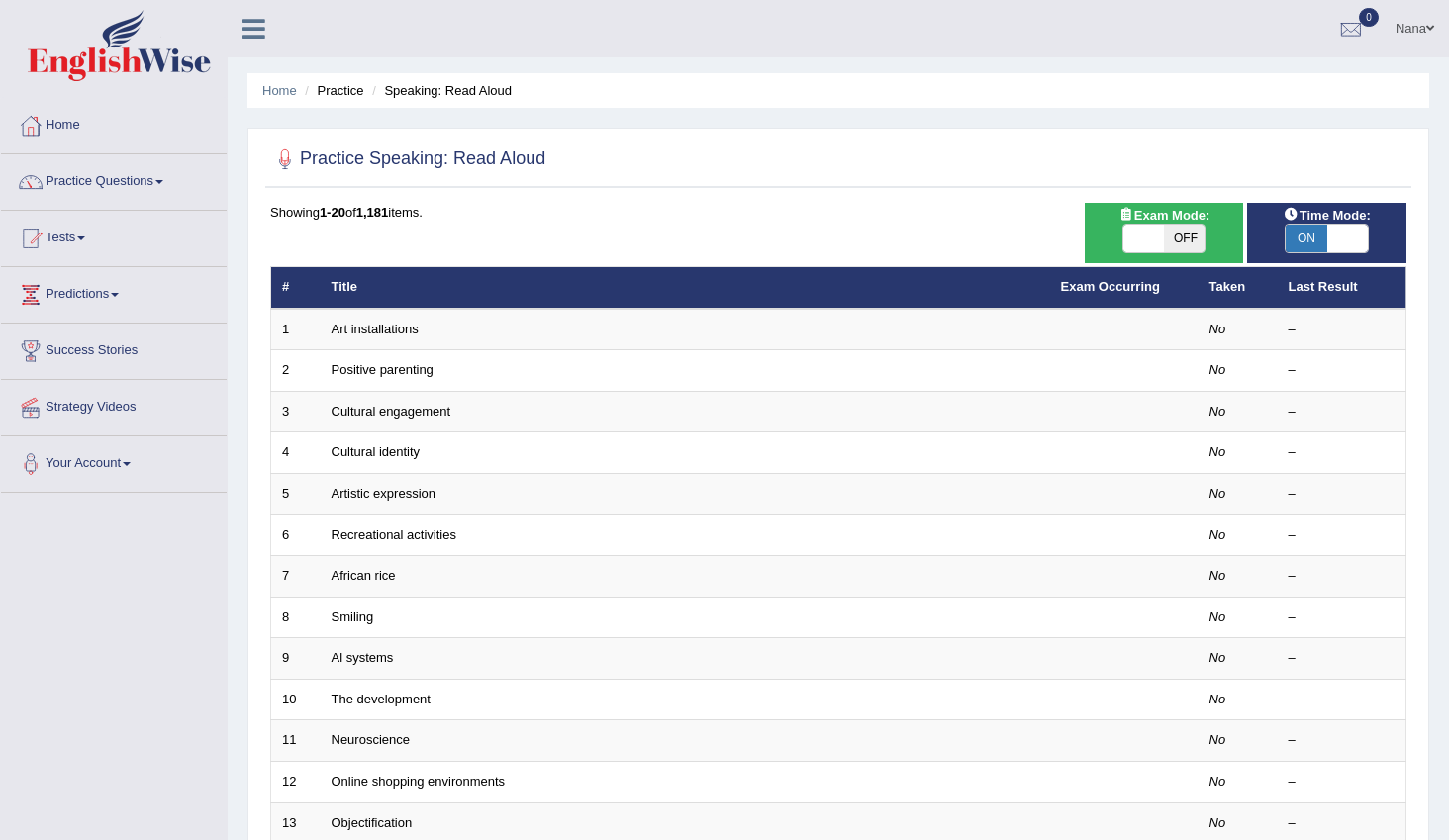 scroll, scrollTop: 0, scrollLeft: 0, axis: both 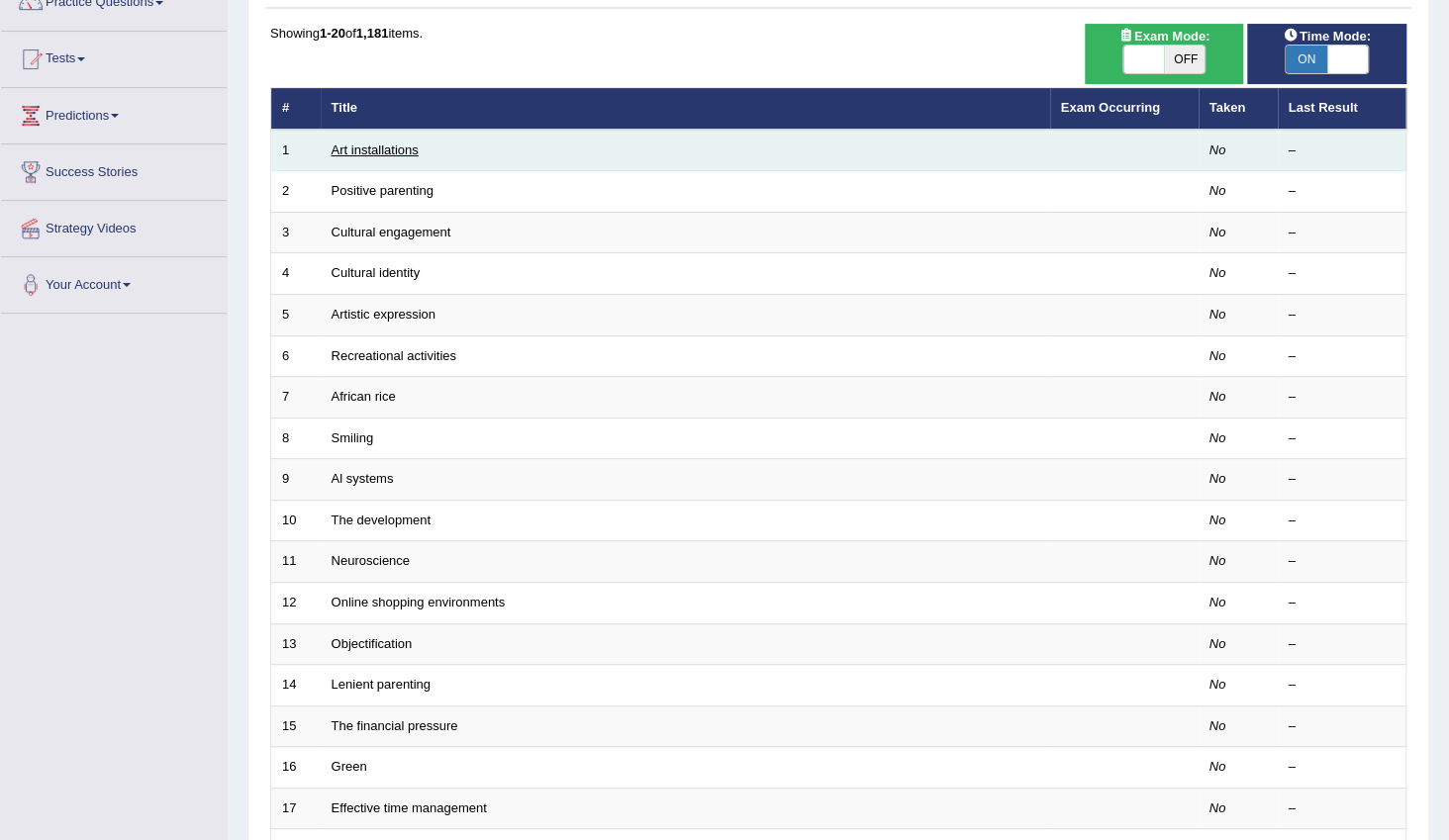 click on "Art installations" at bounding box center [375, 149] 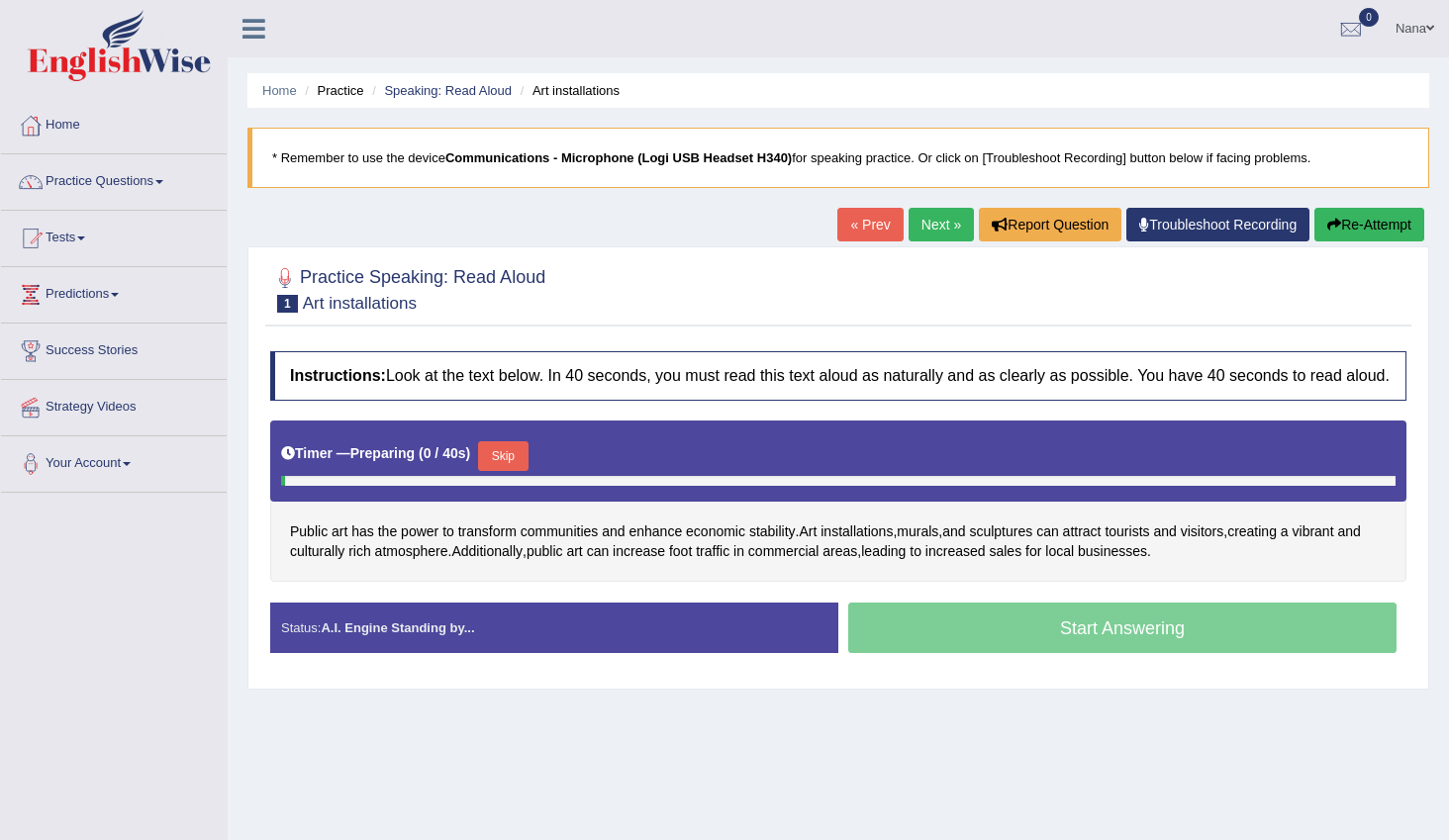 scroll, scrollTop: 0, scrollLeft: 0, axis: both 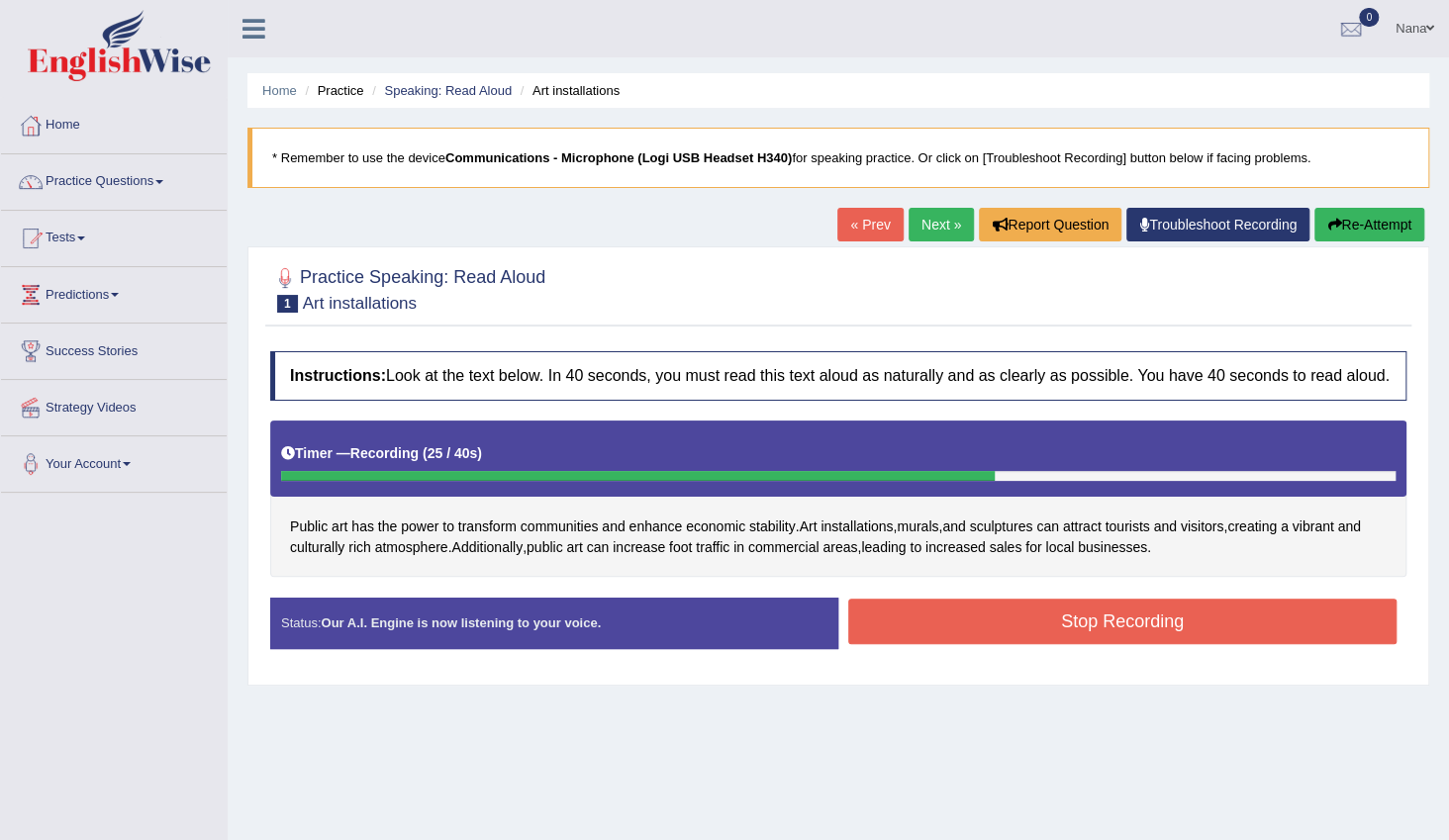 click on "Stop Recording" at bounding box center (1122, 621) 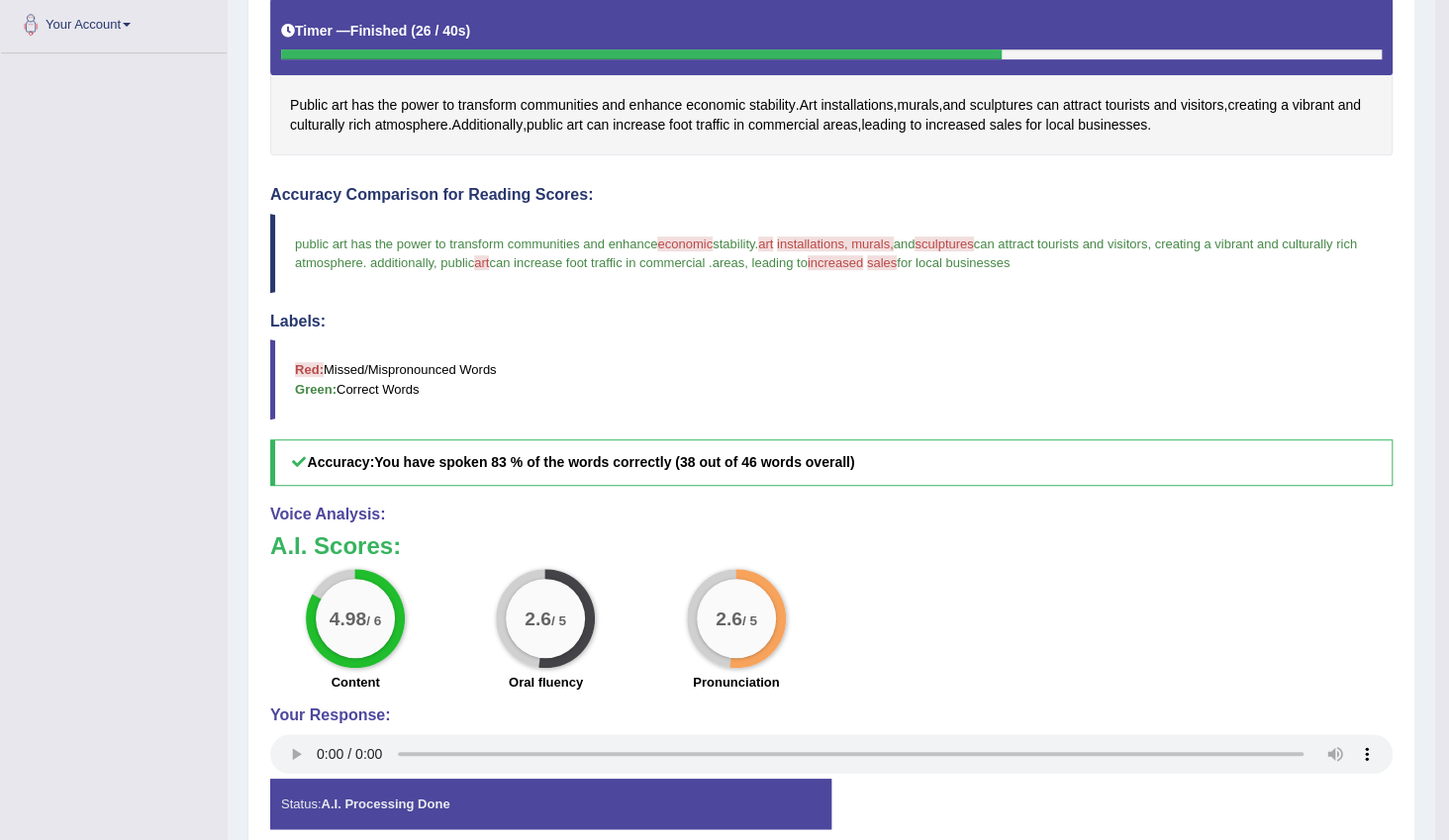 scroll, scrollTop: 438, scrollLeft: 0, axis: vertical 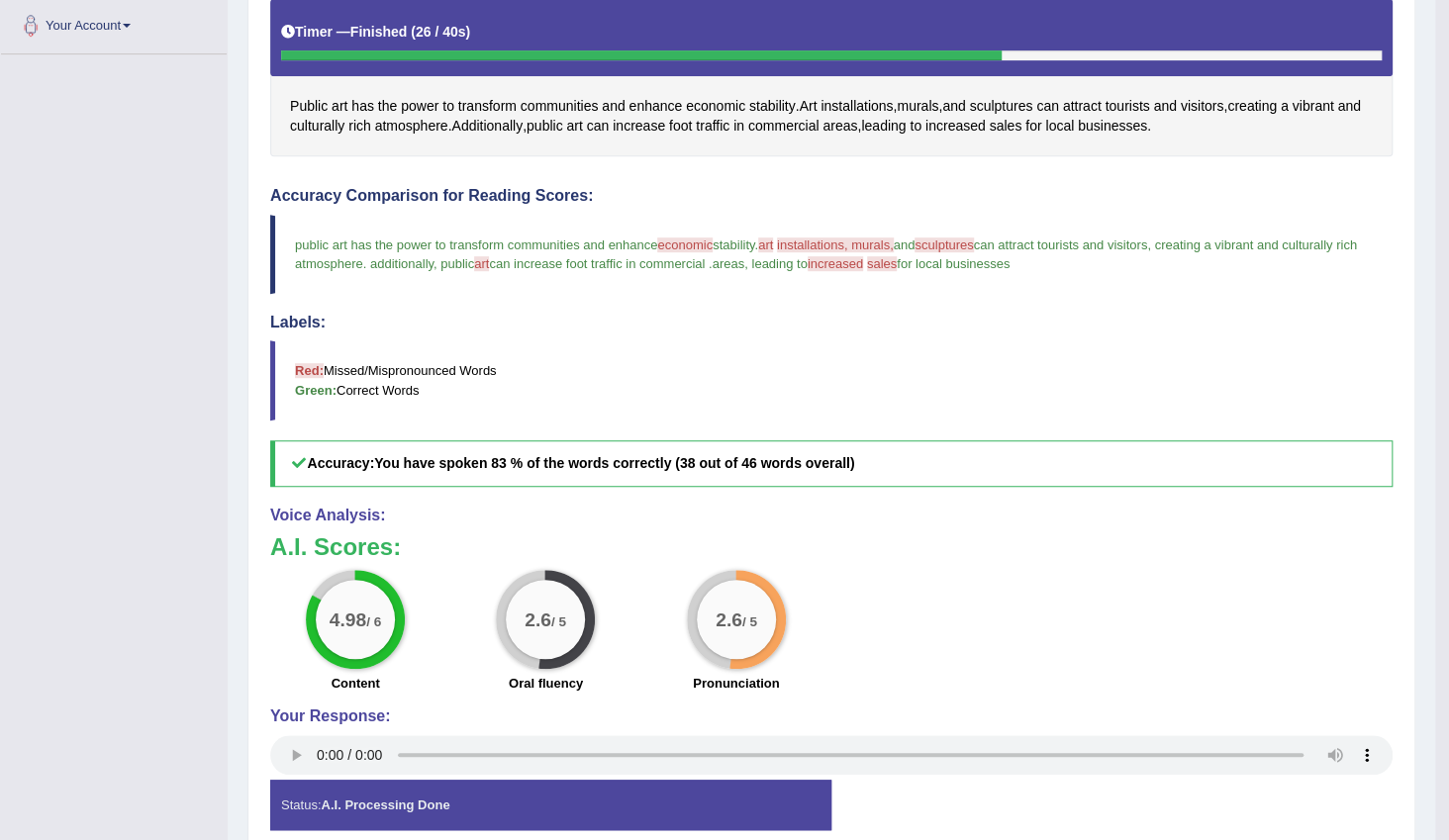 click on "economic" at bounding box center (685, 244) 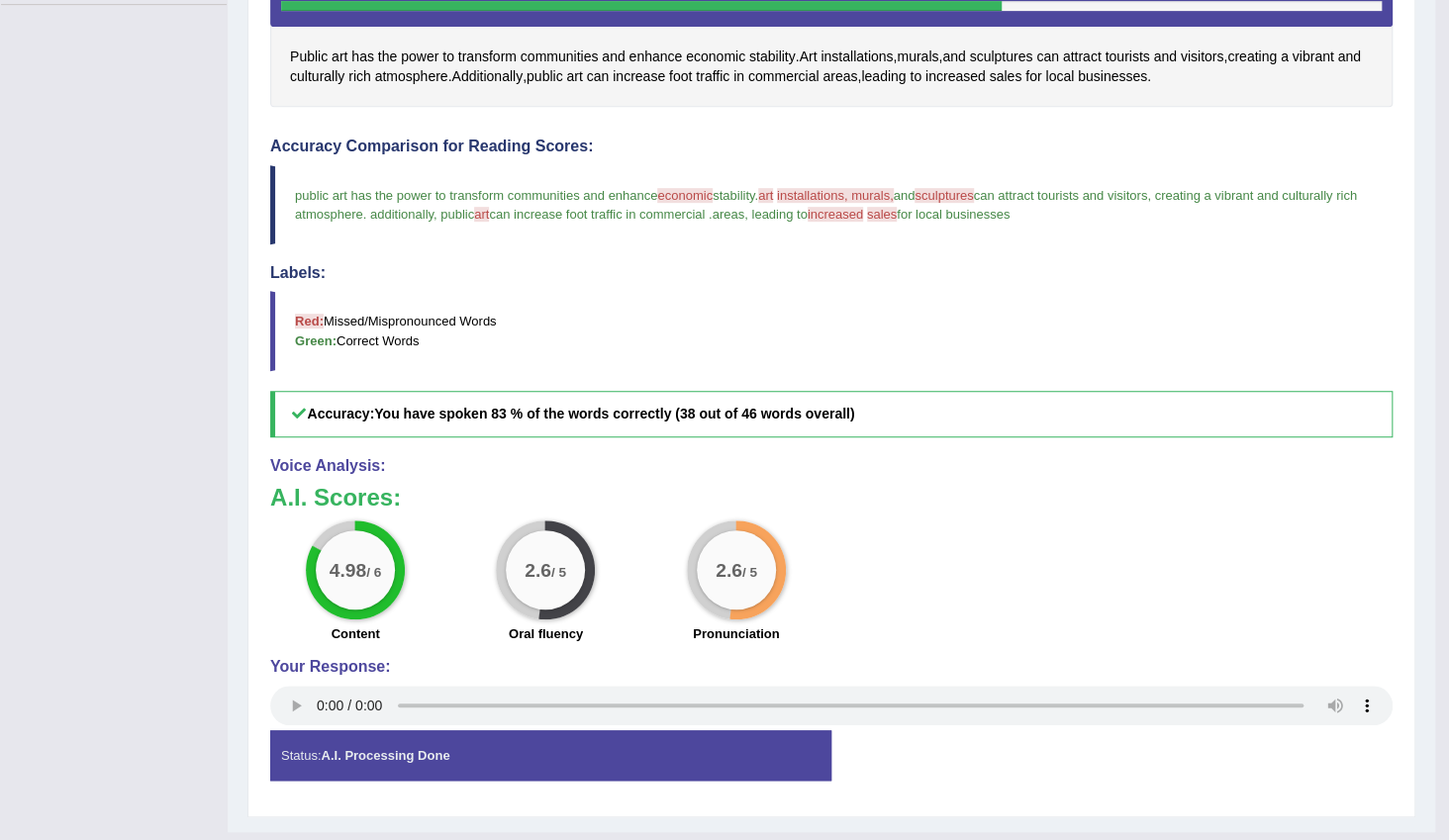 scroll, scrollTop: 528, scrollLeft: 0, axis: vertical 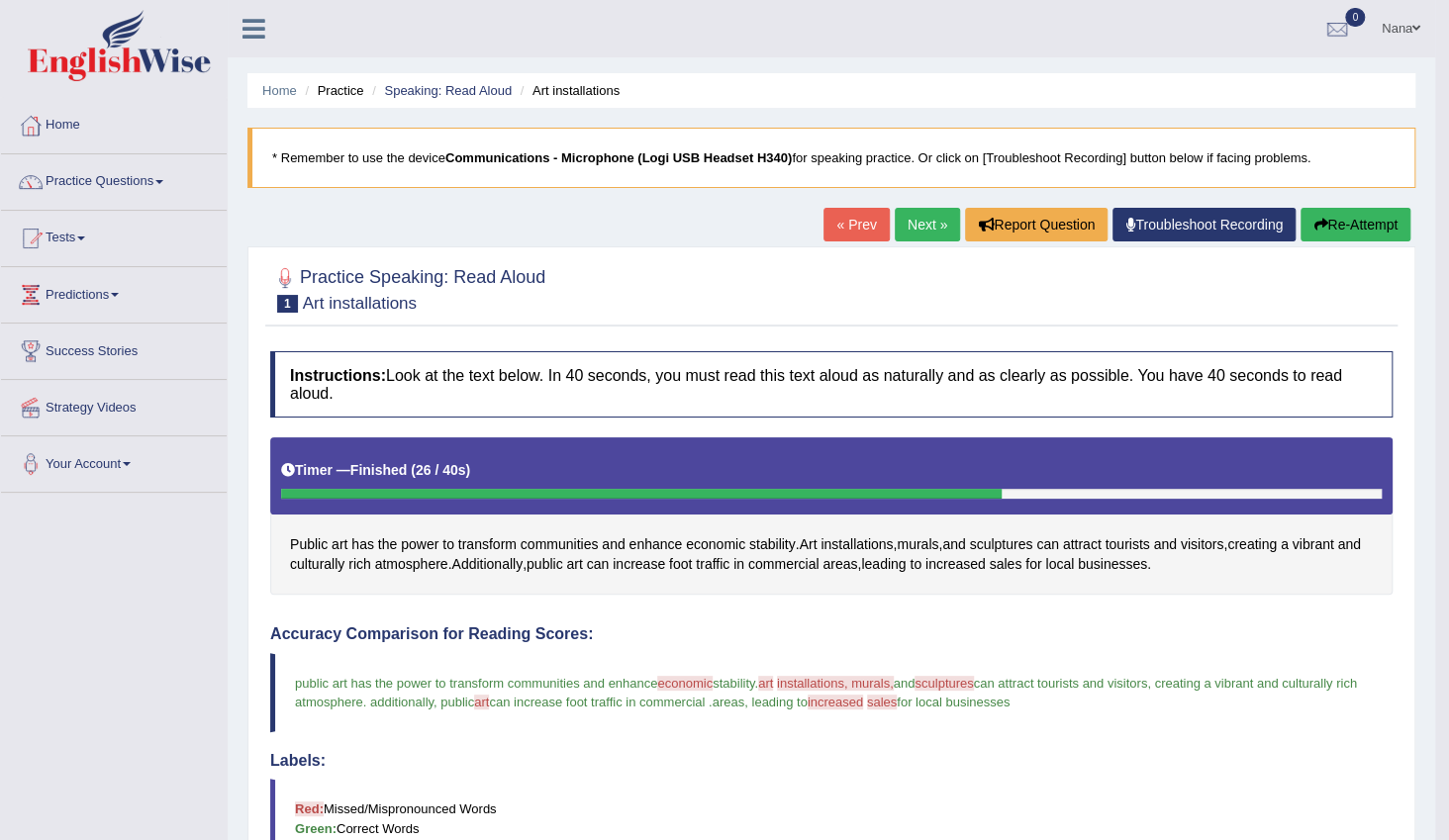 click on "Next »" at bounding box center [927, 225] 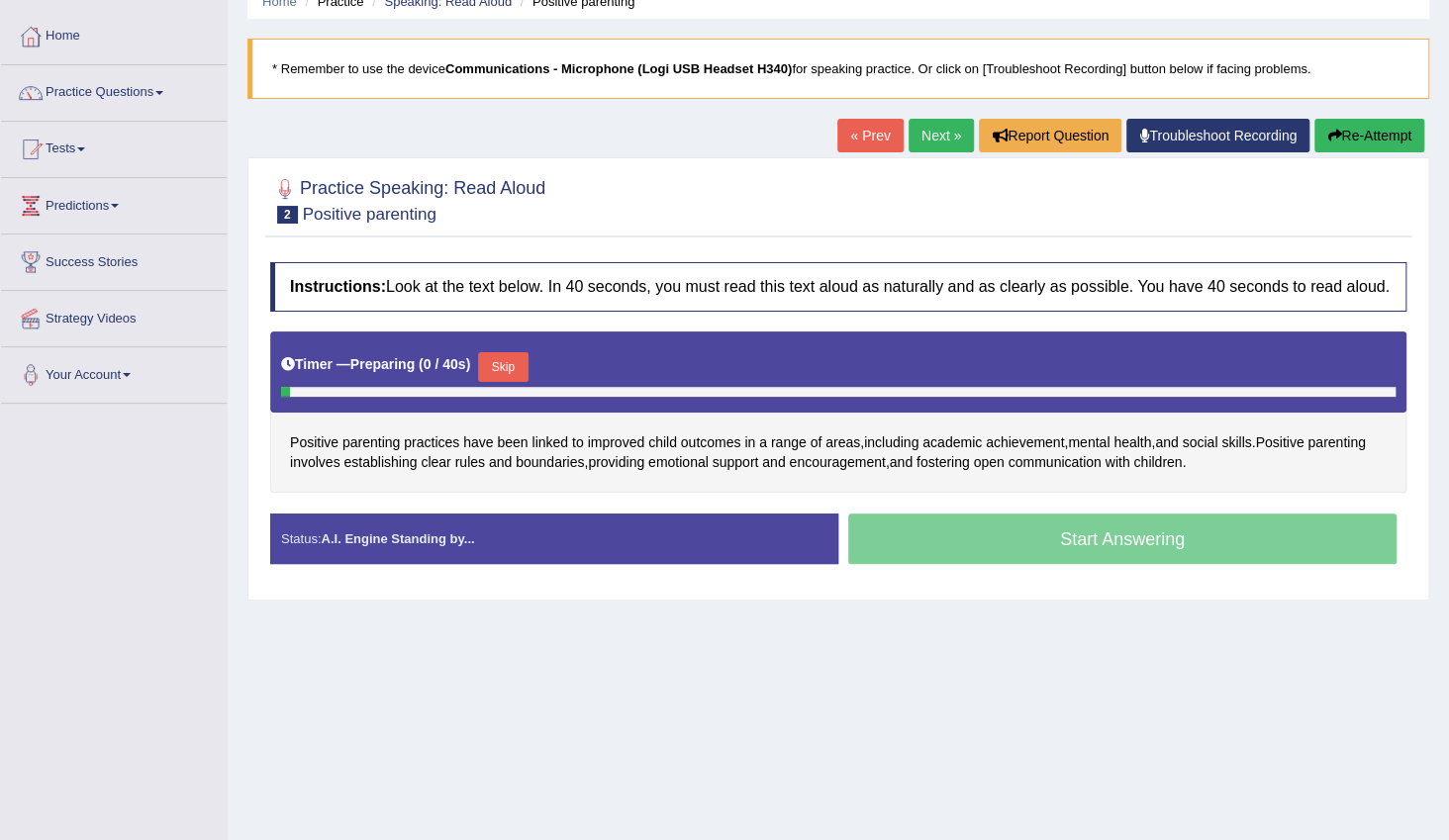 scroll, scrollTop: 0, scrollLeft: 0, axis: both 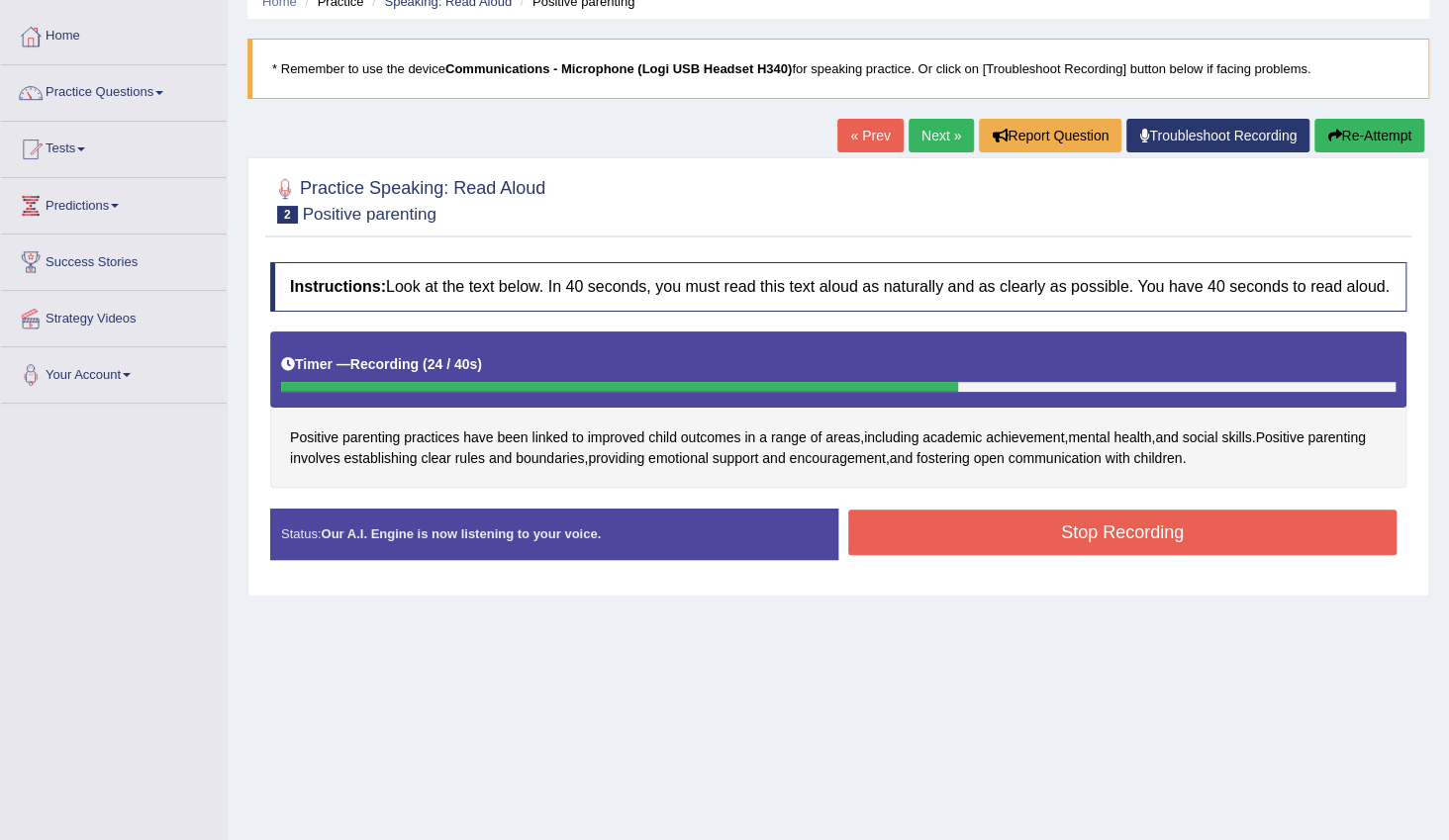 click on "Stop Recording" at bounding box center (1122, 532) 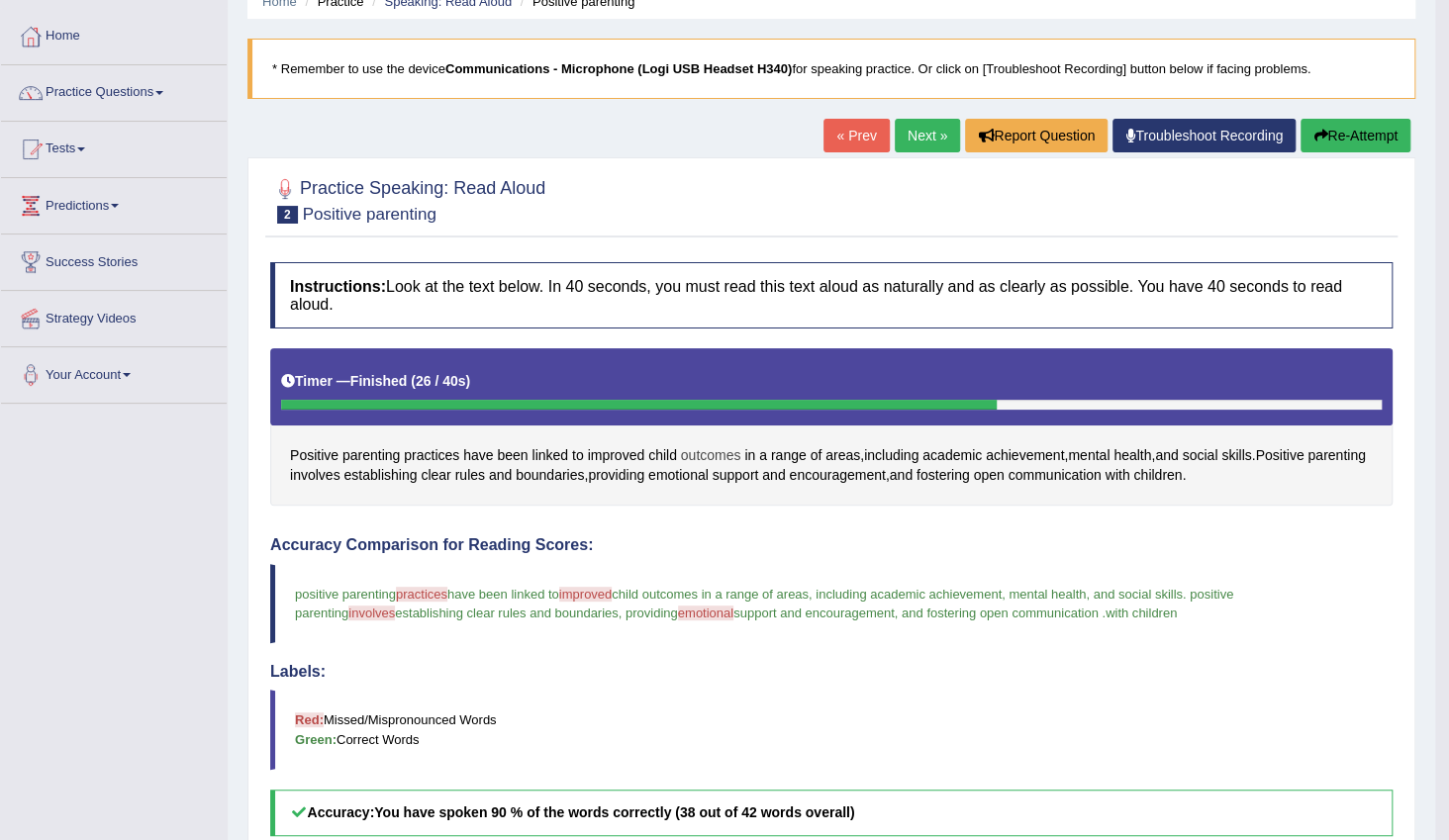 click on "outcomes" at bounding box center (711, 455) 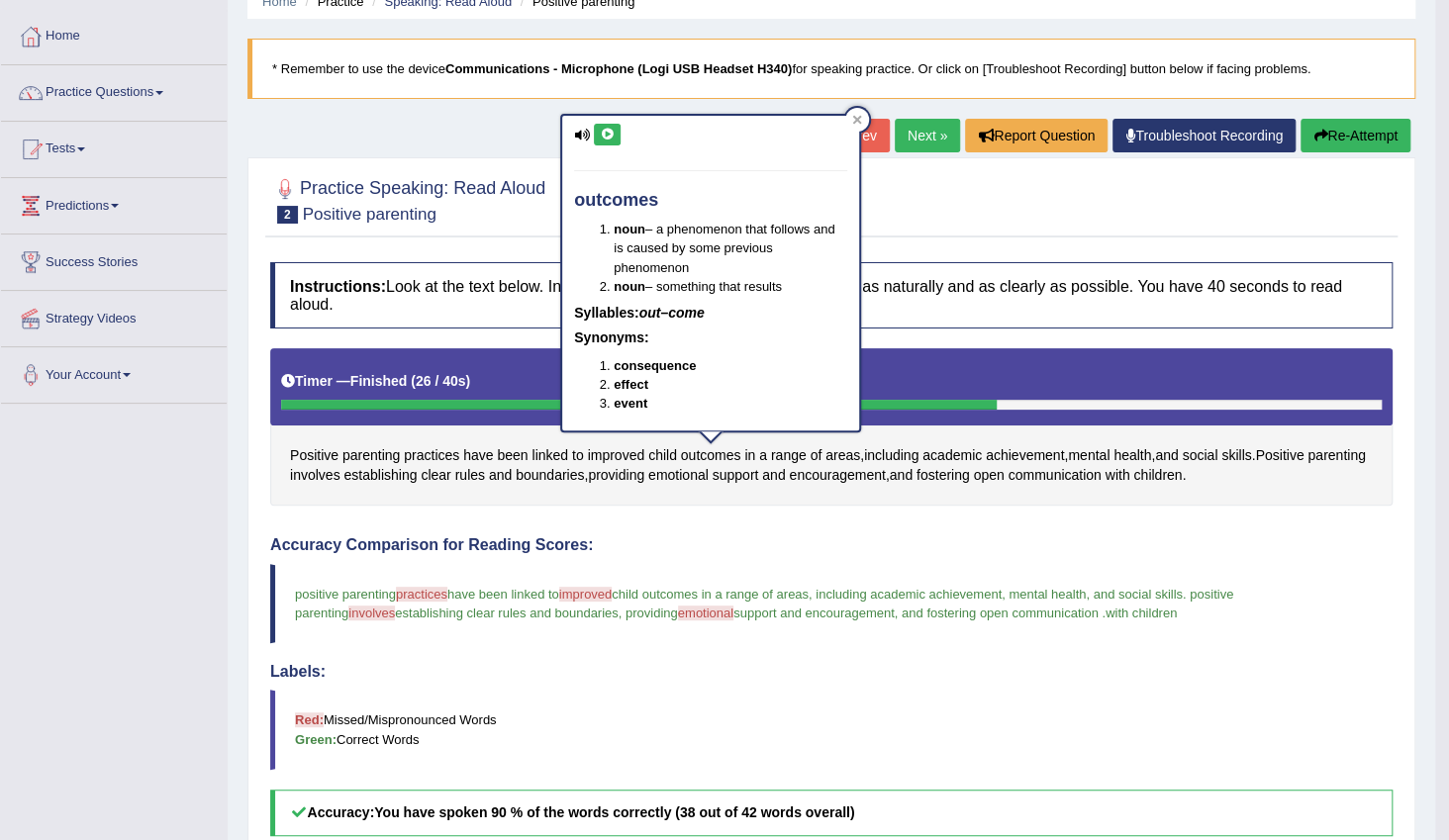 click at bounding box center (607, 135) 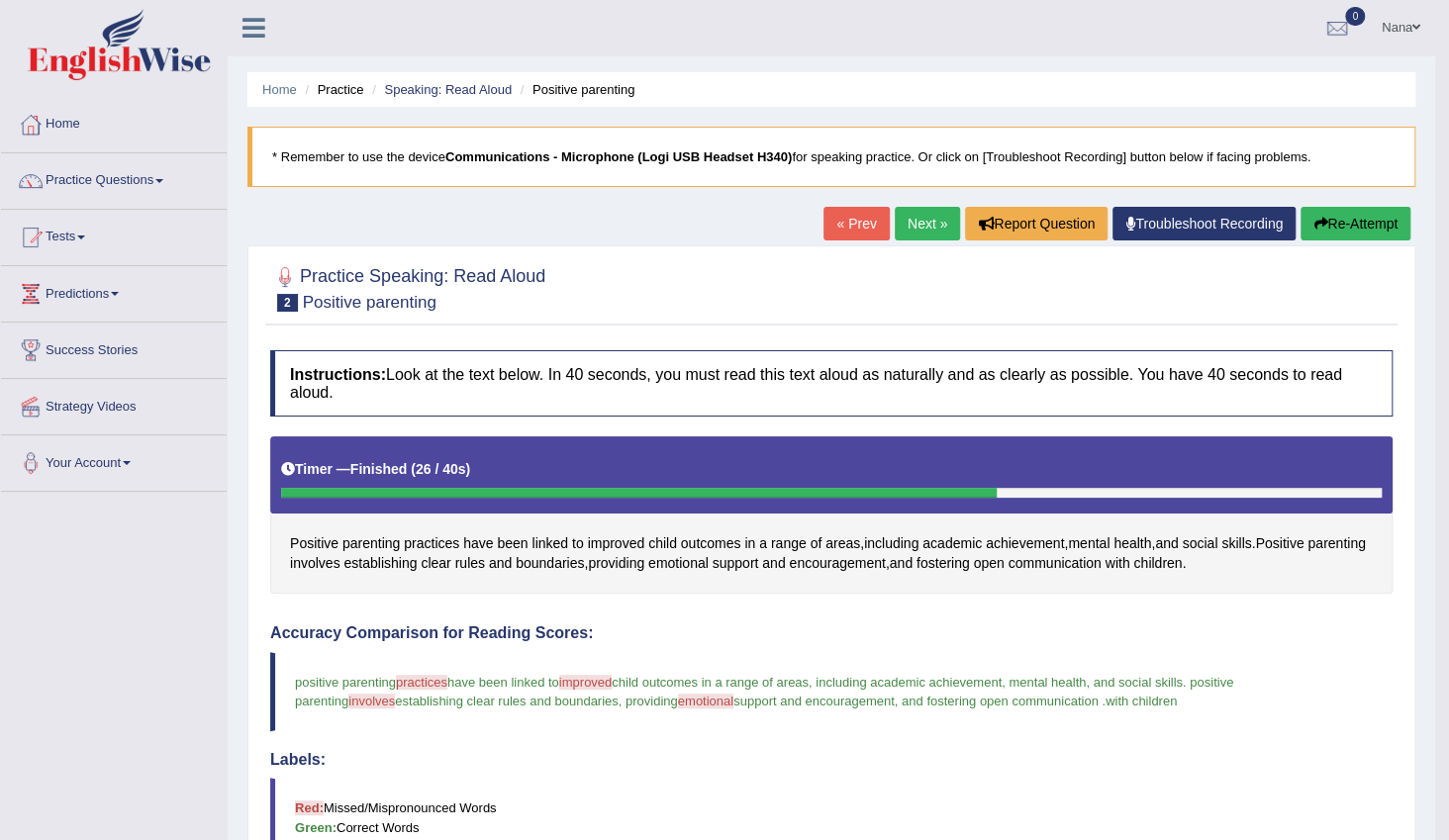 scroll, scrollTop: 0, scrollLeft: 0, axis: both 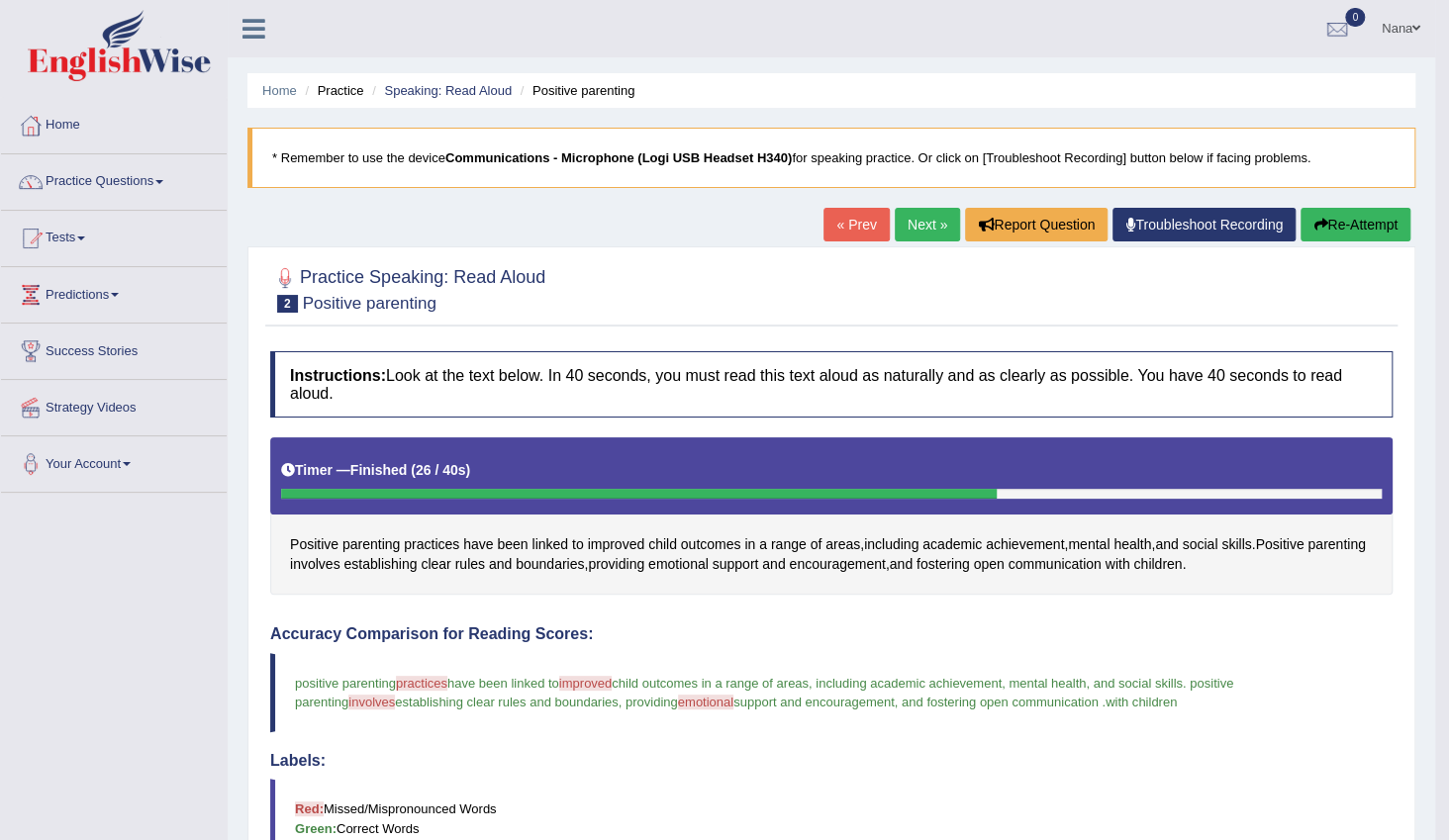 click on "Next »" at bounding box center (927, 225) 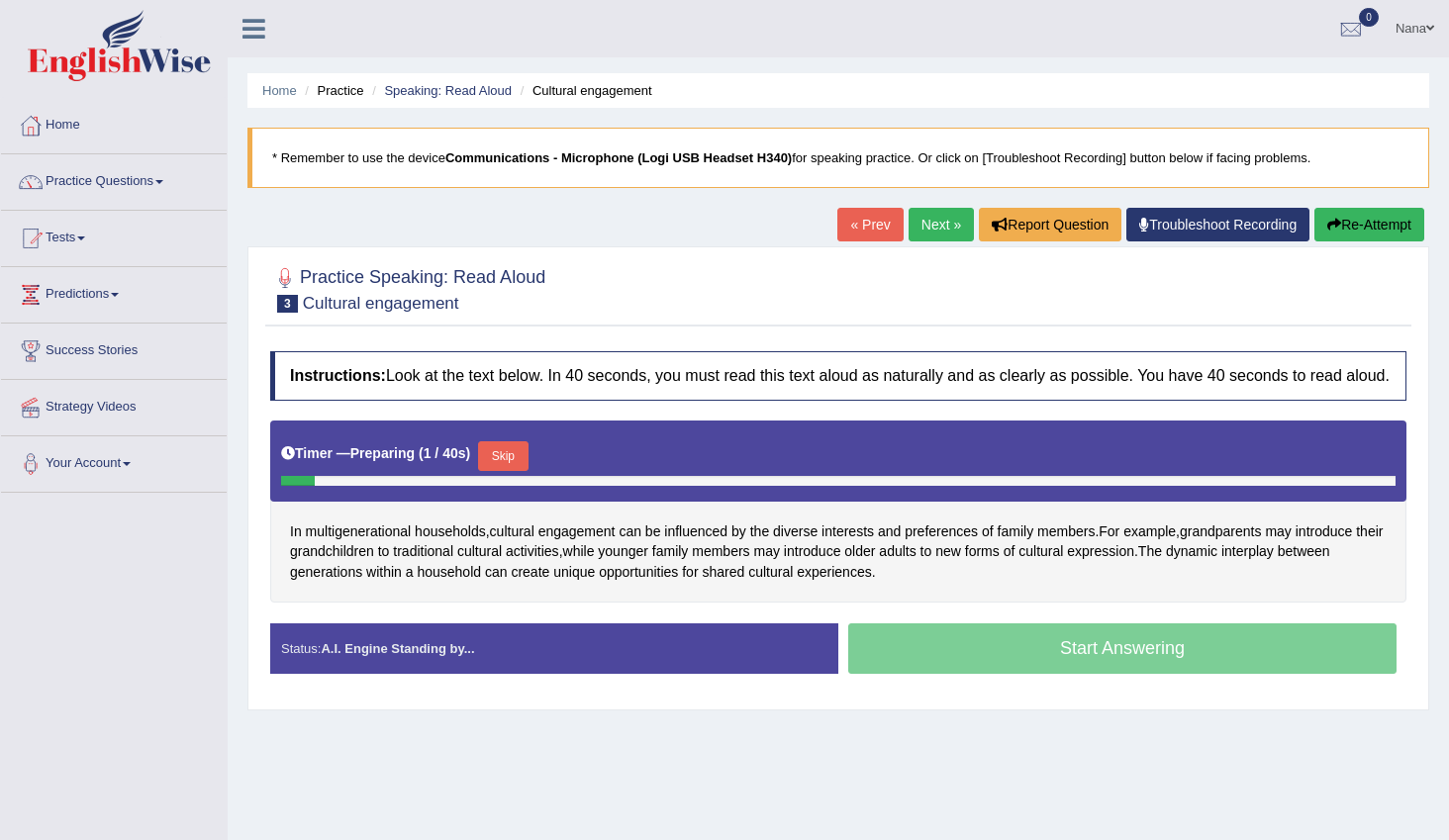scroll, scrollTop: 0, scrollLeft: 0, axis: both 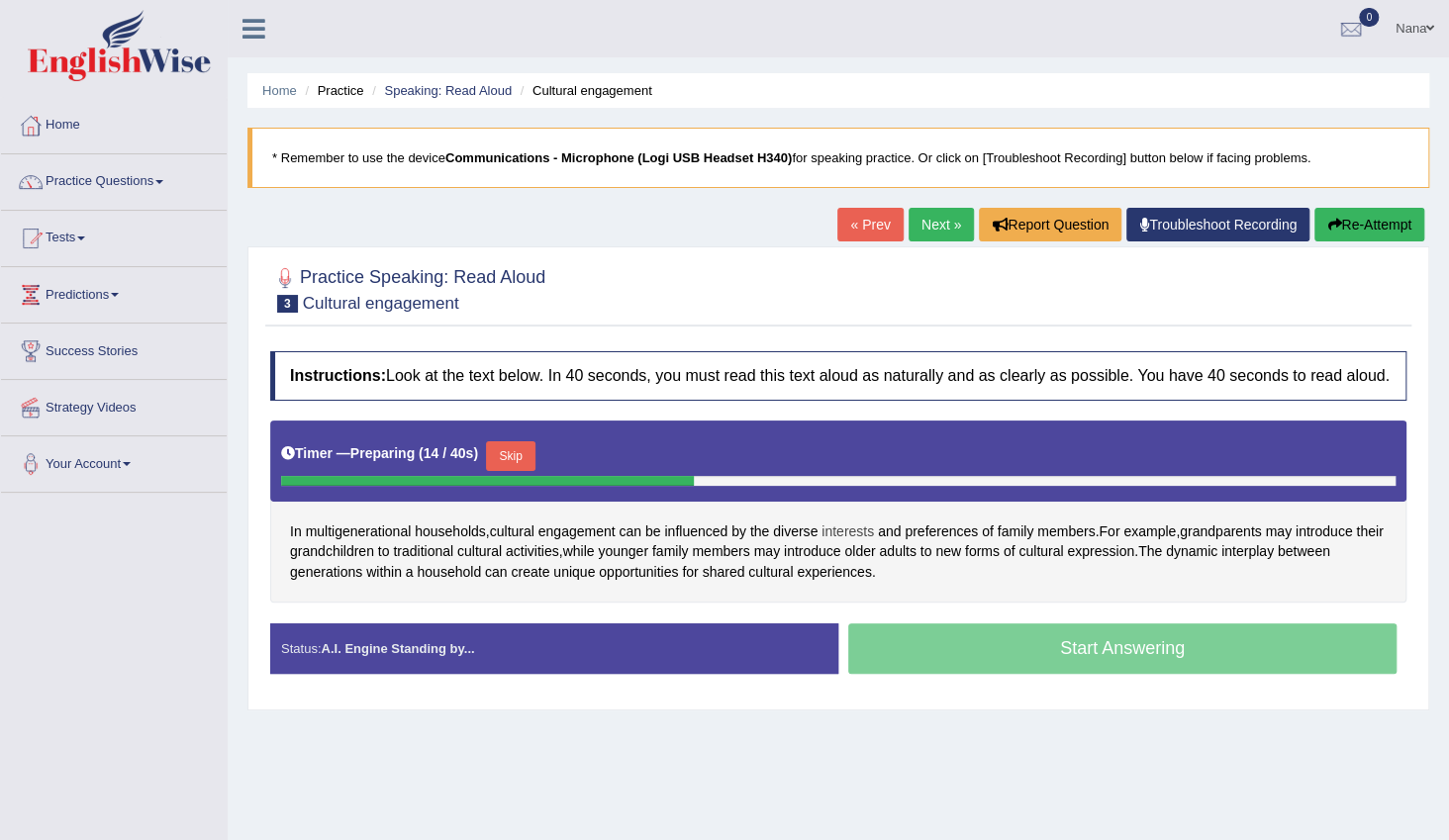 click on "interests" at bounding box center [847, 531] 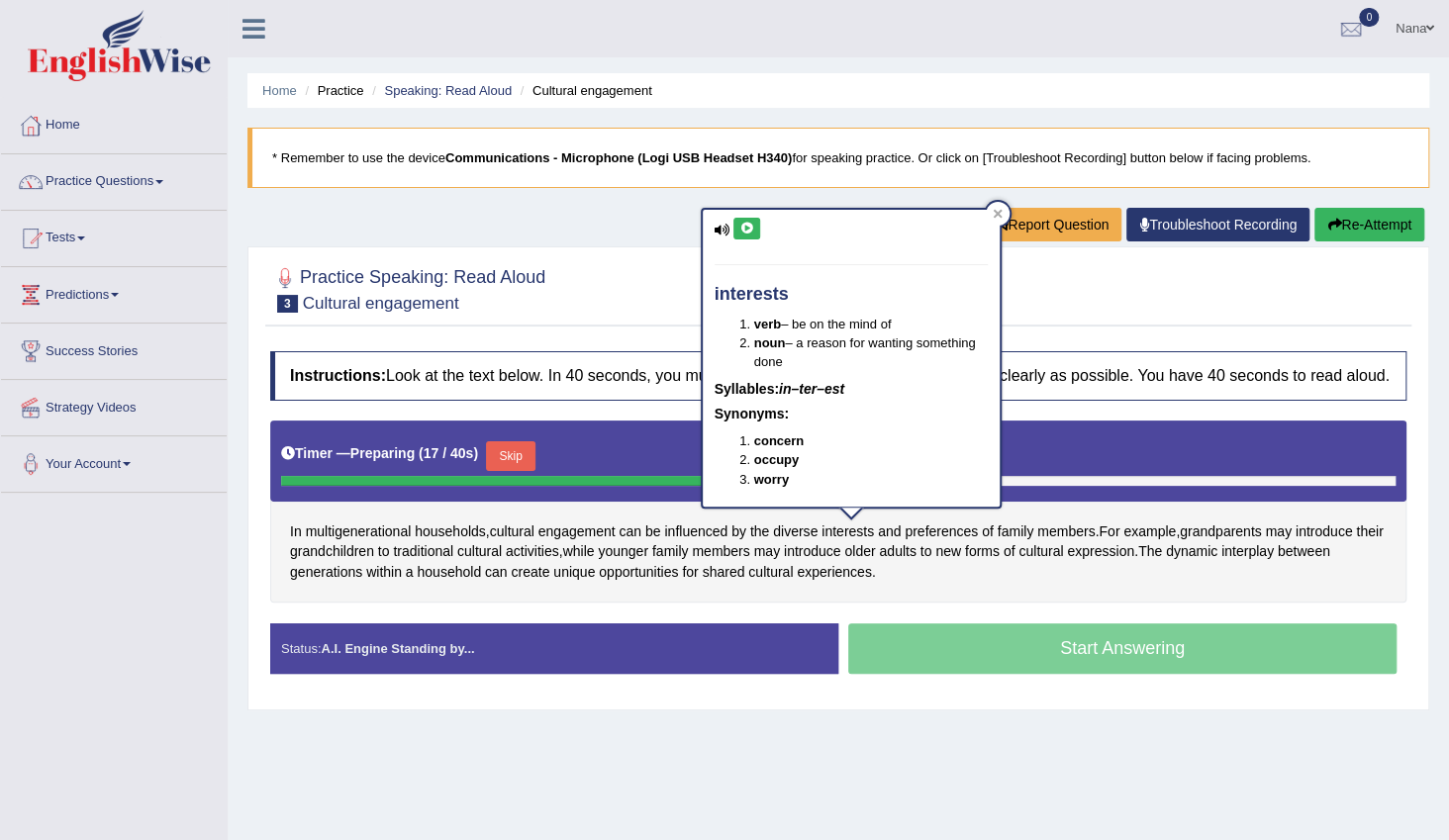 click on "interests verb  – be on the mind of noun  – a reason for wanting something done Syllables:  in–ter–est Synonyms:  concern occupy worry" at bounding box center [851, 357] 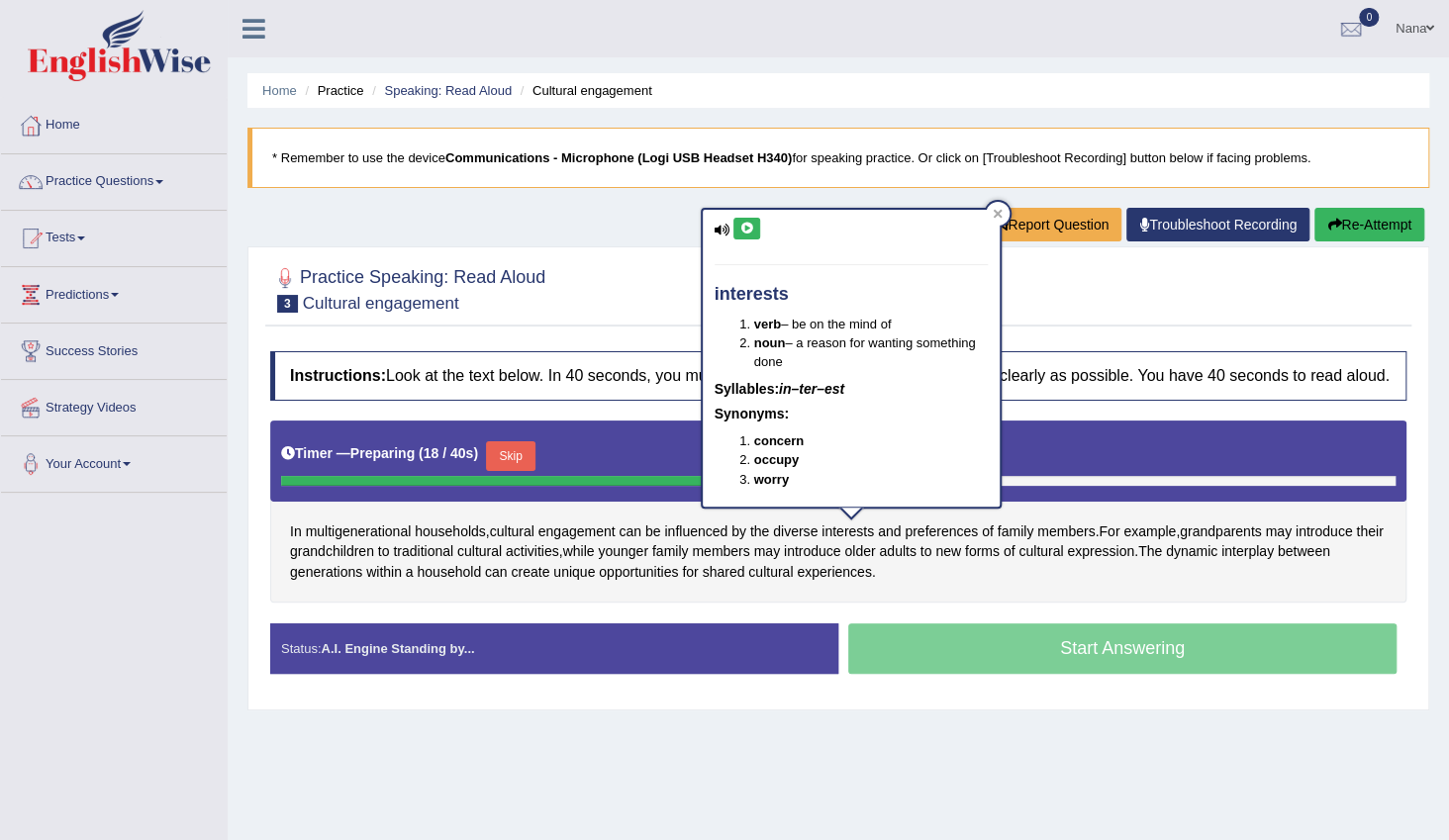 click at bounding box center (746, 229) 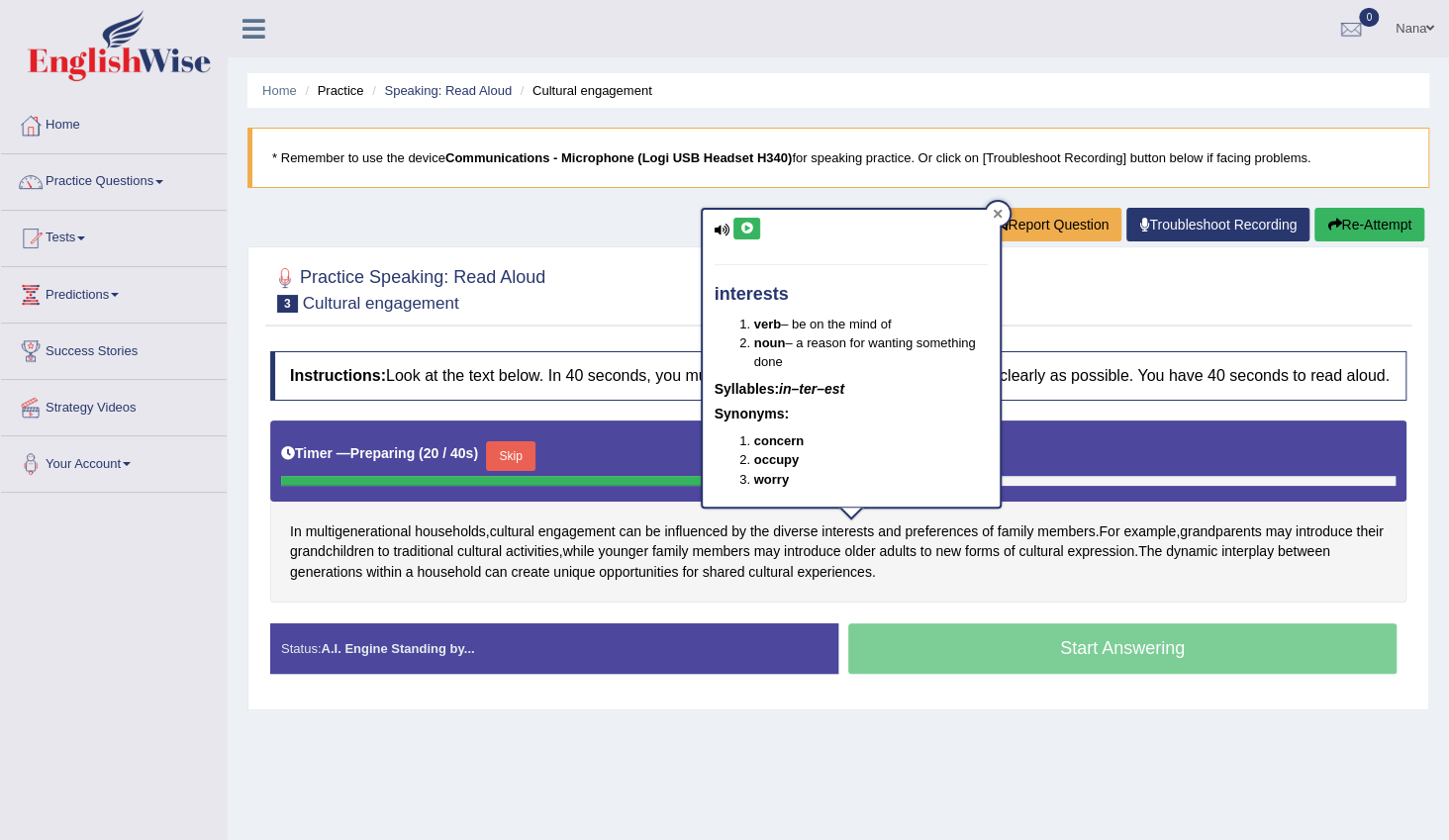 click at bounding box center (998, 214) 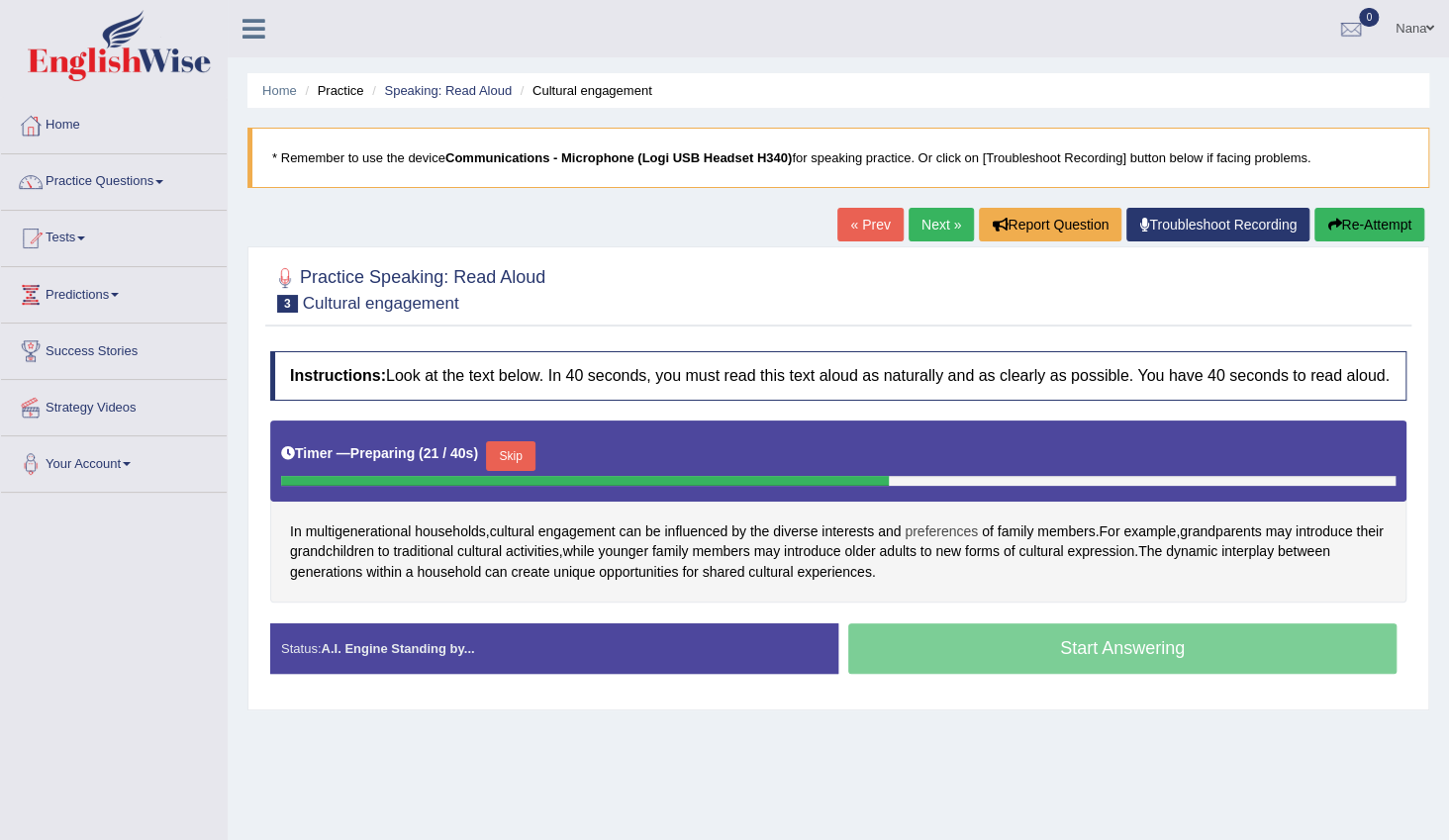 click on "preferences" at bounding box center (941, 531) 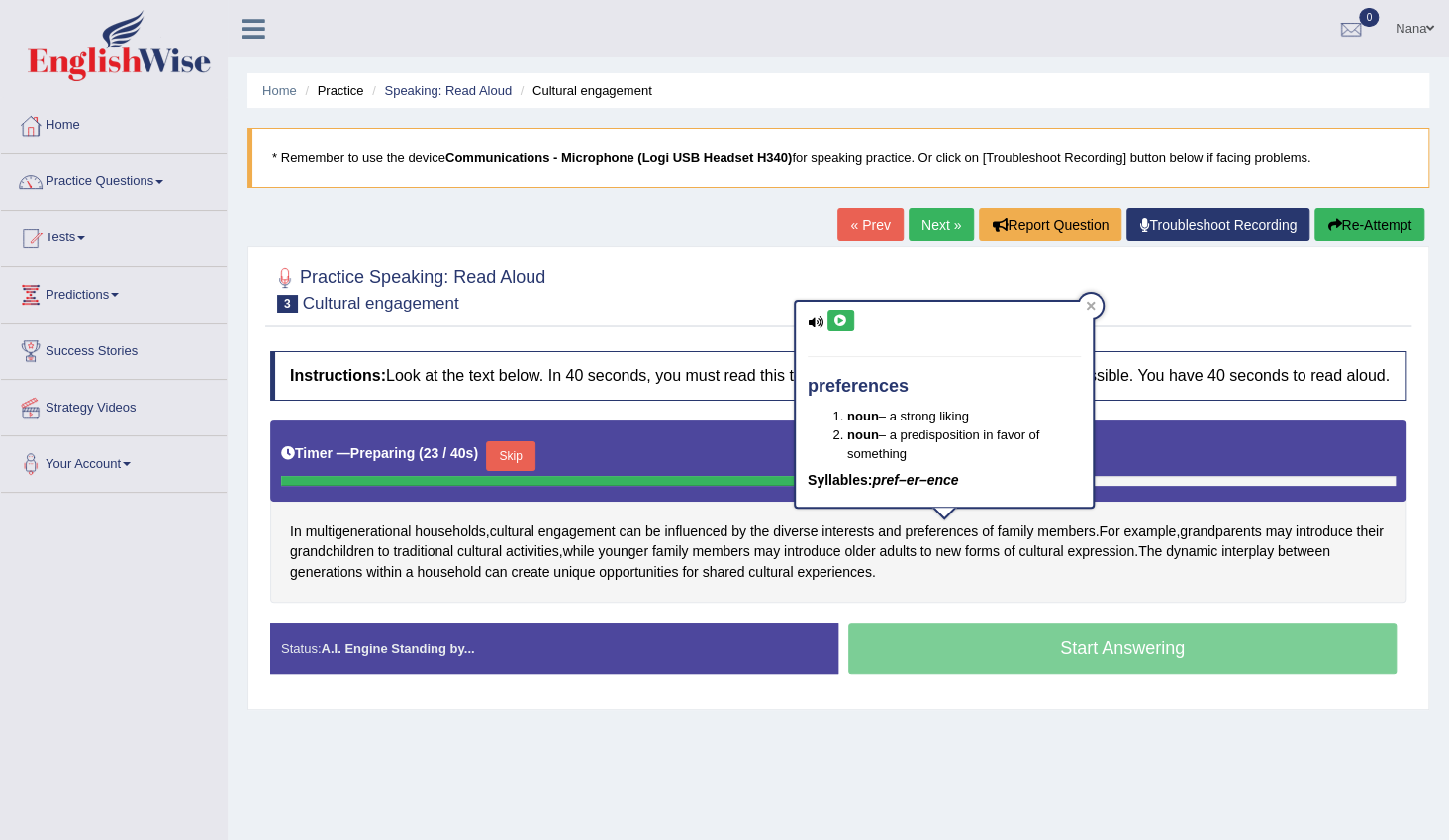 click at bounding box center [840, 321] 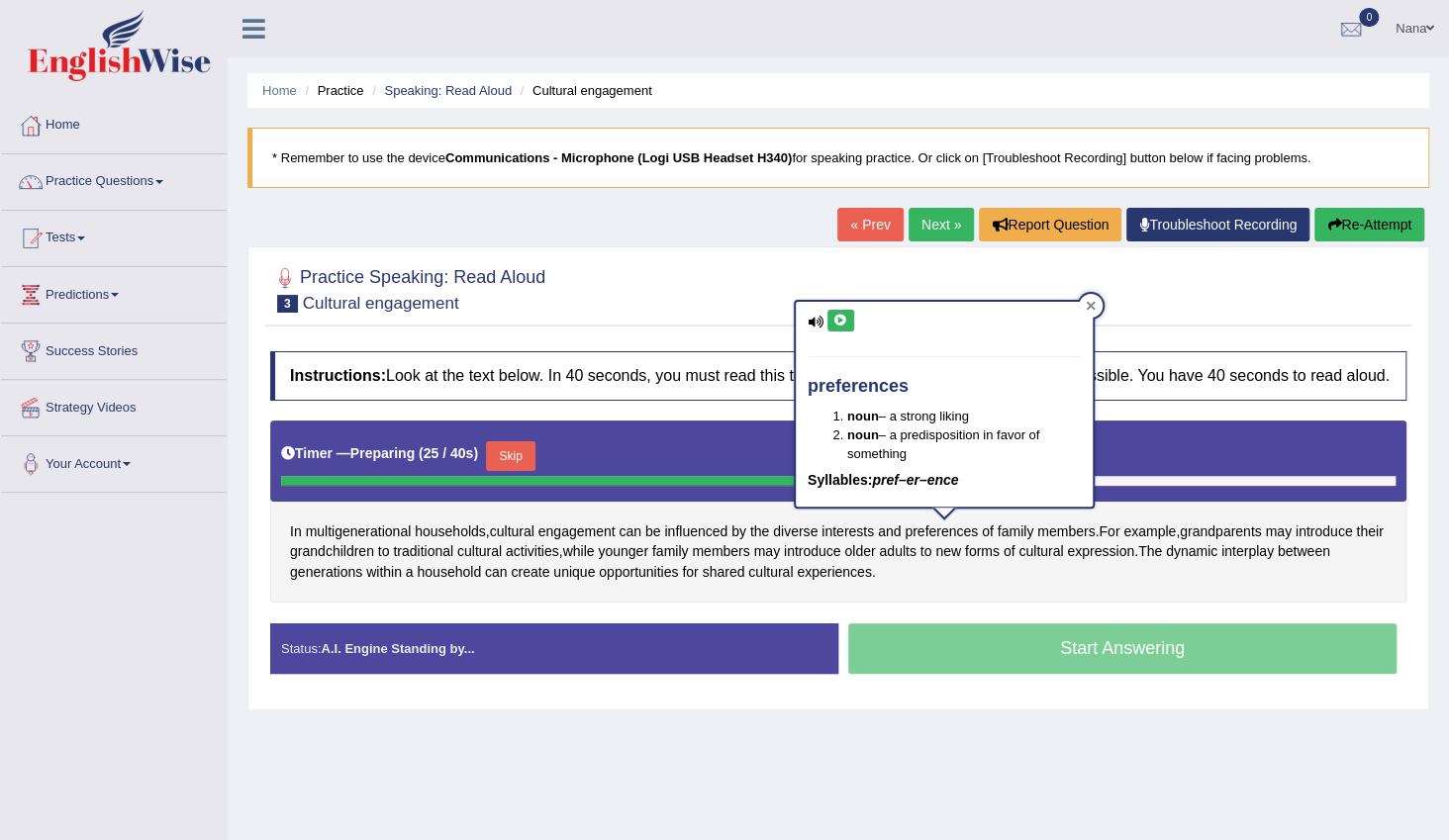 click 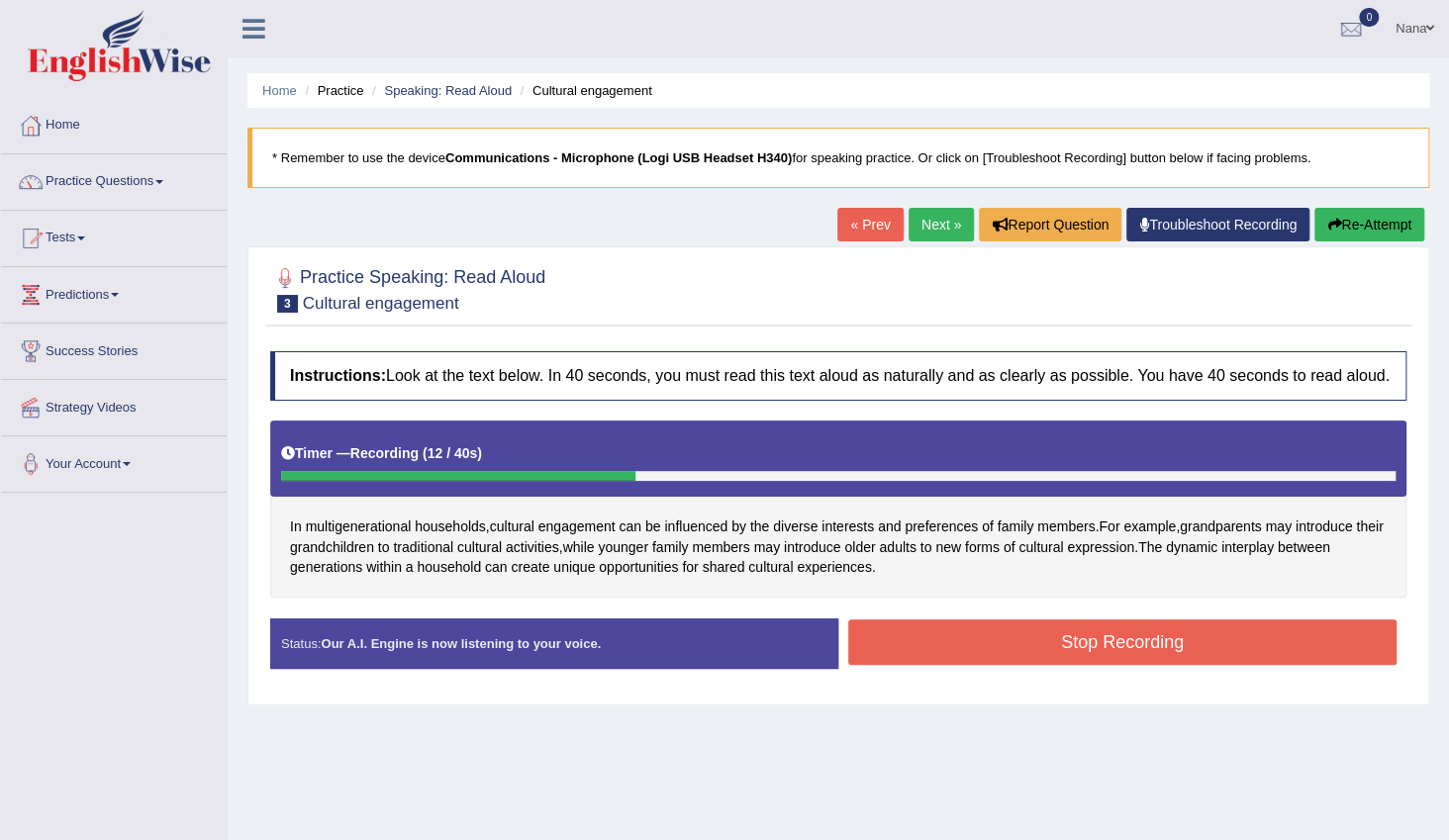 click on "Re-Attempt" at bounding box center [1369, 225] 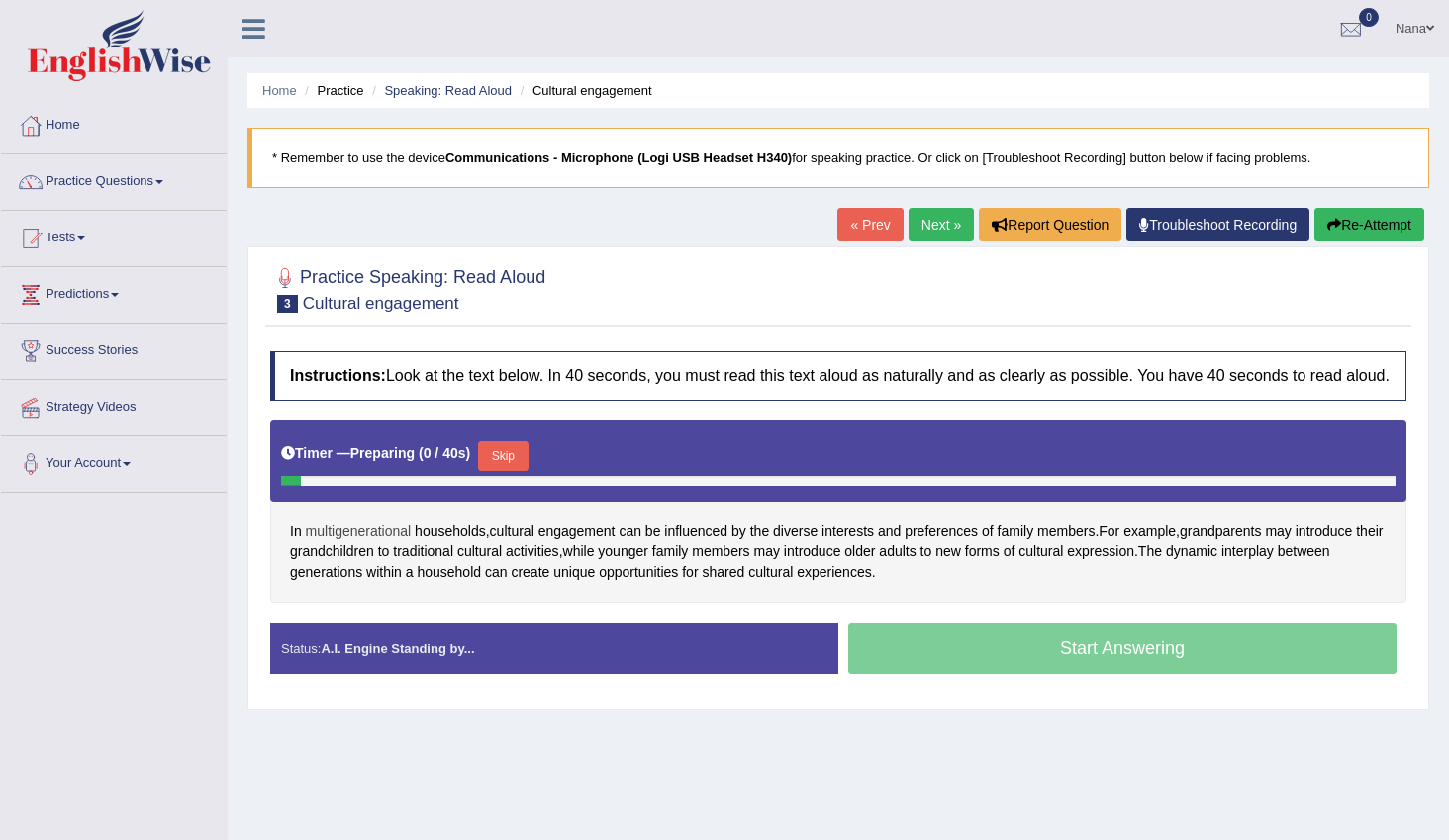 scroll, scrollTop: 0, scrollLeft: 0, axis: both 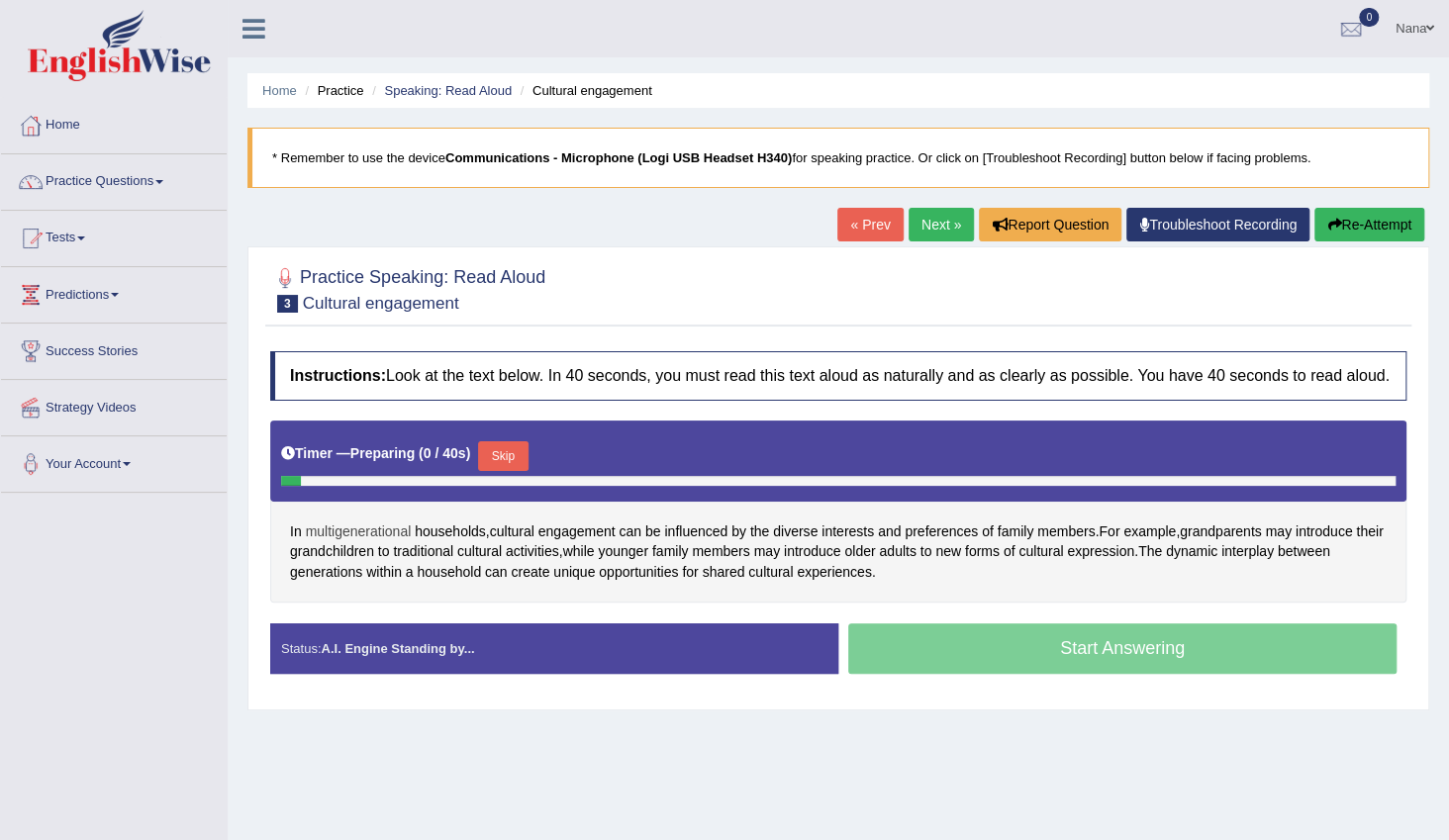 click on "multigenerational" at bounding box center [358, 531] 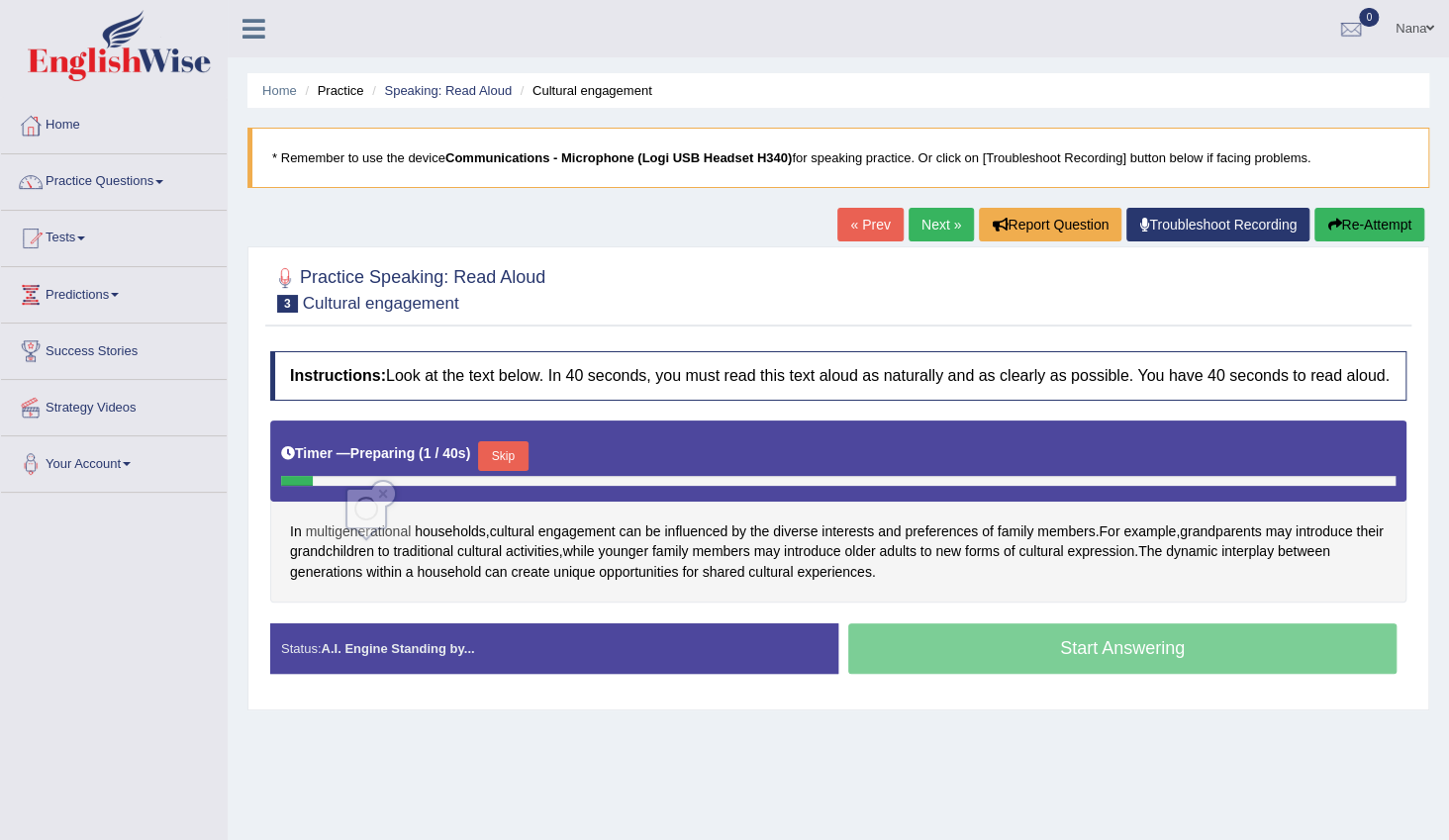 scroll, scrollTop: 0, scrollLeft: 0, axis: both 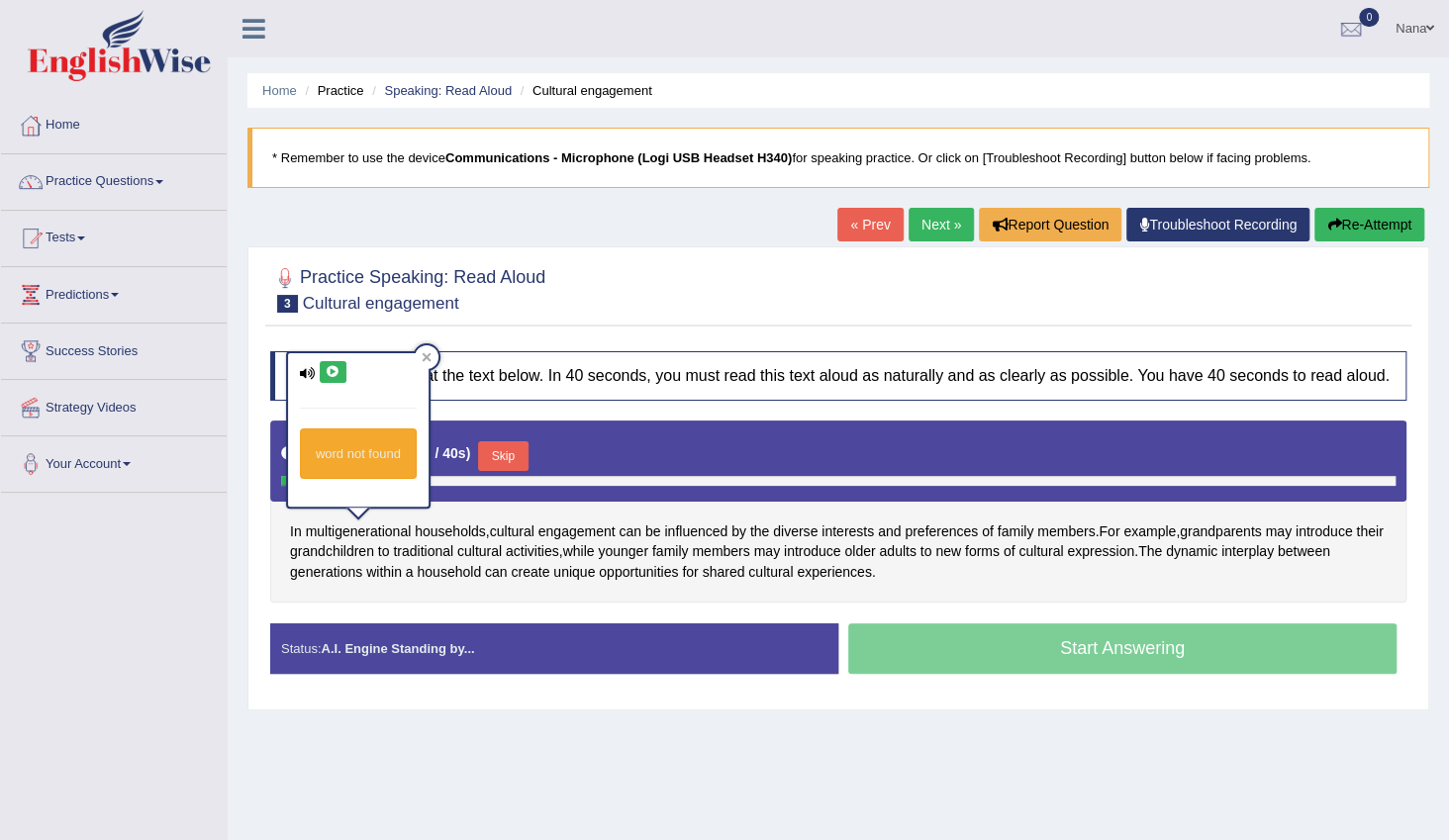 click at bounding box center (333, 372) 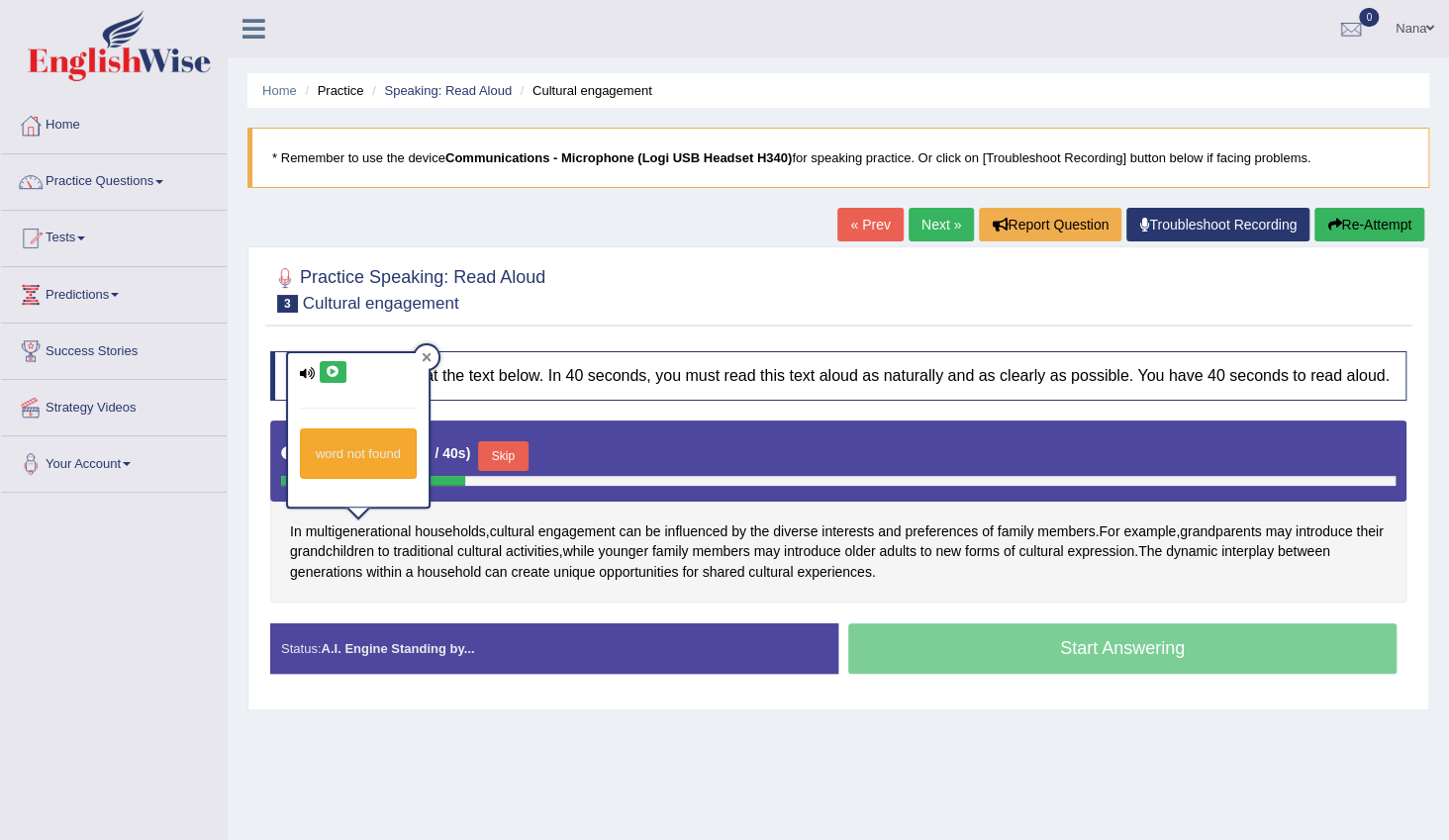 click at bounding box center [427, 357] 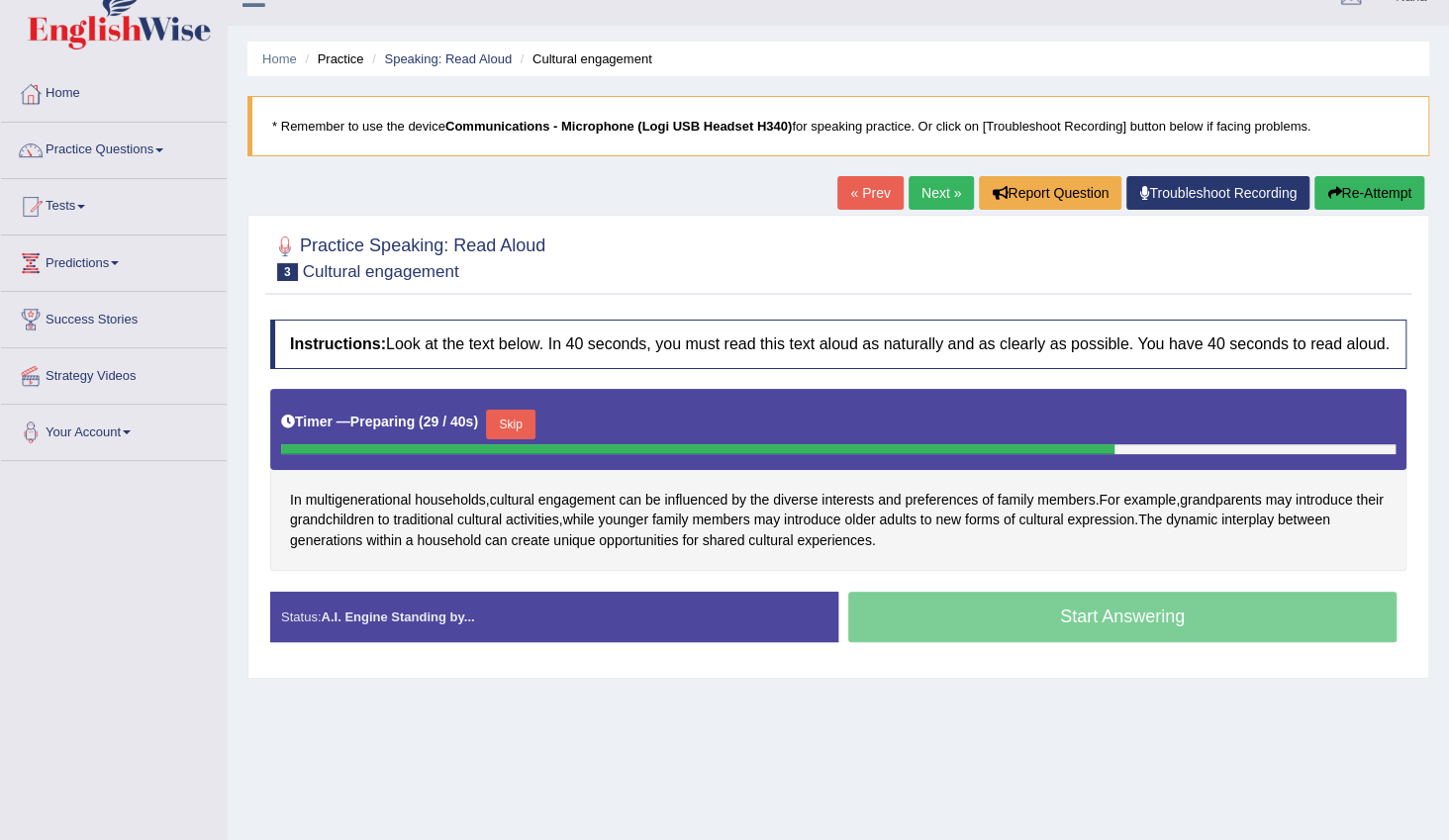 scroll, scrollTop: 0, scrollLeft: 0, axis: both 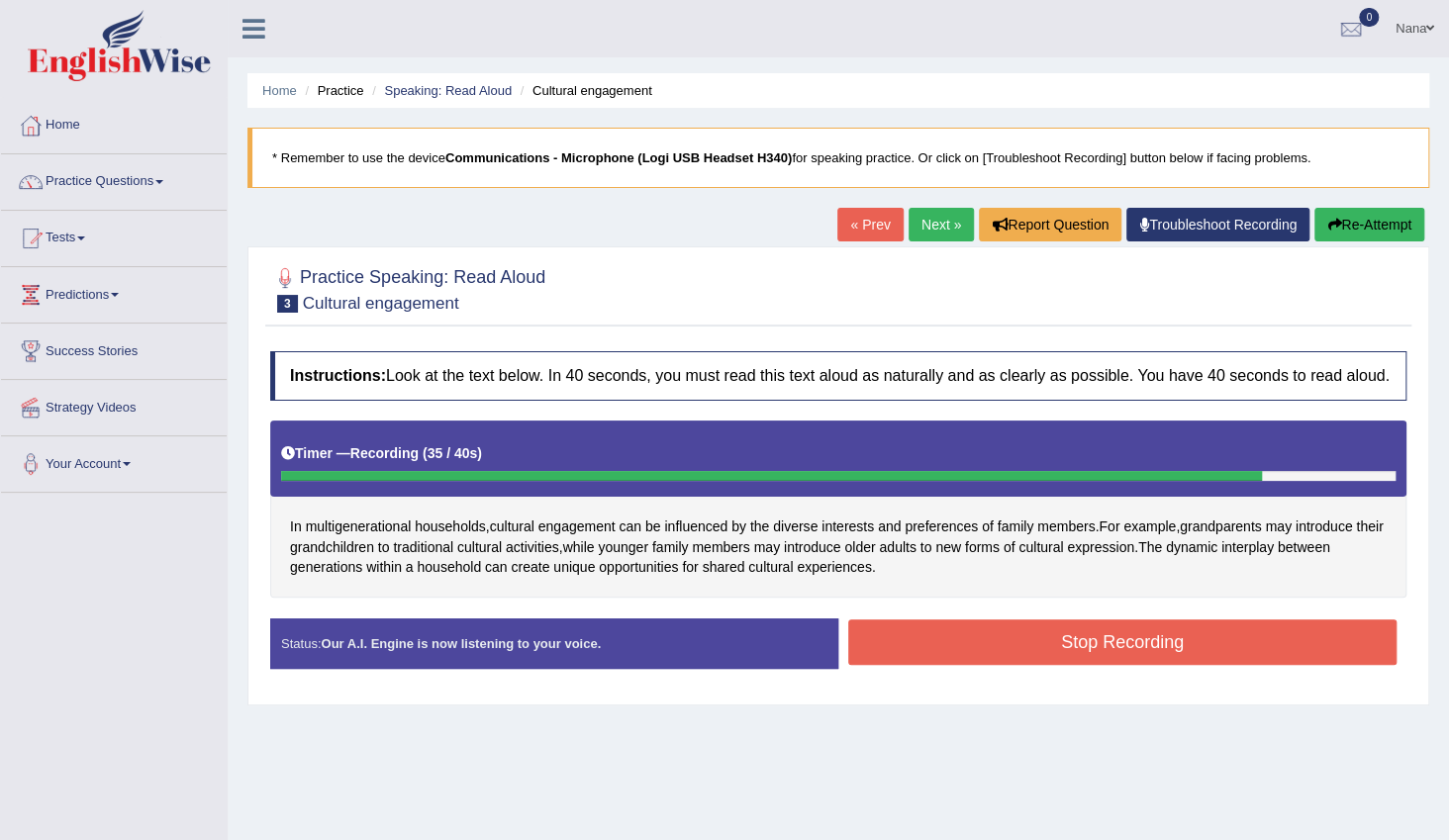 click on "Stop Recording" at bounding box center (1122, 642) 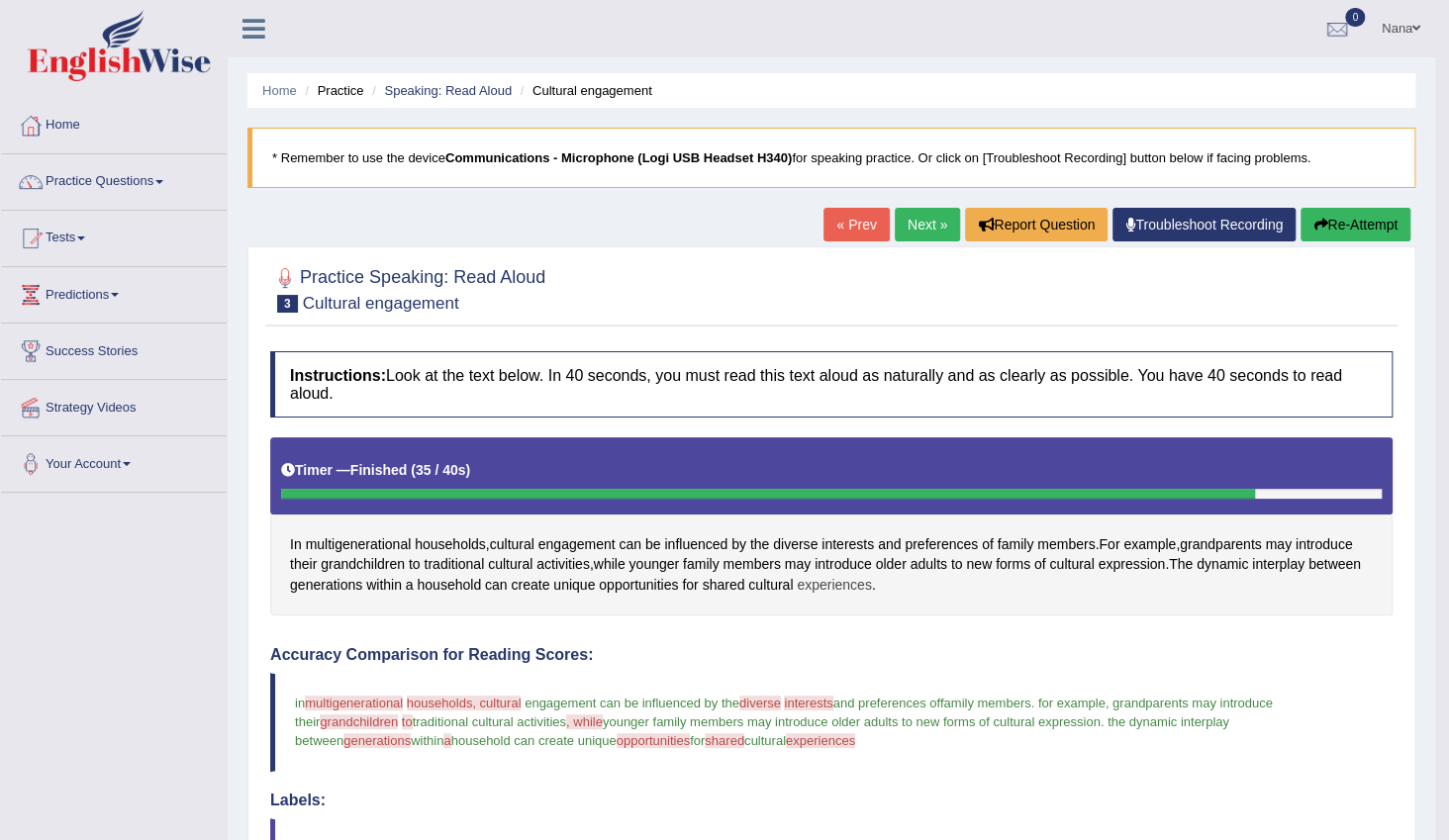 click on "experiences" at bounding box center [834, 585] 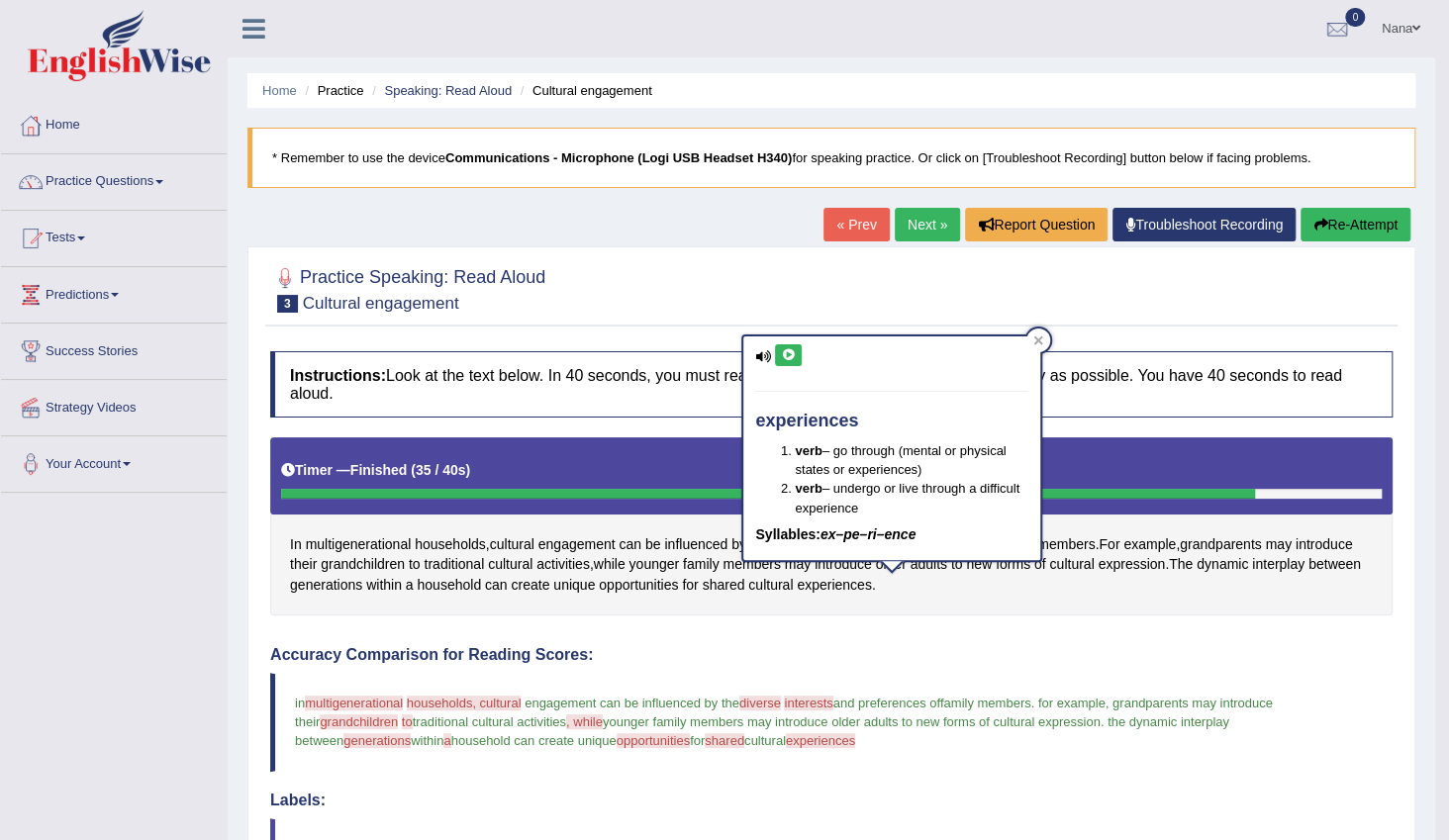 click at bounding box center [763, 356] 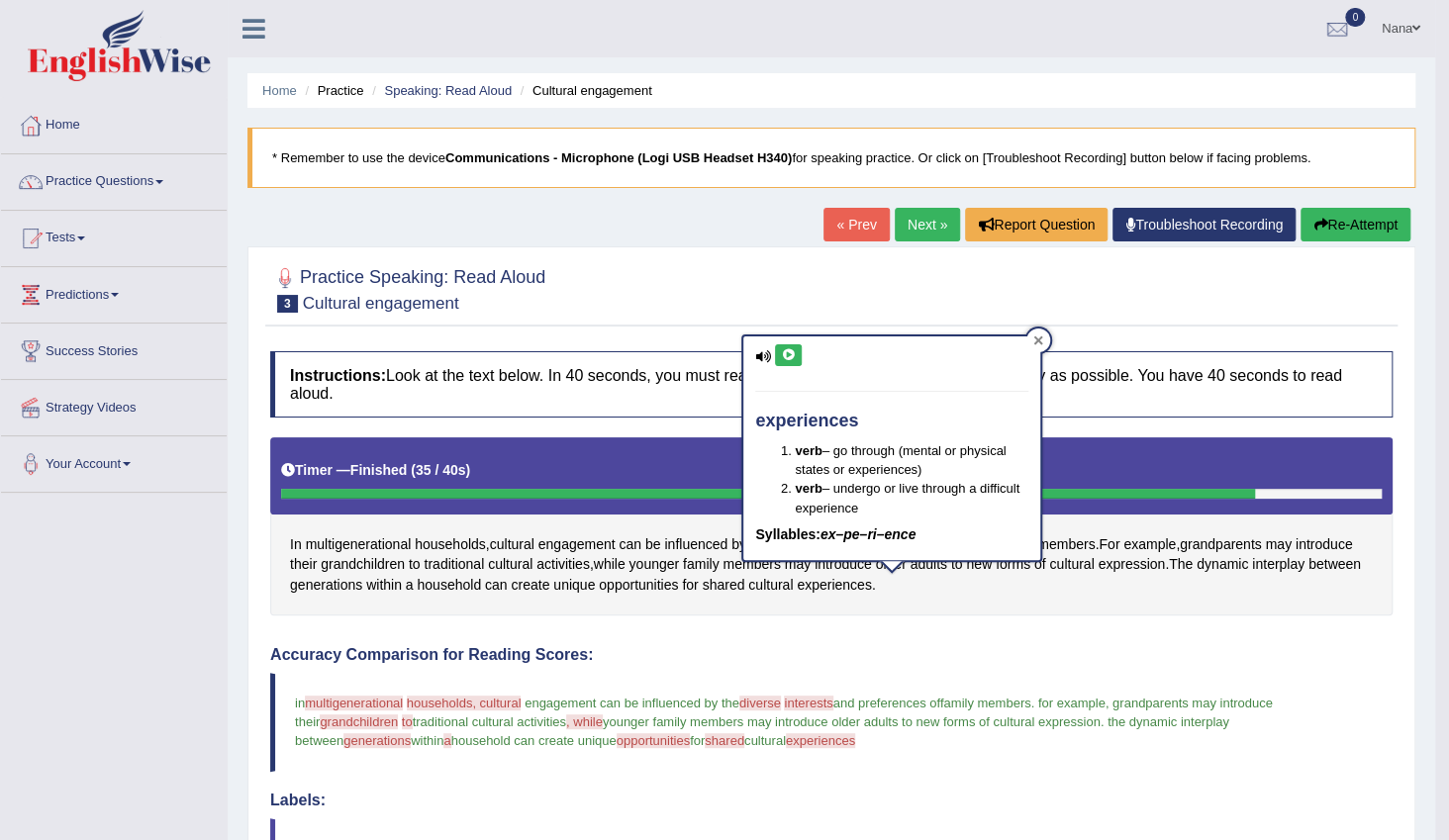 click 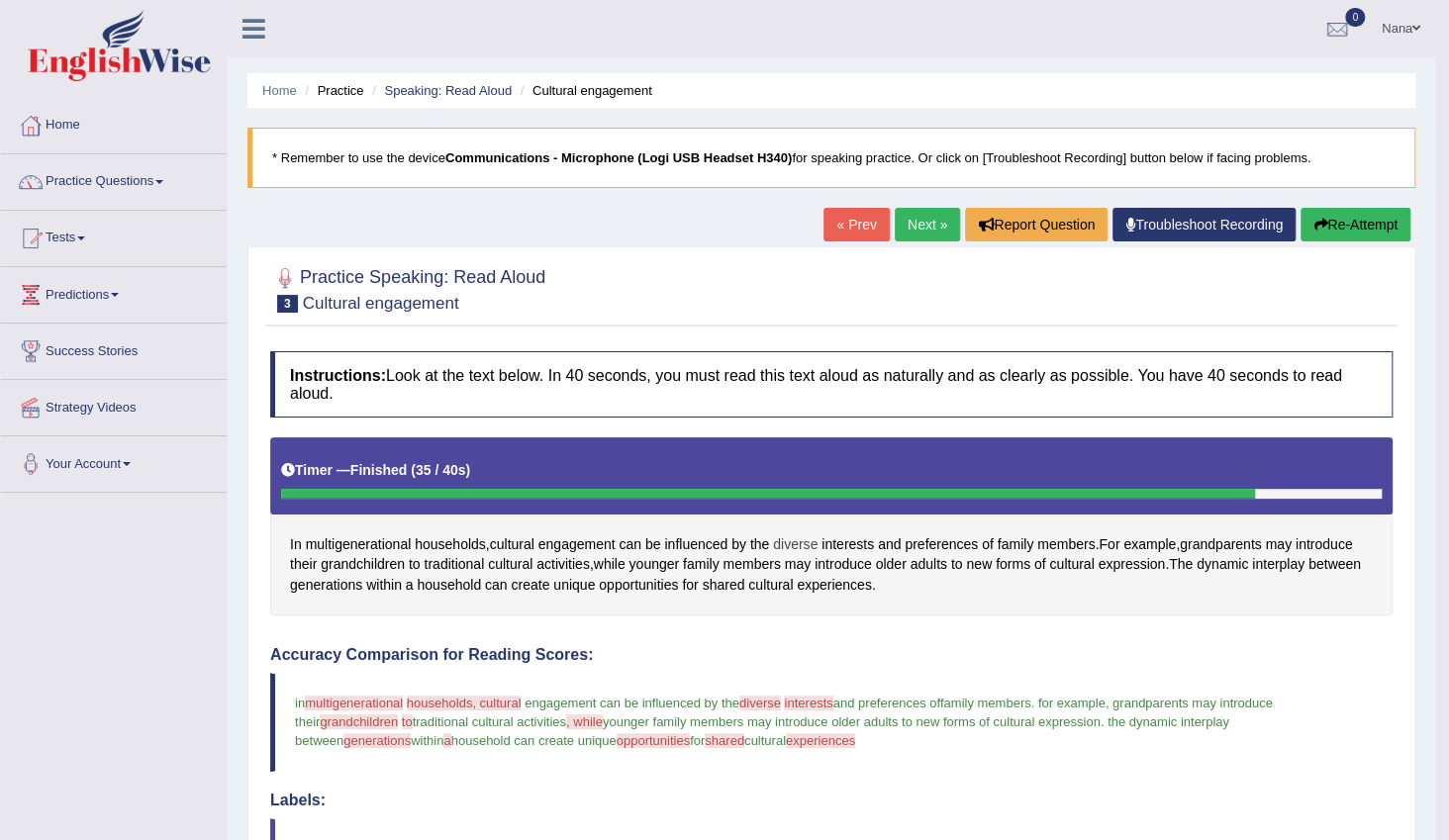 click on "diverse" at bounding box center [795, 544] 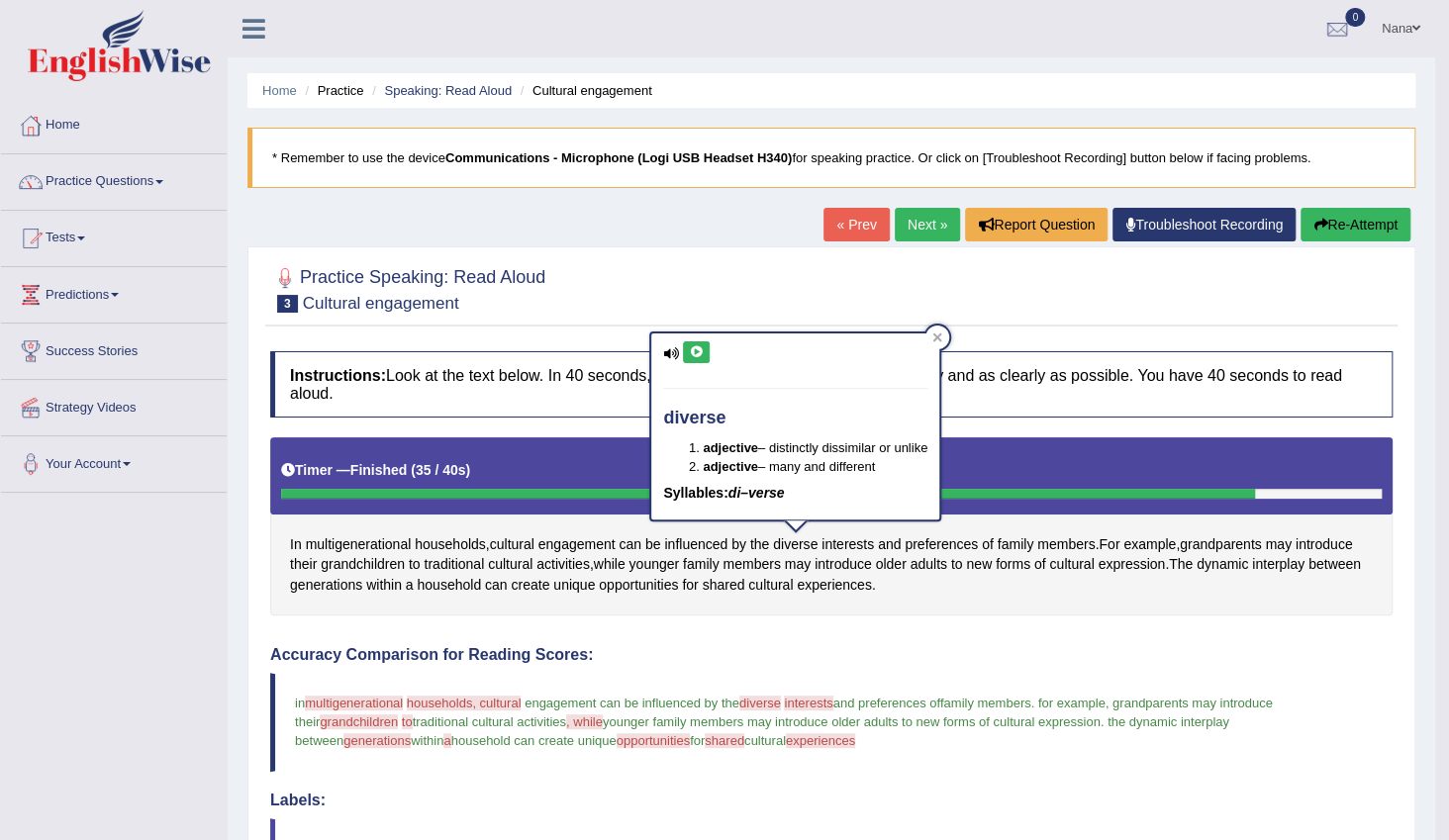 click on "diverse adjective  – distinctly dissimilar or unlike adjective  – many and different Syllables:  di–verse" at bounding box center (795, 425) 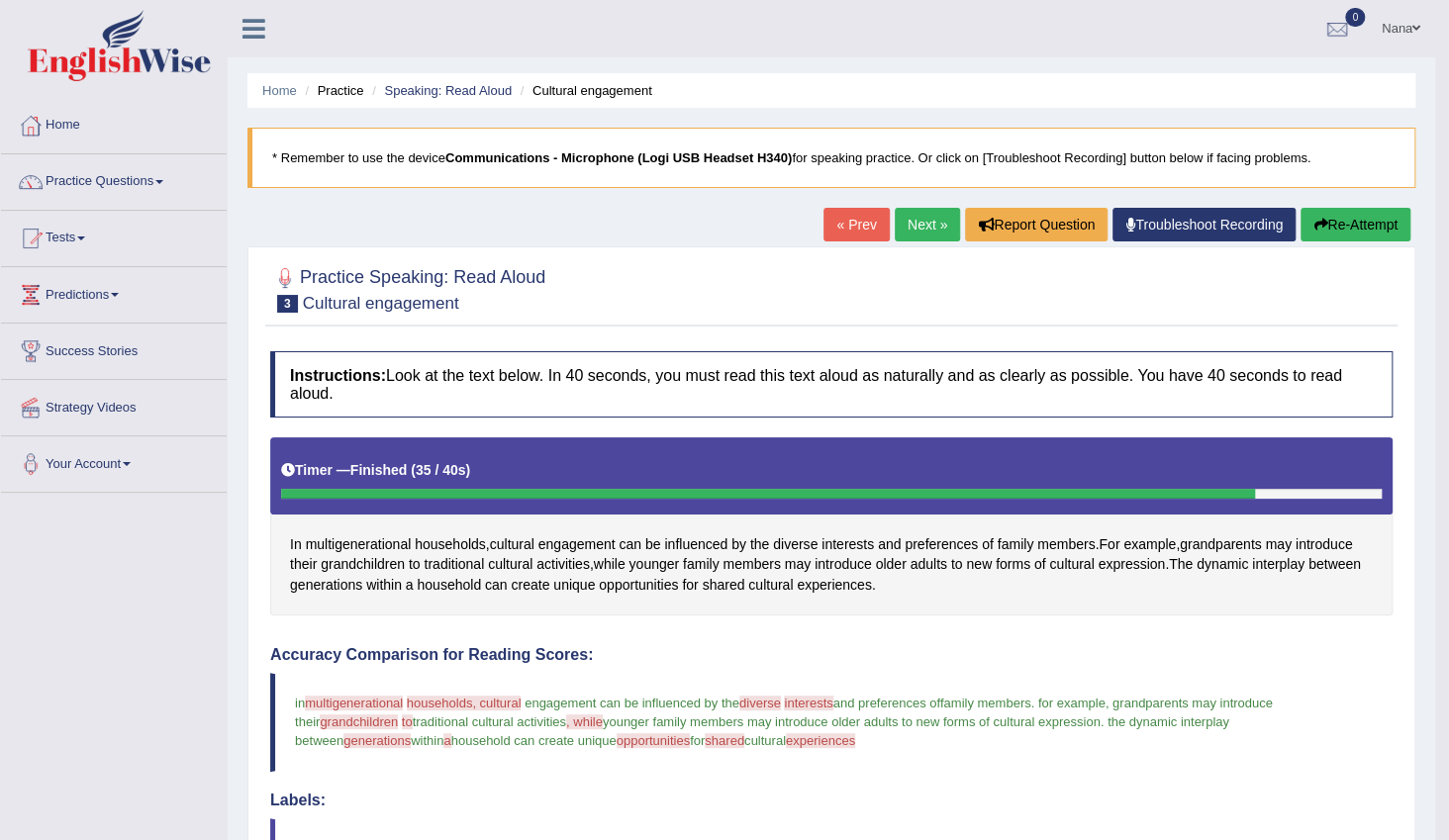 click on "In   multigenerational   households ,  cultural   engagement   can   be   influenced   by   the   diverse   interests   and   preferences   of   family   members .  For   example ,  grandparents   may   introduce   their   grandchildren   to   traditional   cultural   activities ,  while   younger   family   members   may   introduce   older   adults   to   new   forms   of   cultural   expression .  The   dynamic   interplay   between   generations   within   a   household   can   create   unique   opportunities   for   shared   cultural   experiences ." at bounding box center (831, 525) 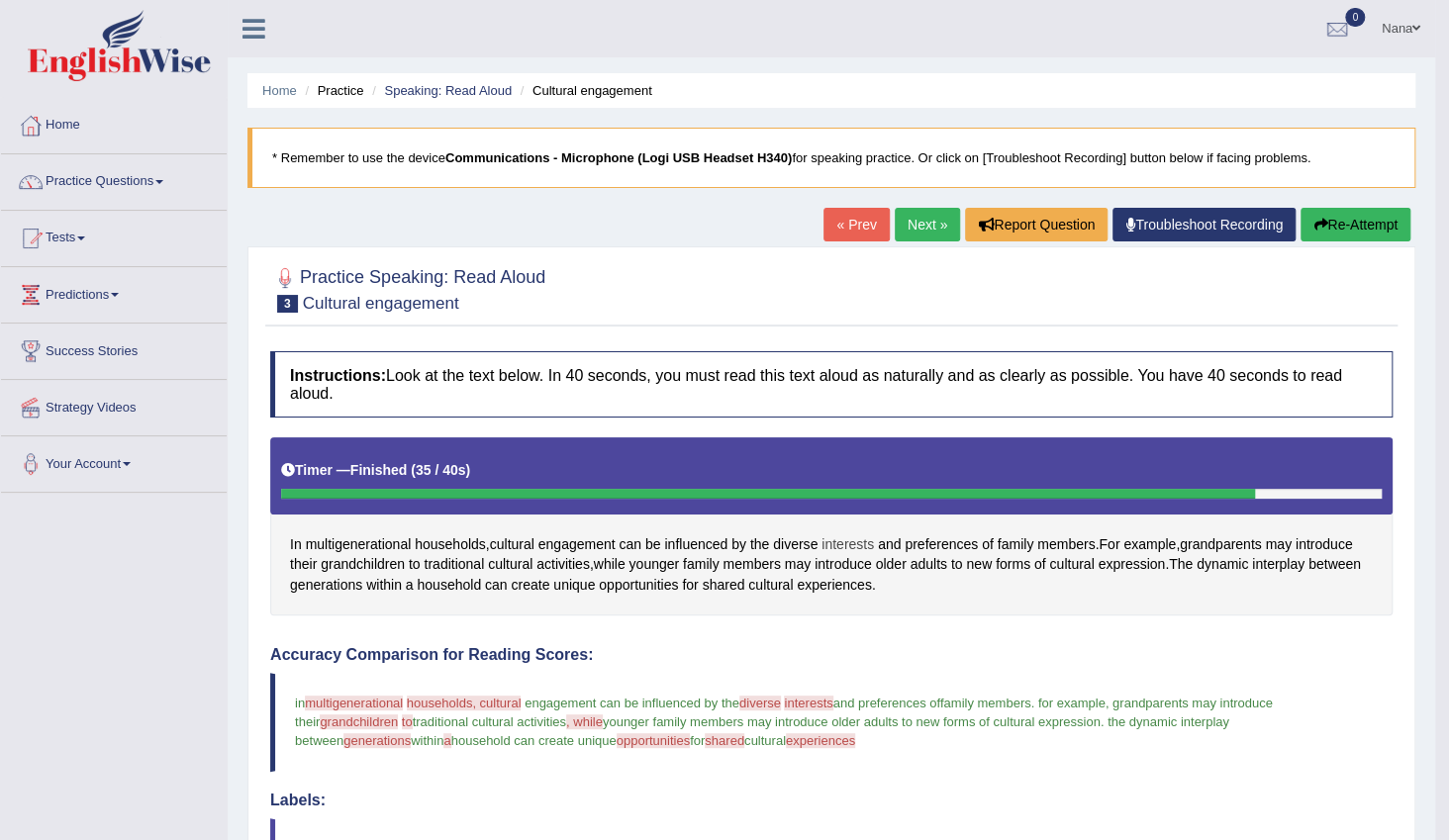 click on "interests" at bounding box center [847, 544] 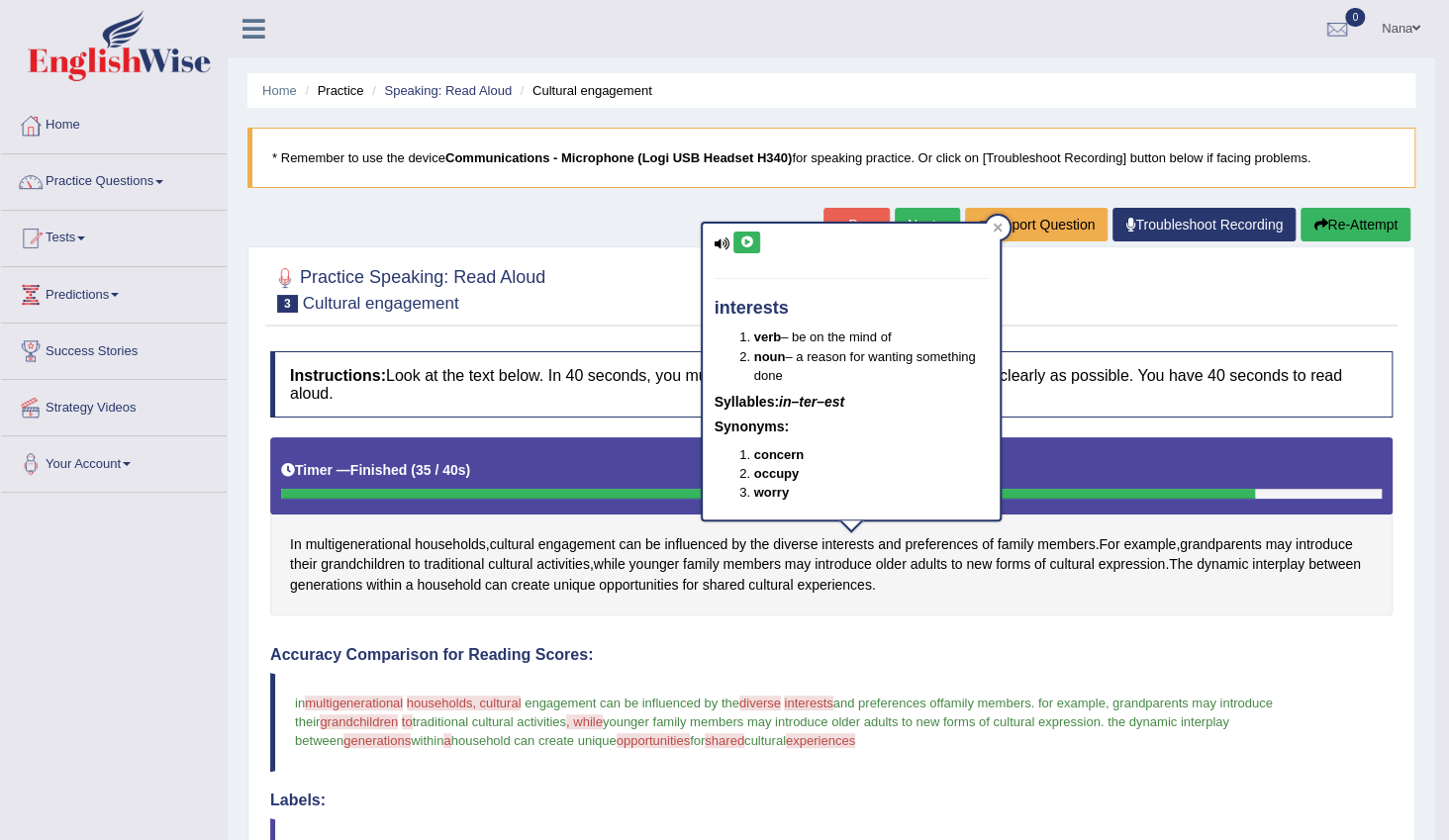 click at bounding box center [746, 242] 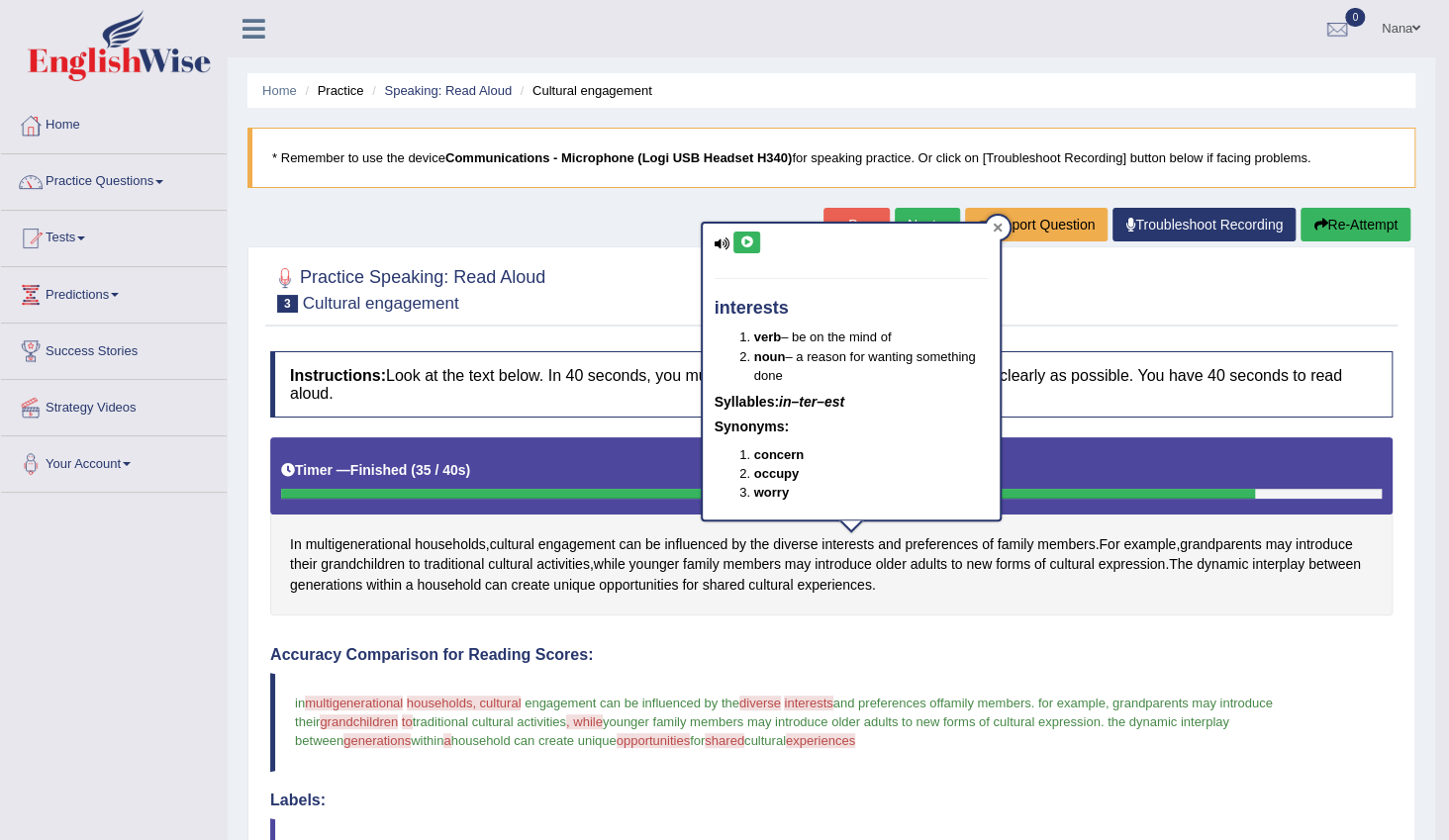 click 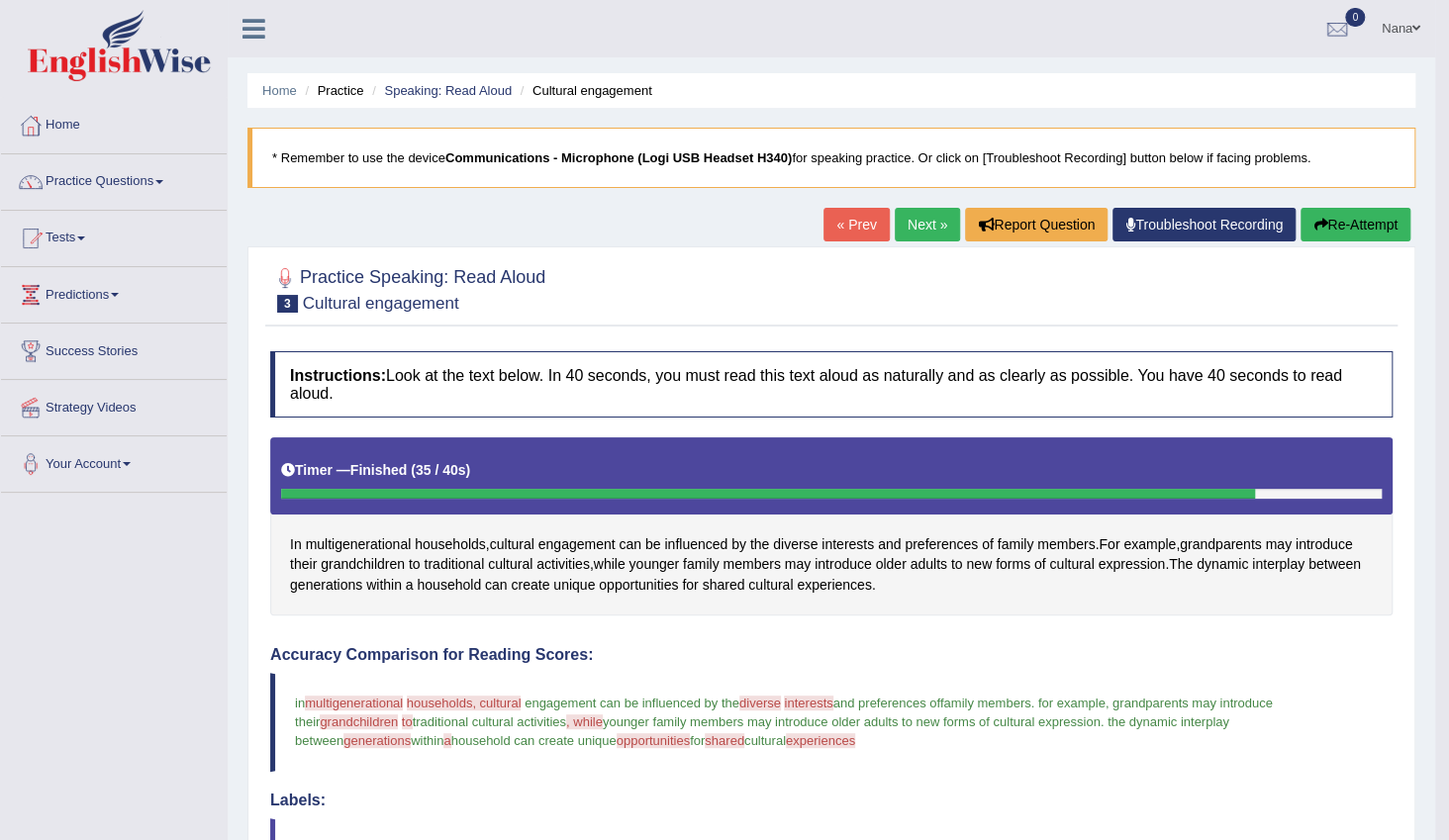 click on "Next »" at bounding box center (927, 225) 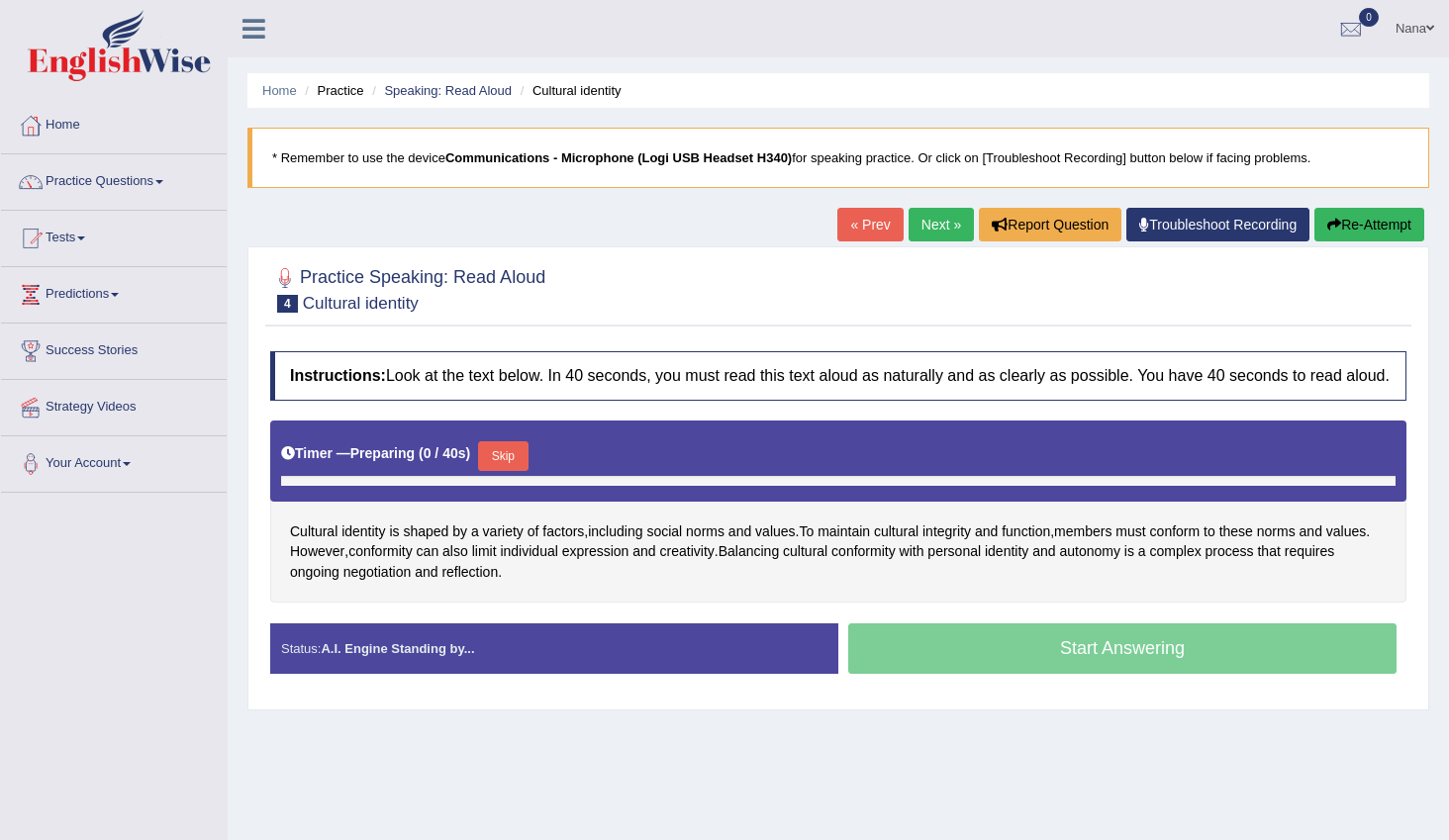 scroll, scrollTop: 0, scrollLeft: 0, axis: both 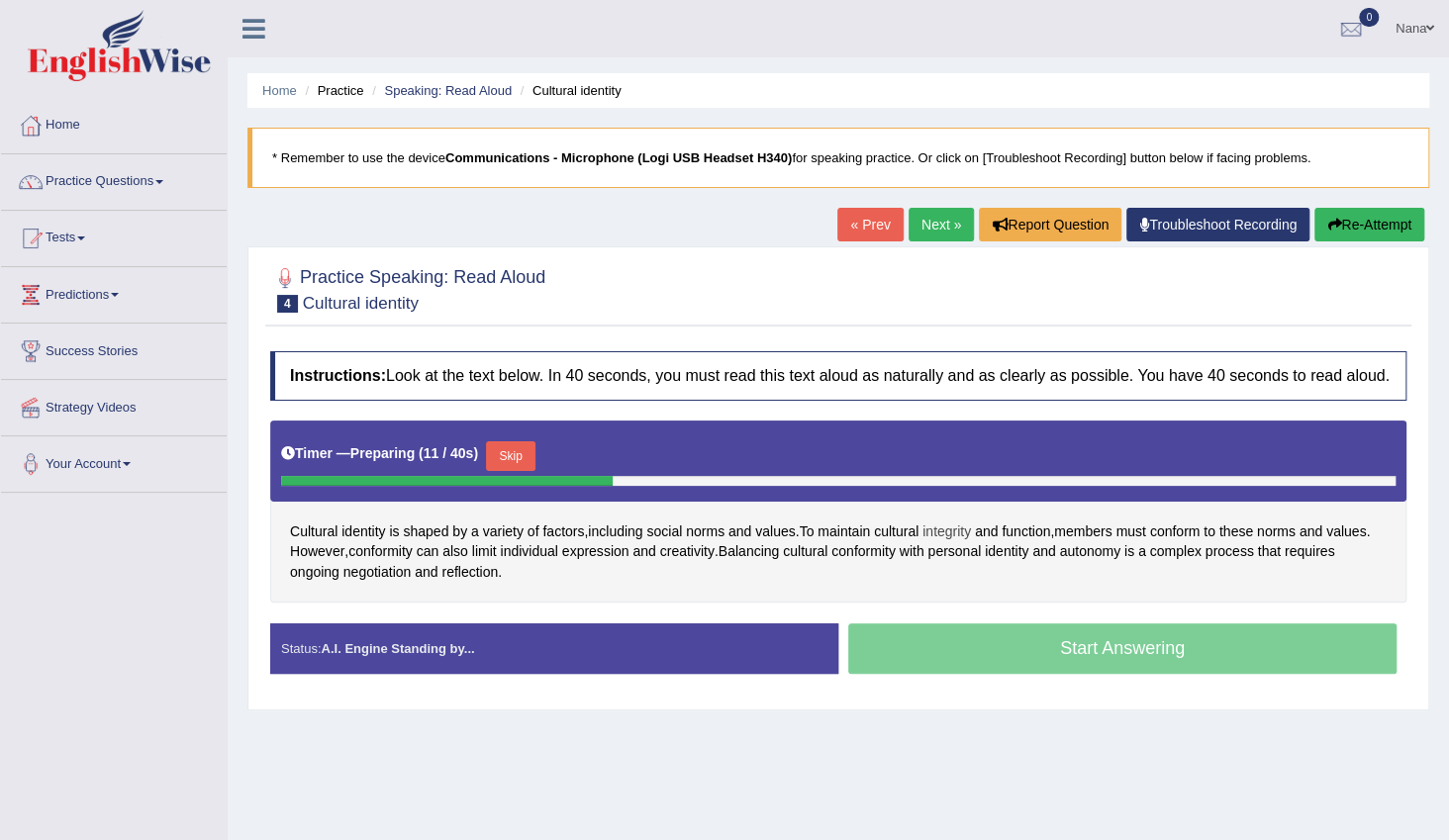 click on "integrity" at bounding box center (946, 531) 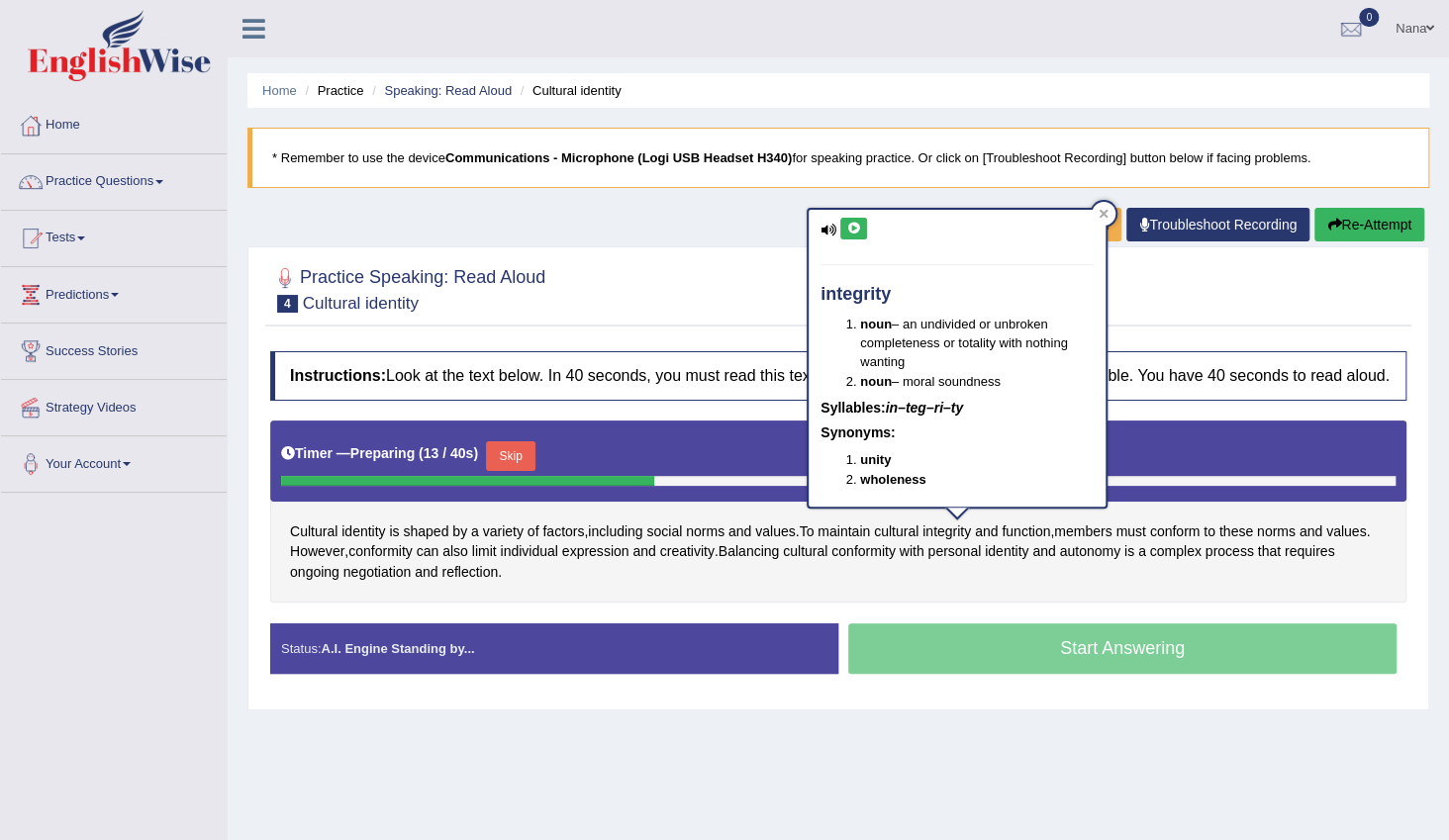 click on "integrity noun  – an undivided or unbroken completeness or totality with nothing wanting noun  – moral soundness Syllables:  in–teg–ri–ty Synonyms:  unity wholeness" at bounding box center [957, 357] 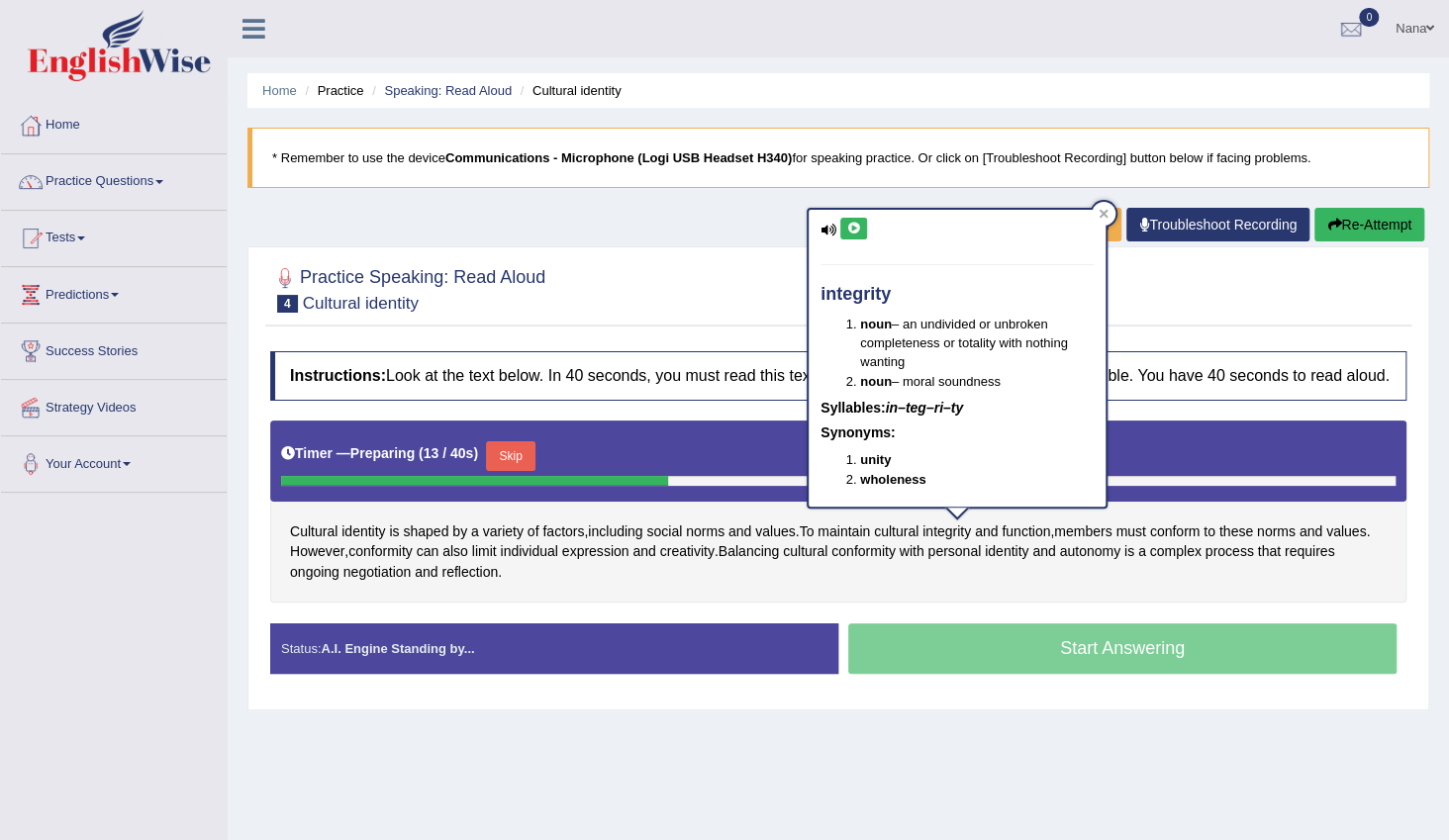 click at bounding box center (853, 229) 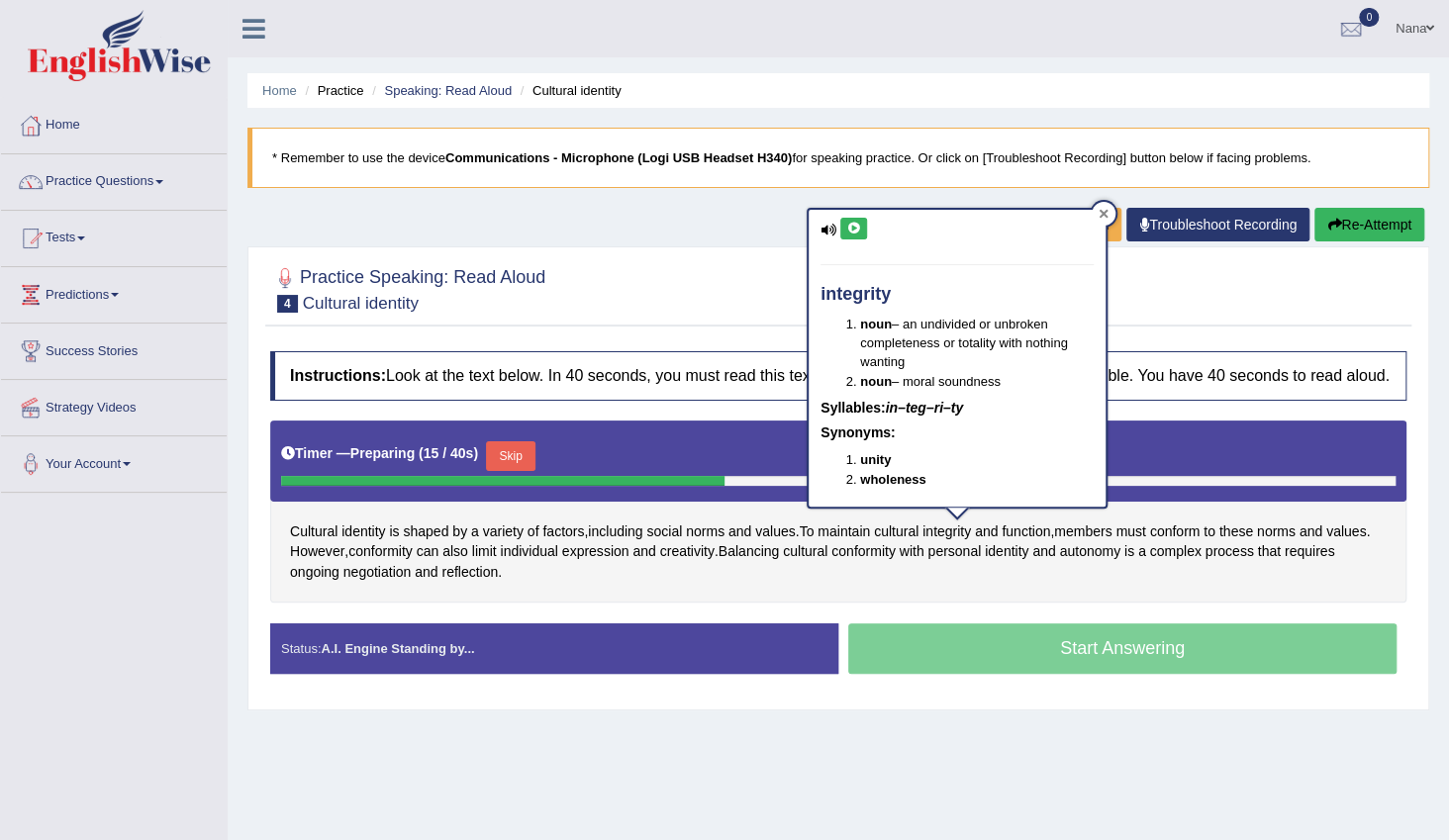 click at bounding box center [1104, 214] 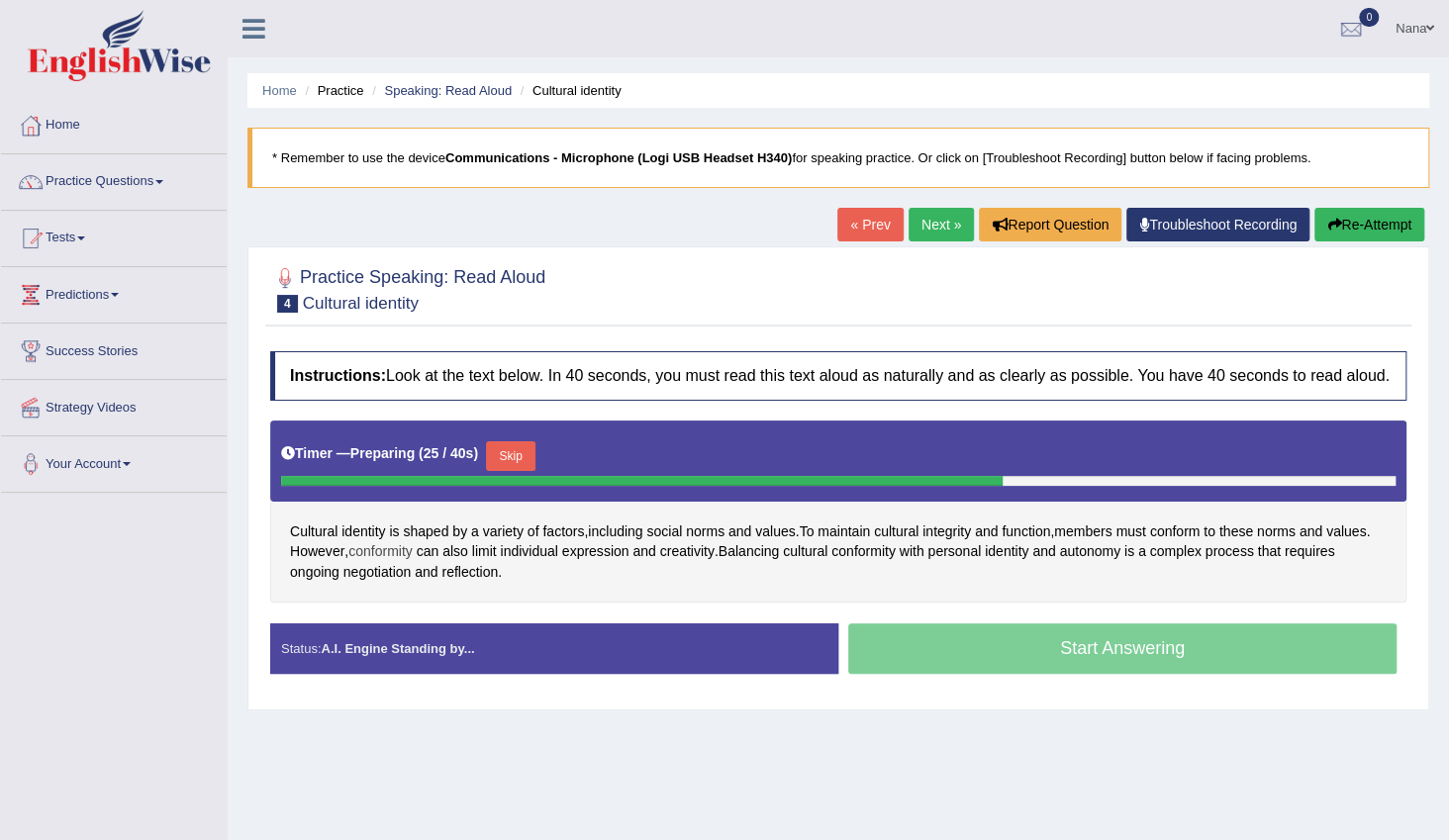 click on "conformity" at bounding box center [380, 551] 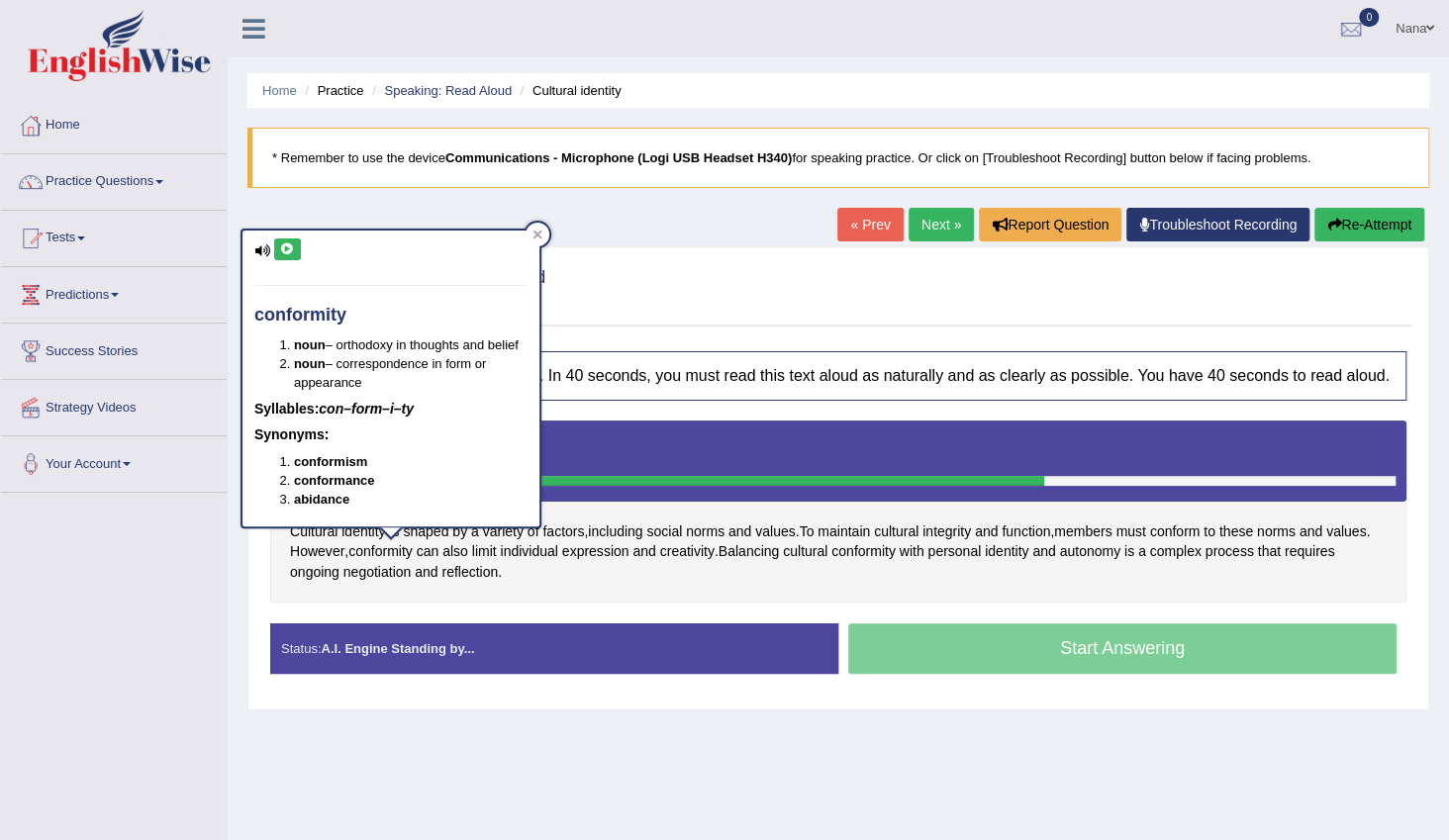 click at bounding box center (287, 249) 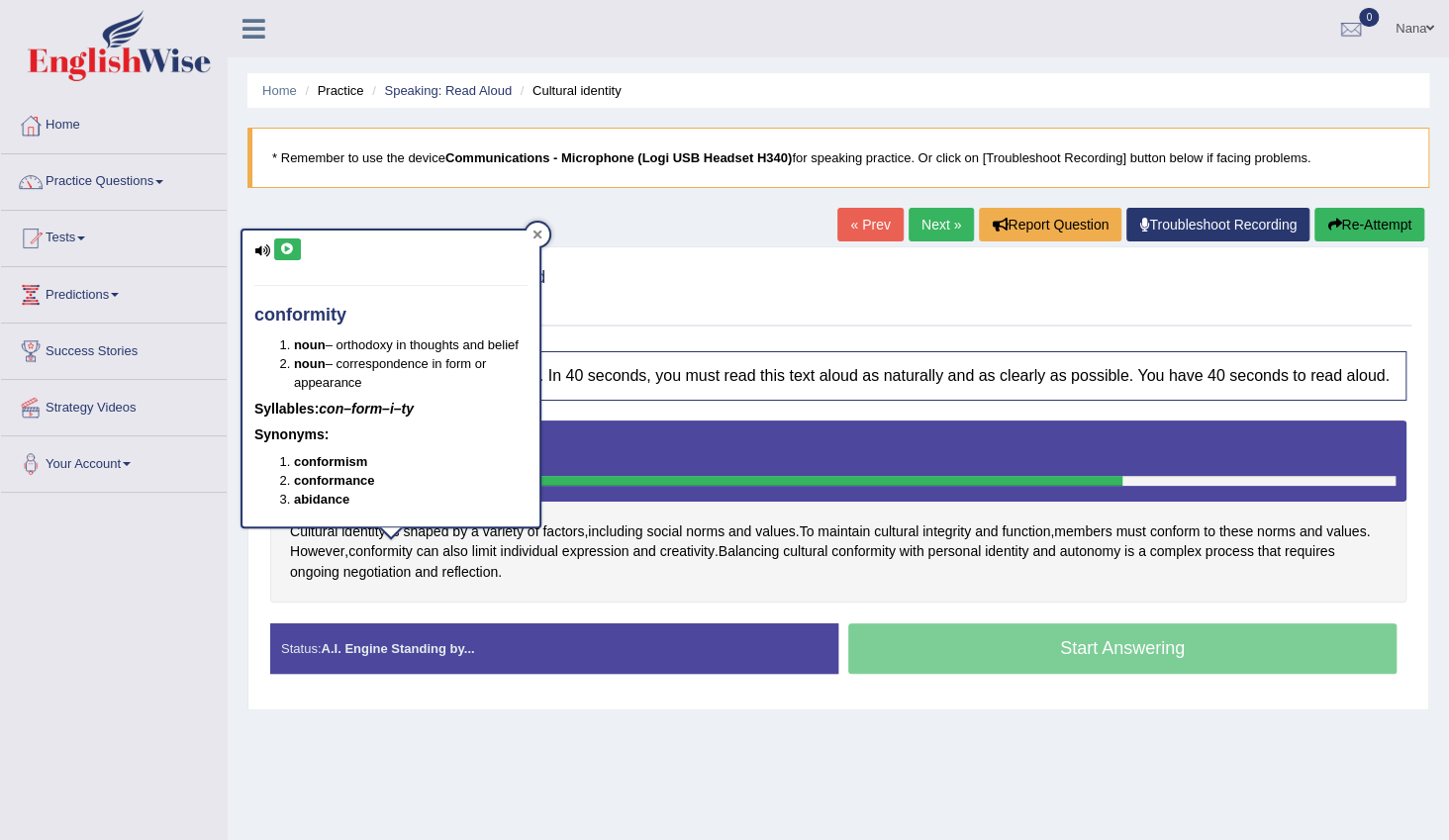 click 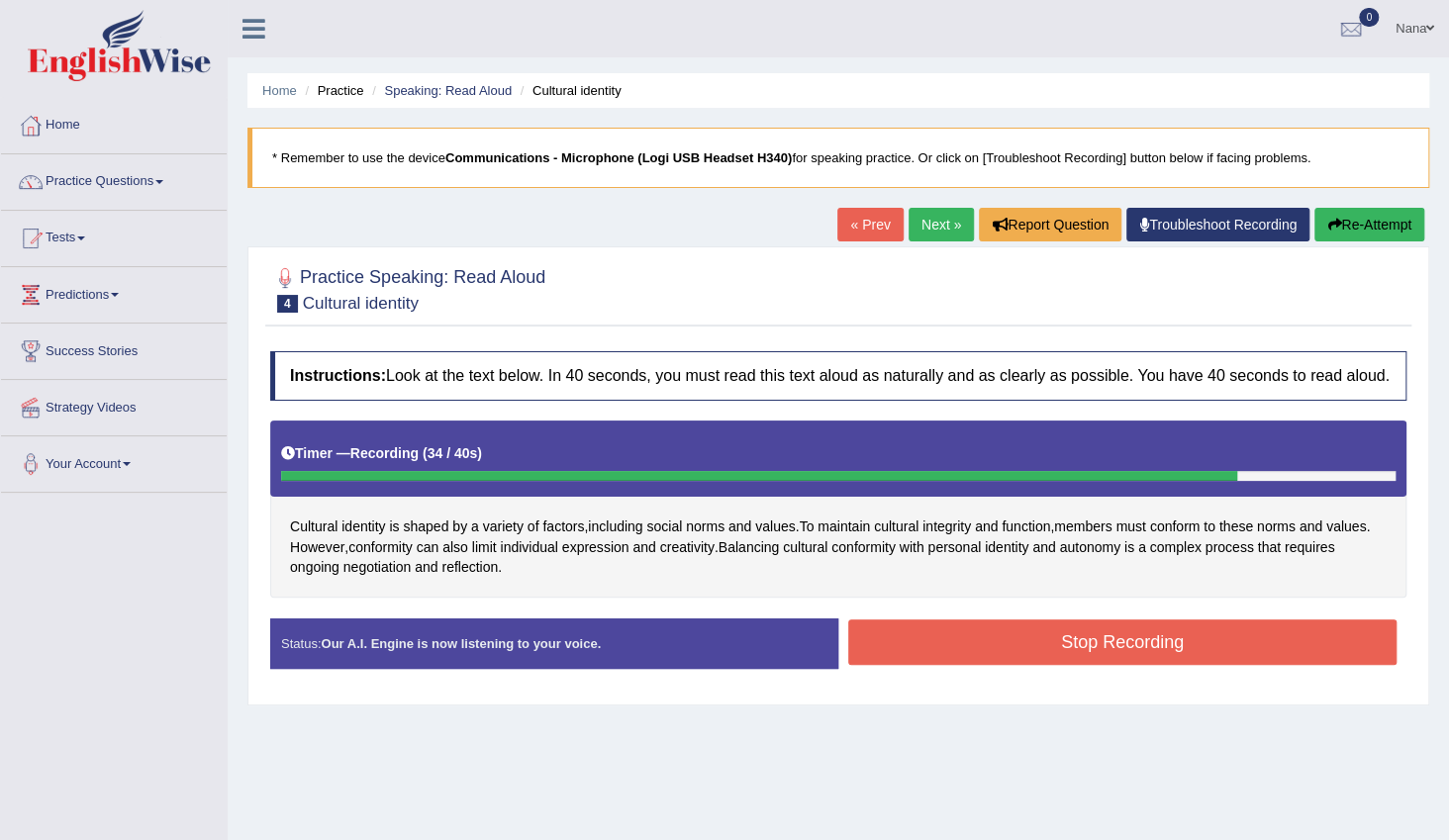 click on "Stop Recording" at bounding box center [1122, 642] 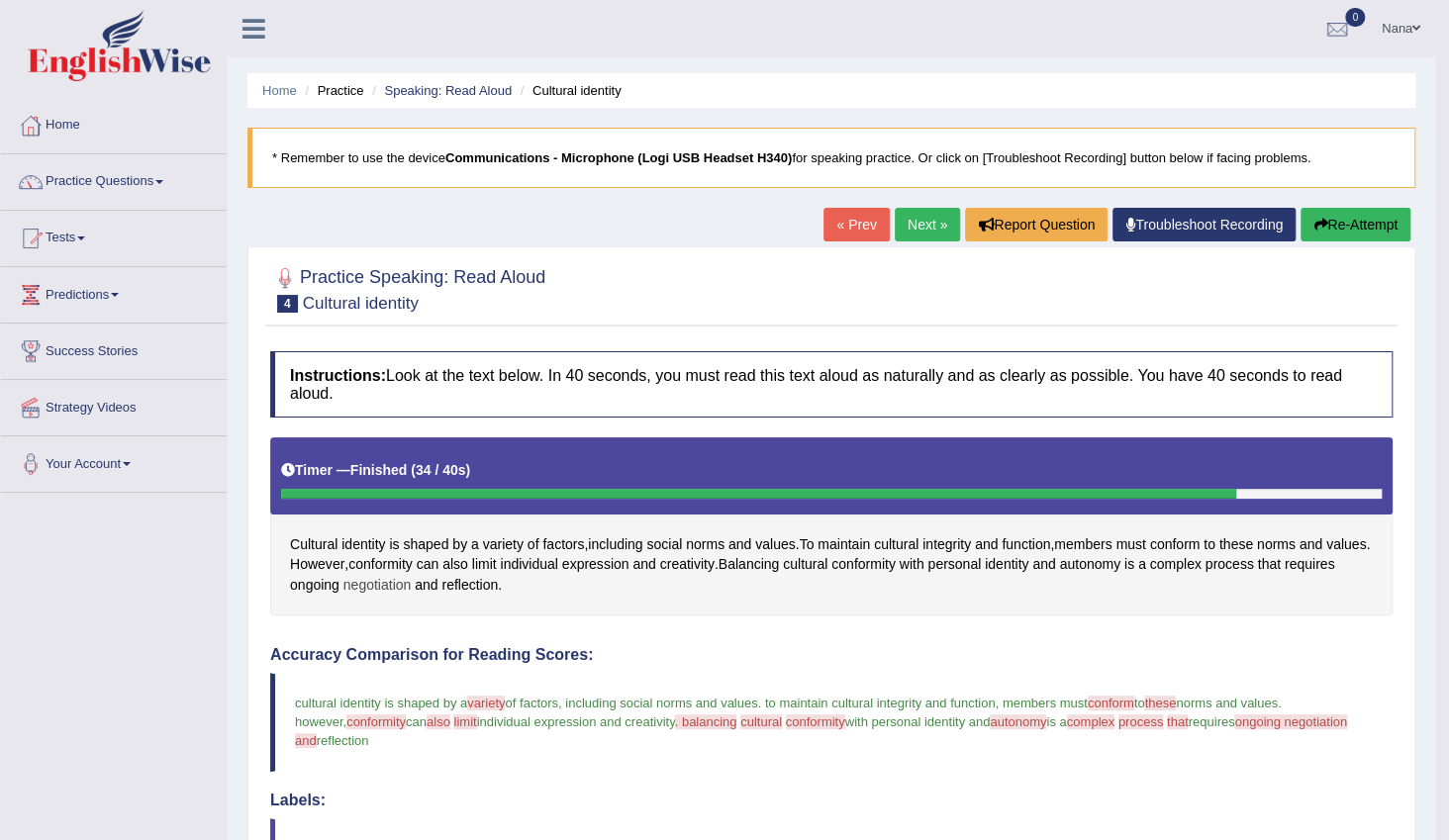 click on "negotiation" at bounding box center (377, 585) 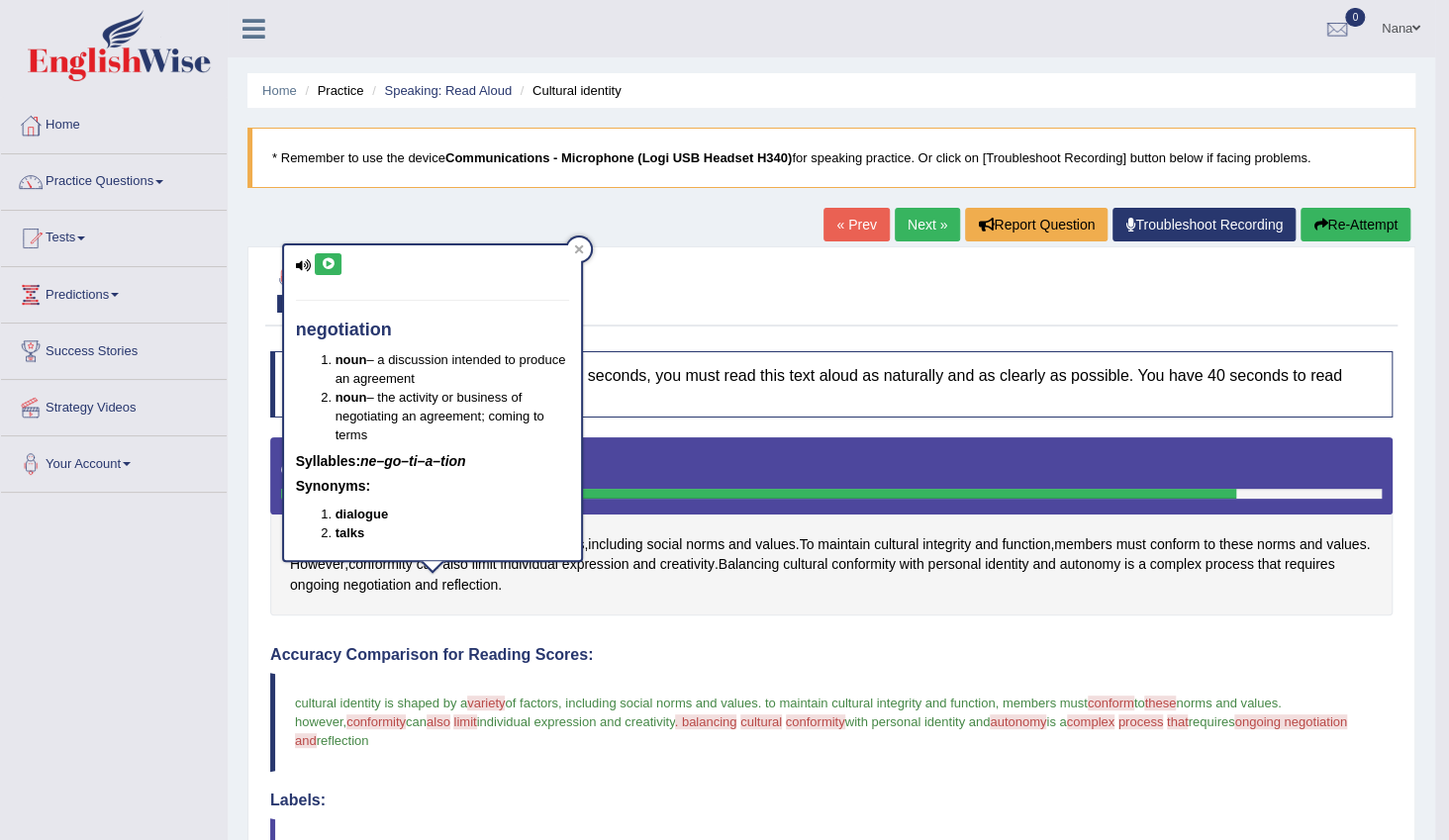 click at bounding box center (328, 264) 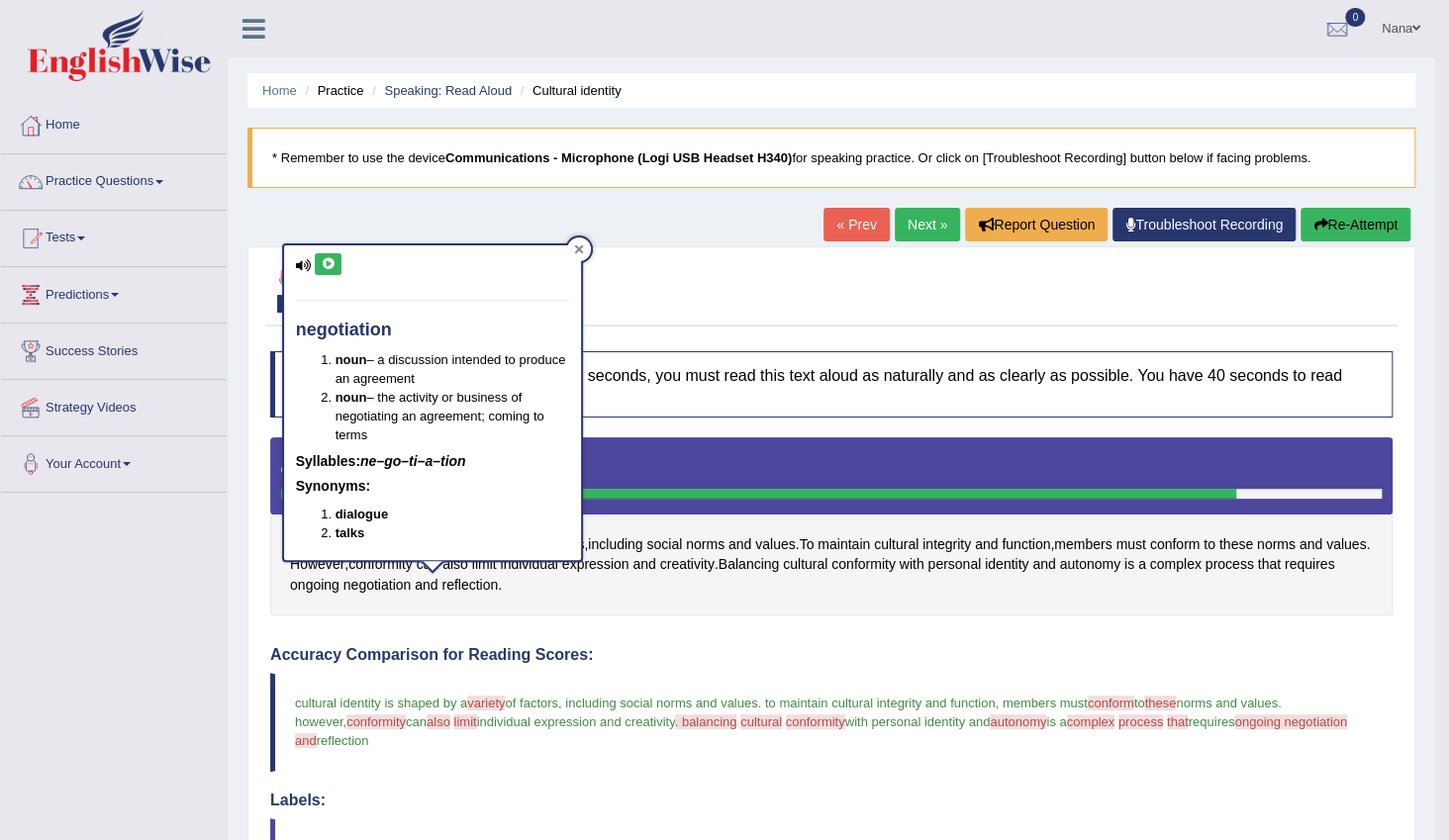 click at bounding box center [579, 249] 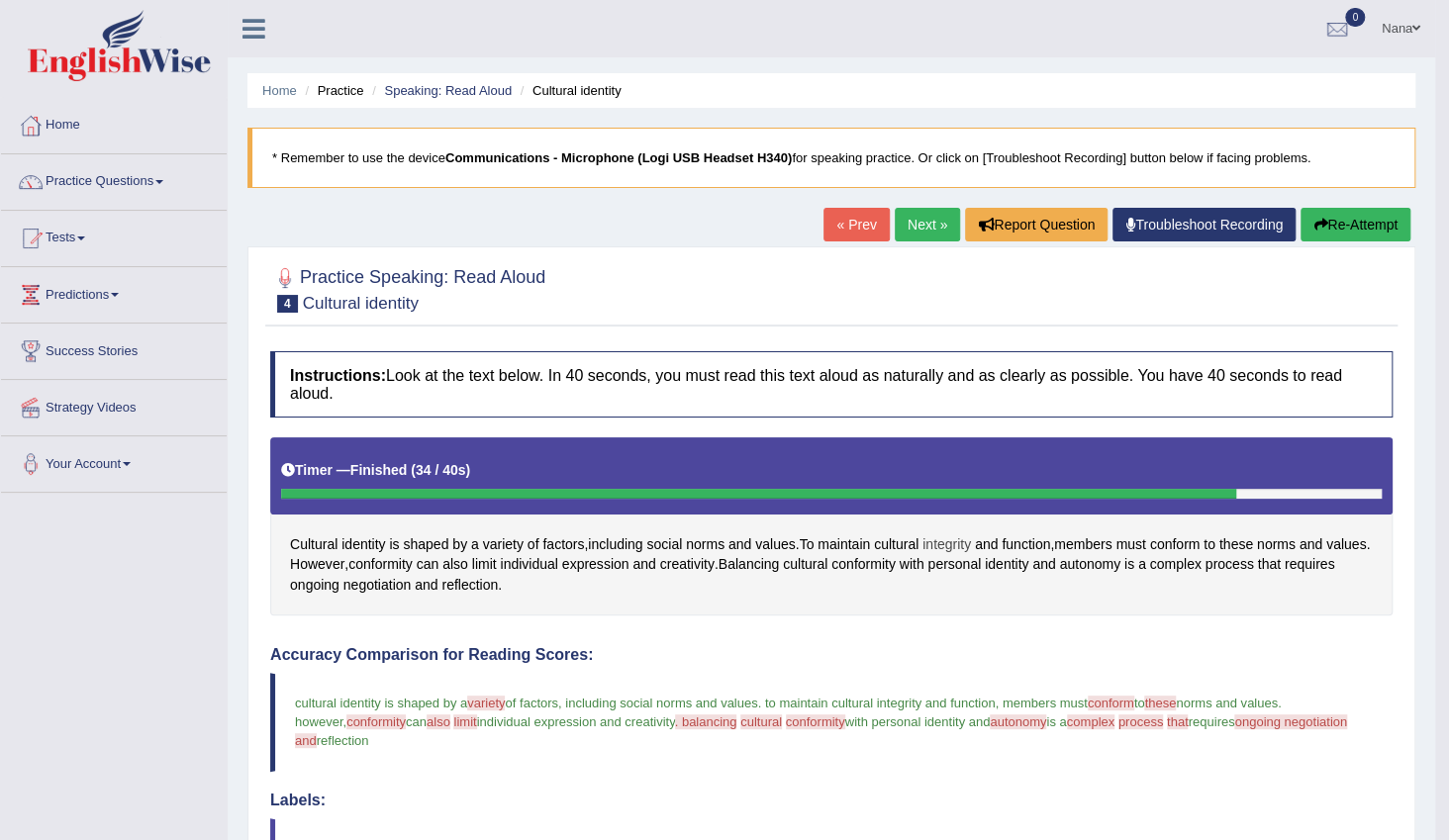 click on "integrity" at bounding box center [946, 544] 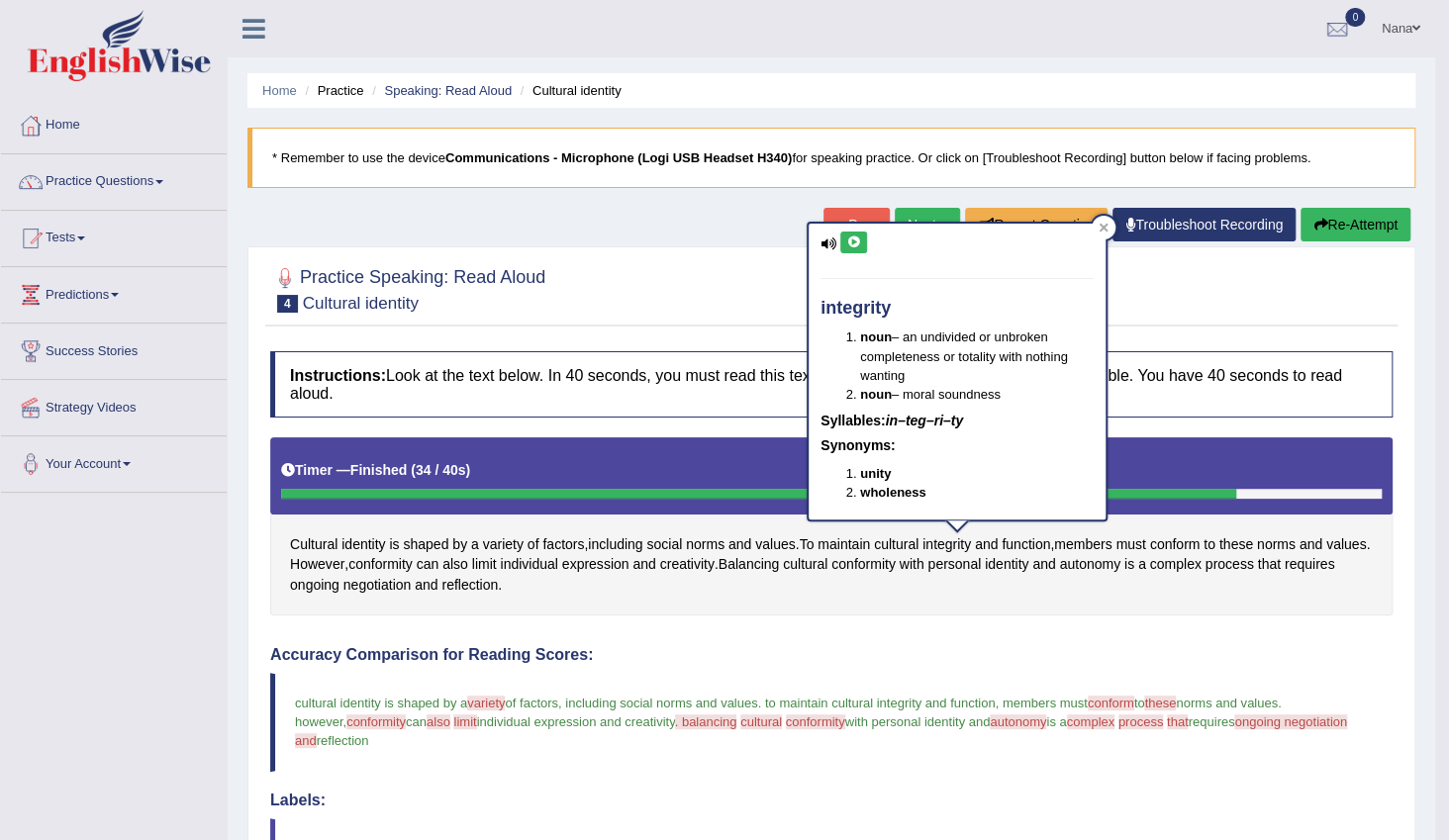 click at bounding box center (853, 242) 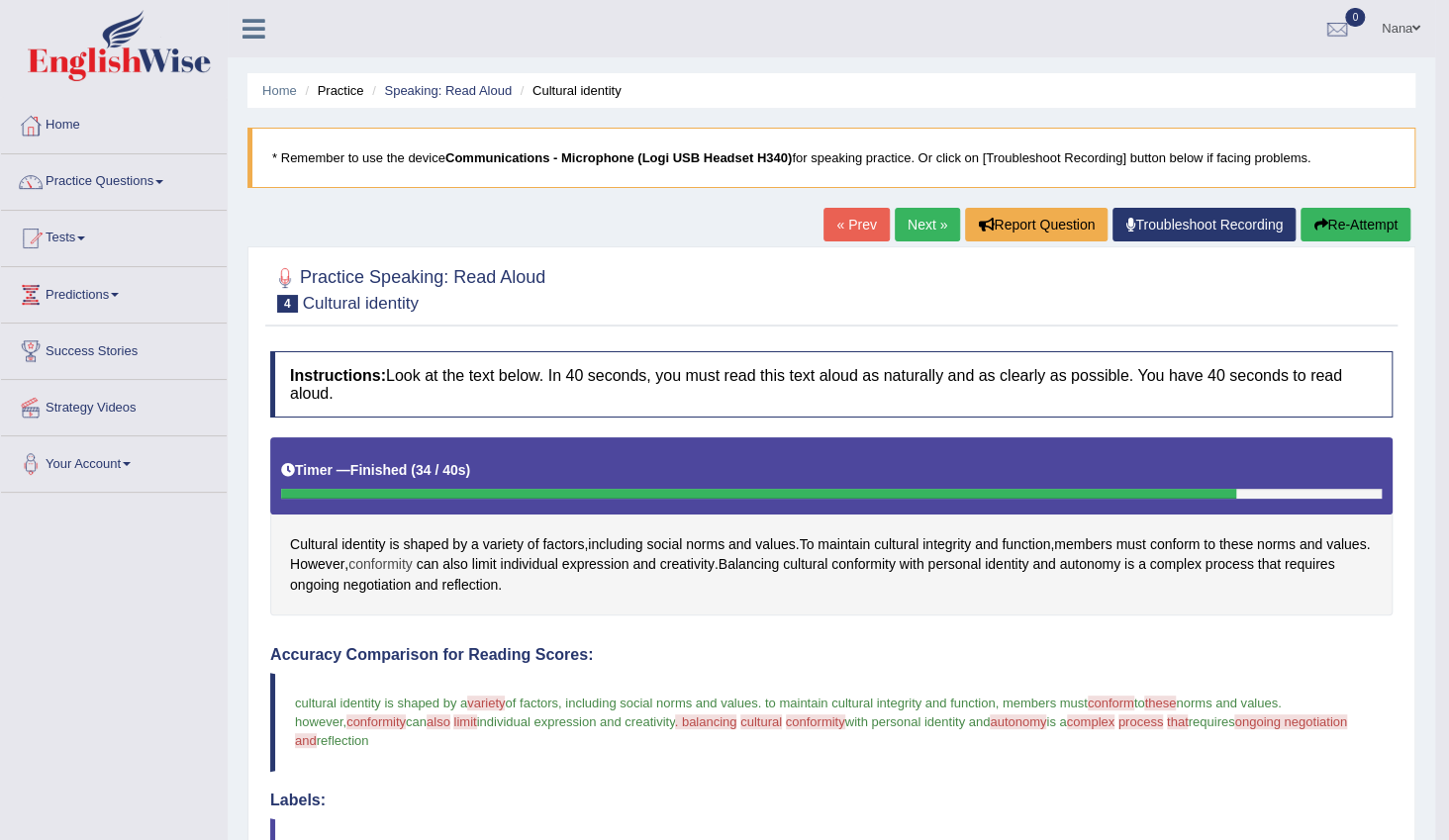 click on "conformity" at bounding box center (380, 564) 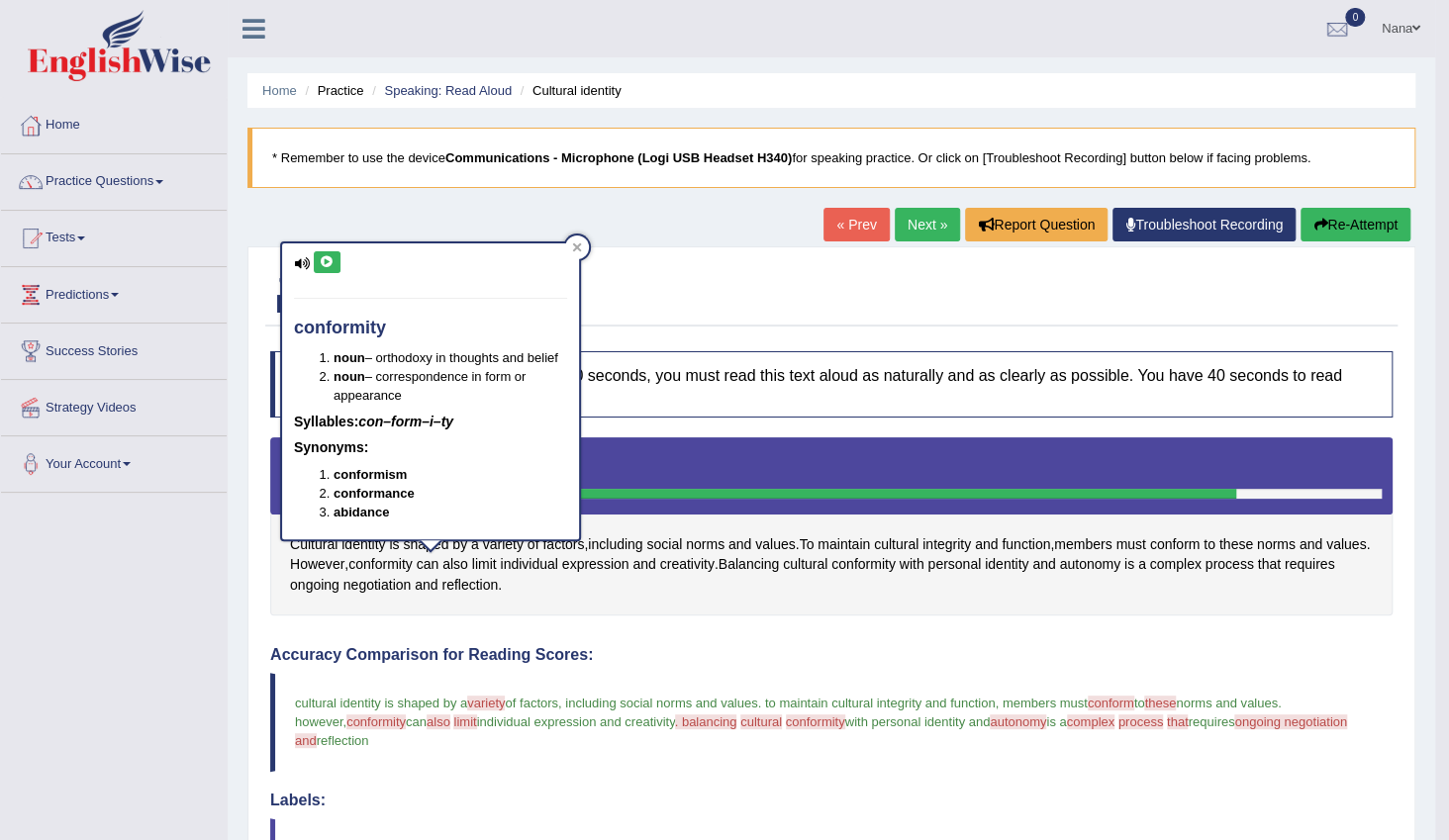 click on "conformity noun  – orthodoxy in thoughts and belief noun  – correspondence in form or appearance Syllables:  con–form–i–ty Synonyms:  conformism conformance abidance" at bounding box center (431, 391) 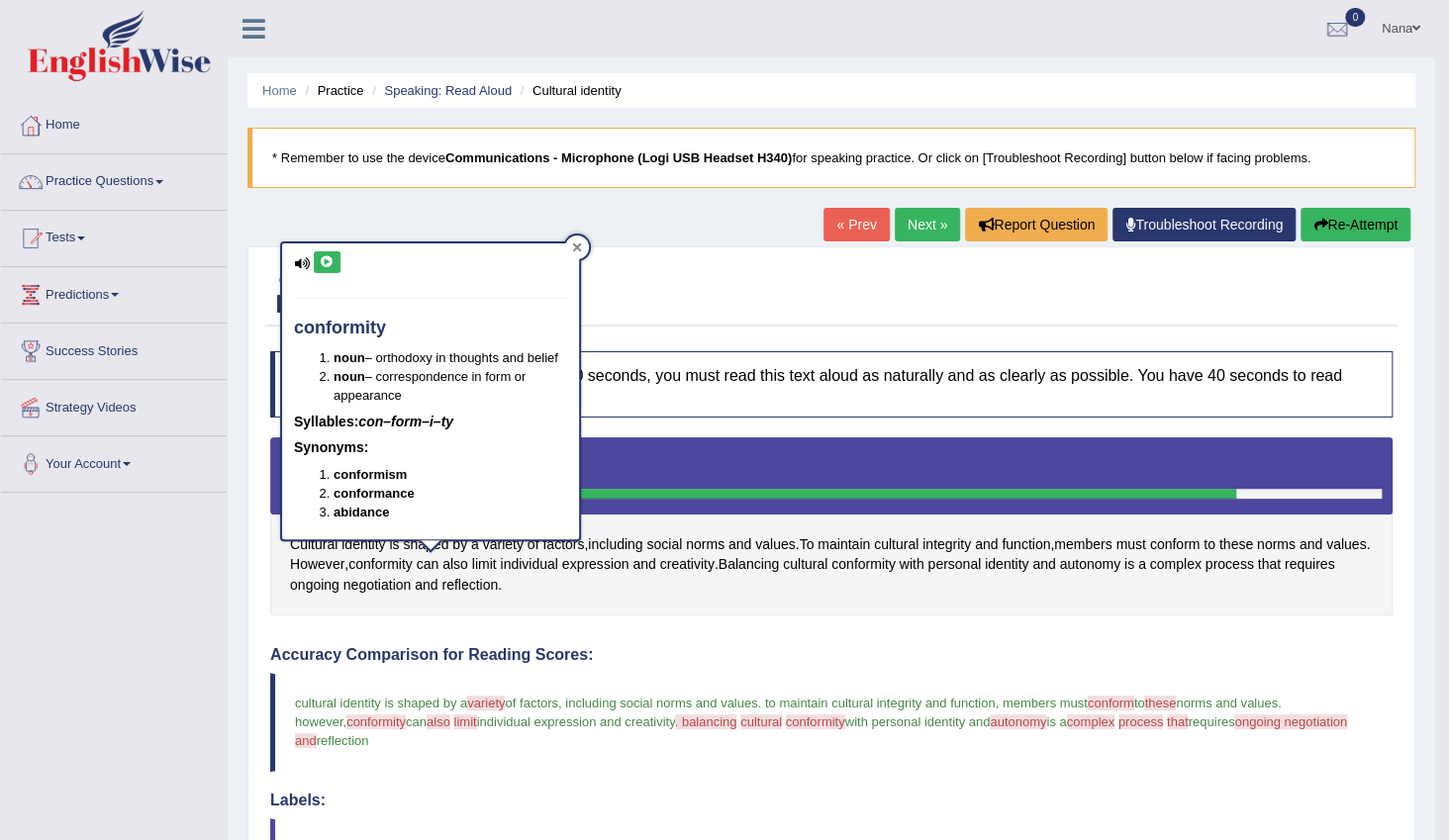 click 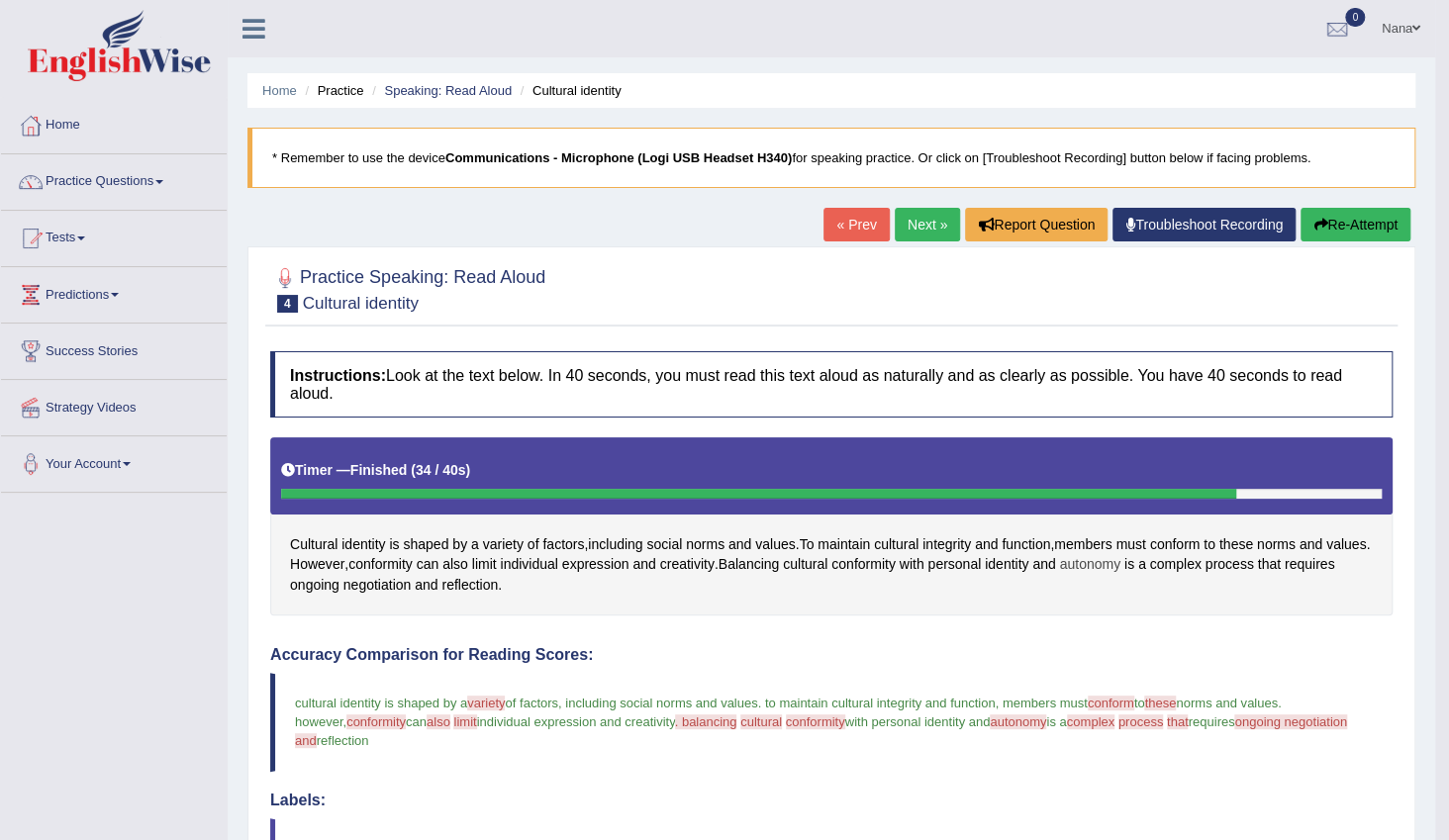 click on "autonomy" at bounding box center (1089, 564) 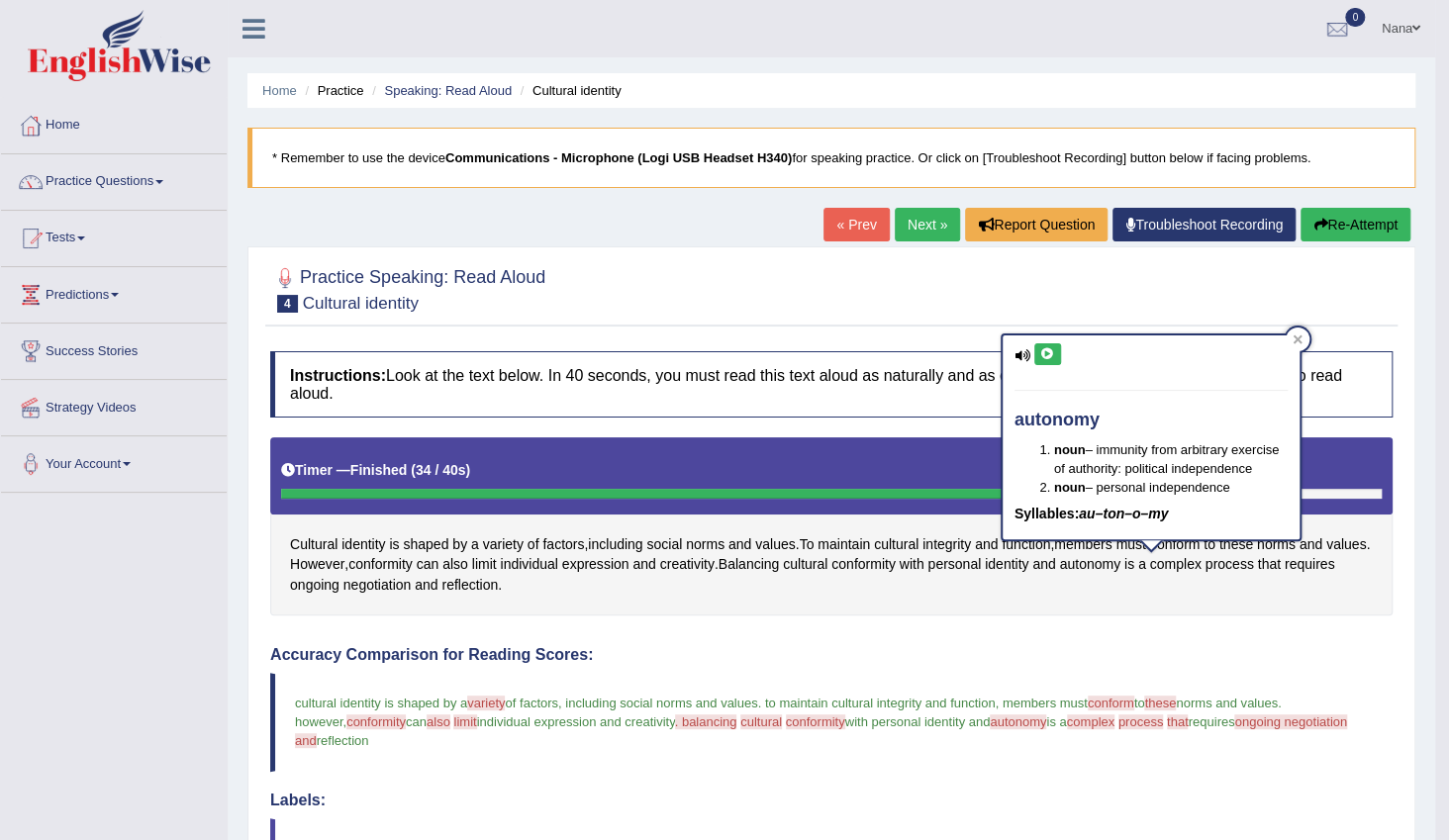 click at bounding box center [1047, 354] 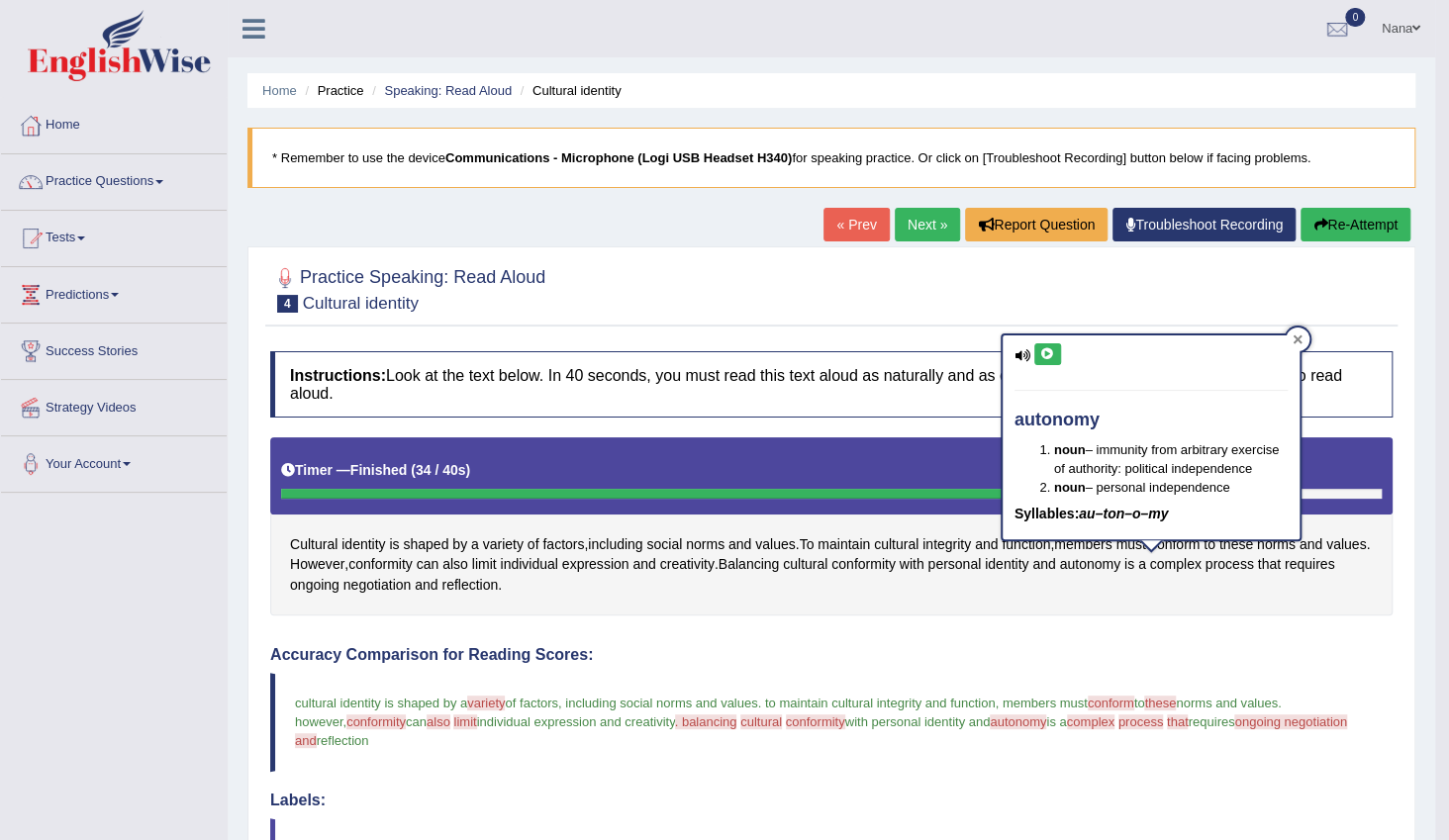 click 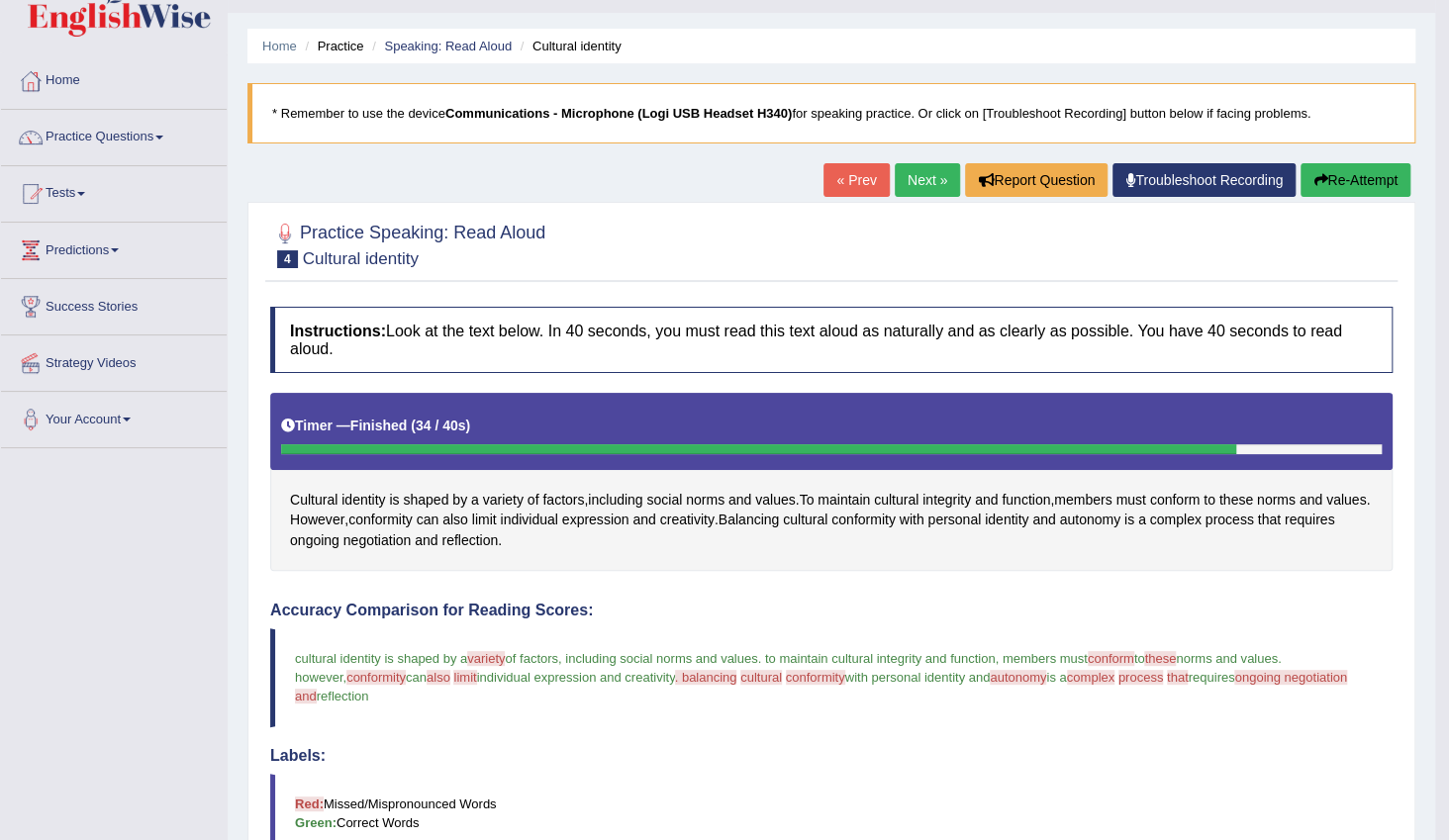 scroll, scrollTop: 89, scrollLeft: 0, axis: vertical 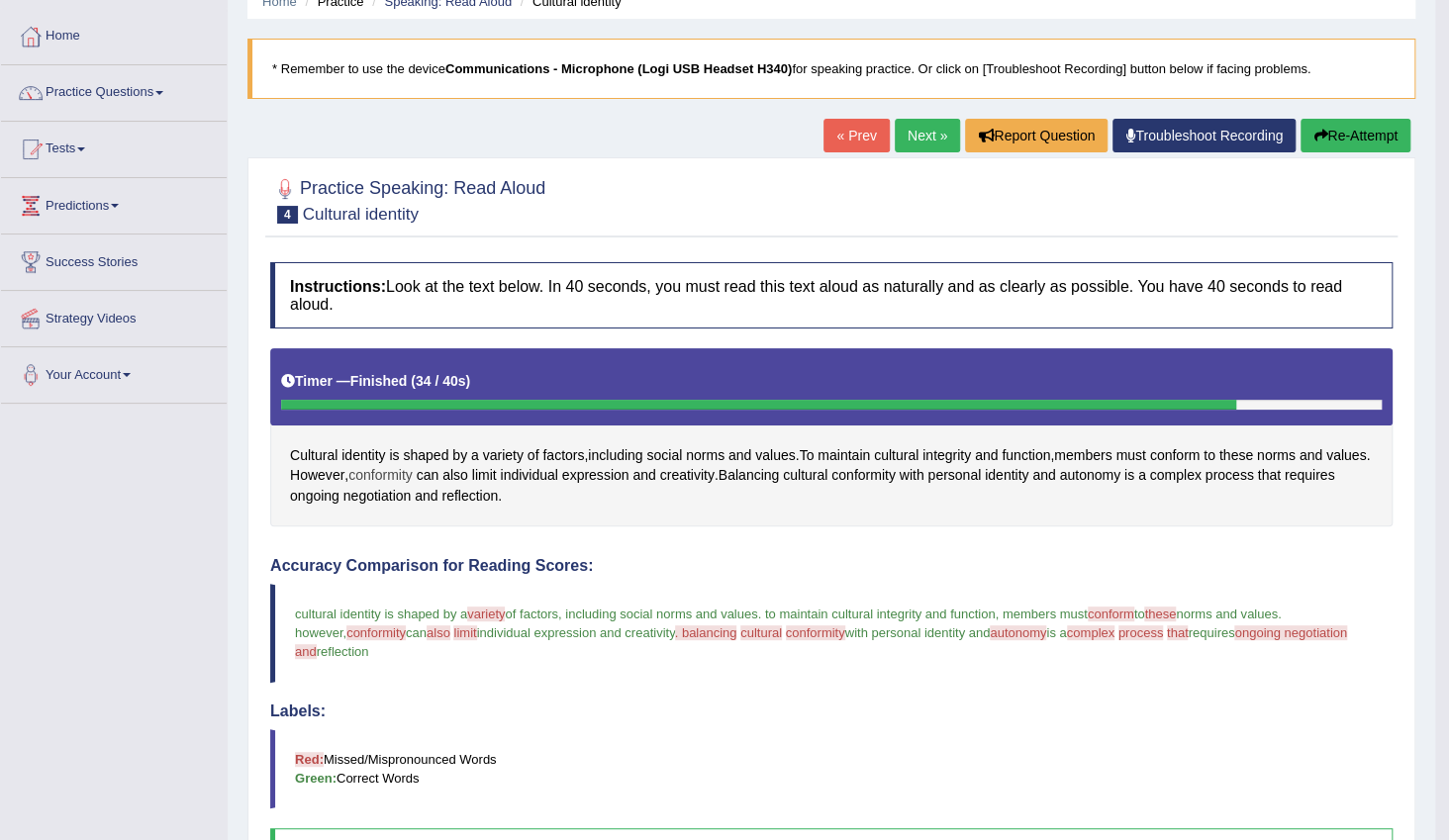 click on "conformity" at bounding box center (380, 475) 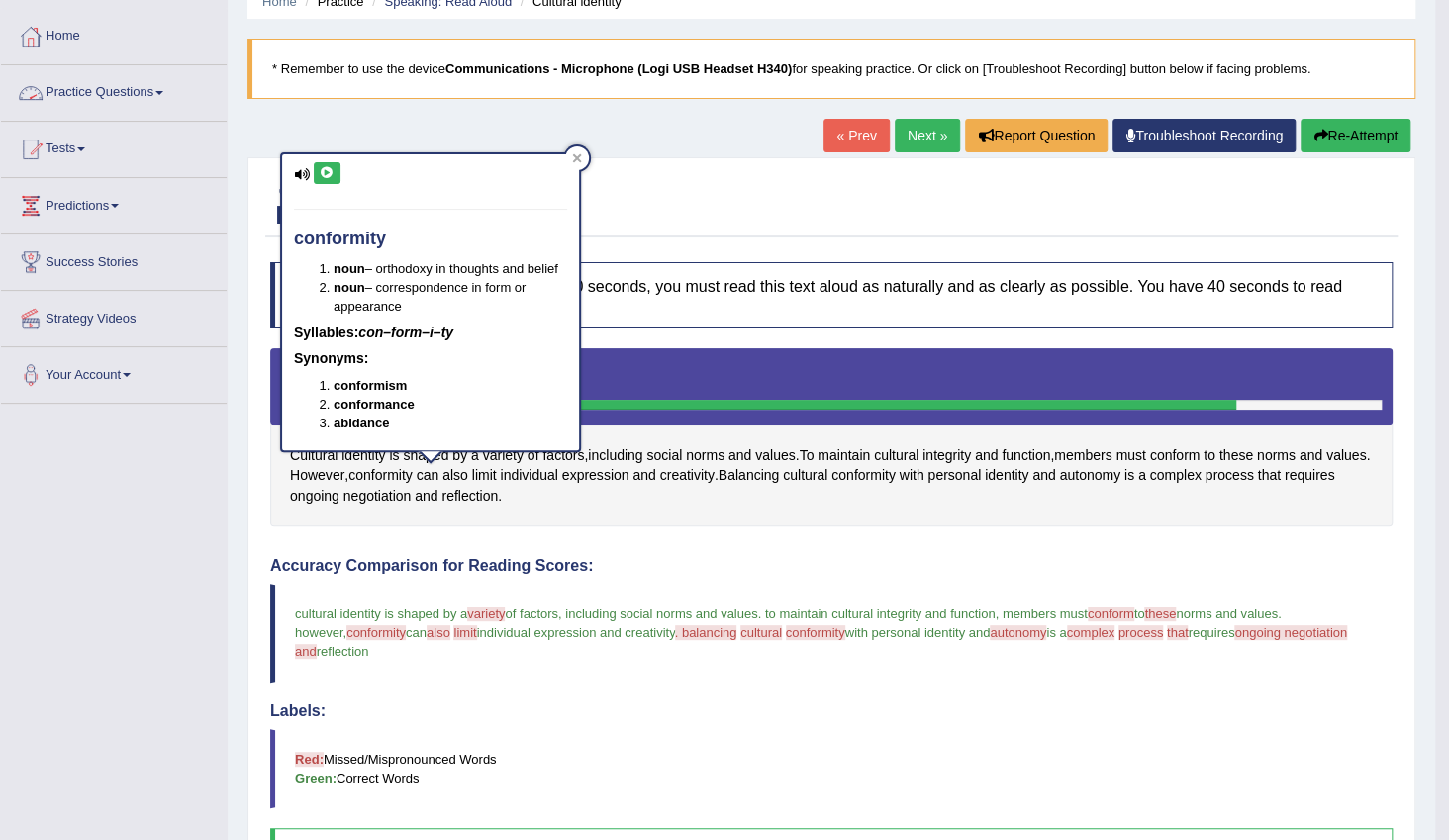 click at bounding box center [327, 173] 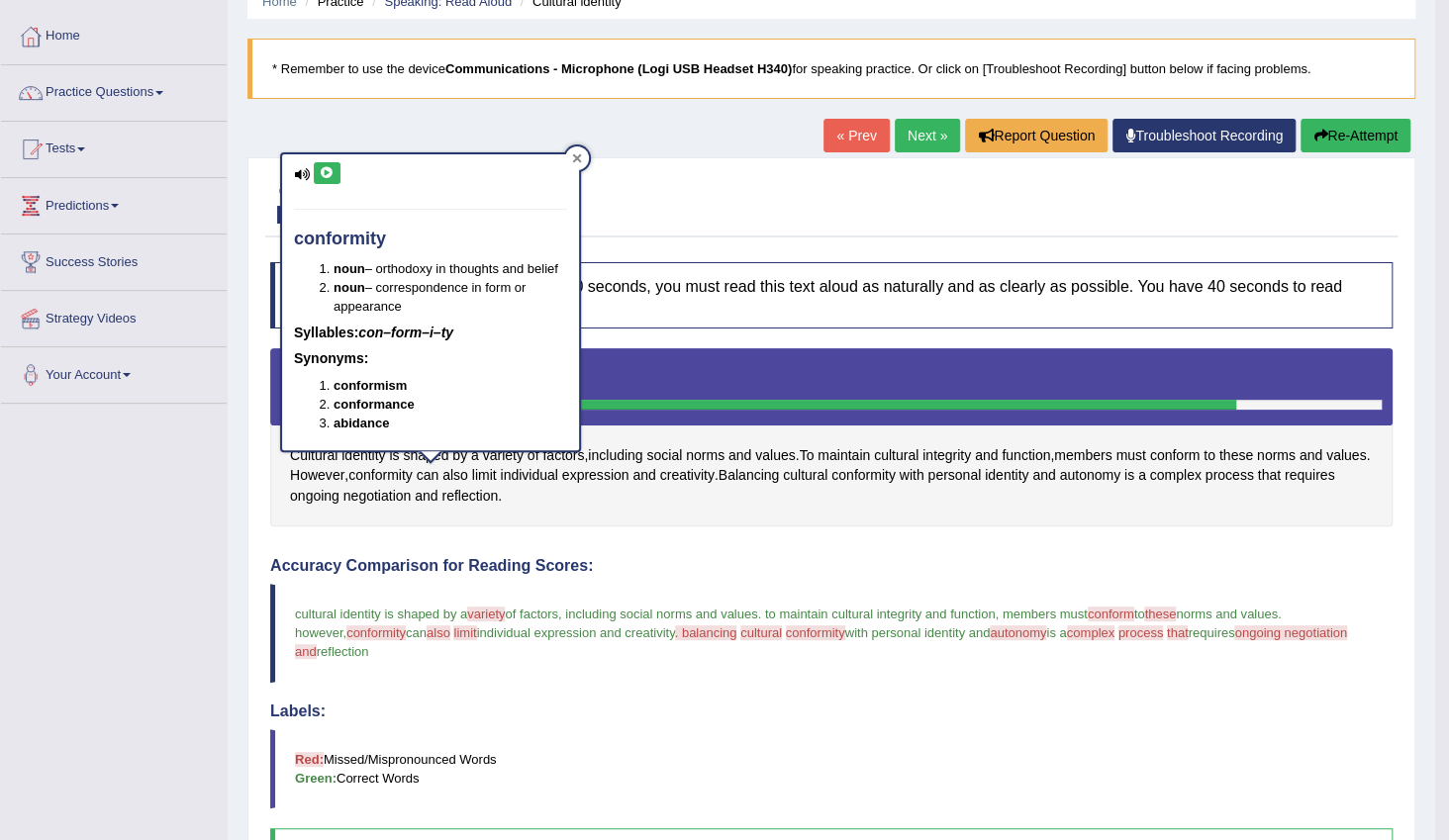 click at bounding box center (577, 158) 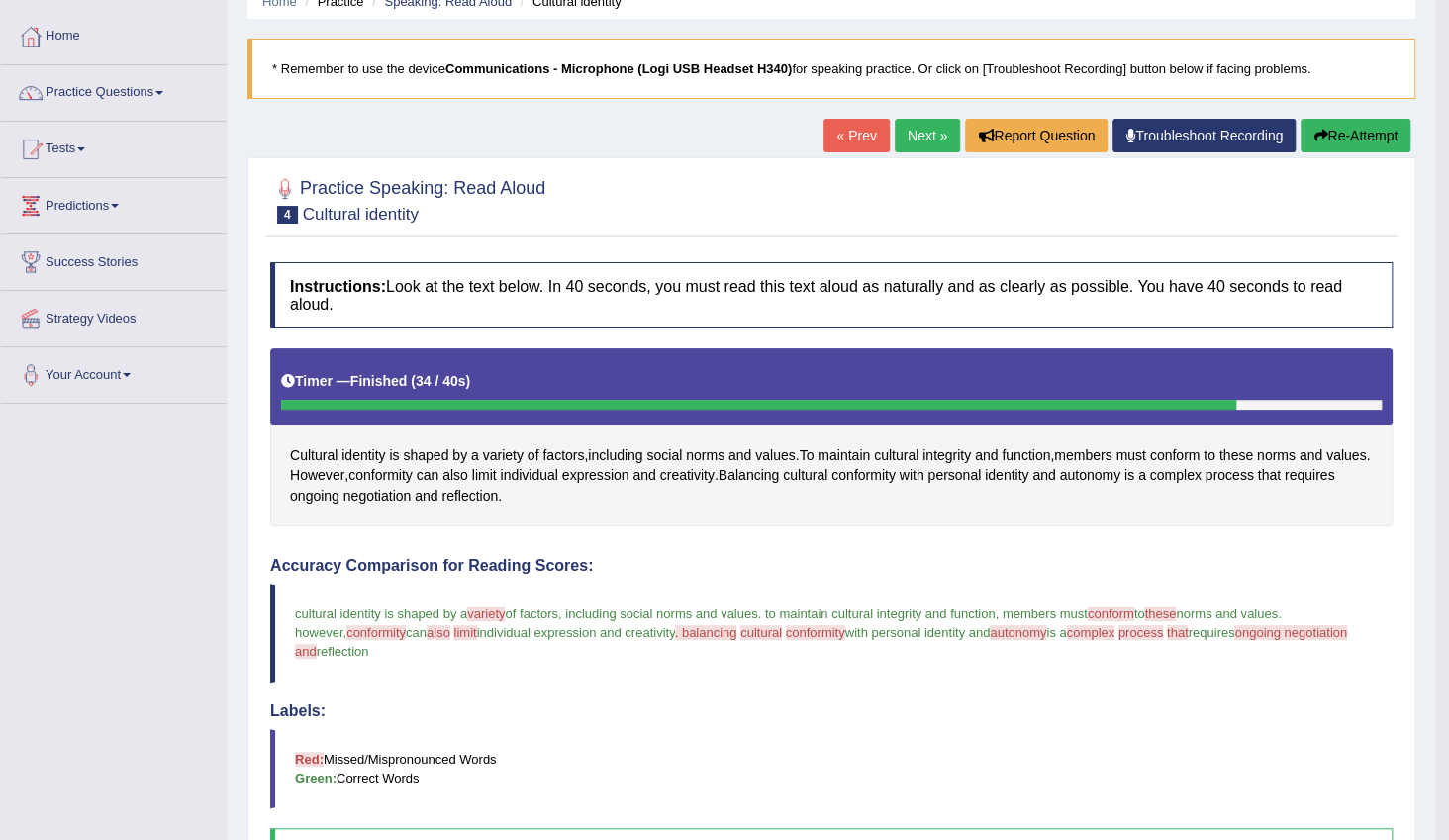 scroll, scrollTop: 0, scrollLeft: 0, axis: both 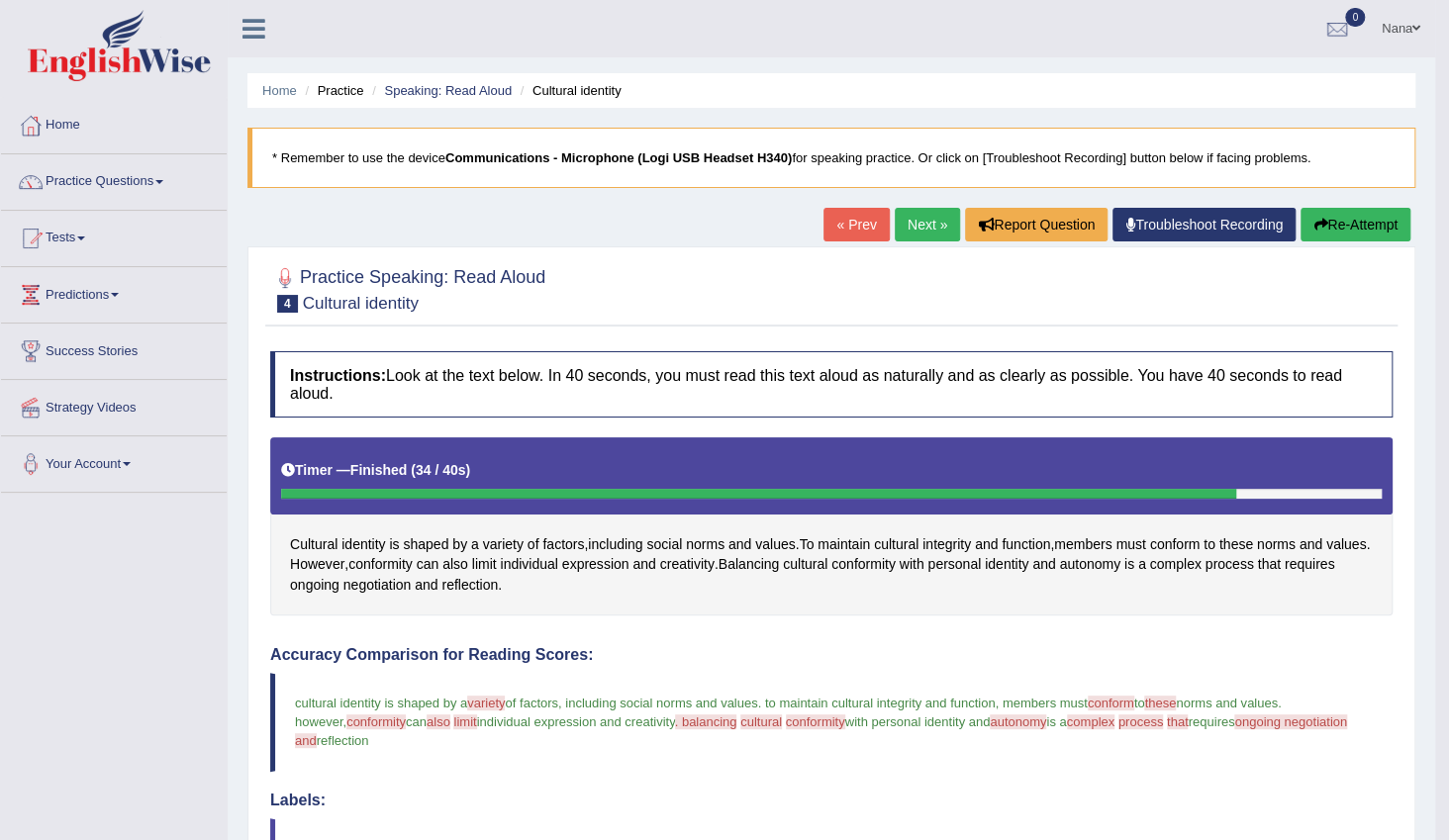click on "Next »" at bounding box center [927, 225] 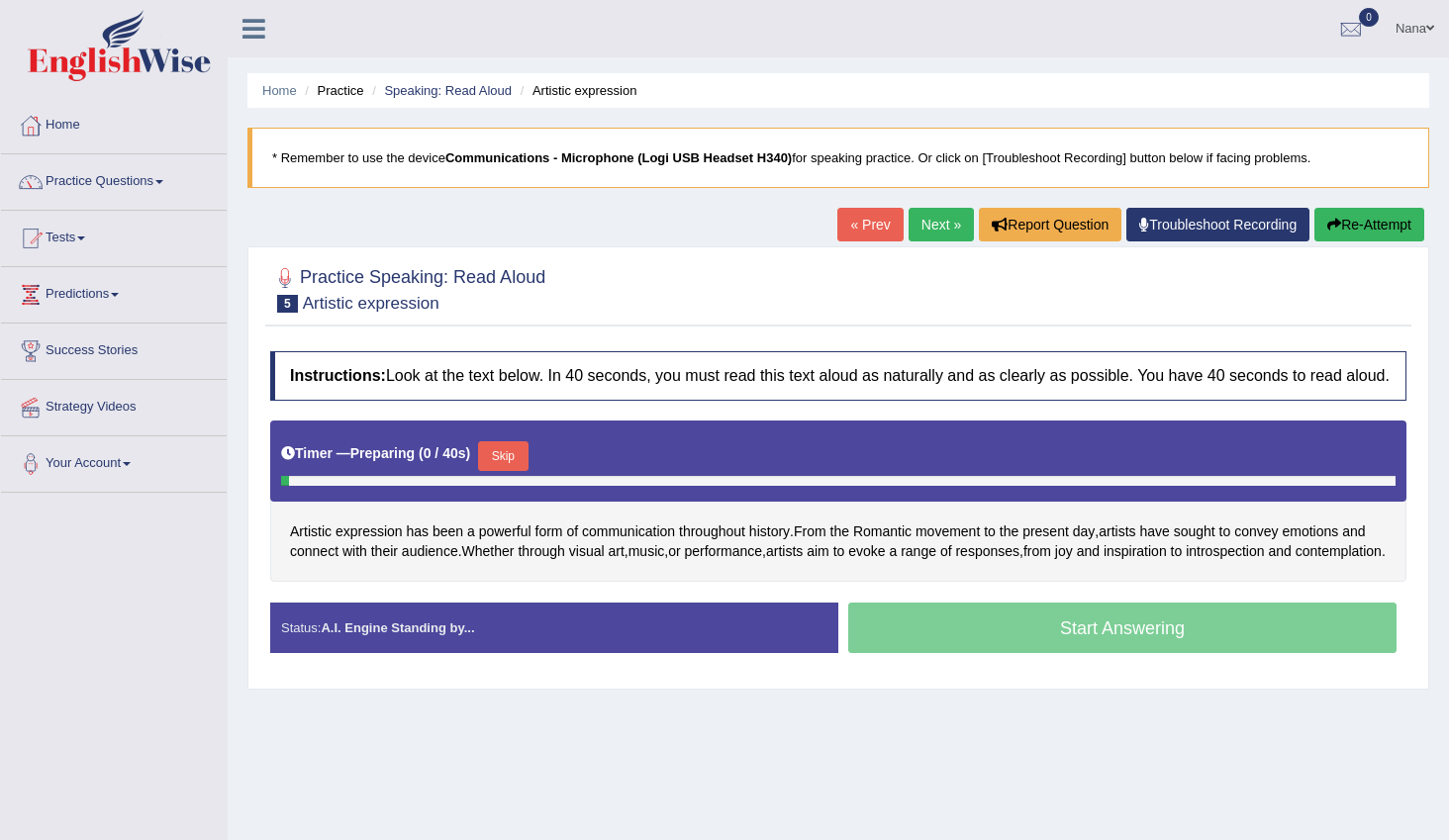 scroll, scrollTop: 0, scrollLeft: 0, axis: both 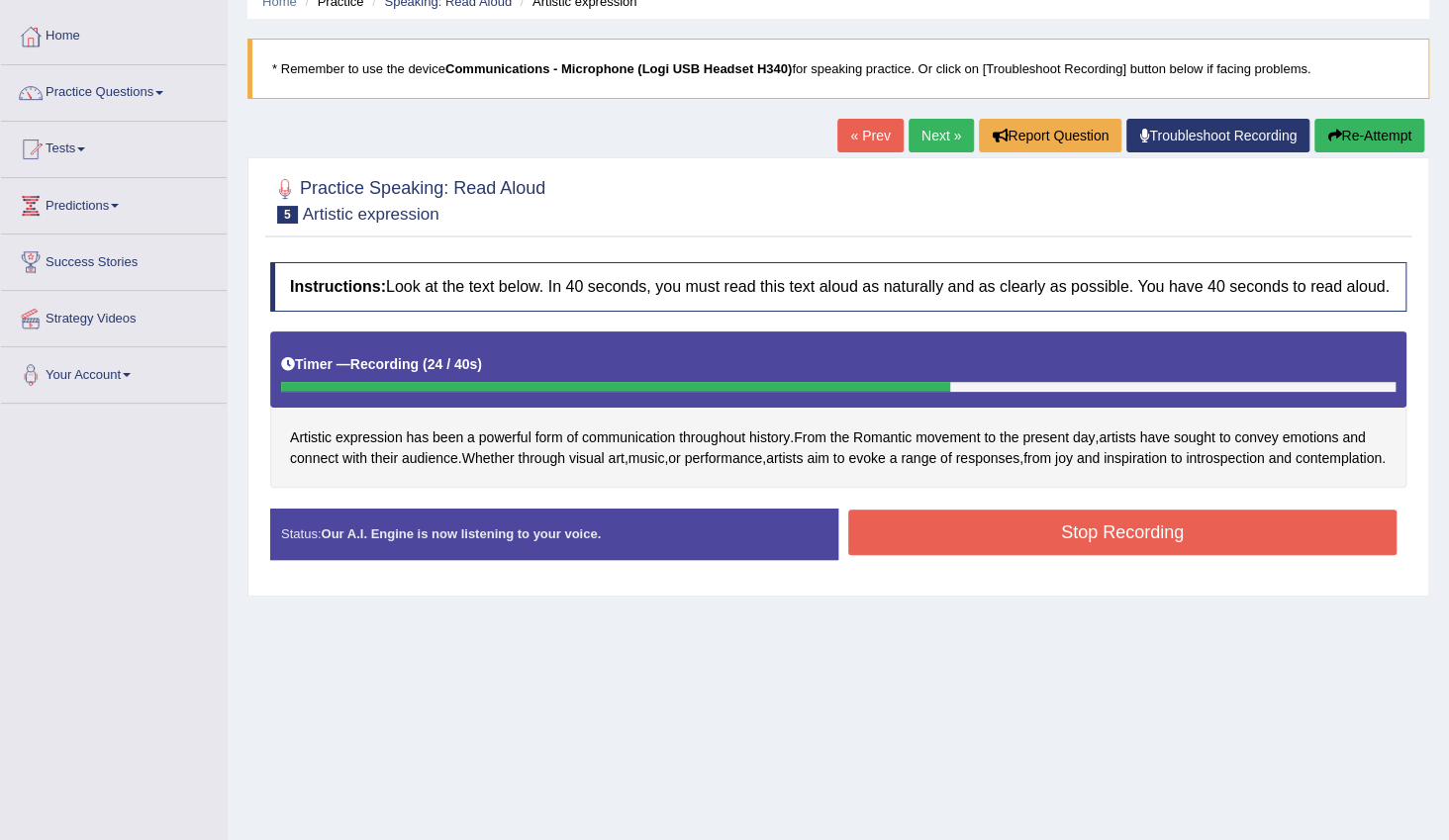 click on "Stop Recording" at bounding box center (1122, 532) 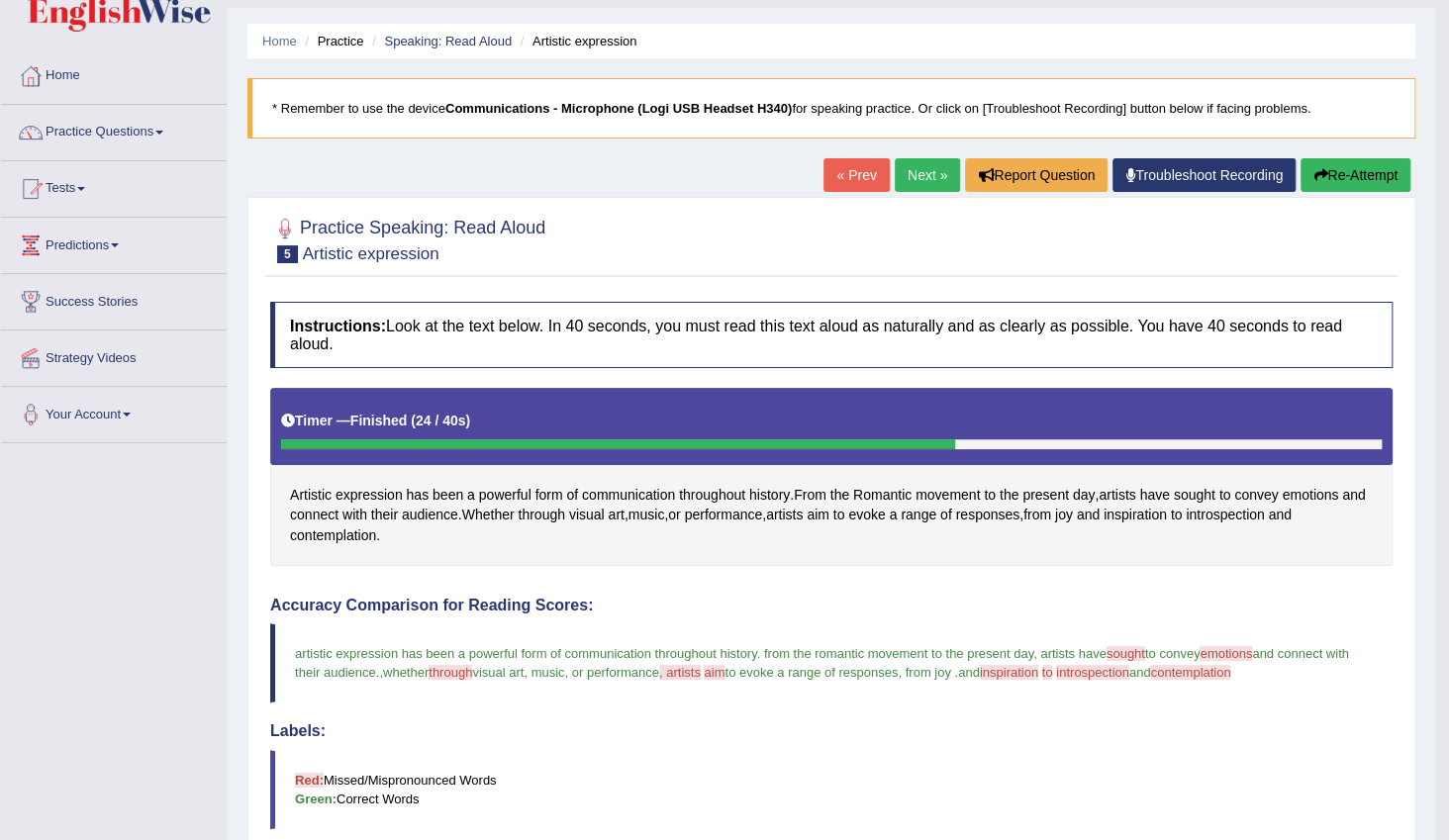 scroll, scrollTop: 0, scrollLeft: 0, axis: both 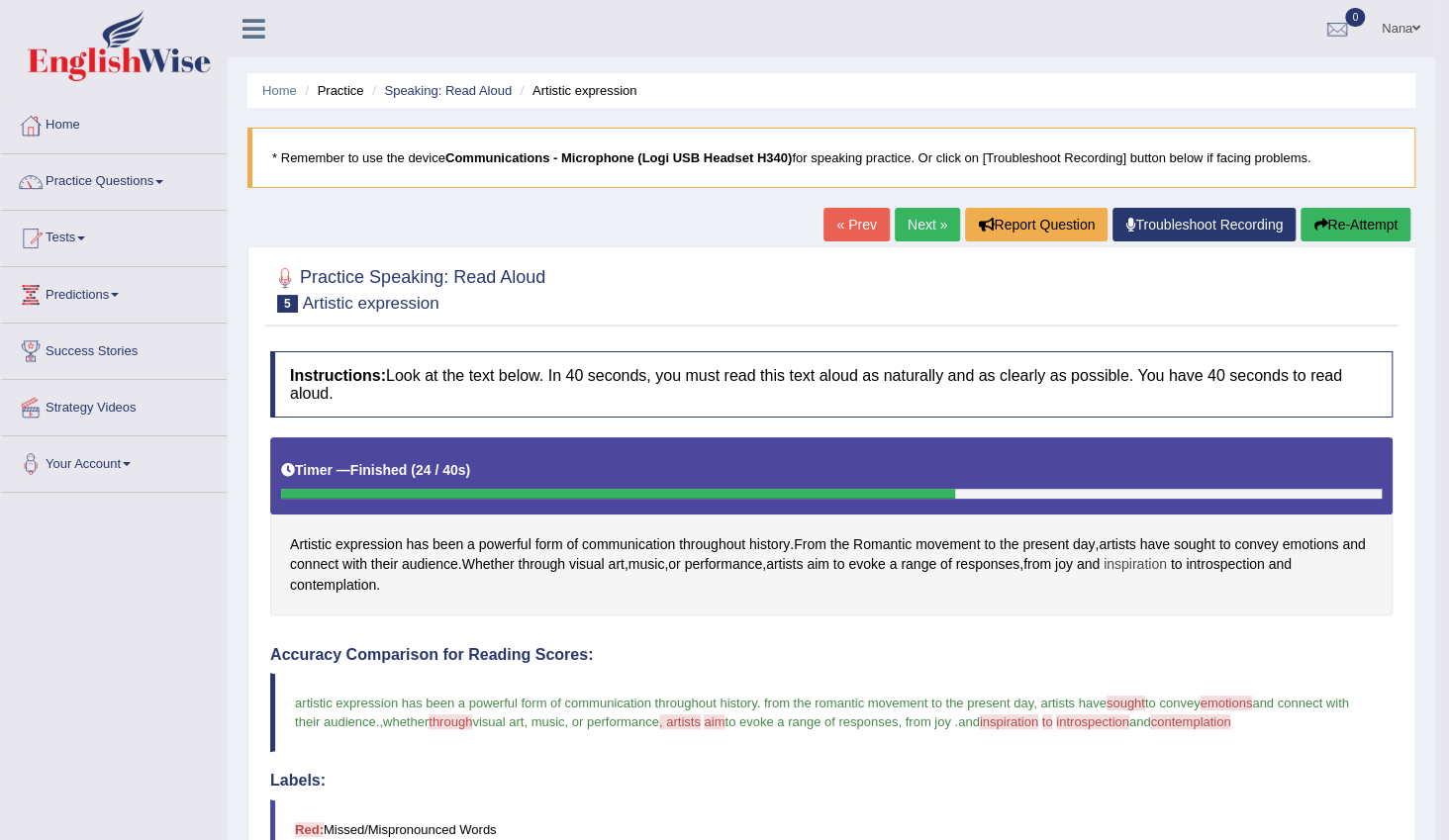click on "inspiration" at bounding box center (1135, 564) 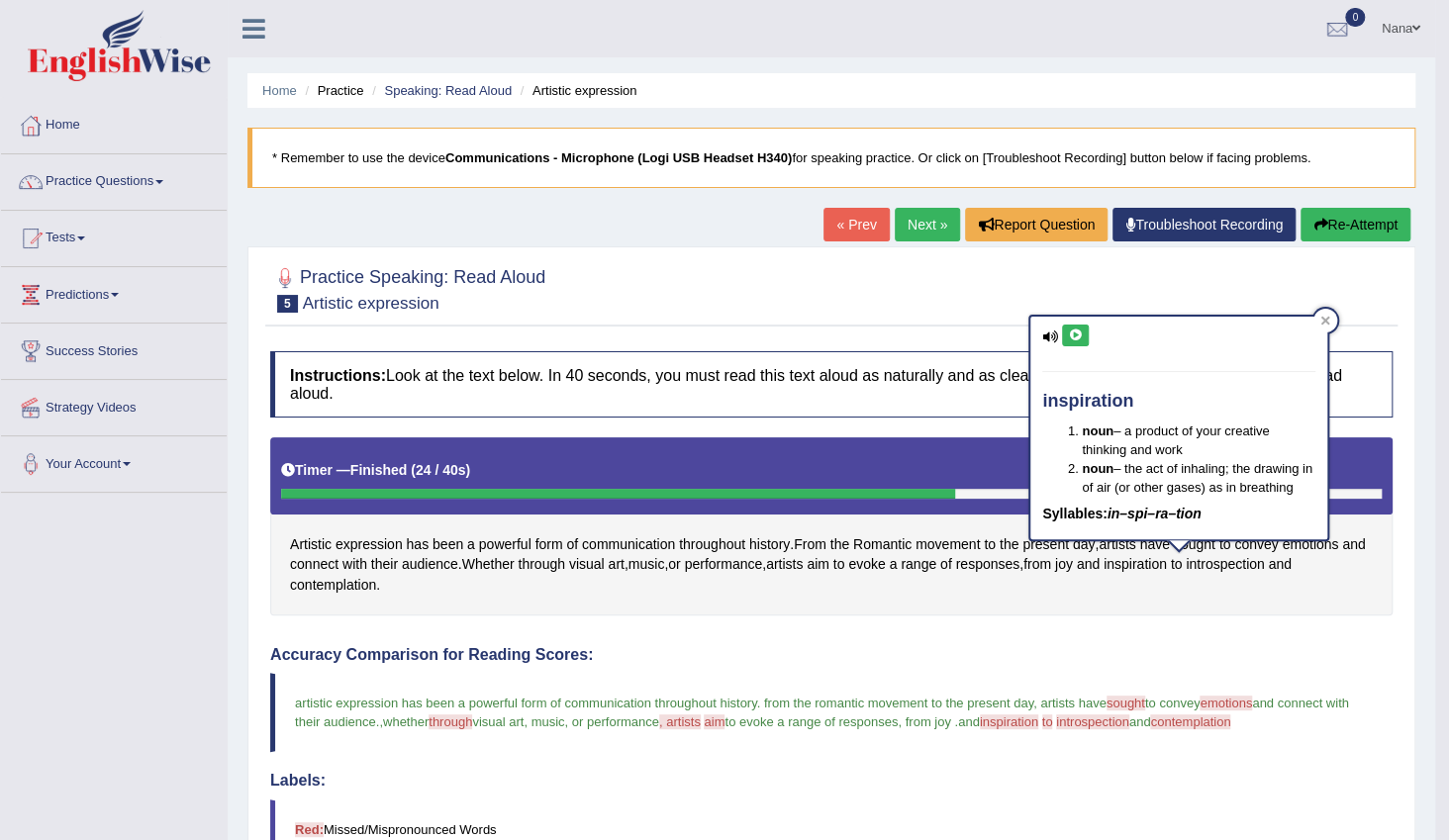 click at bounding box center (1075, 335) 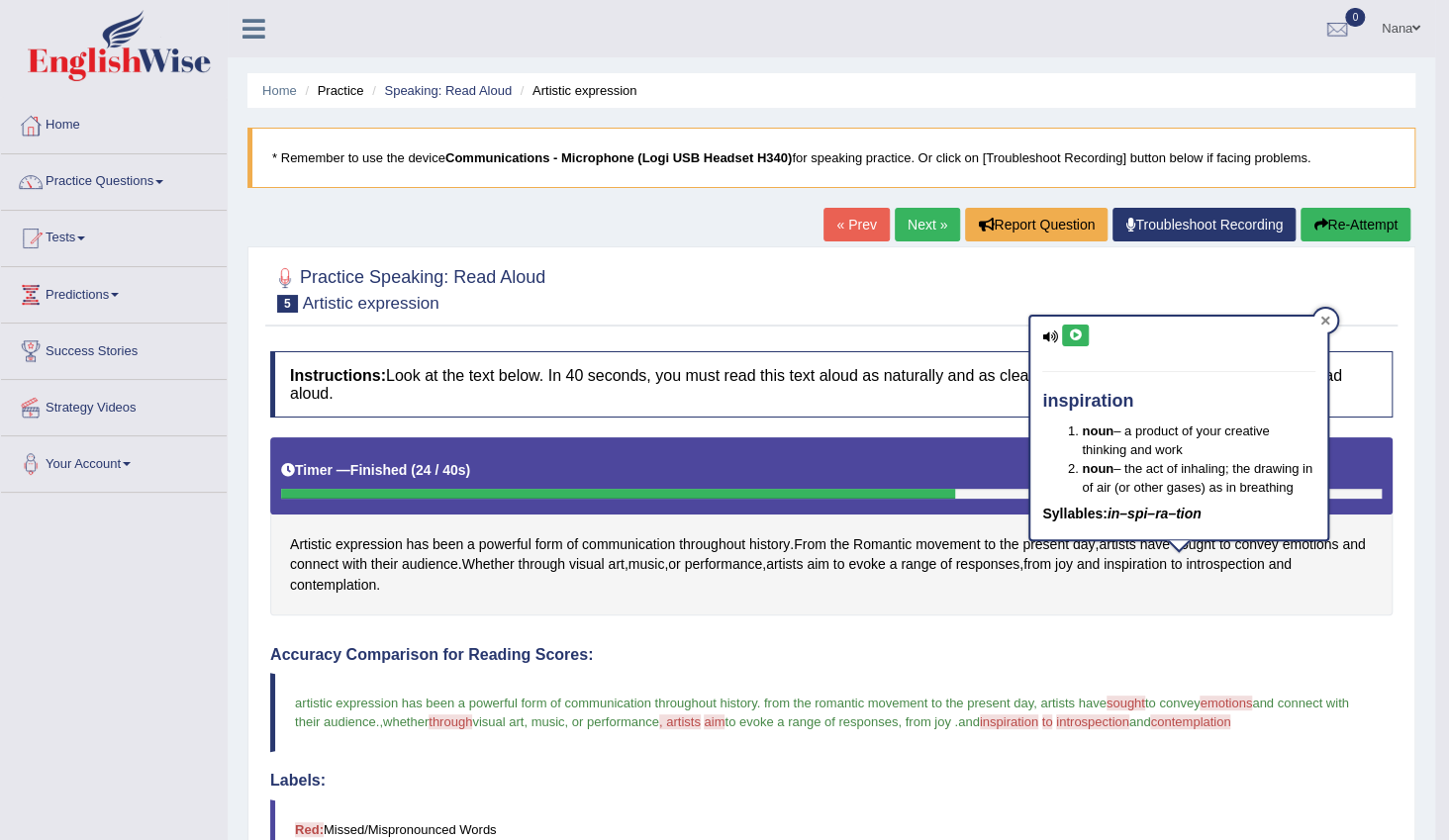 click at bounding box center [1325, 321] 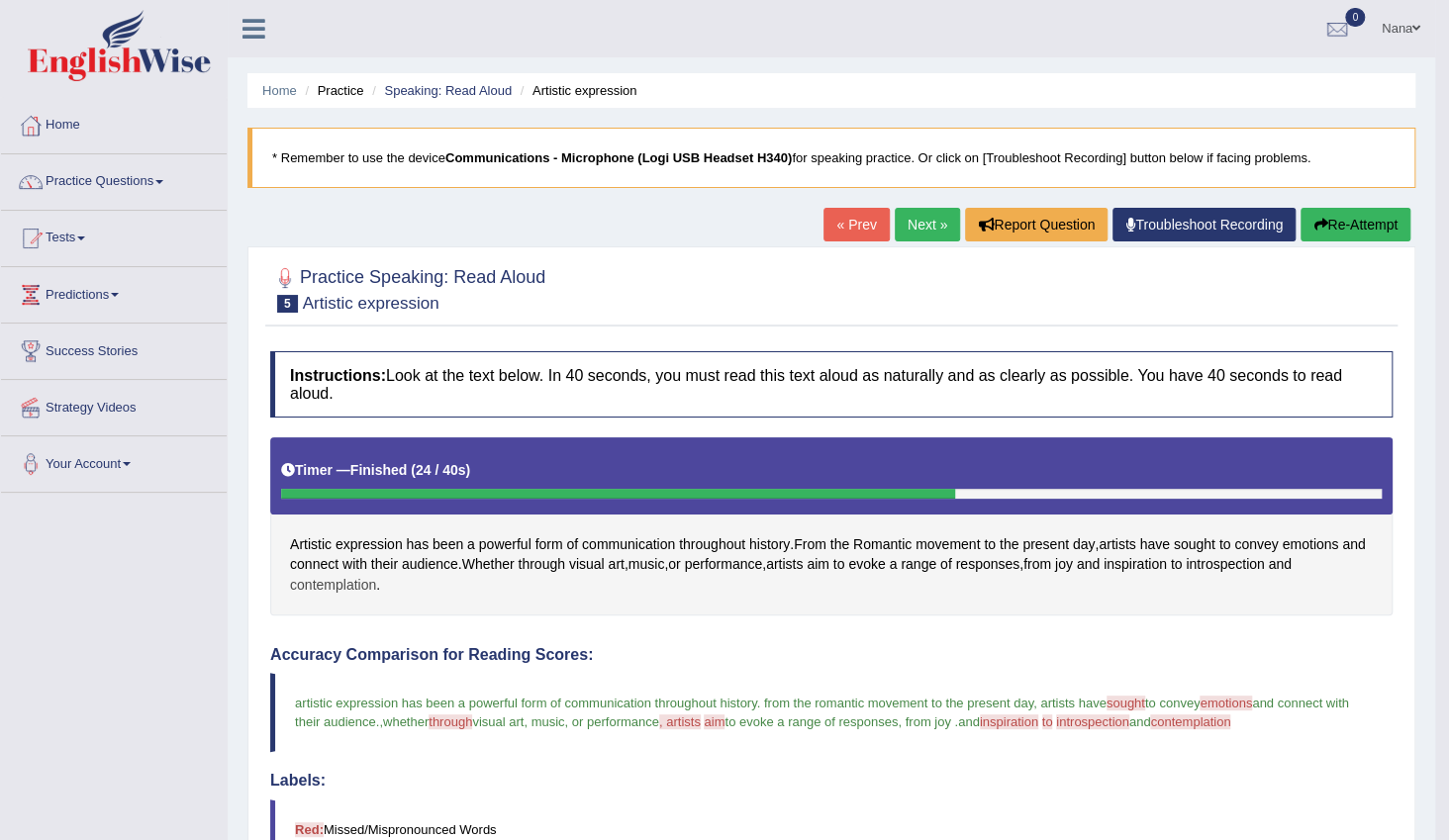 click on "contemplation" at bounding box center (333, 585) 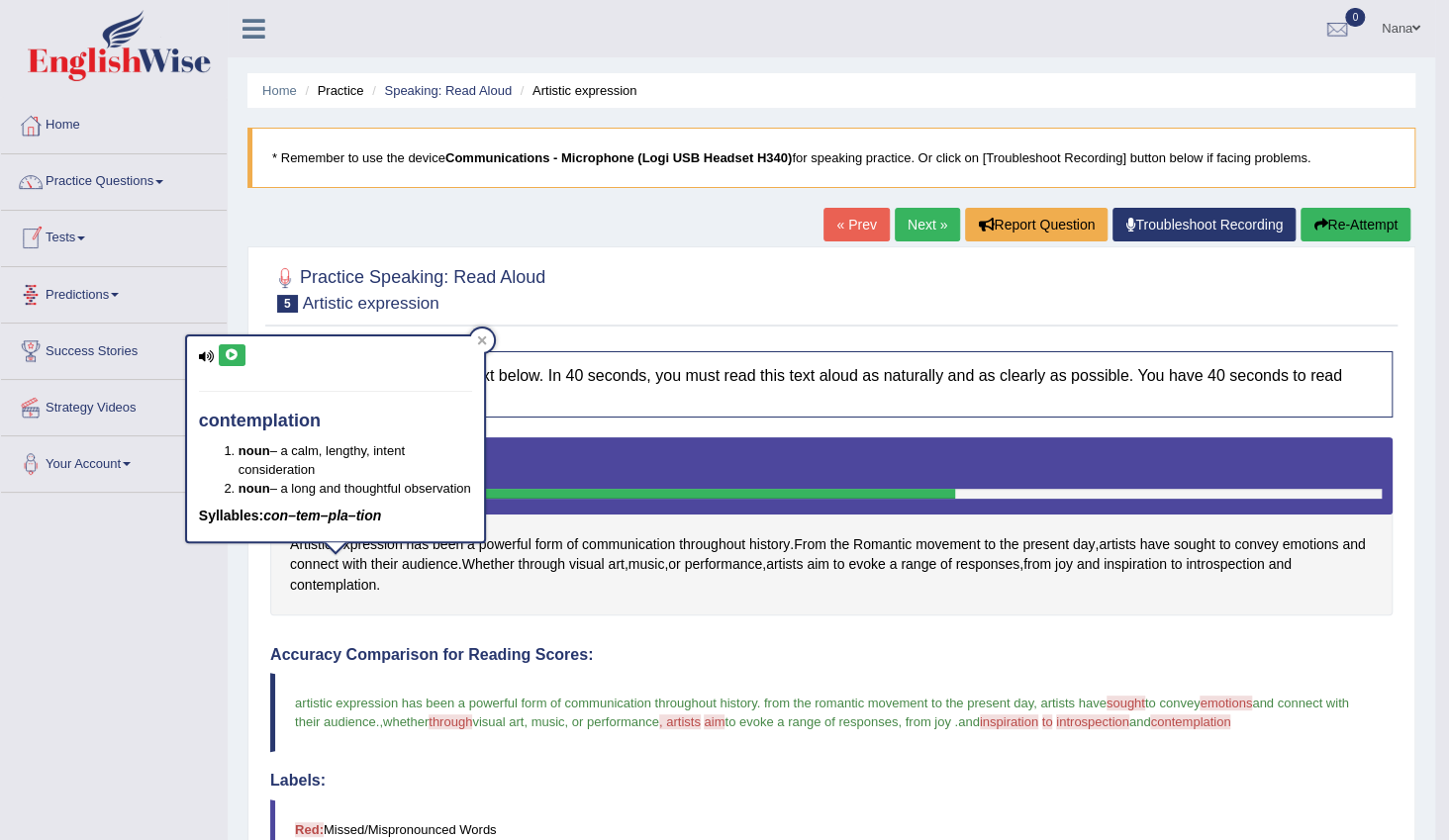 click at bounding box center [232, 355] 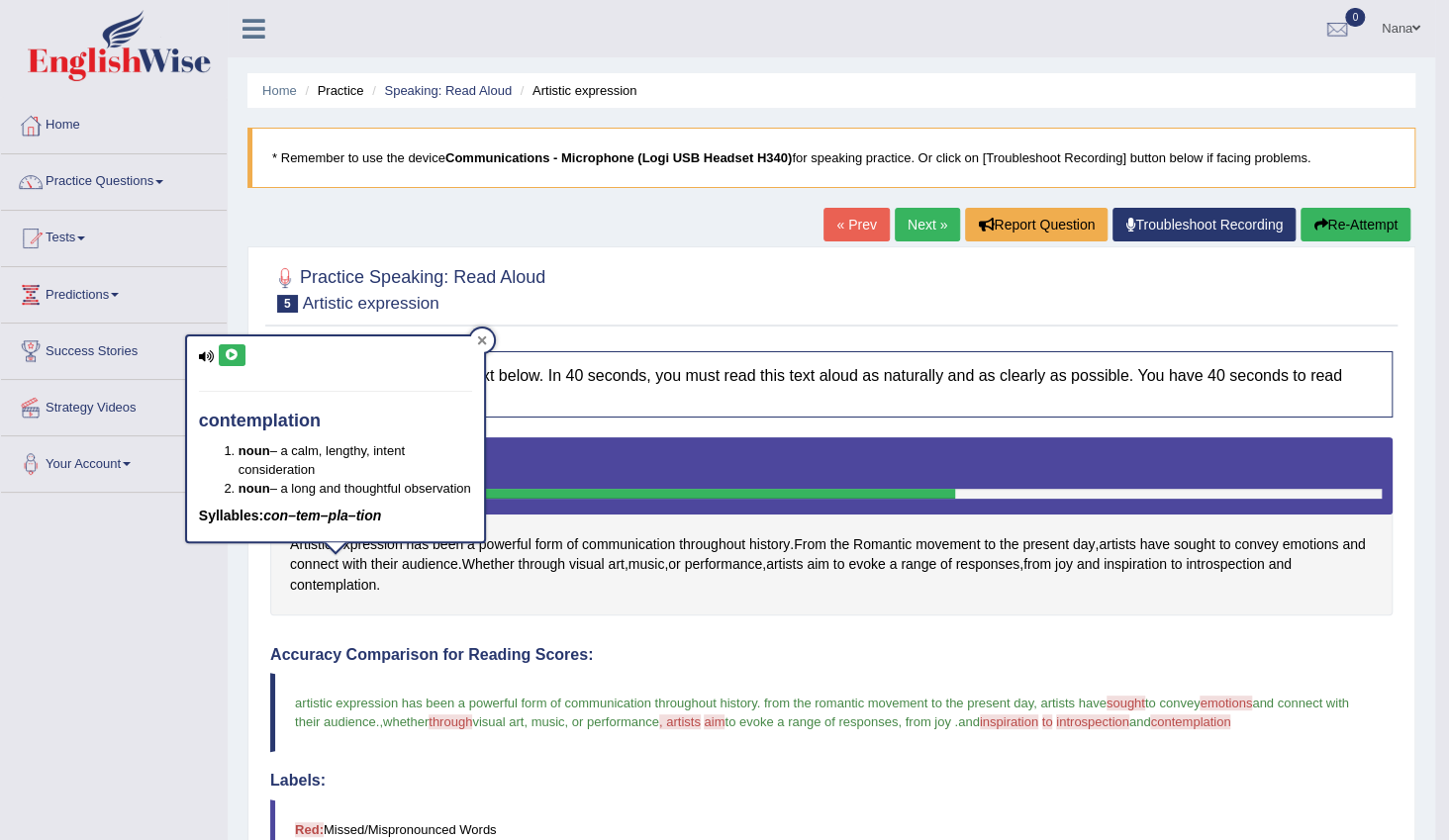 click at bounding box center [482, 340] 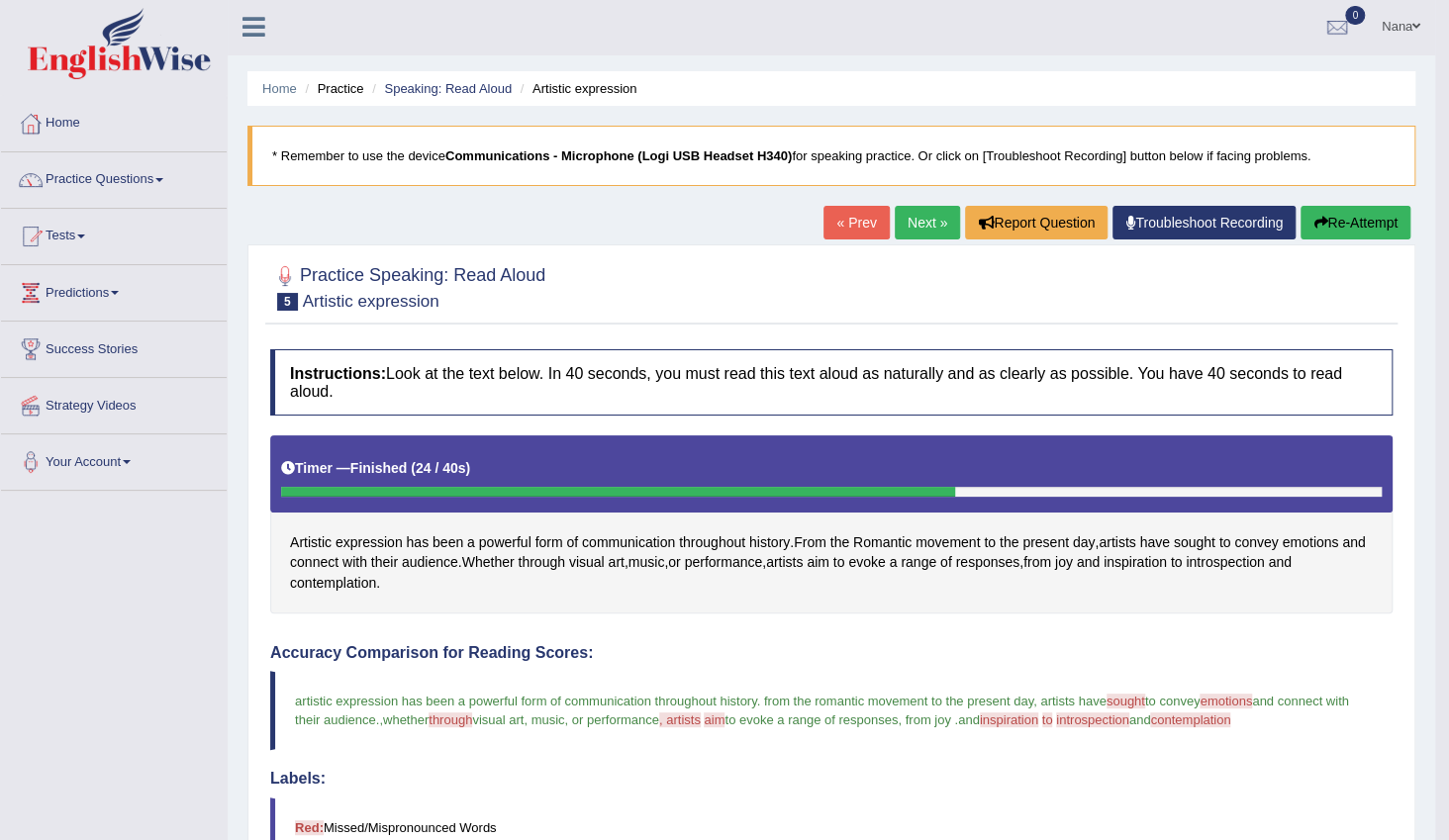 scroll, scrollTop: 0, scrollLeft: 0, axis: both 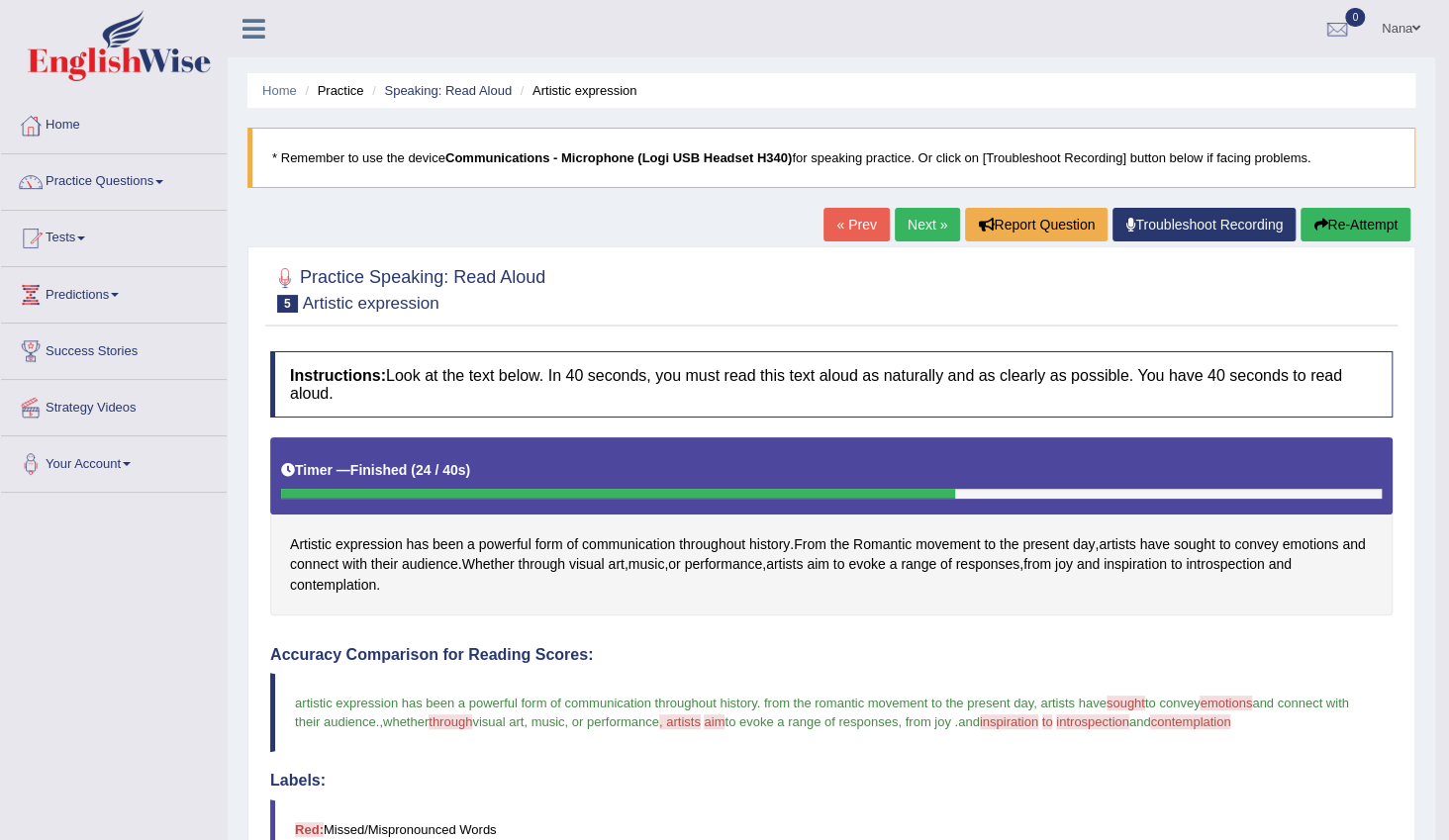 click on "Next »" at bounding box center (927, 225) 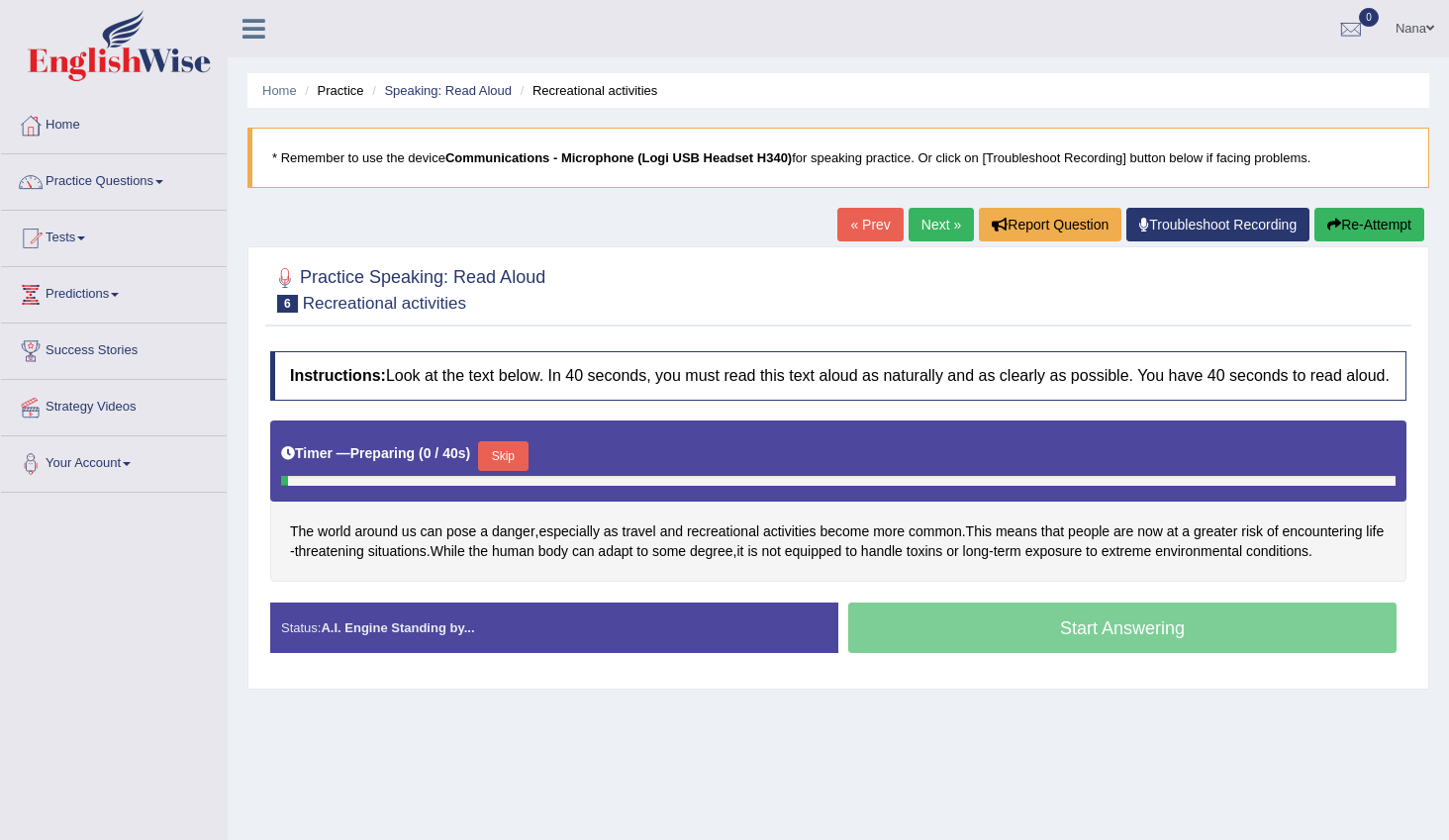 scroll, scrollTop: 0, scrollLeft: 0, axis: both 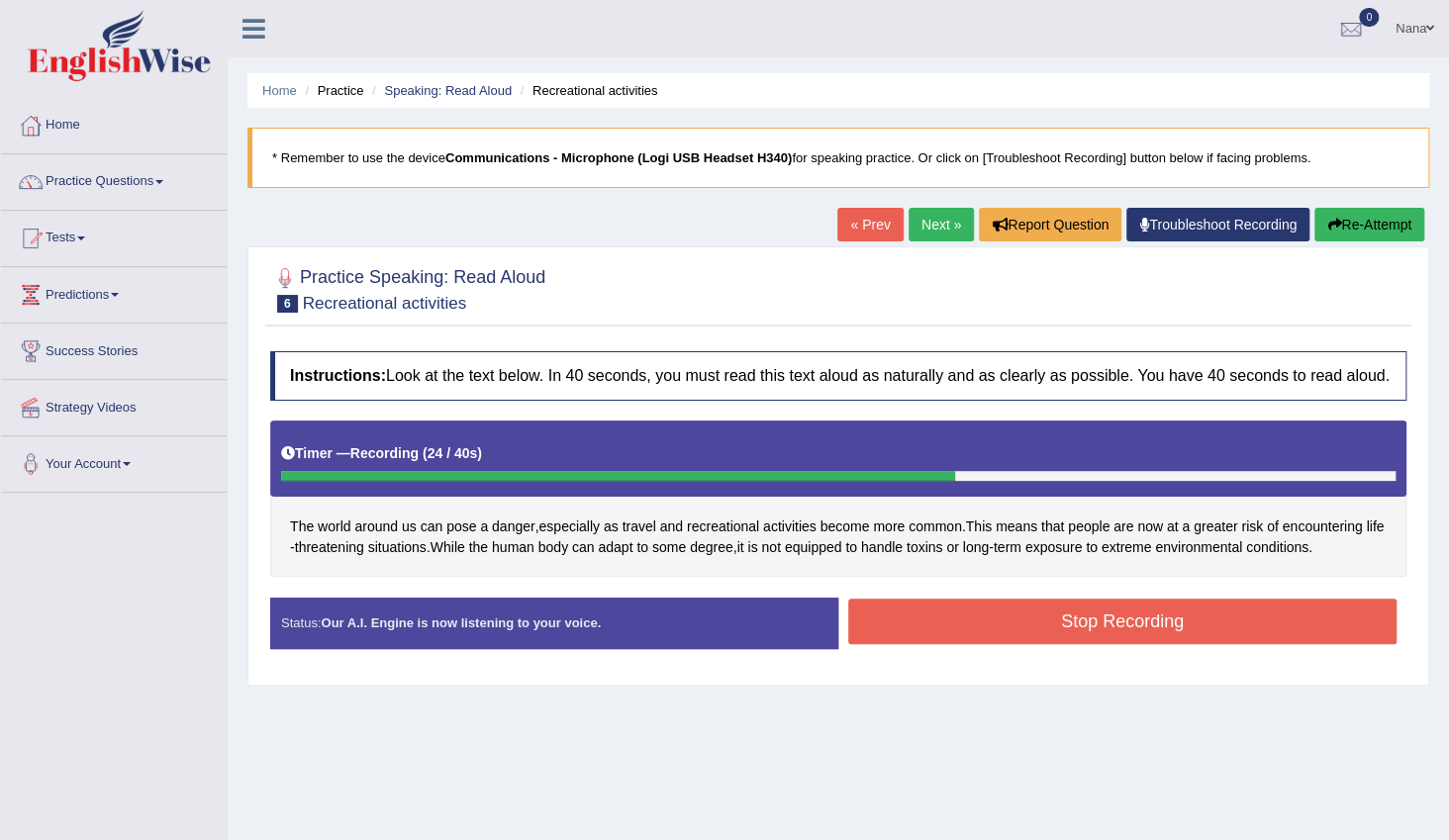 click on "Stop Recording" at bounding box center (1122, 623) 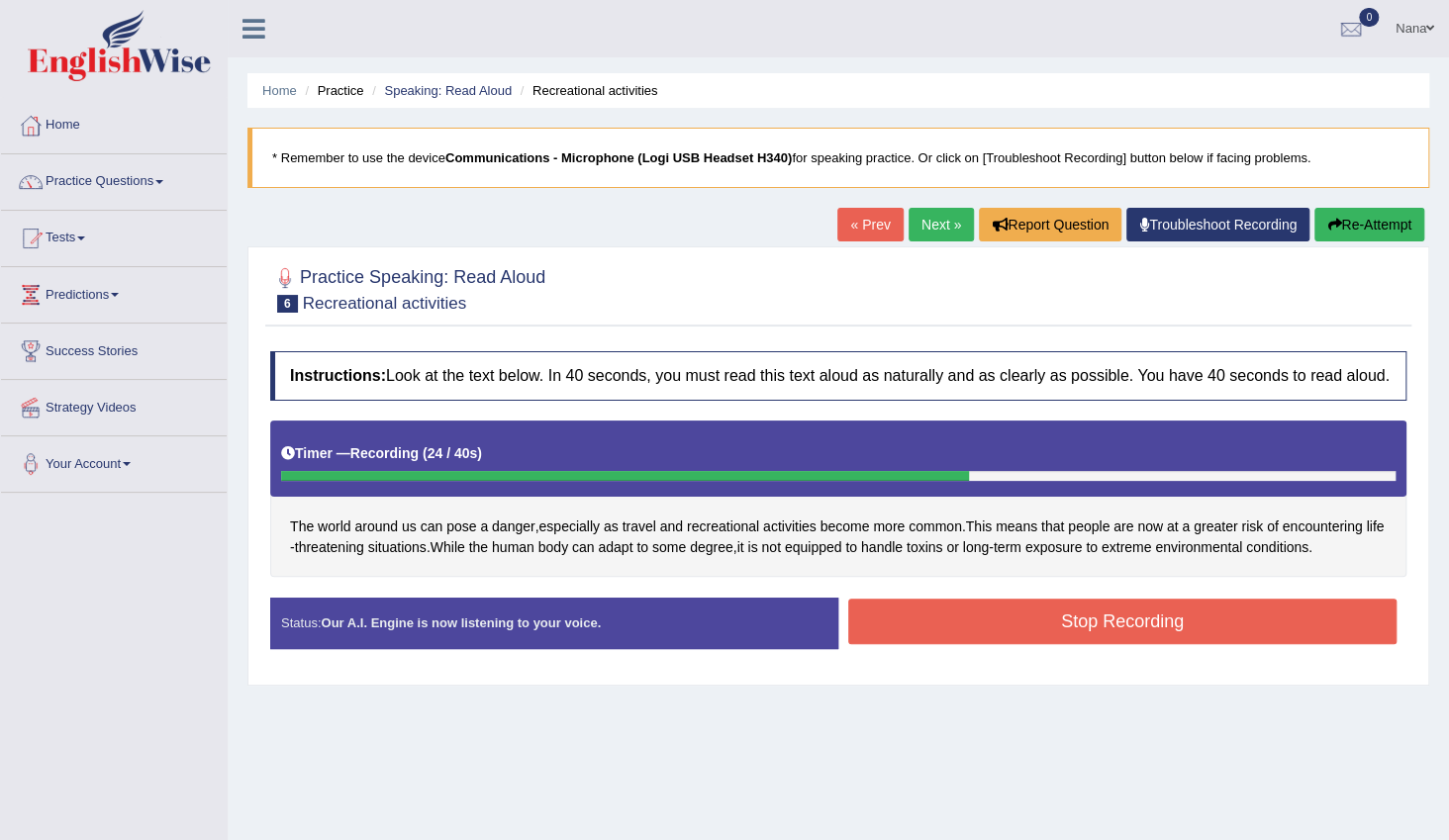 click on "Stop Recording" at bounding box center (1122, 621) 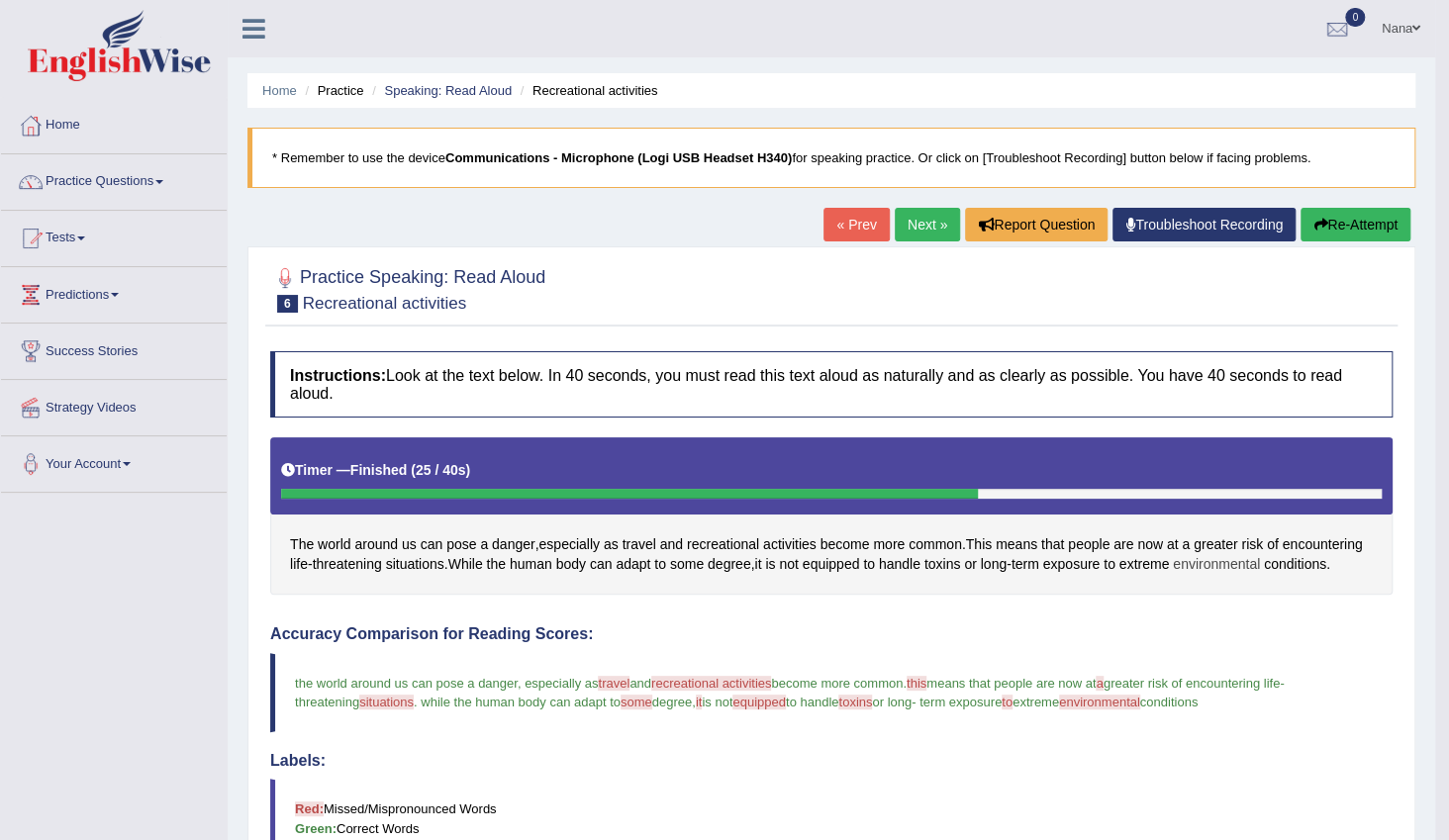 click on "environmental" at bounding box center (1216, 564) 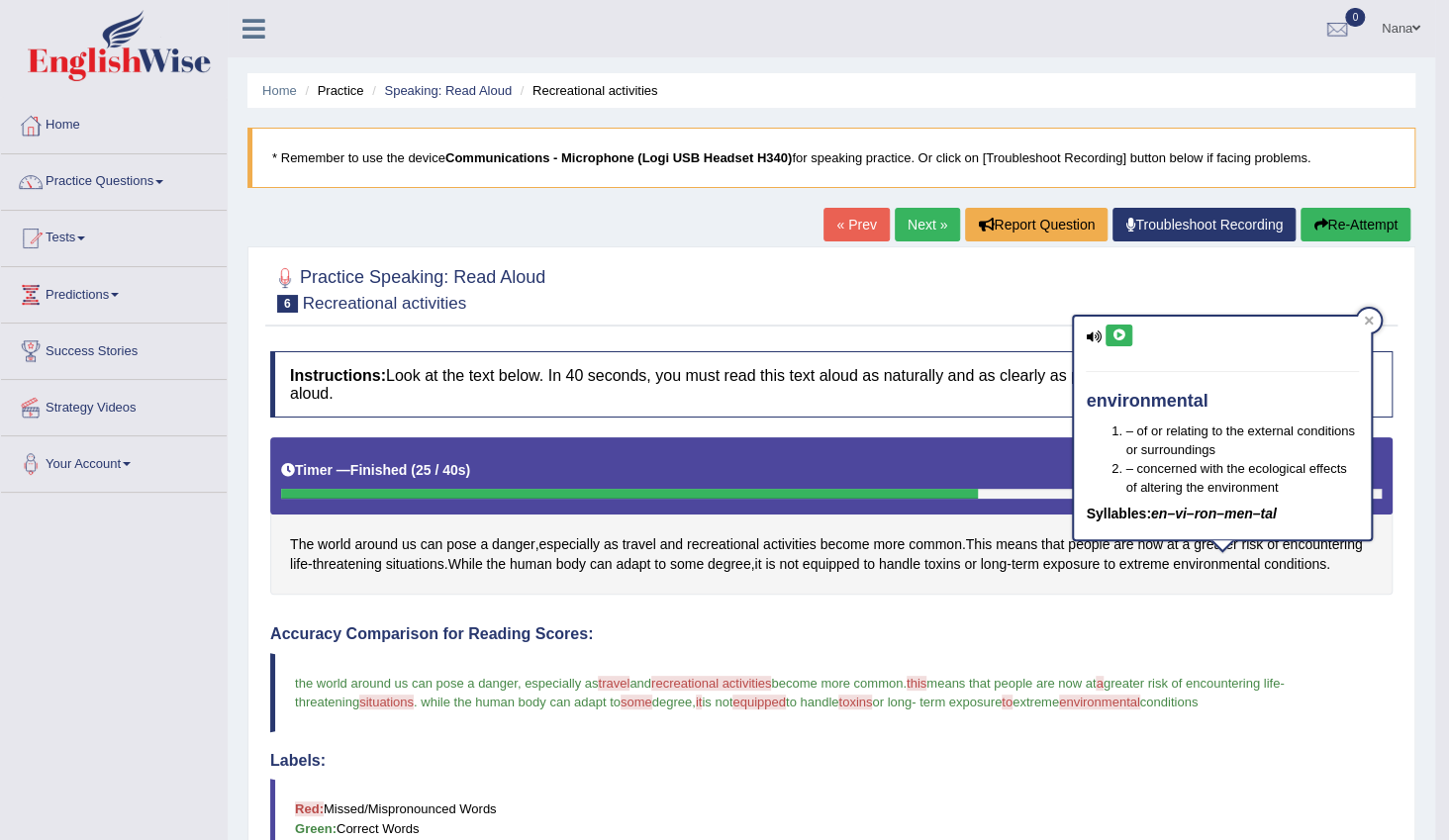 click at bounding box center [1118, 335] 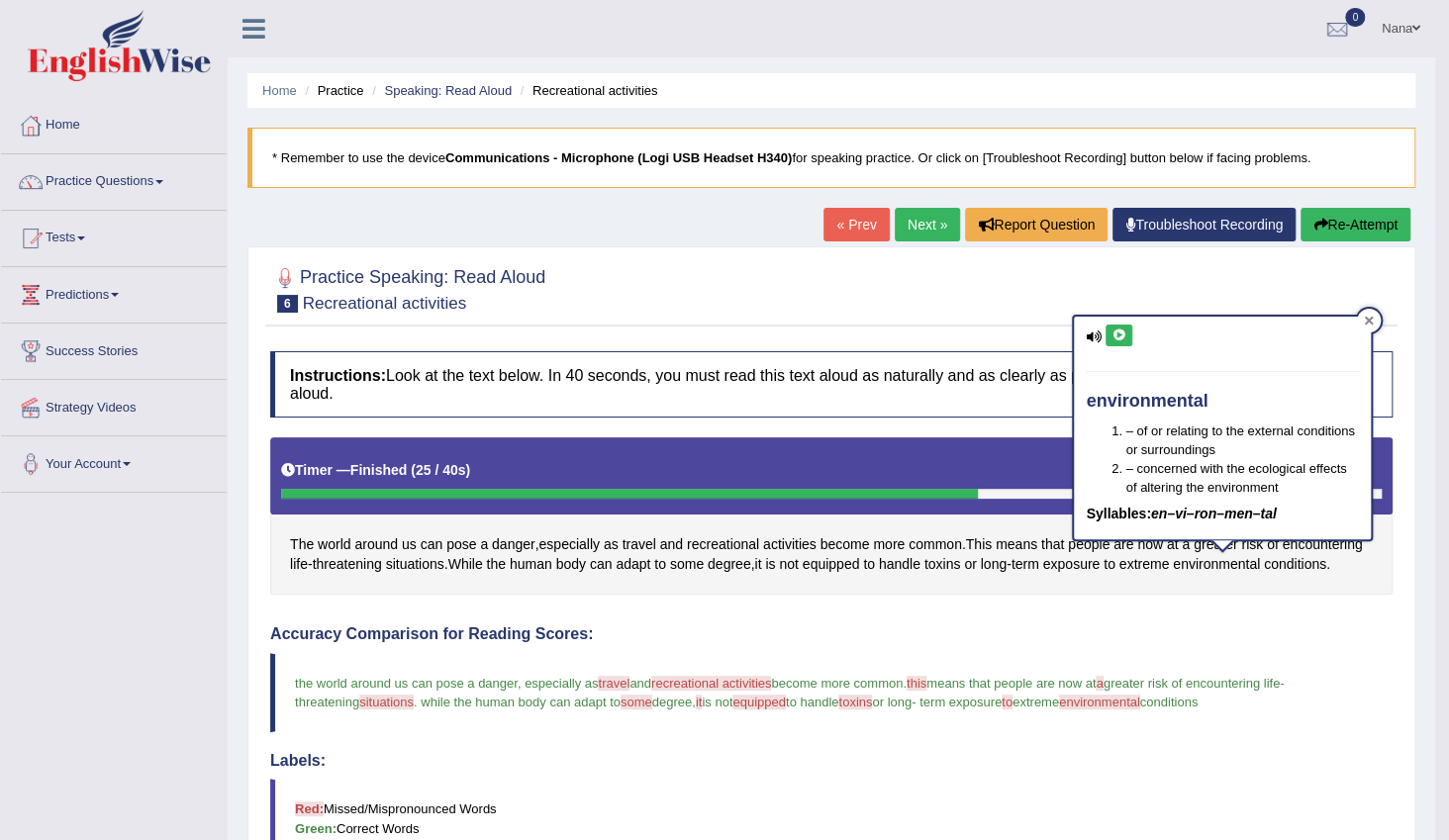 click at bounding box center [1369, 321] 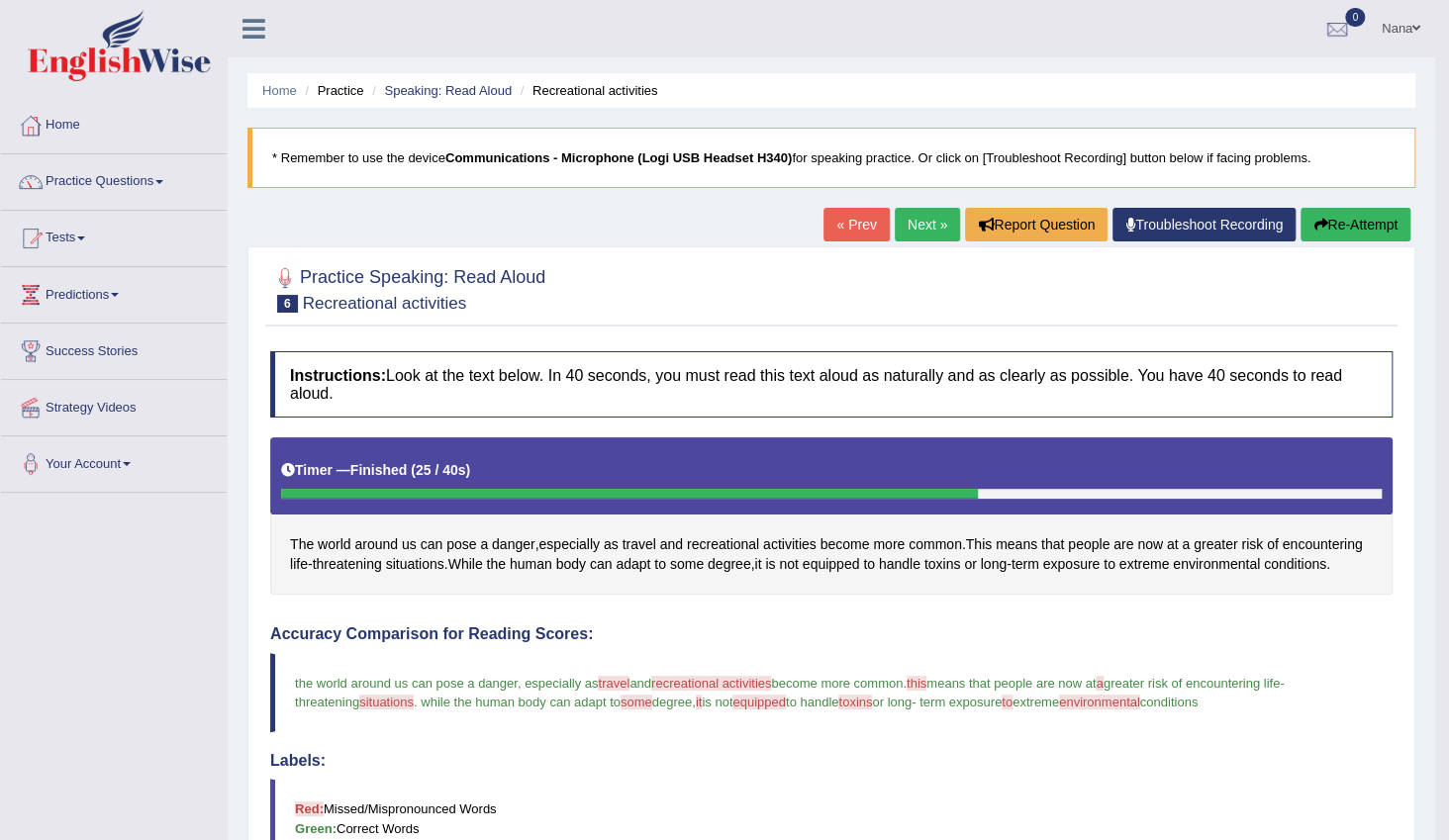 click at bounding box center [1416, 28] 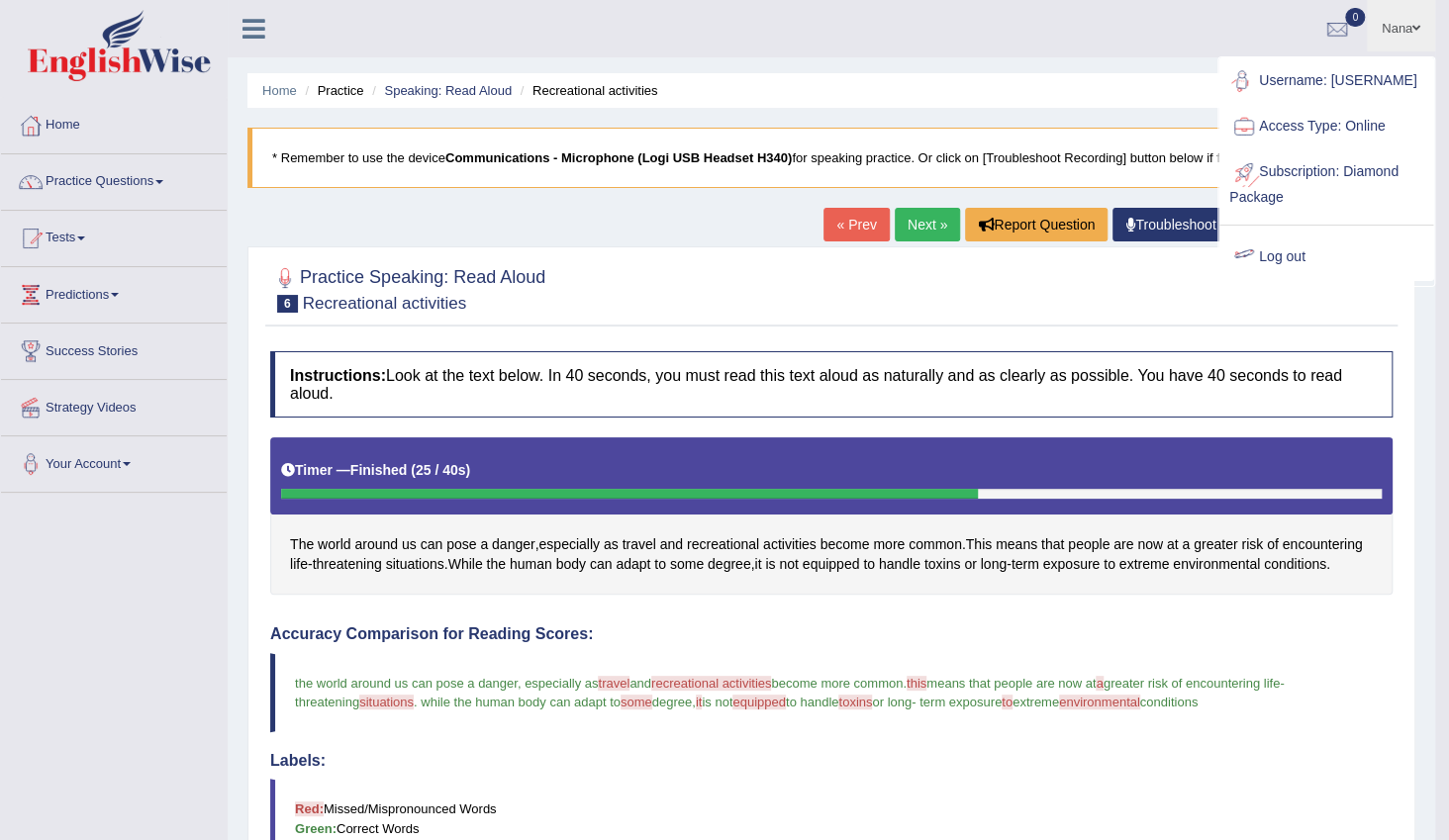 click on "Log out" at bounding box center (1326, 257) 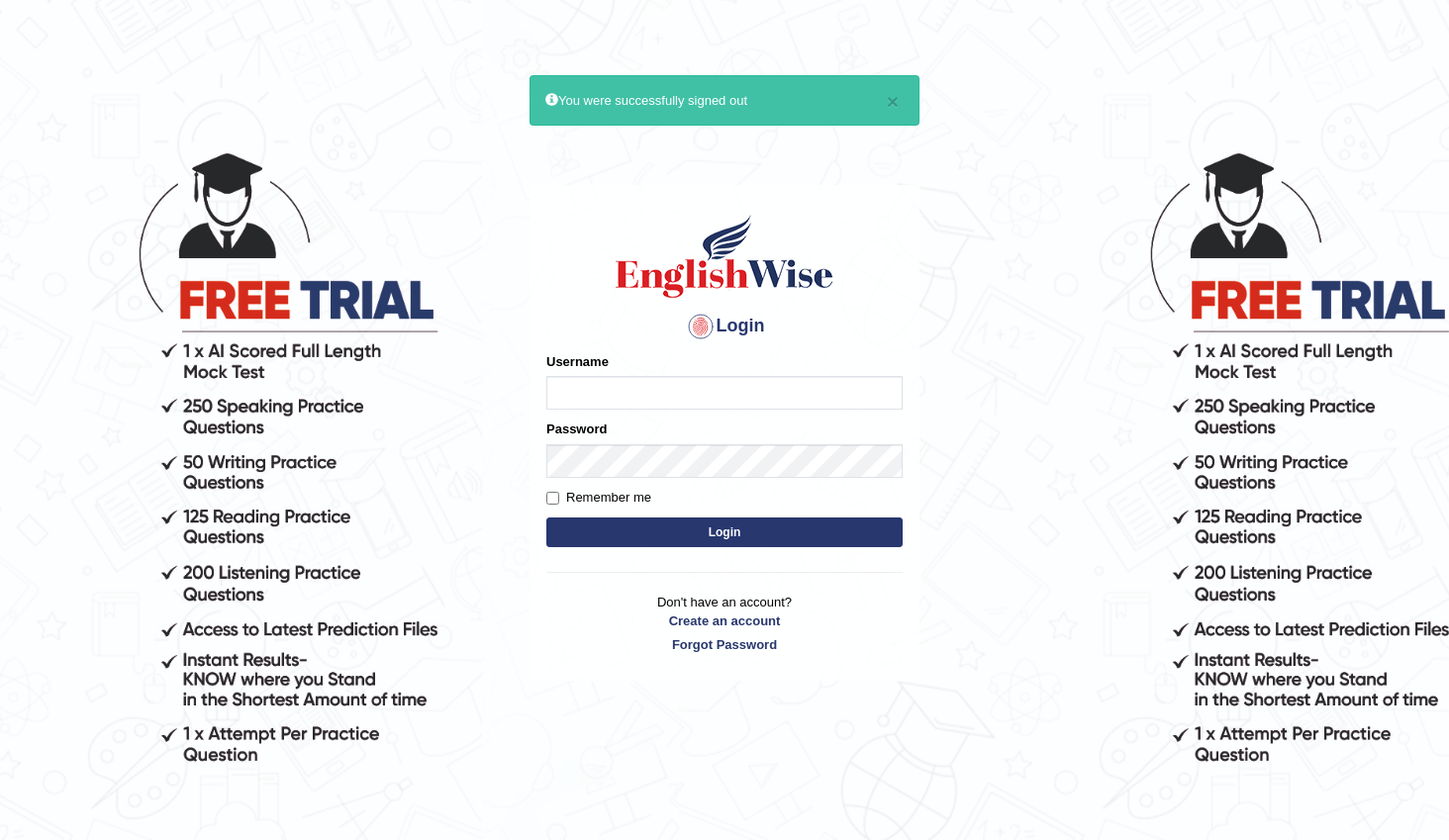scroll, scrollTop: 0, scrollLeft: 0, axis: both 